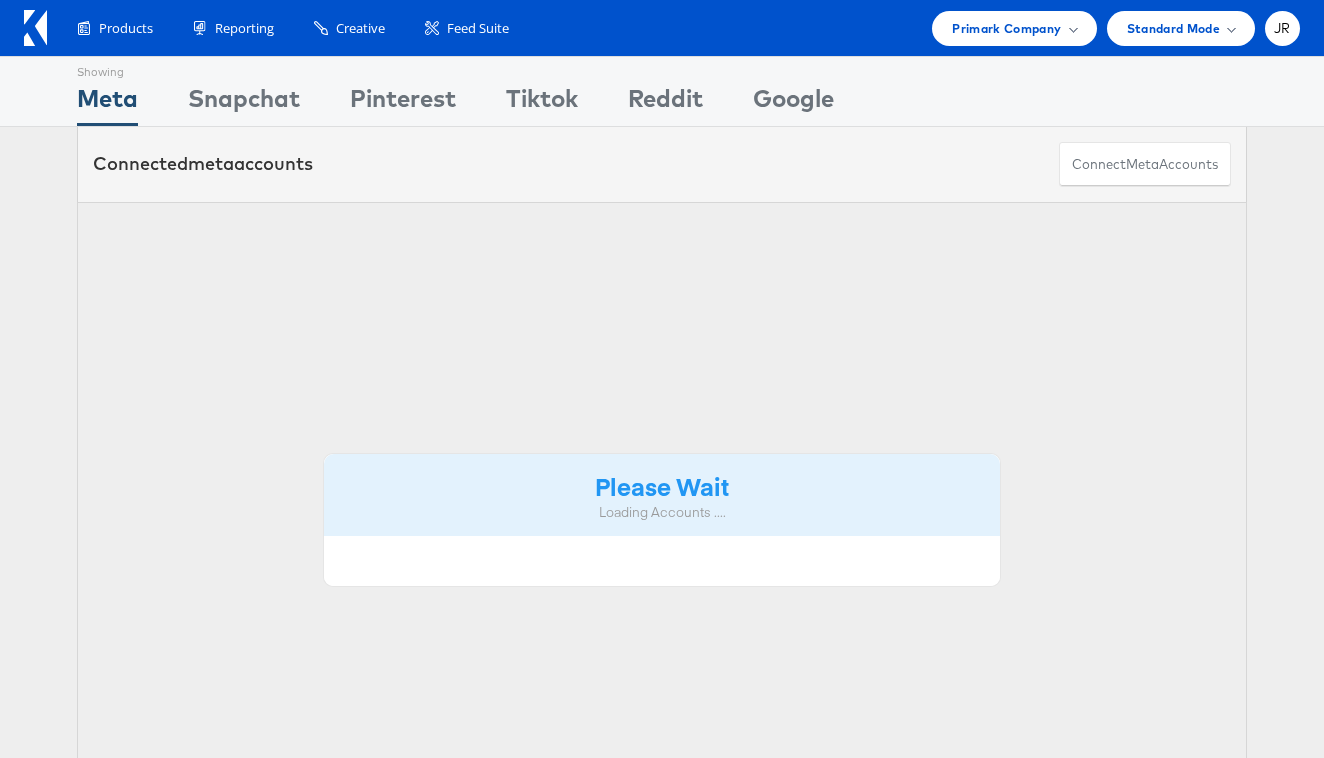 scroll, scrollTop: 0, scrollLeft: 0, axis: both 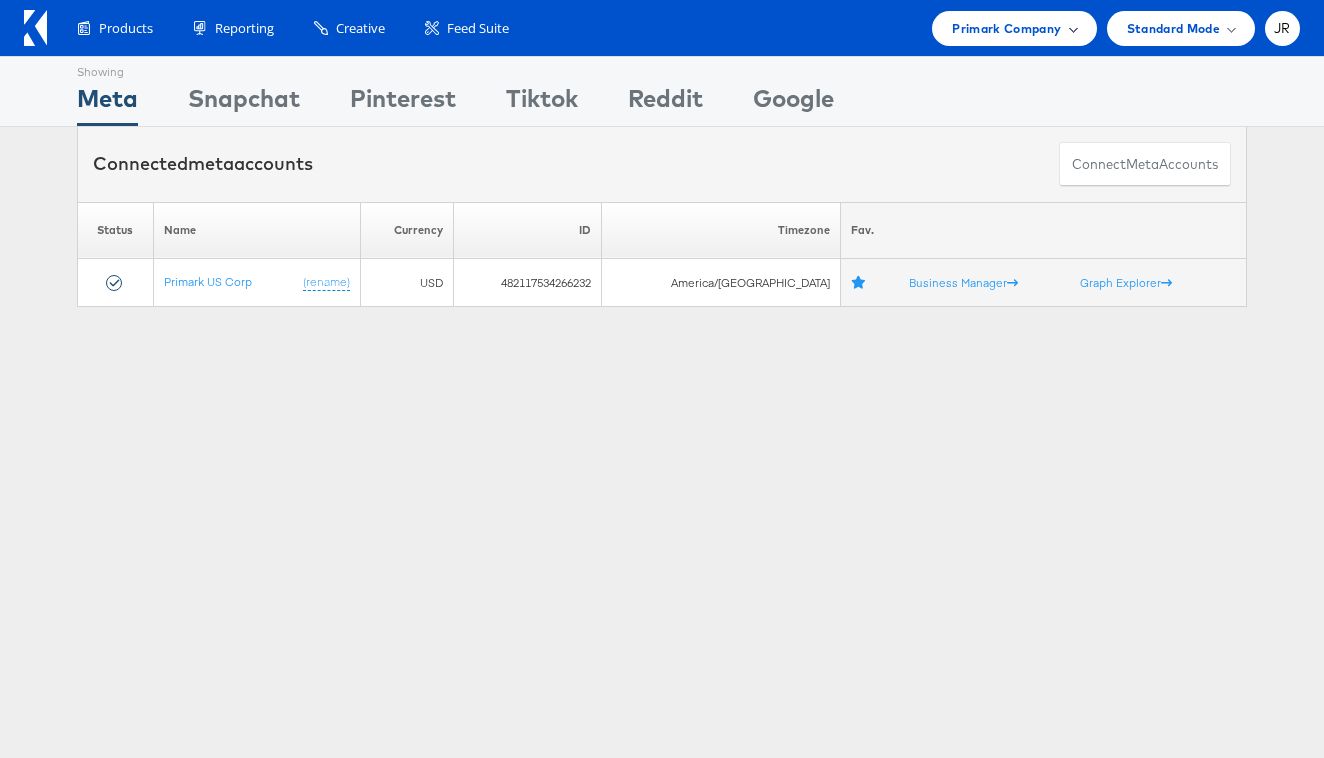 click on "Primark Company" at bounding box center [1006, 28] 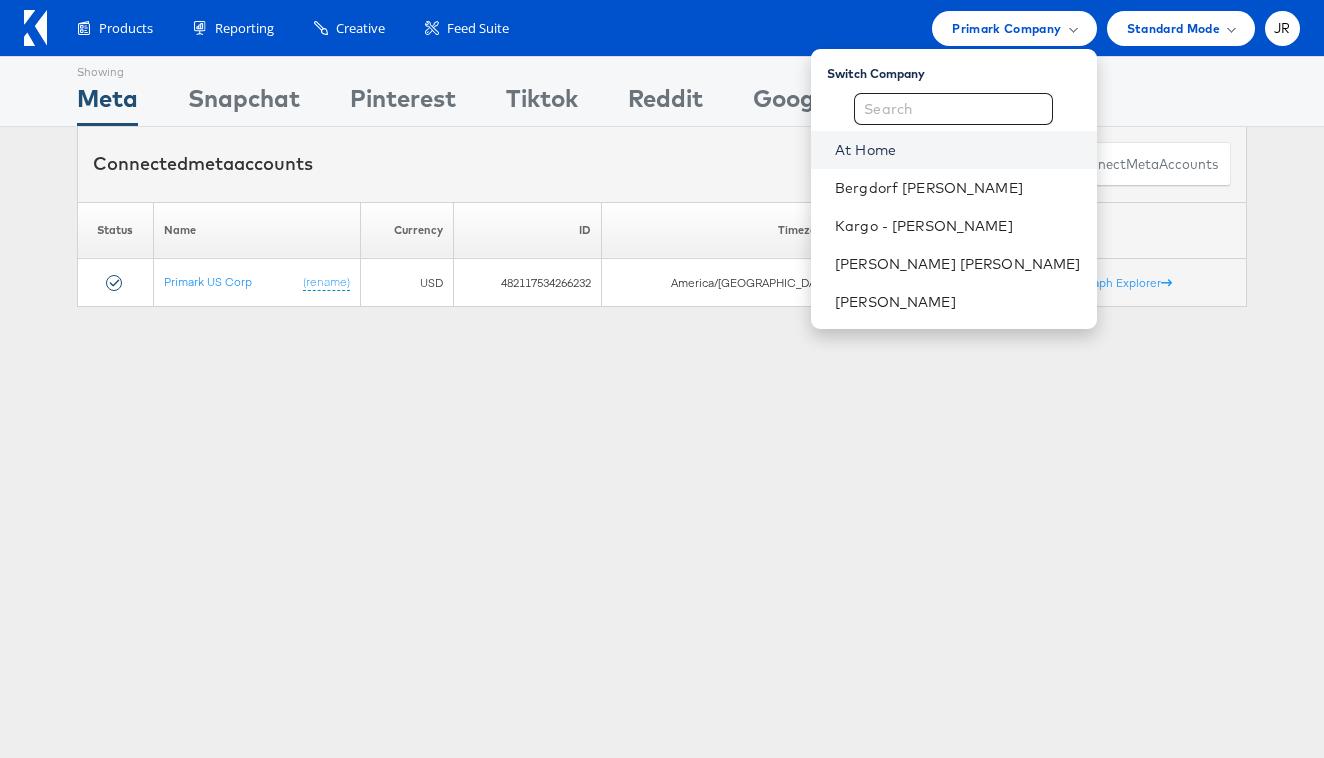 click on "At Home" at bounding box center [958, 150] 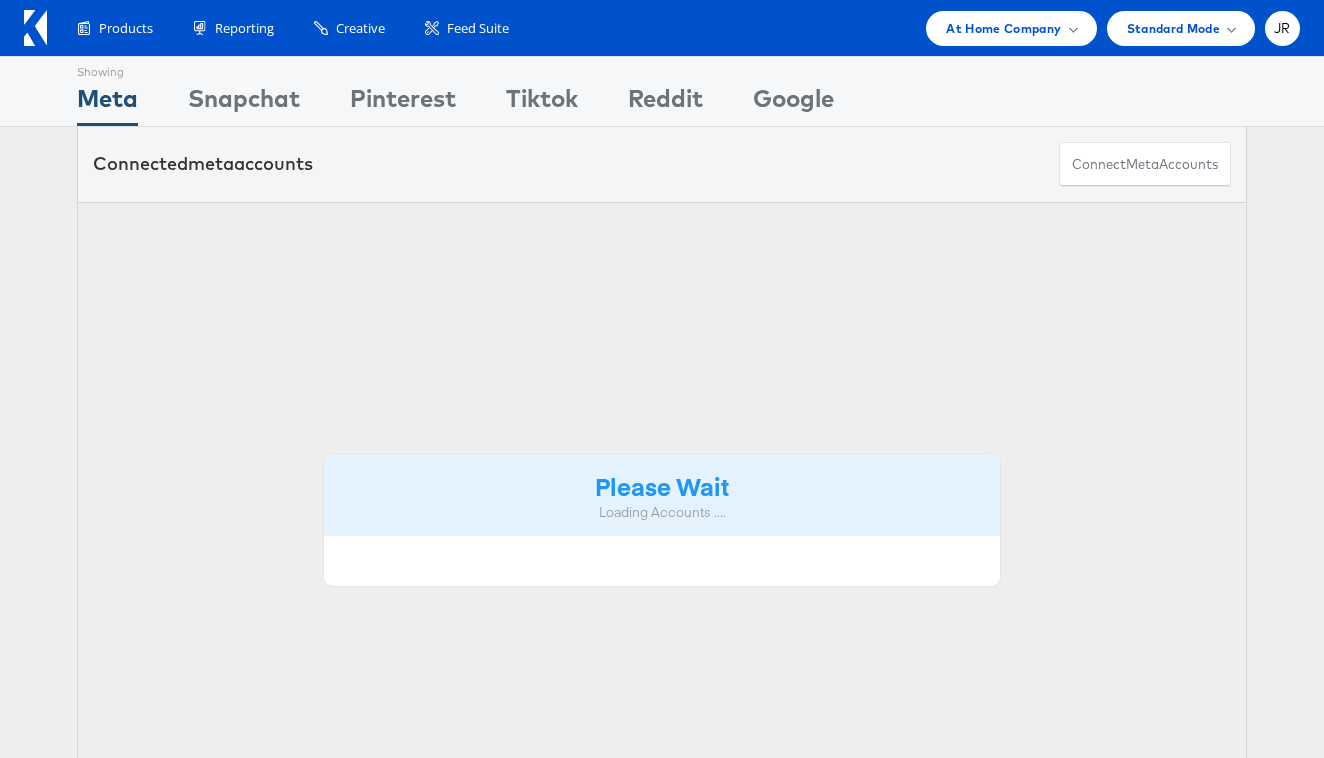 scroll, scrollTop: 0, scrollLeft: 0, axis: both 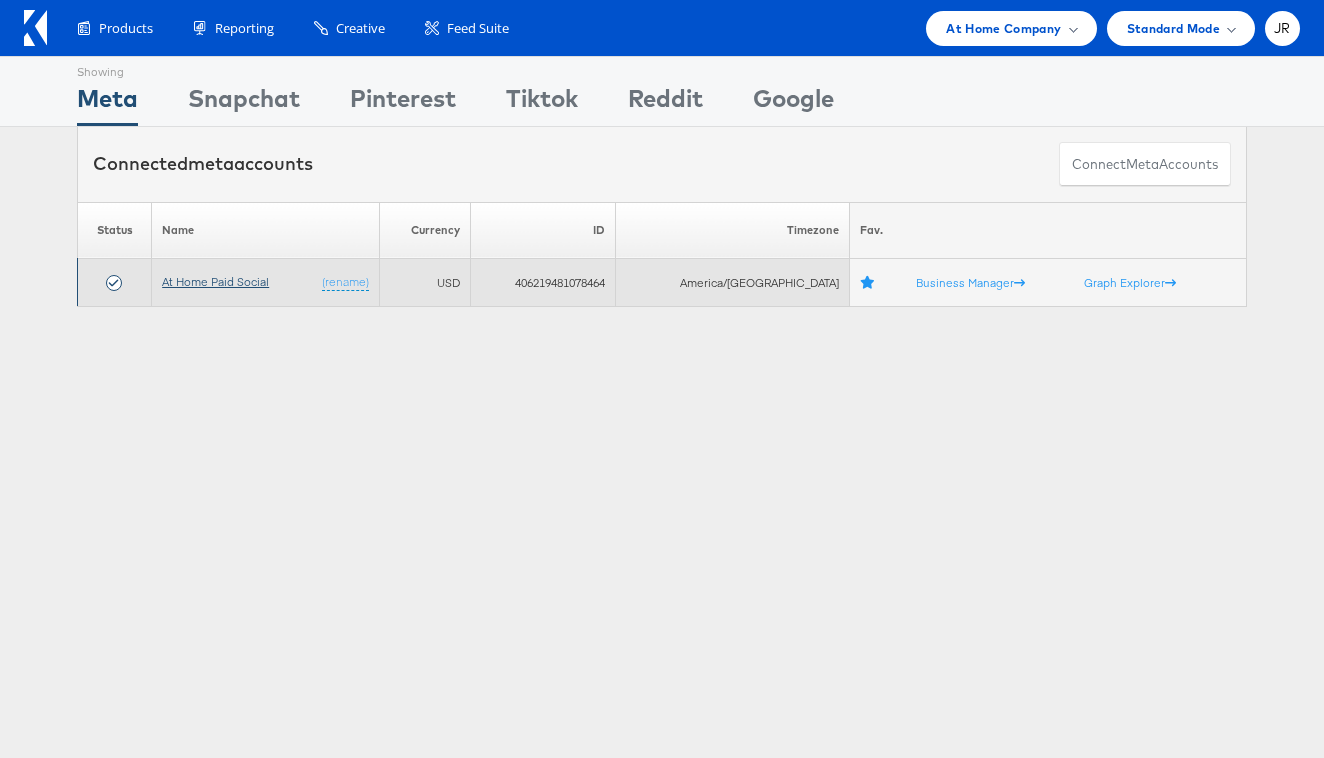 click on "At Home Paid Social" at bounding box center (215, 281) 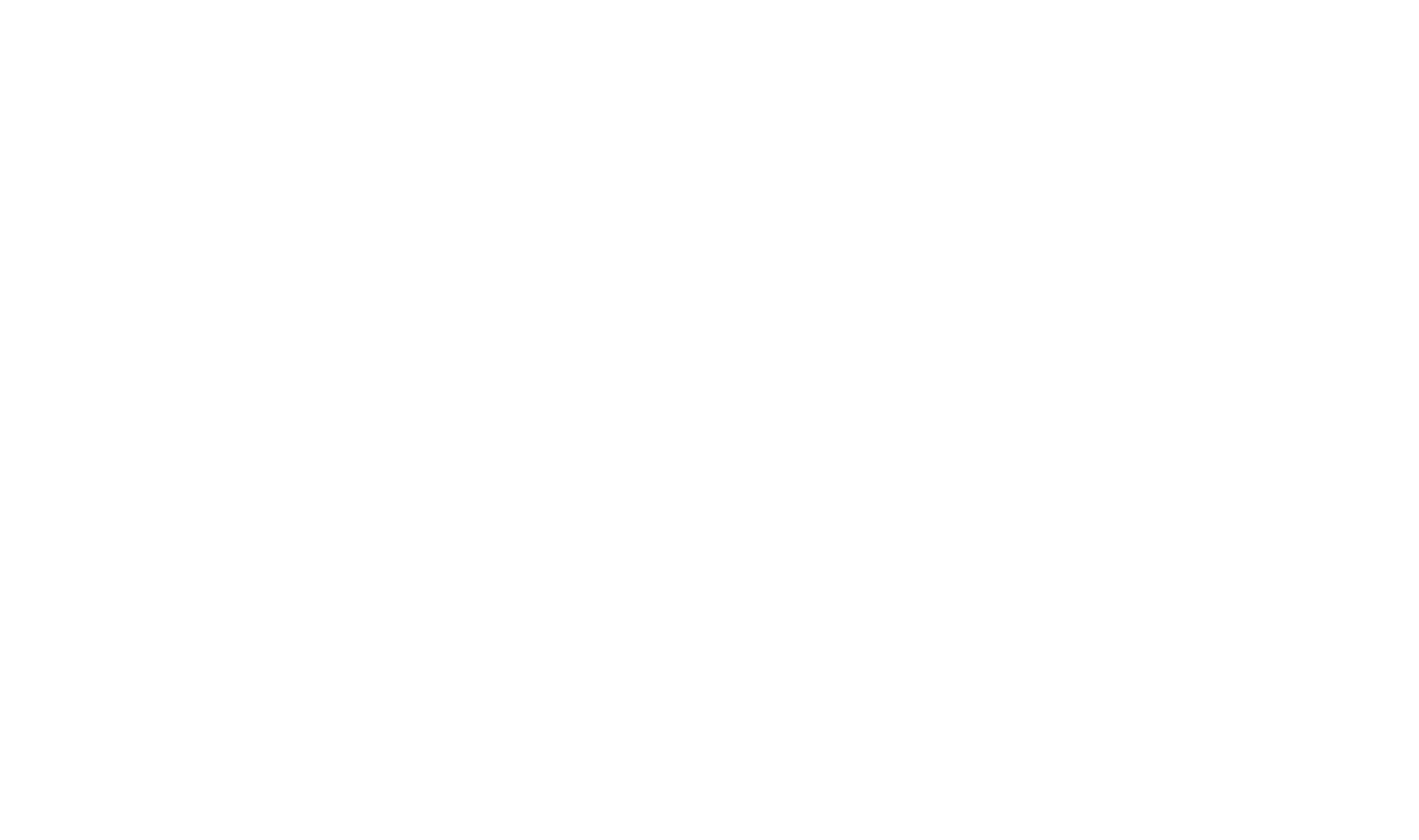 scroll, scrollTop: 0, scrollLeft: 0, axis: both 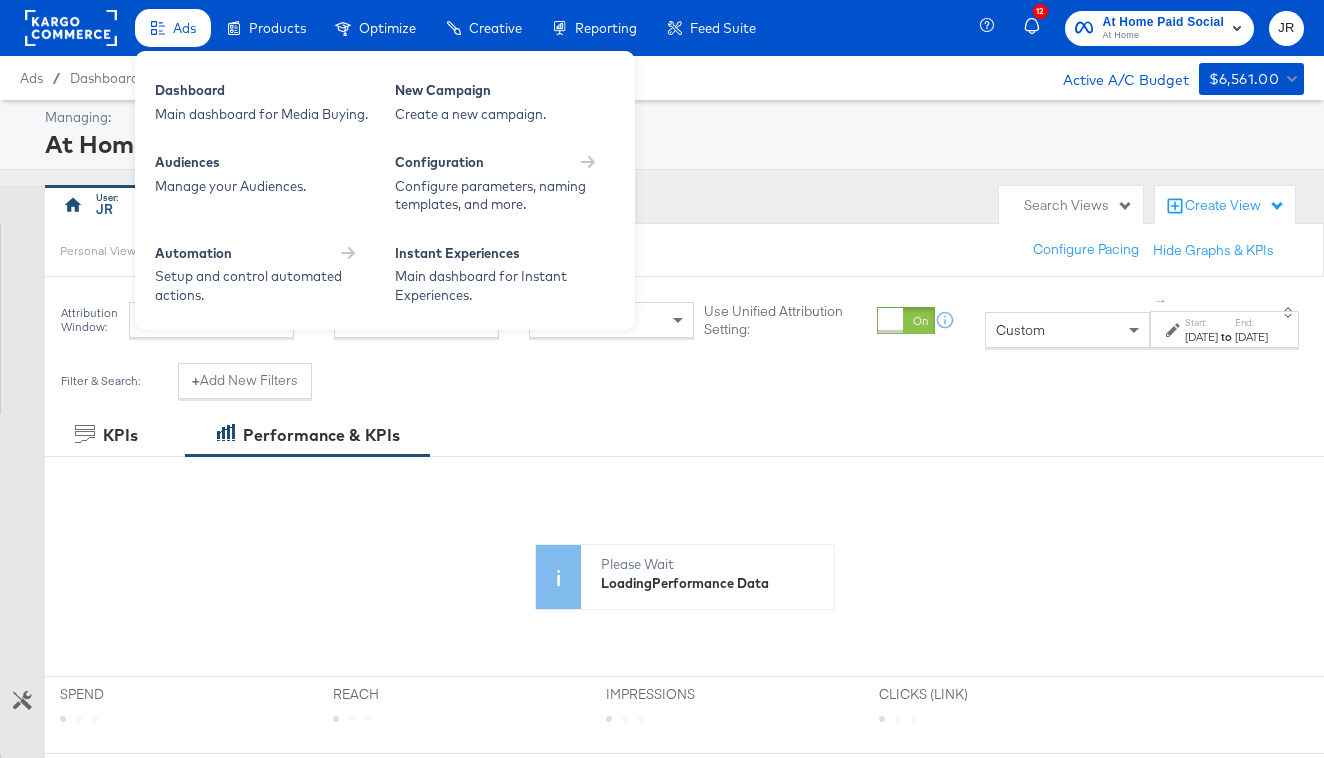 click on "Ads" at bounding box center [173, 28] 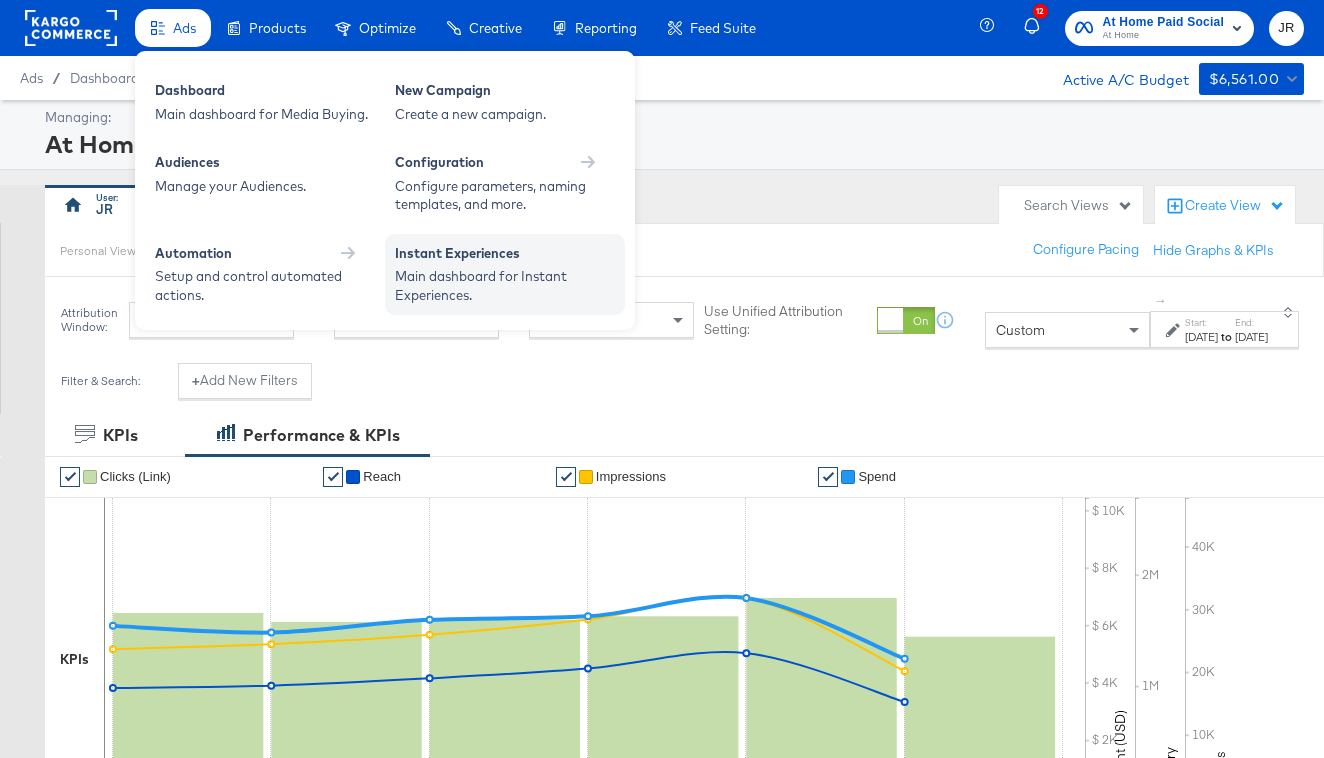 click on "Main dashboard for Instant Experiences." at bounding box center (505, 285) 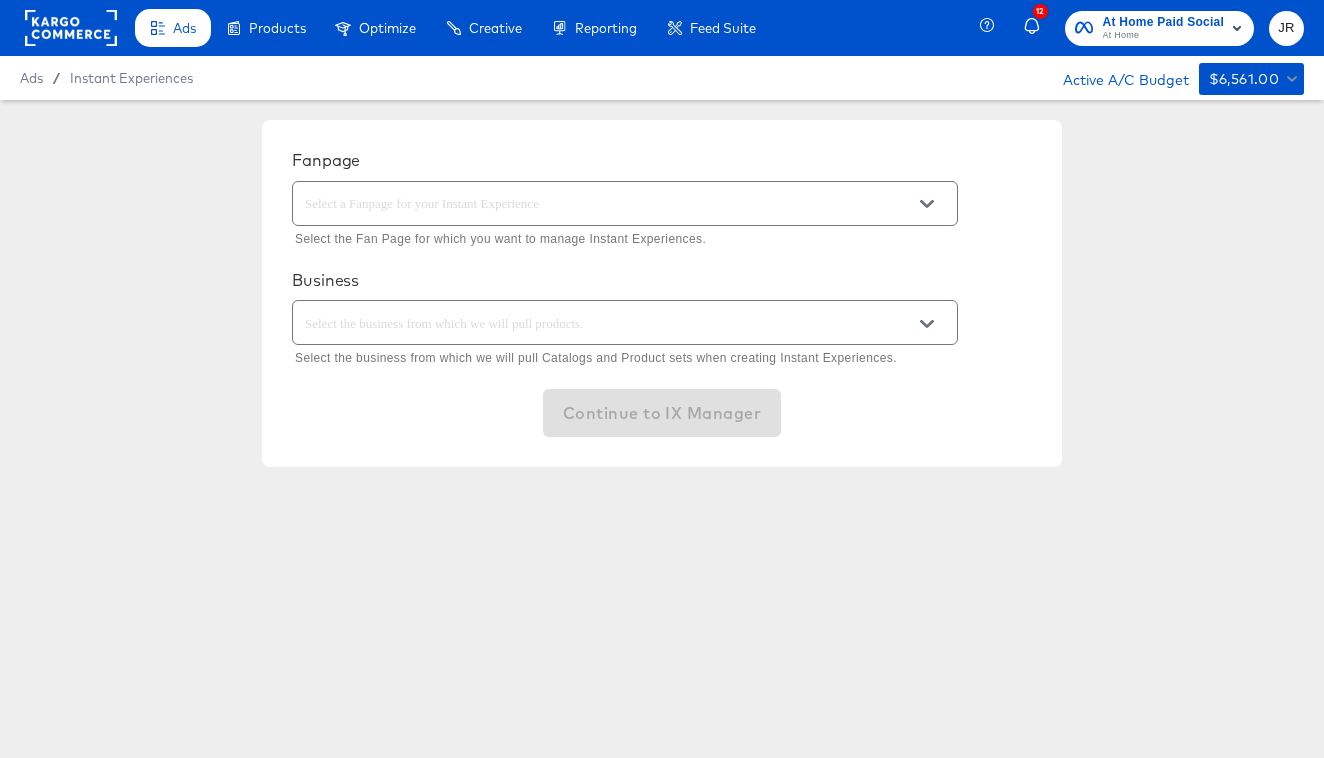 click at bounding box center [609, 204] 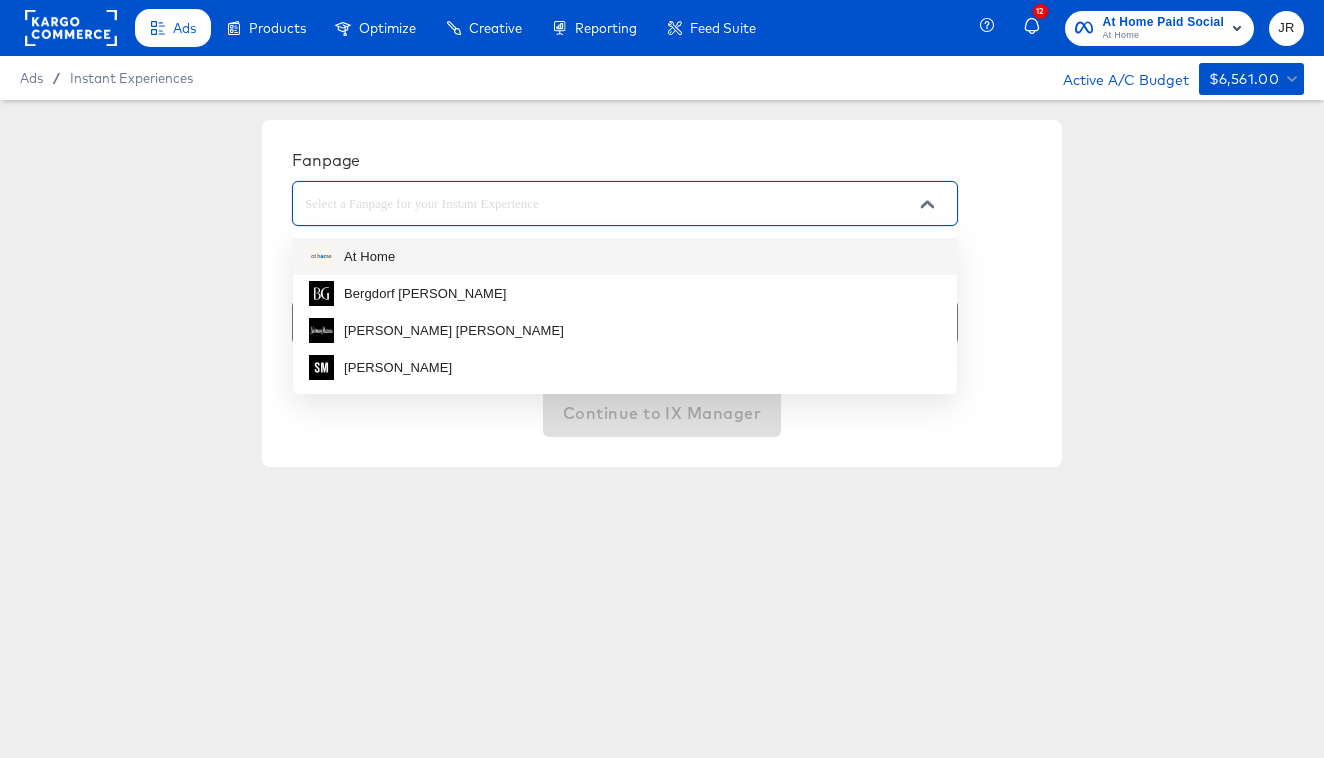 click on "At Home" at bounding box center [625, 256] 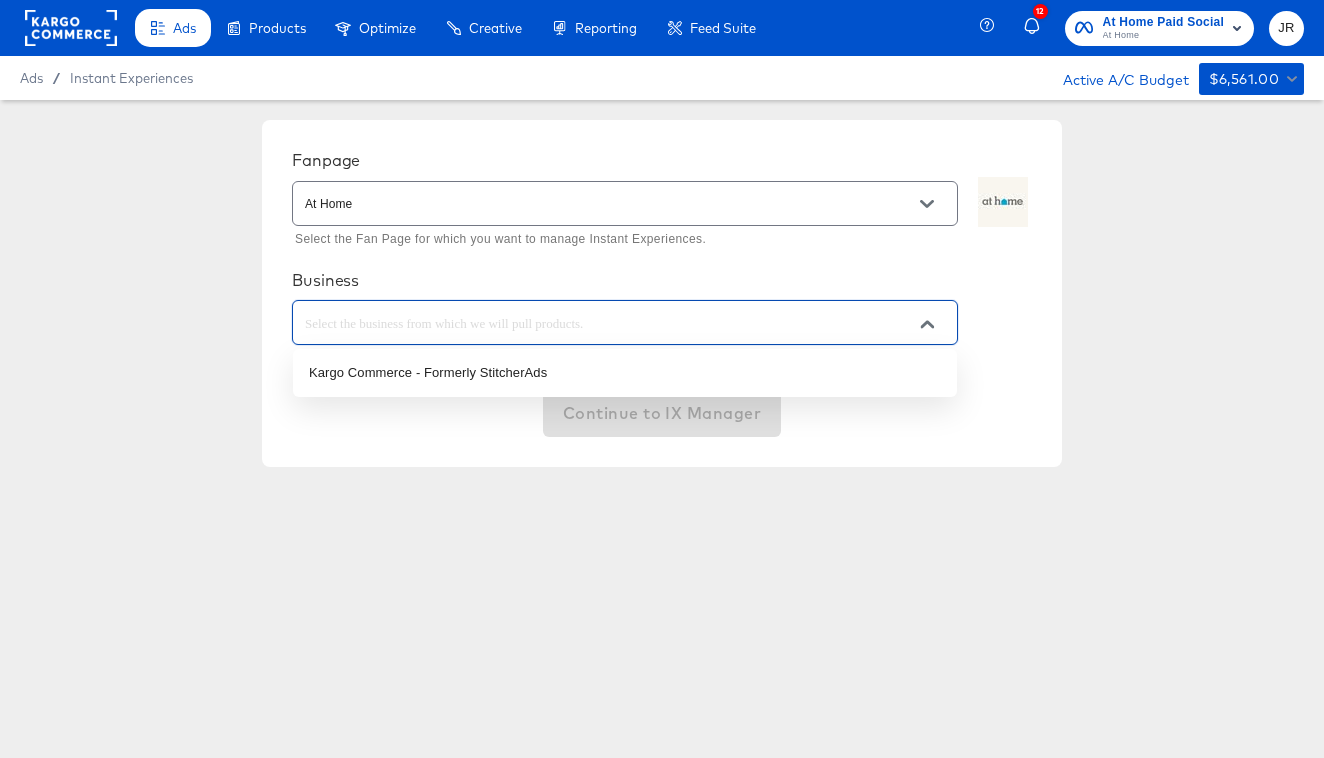 click at bounding box center [609, 323] 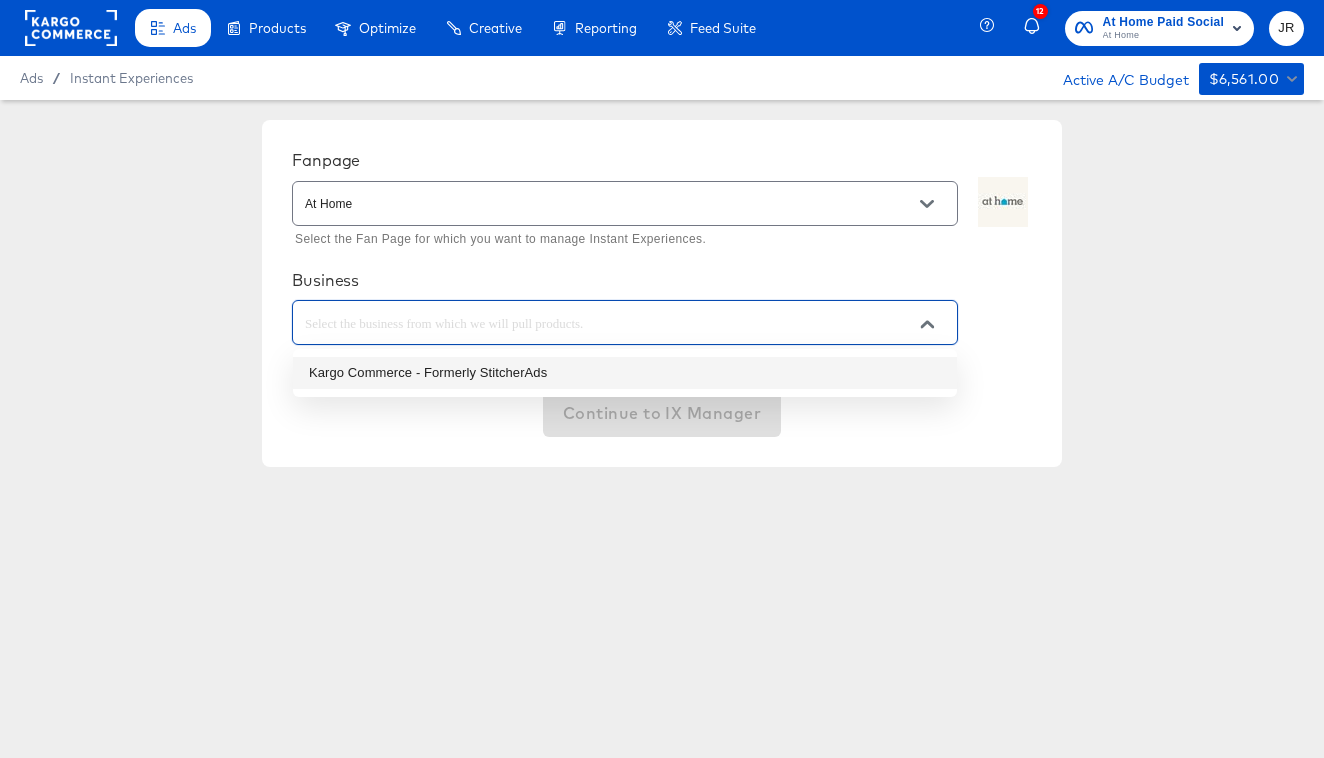 click on "Kargo Commerce - Formerly StitcherAds" at bounding box center [625, 373] 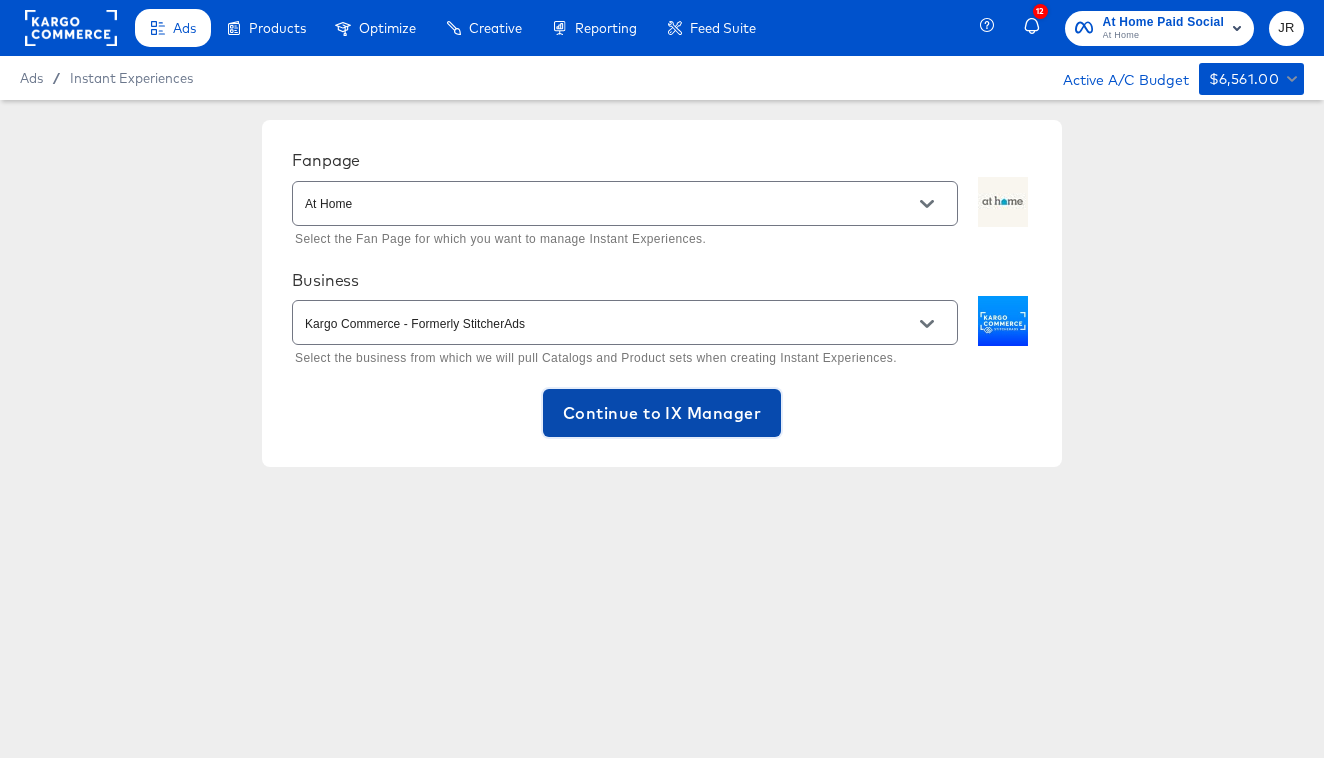 click on "Continue to IX Manager" at bounding box center (662, 413) 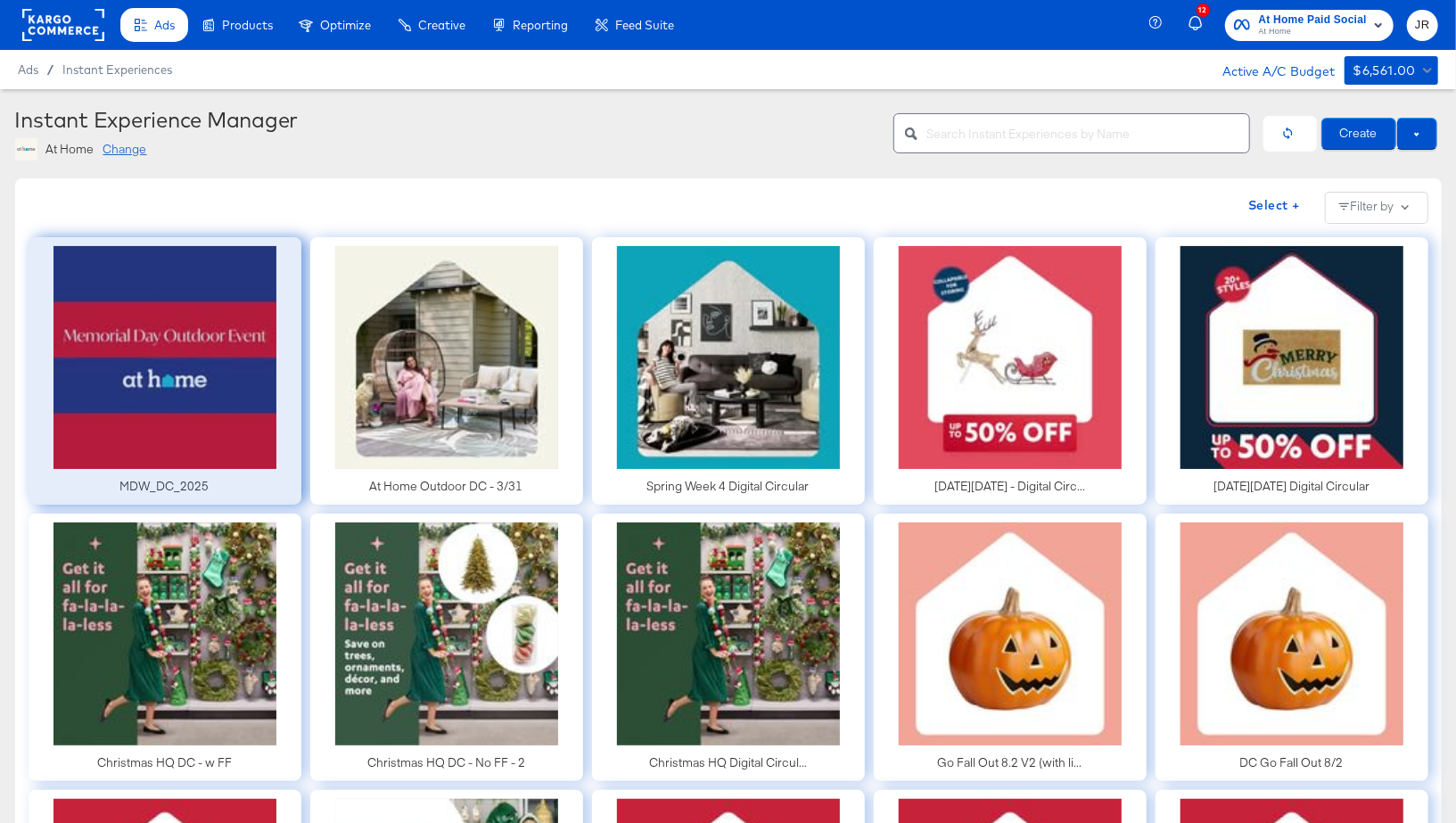 click at bounding box center (165, 371) 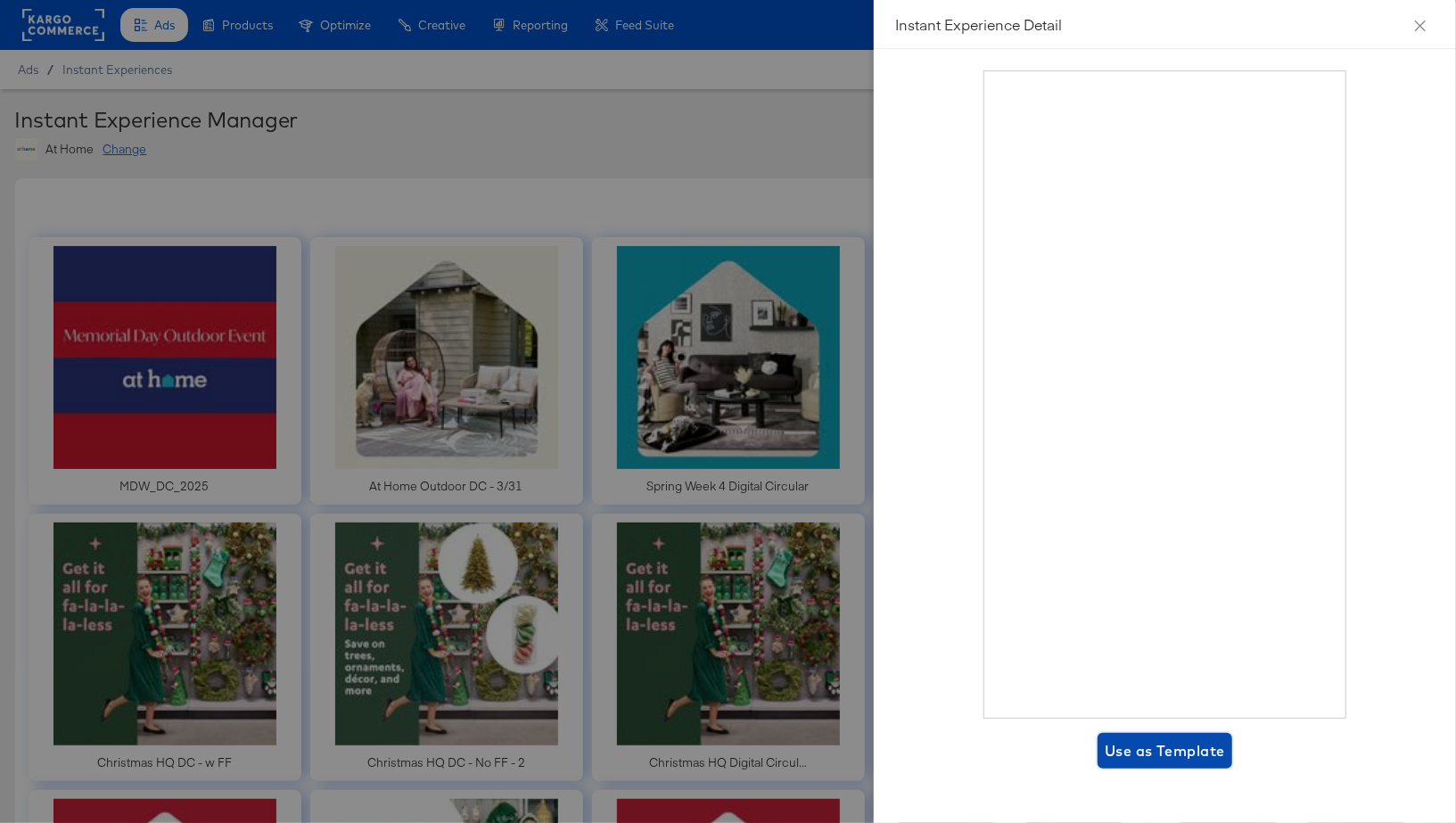 click on "Use as Template" at bounding box center (1164, 751) 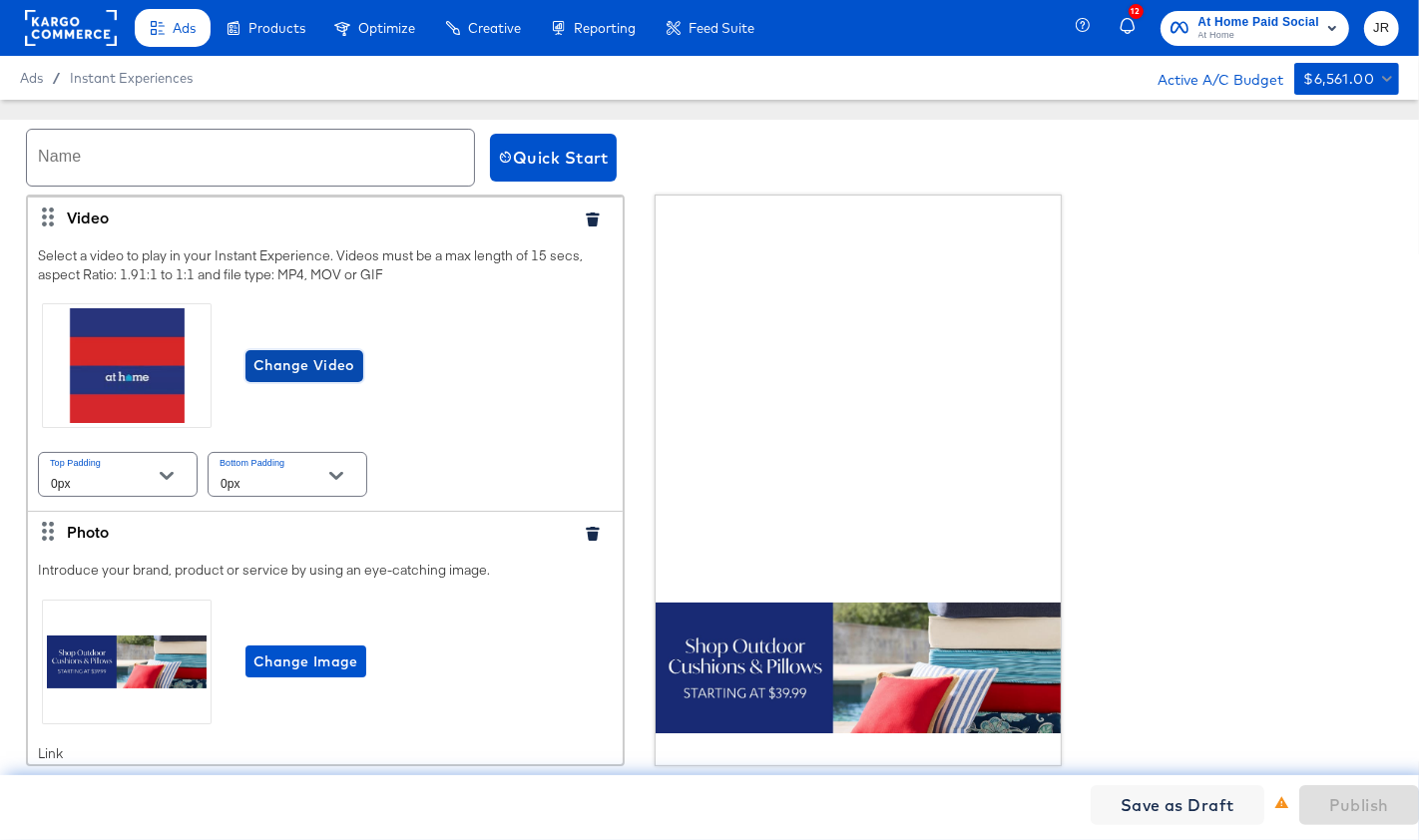 click on "Change Video" at bounding box center (304, 365) 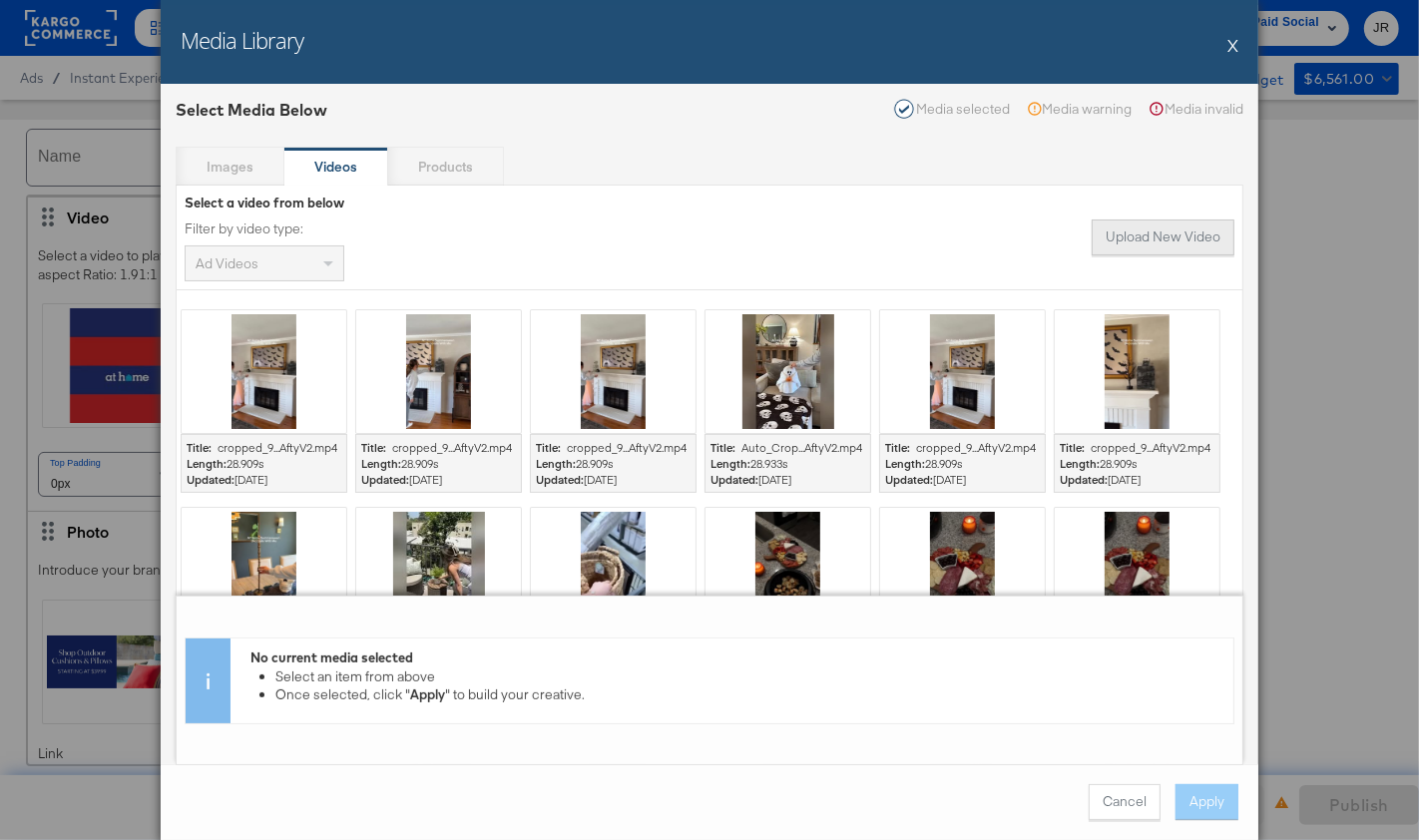 click on "Upload New Video" at bounding box center (1163, 237) 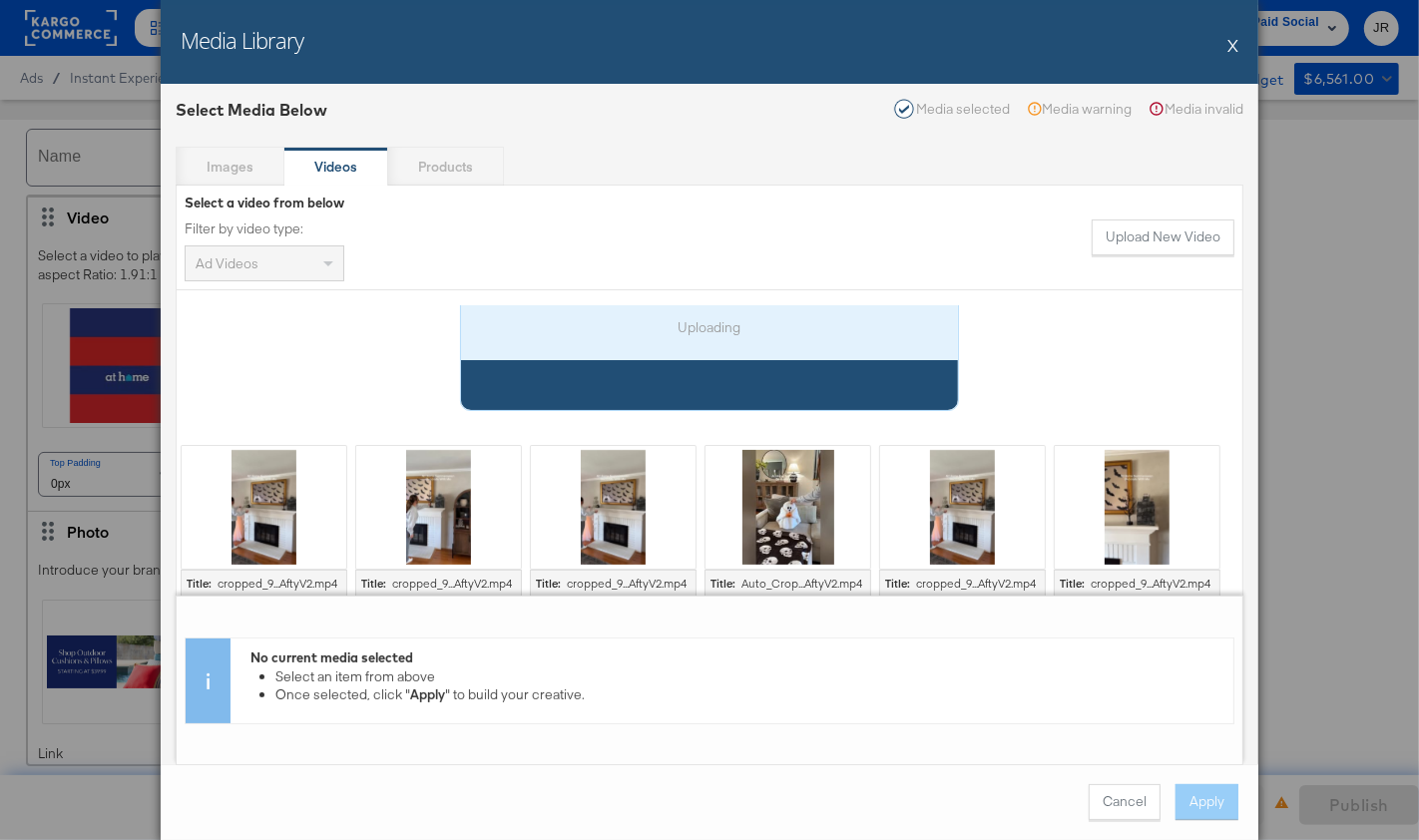 scroll, scrollTop: 0, scrollLeft: 0, axis: both 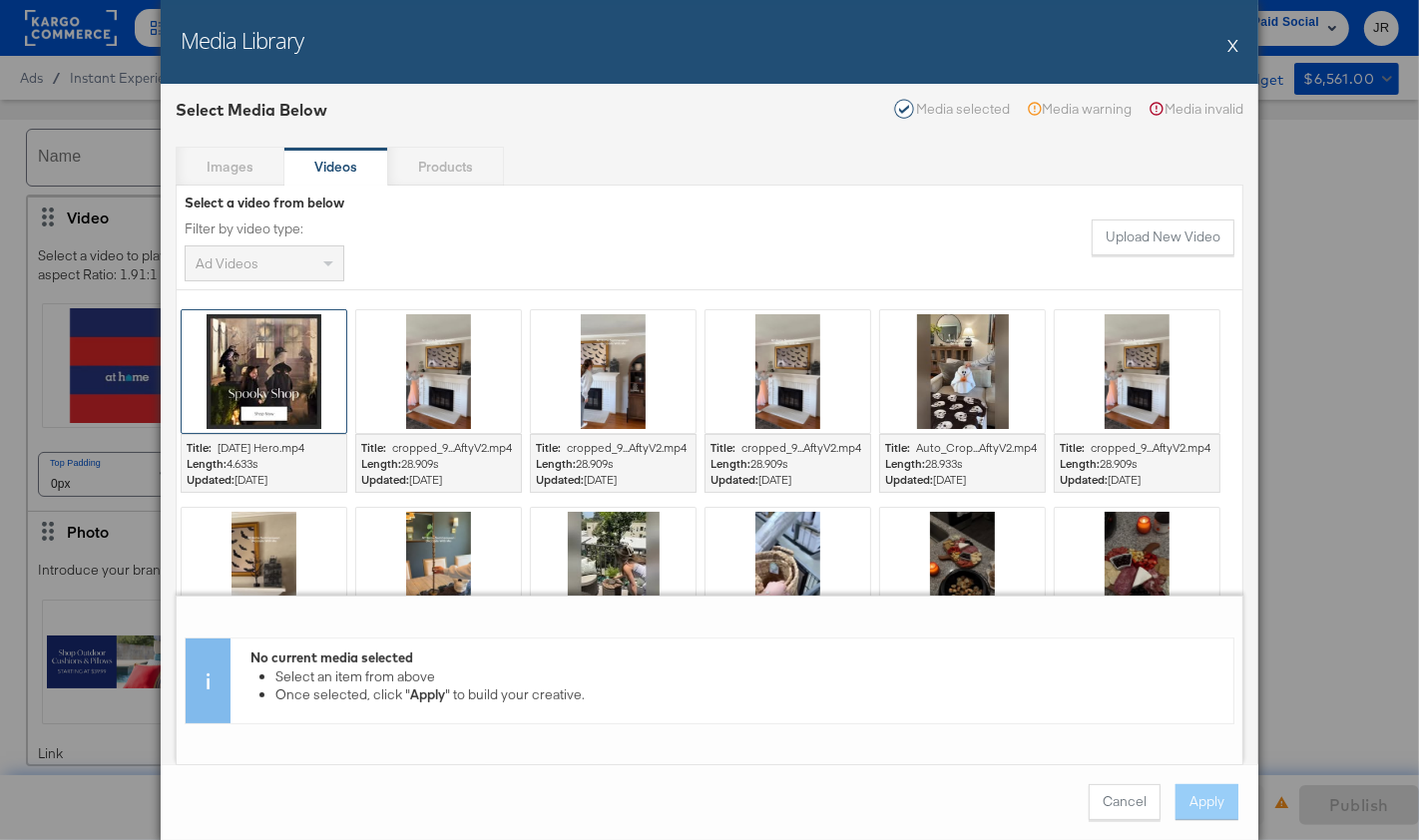 click at bounding box center [263, 371] 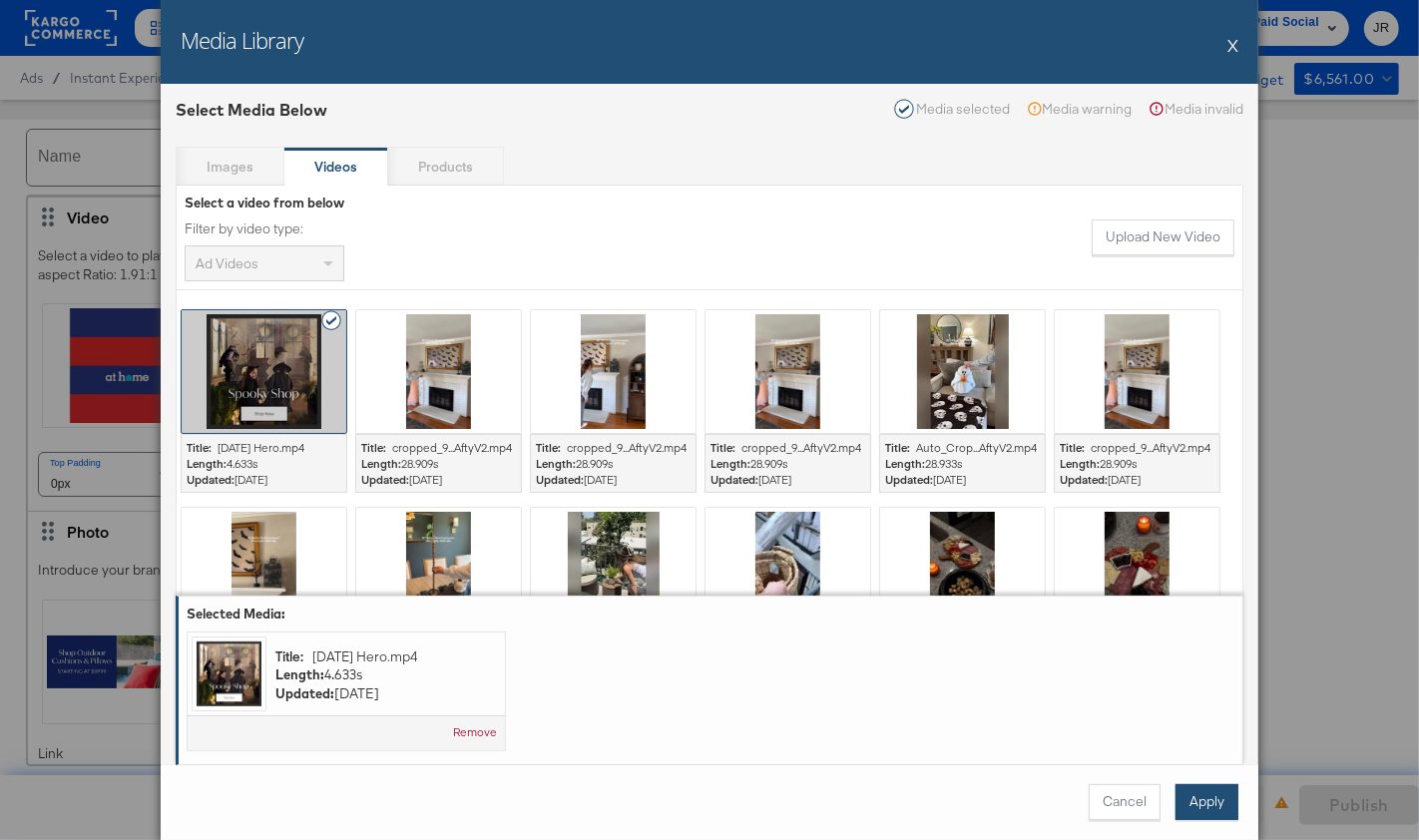 click on "Apply" at bounding box center (1206, 802) 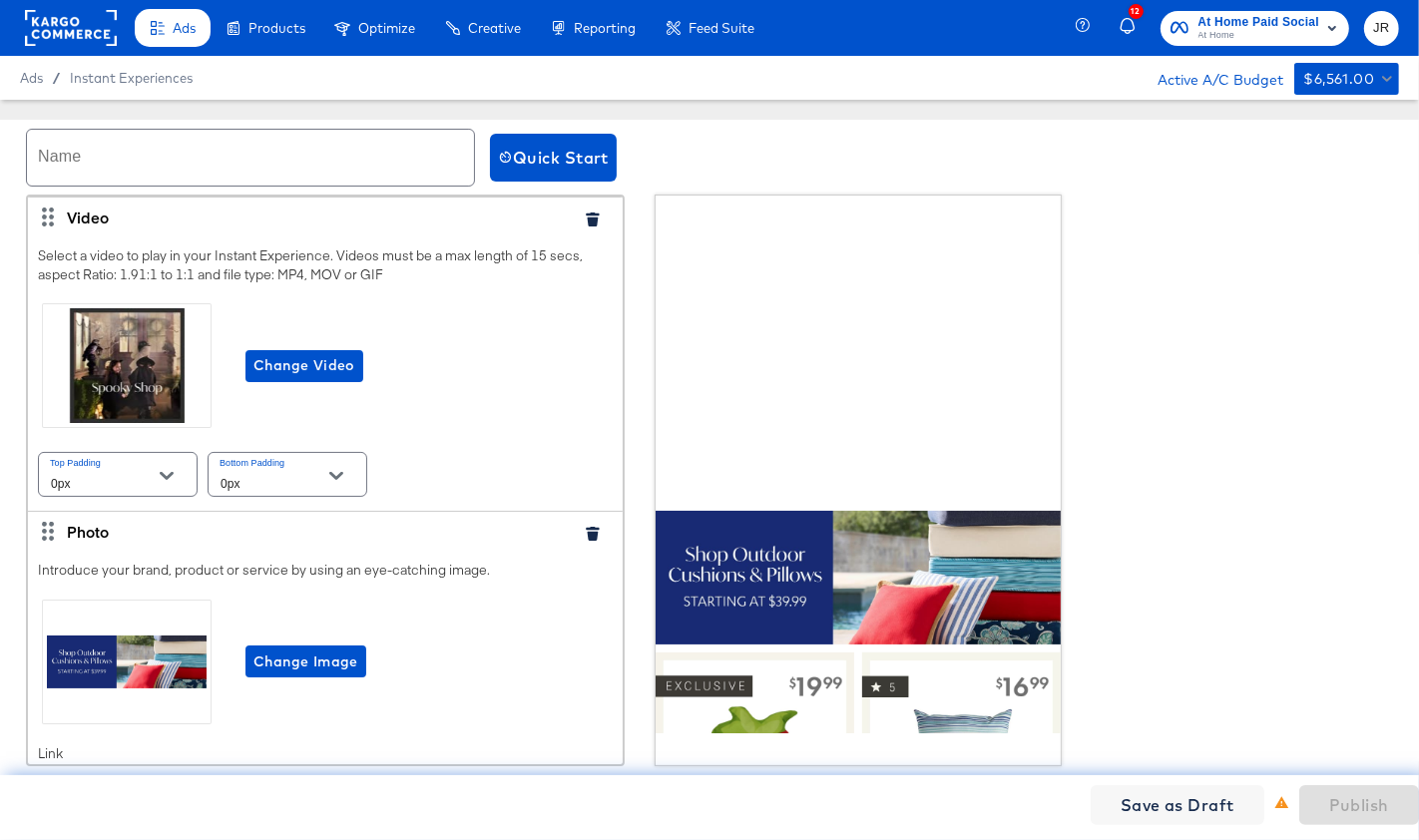 scroll, scrollTop: 0, scrollLeft: 0, axis: both 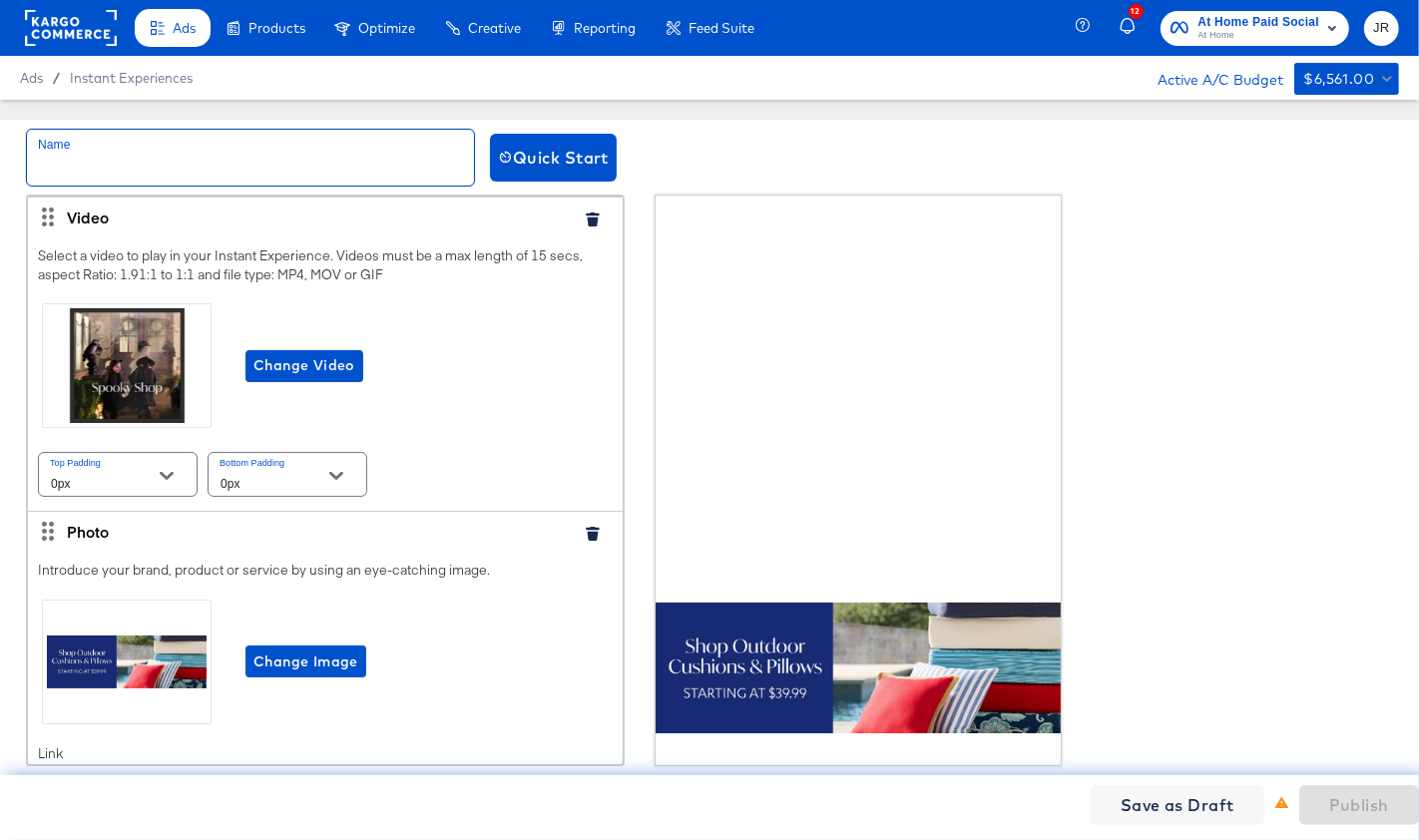 click at bounding box center (250, 158) 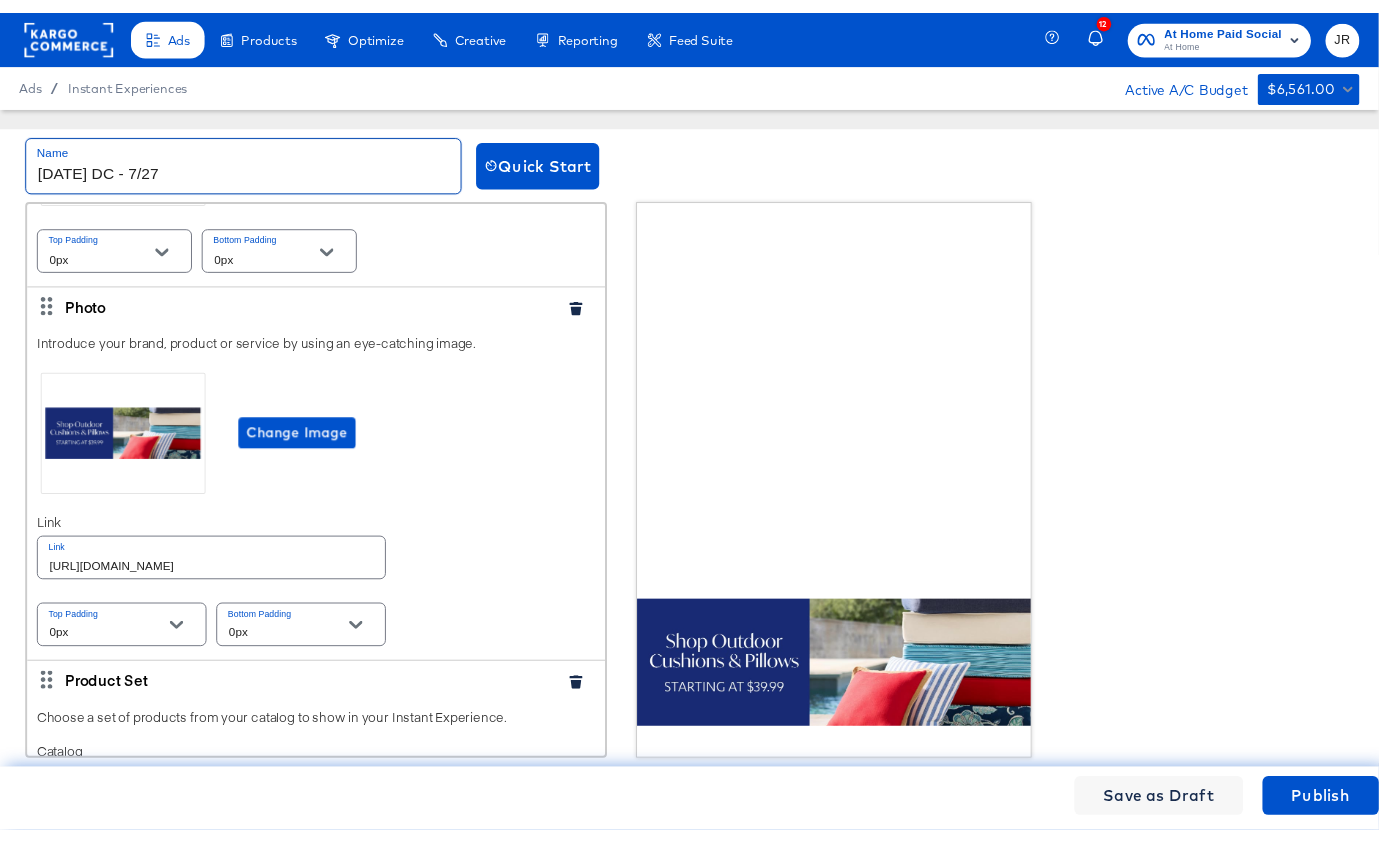 scroll, scrollTop: 241, scrollLeft: 0, axis: vertical 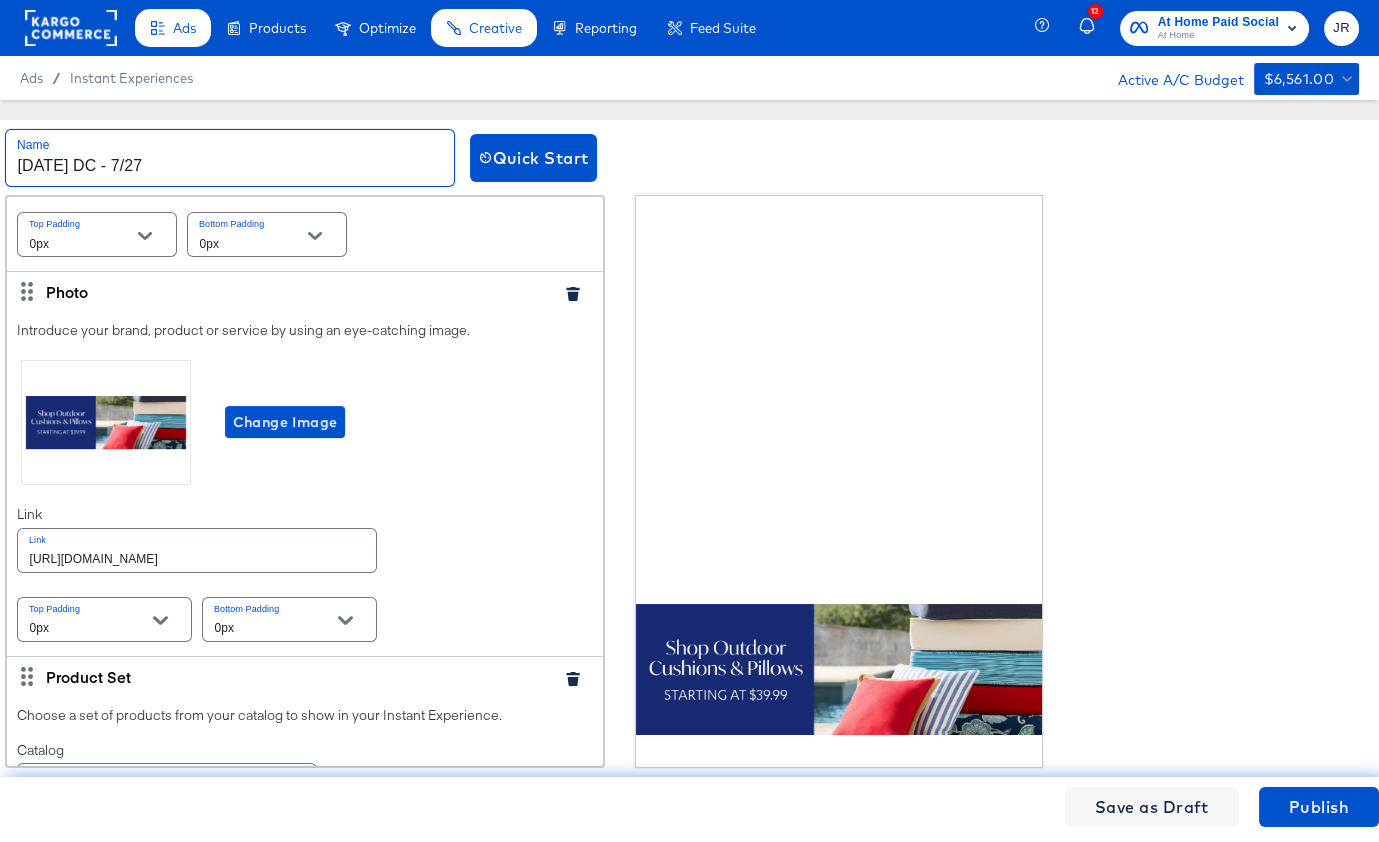 type on "[DATE] DC - 7/27" 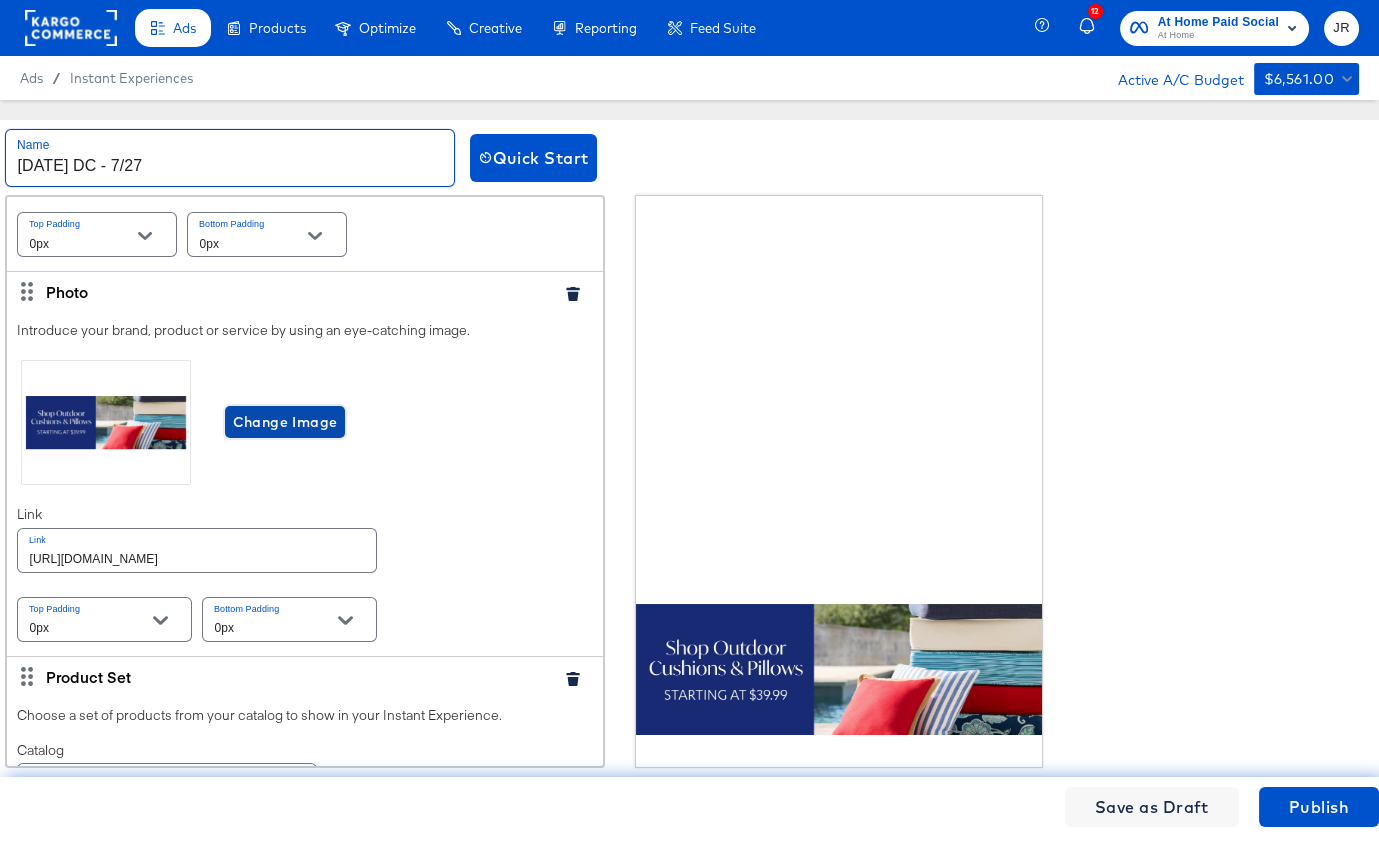 click on "Change Image" at bounding box center (285, 422) 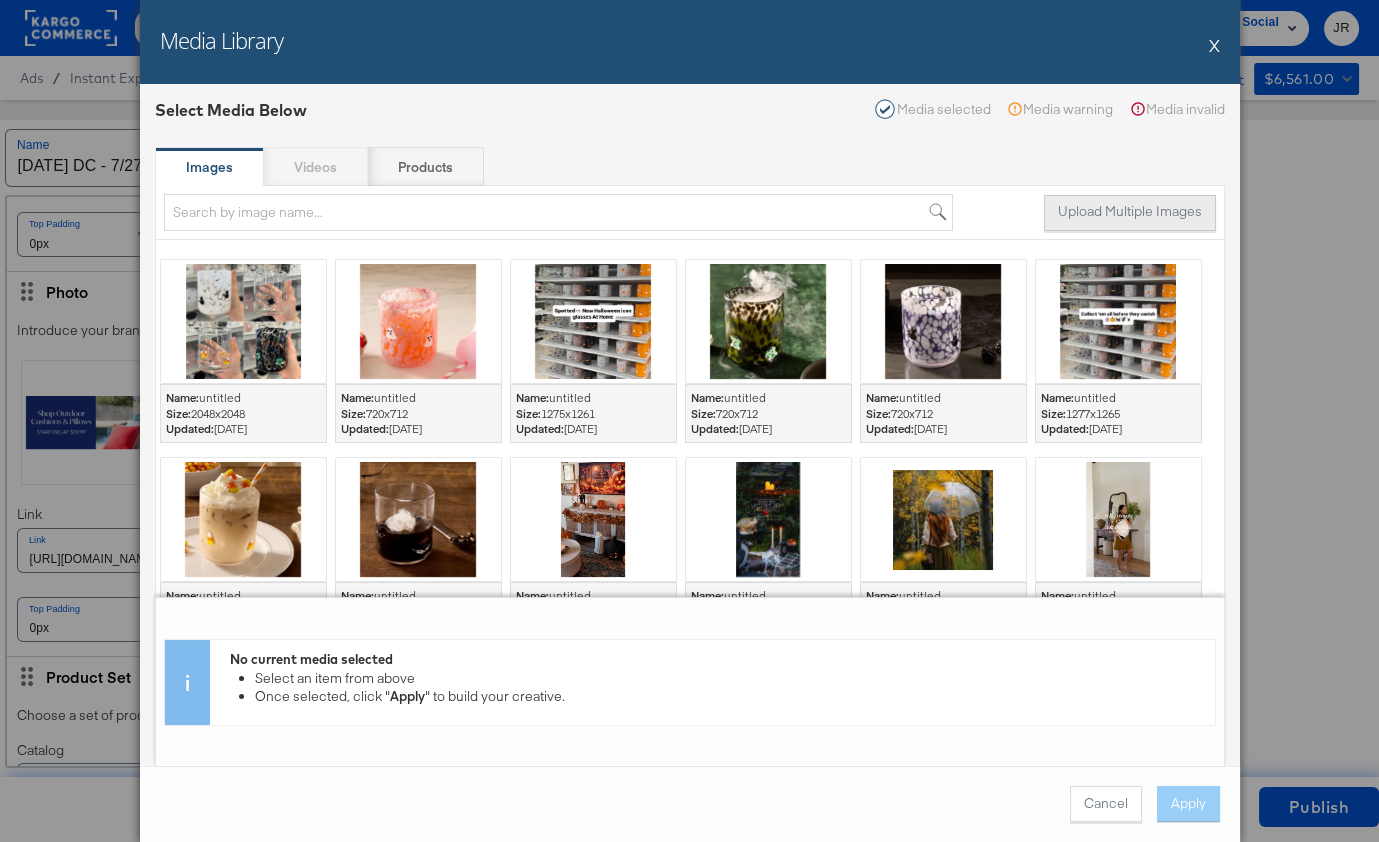 click on "Upload Multiple Images" at bounding box center (1130, 213) 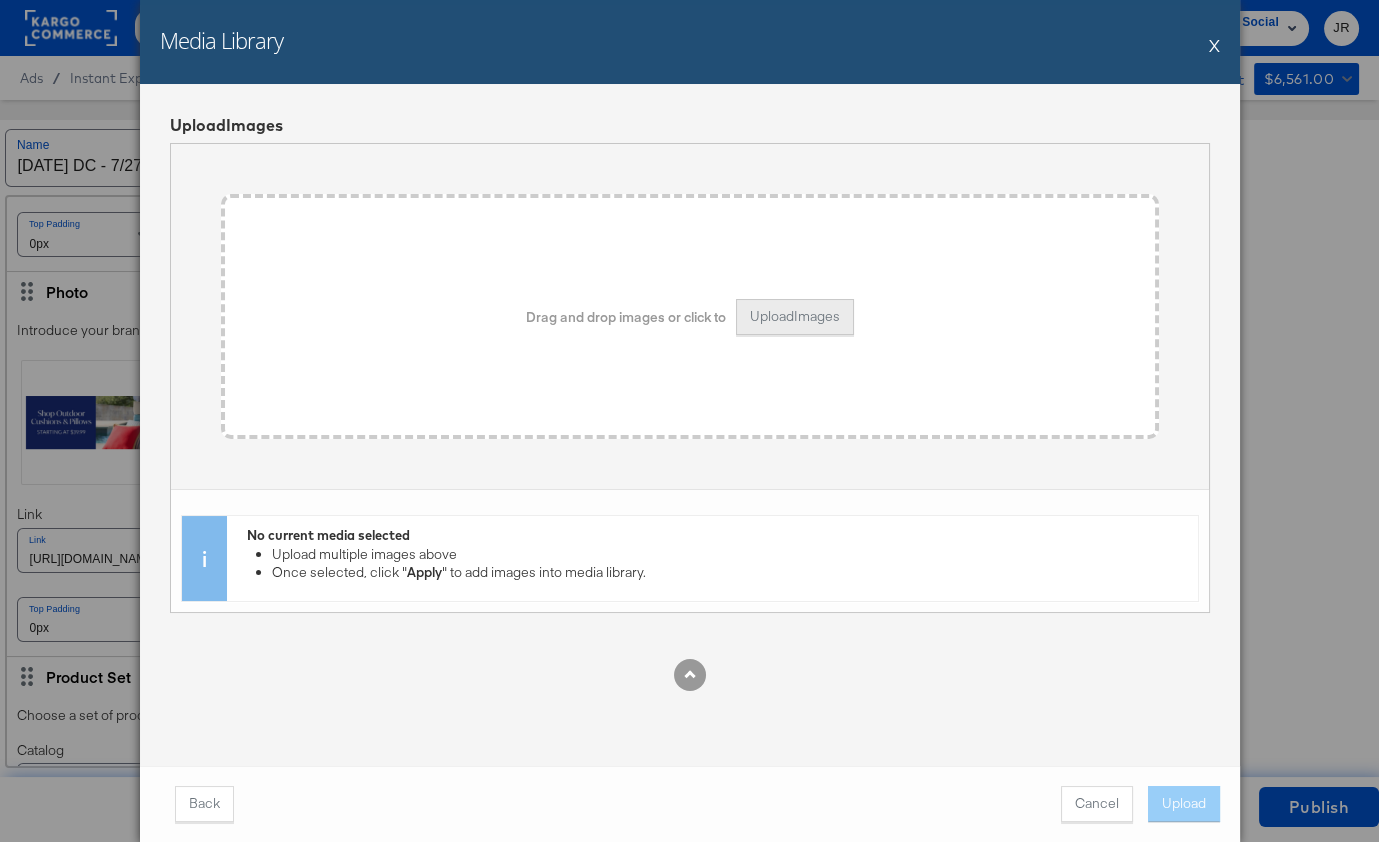 click on "Upload  Images" at bounding box center (795, 317) 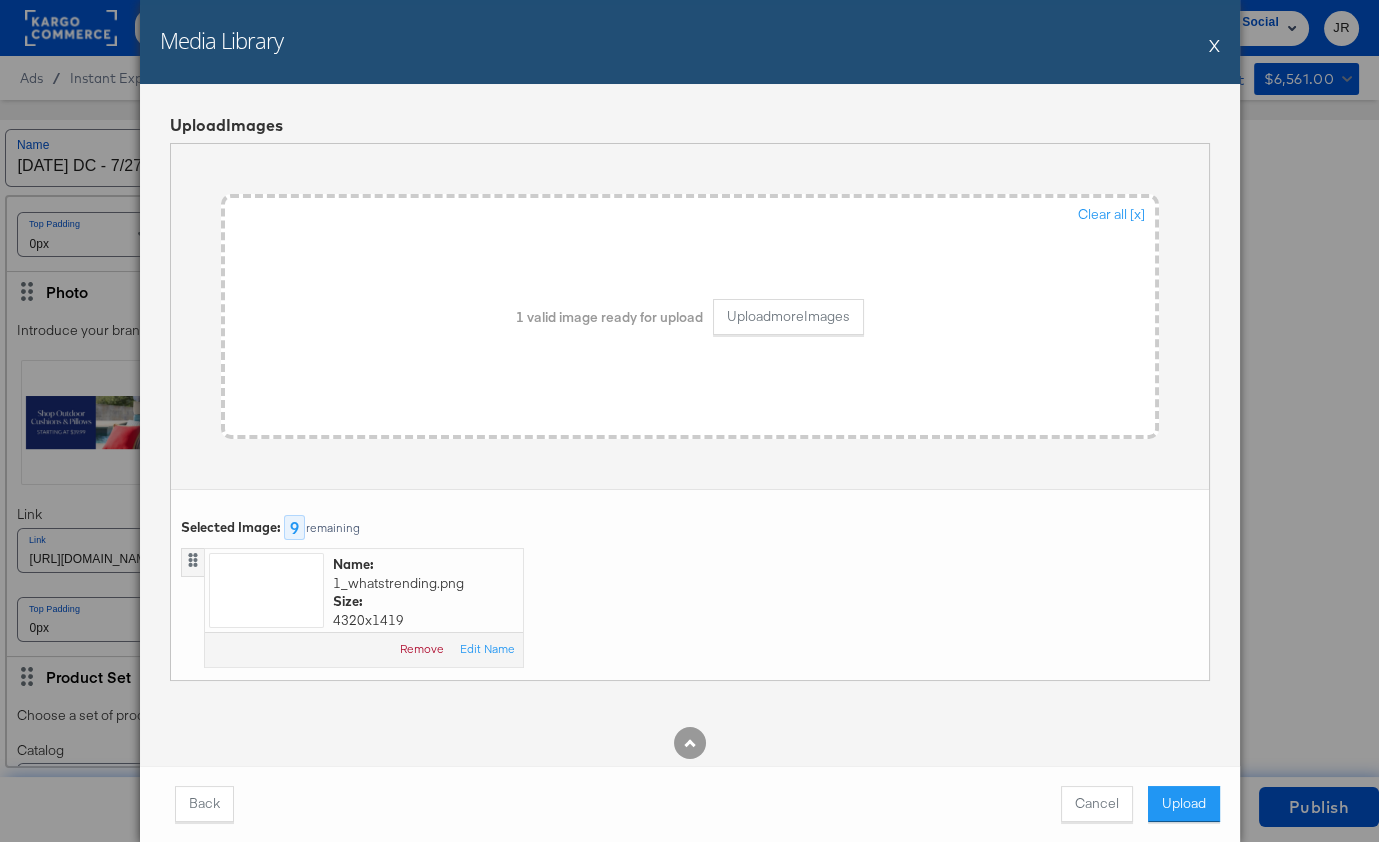 scroll, scrollTop: 20, scrollLeft: 0, axis: vertical 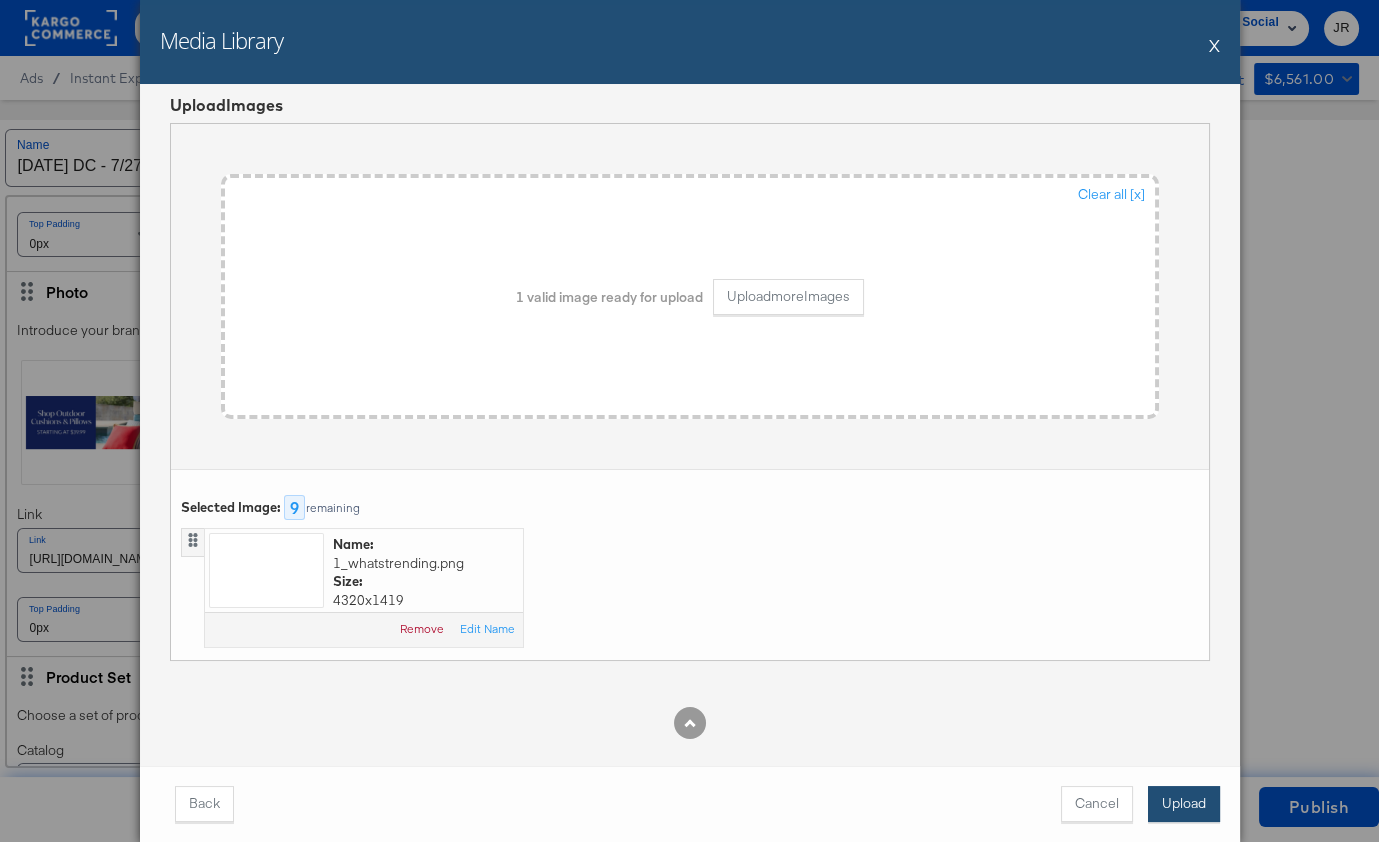 click on "Upload" at bounding box center (1184, 804) 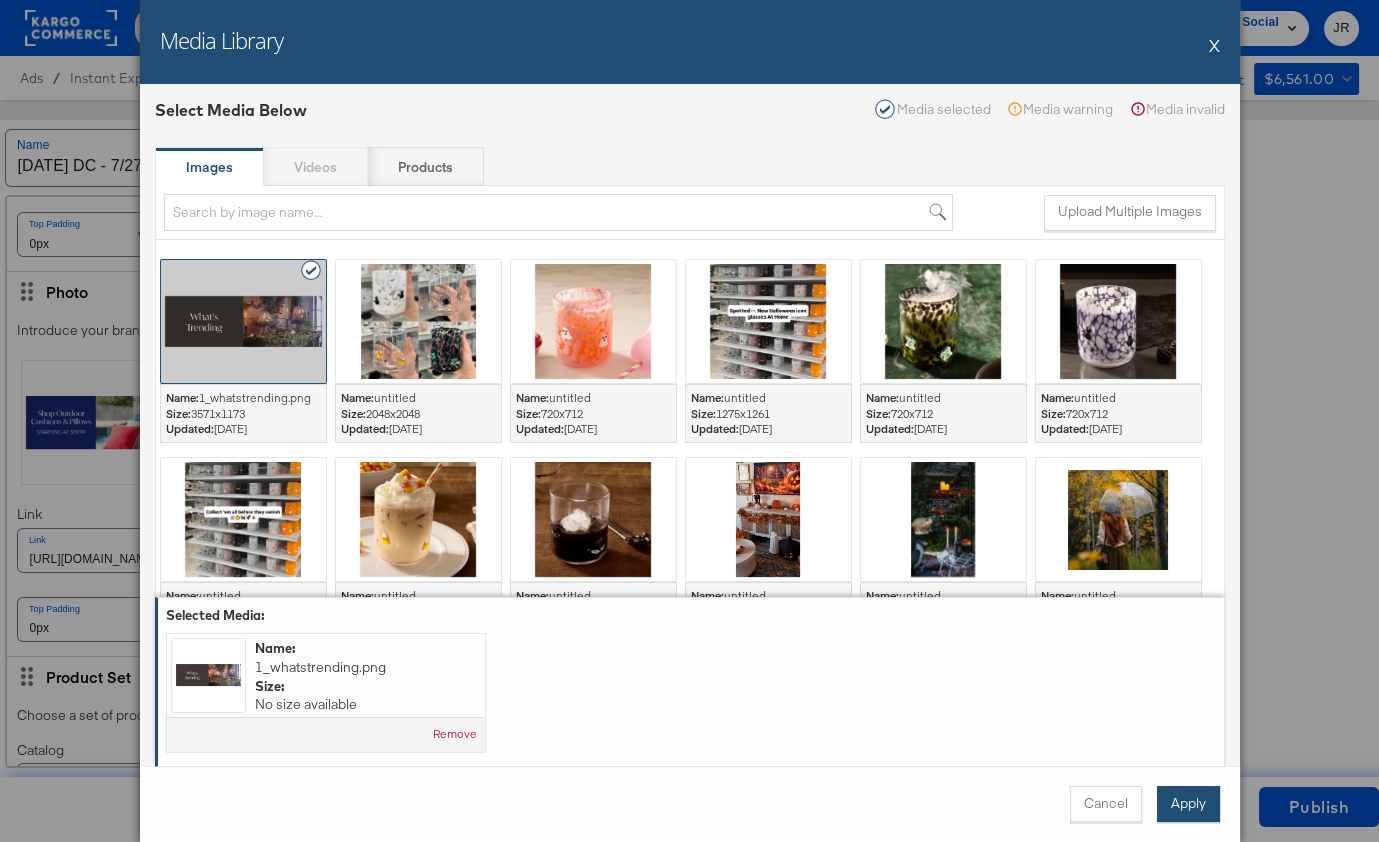 click on "Apply" at bounding box center (1188, 804) 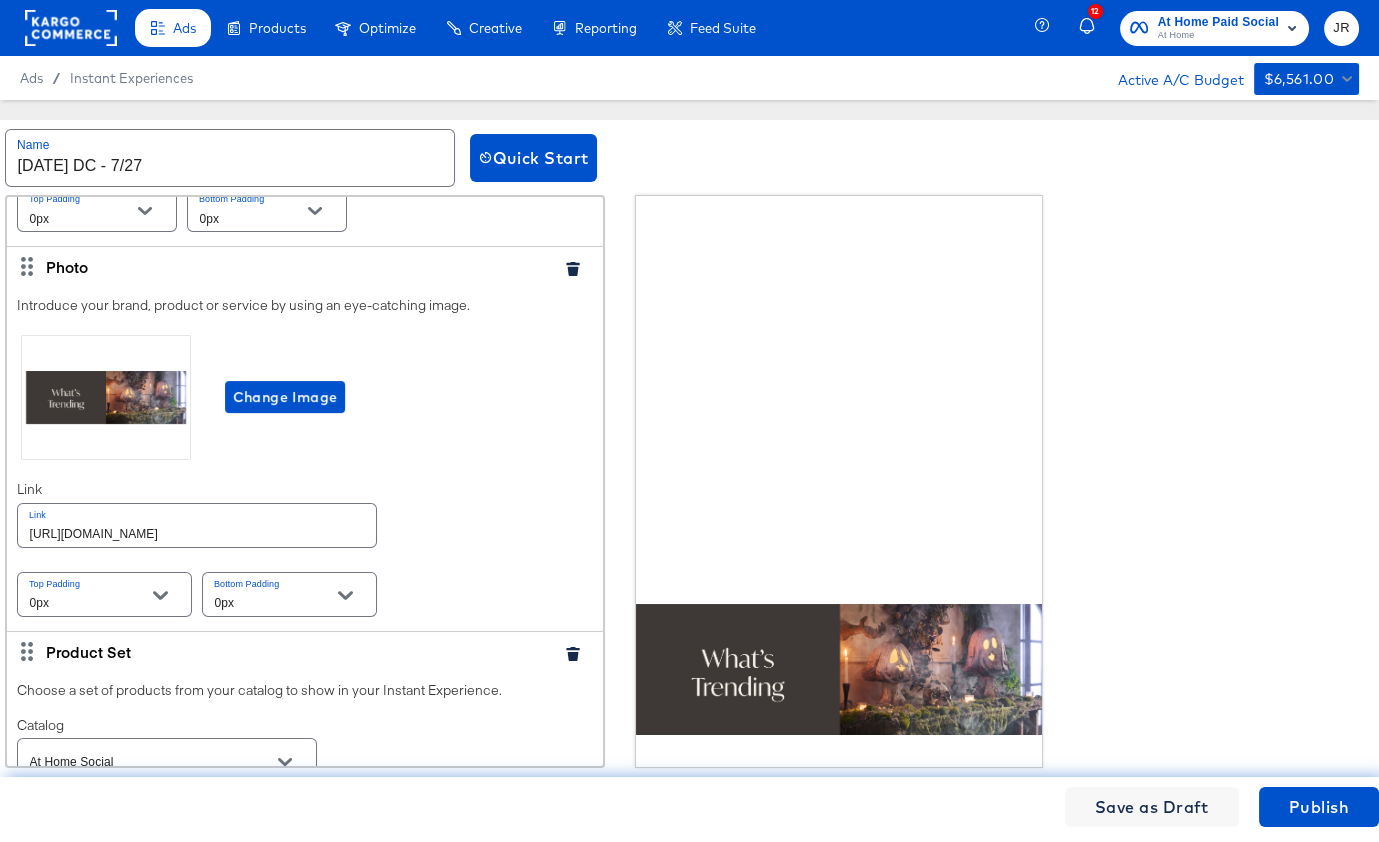 scroll, scrollTop: 268, scrollLeft: 0, axis: vertical 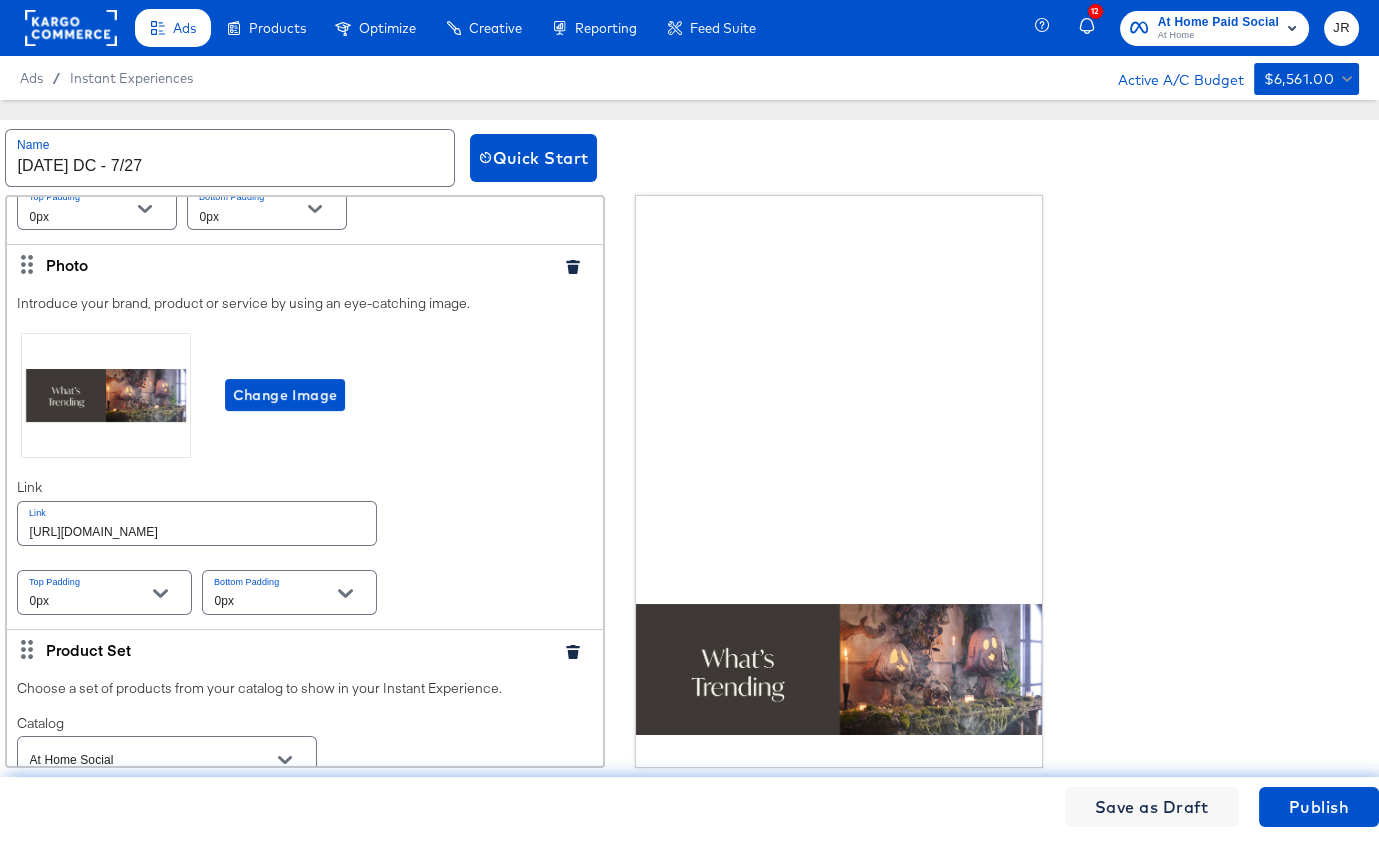 click on "https://www.athome.com/patio-pillows-cushions" at bounding box center (197, 523) 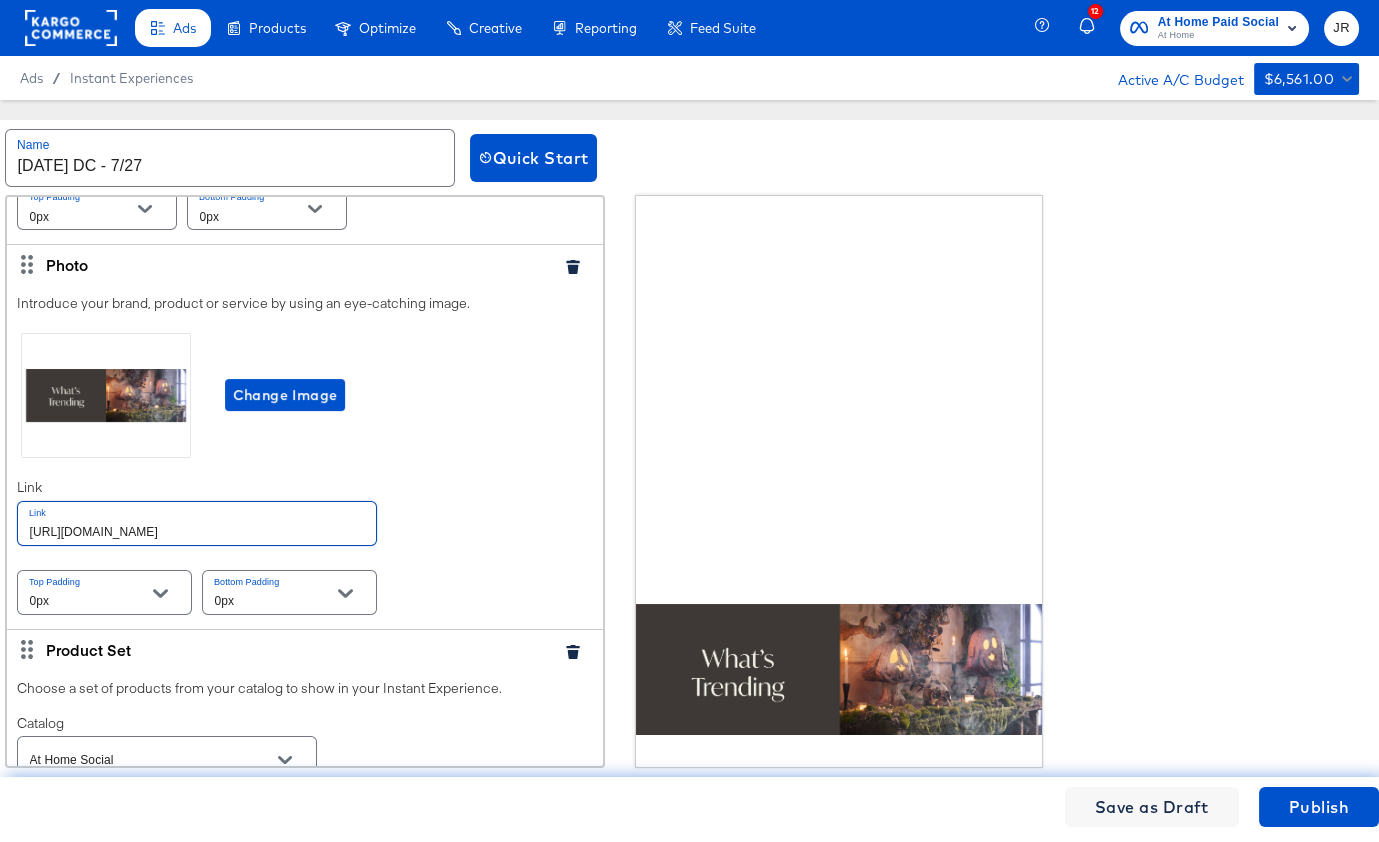 paste on "halloween-top-sellers/" 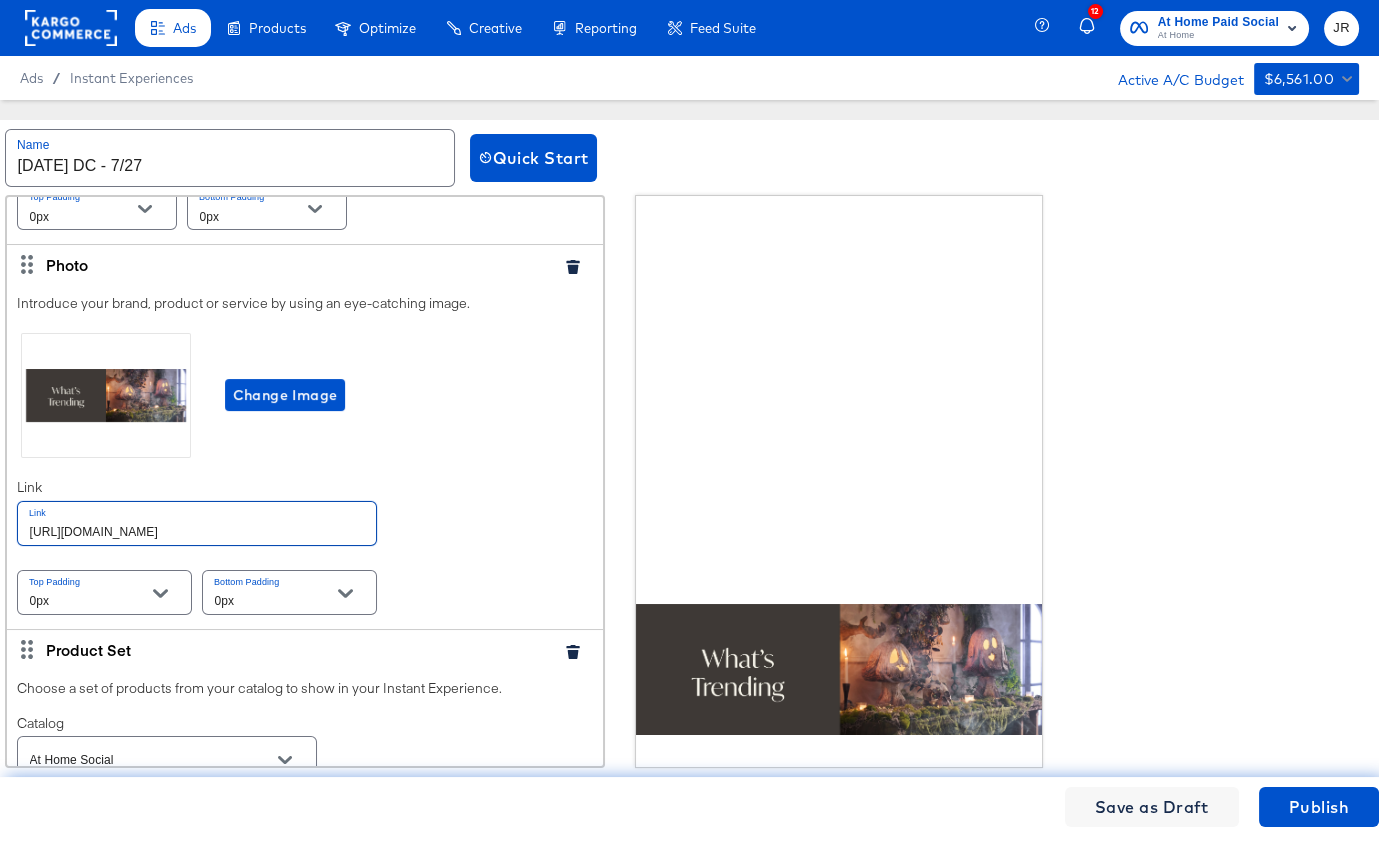 type on "[URL][DOMAIN_NAME]" 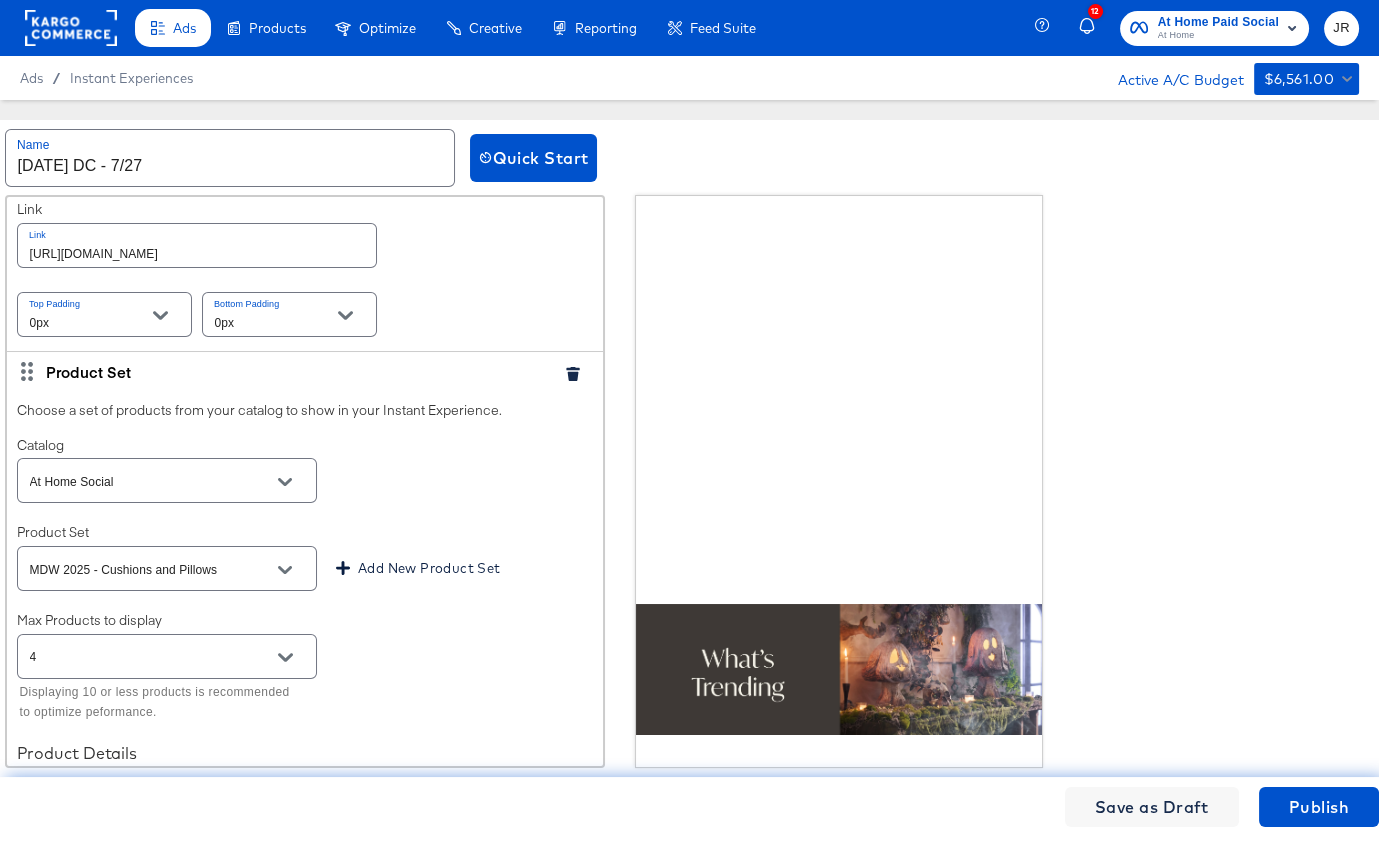 scroll, scrollTop: 695, scrollLeft: 0, axis: vertical 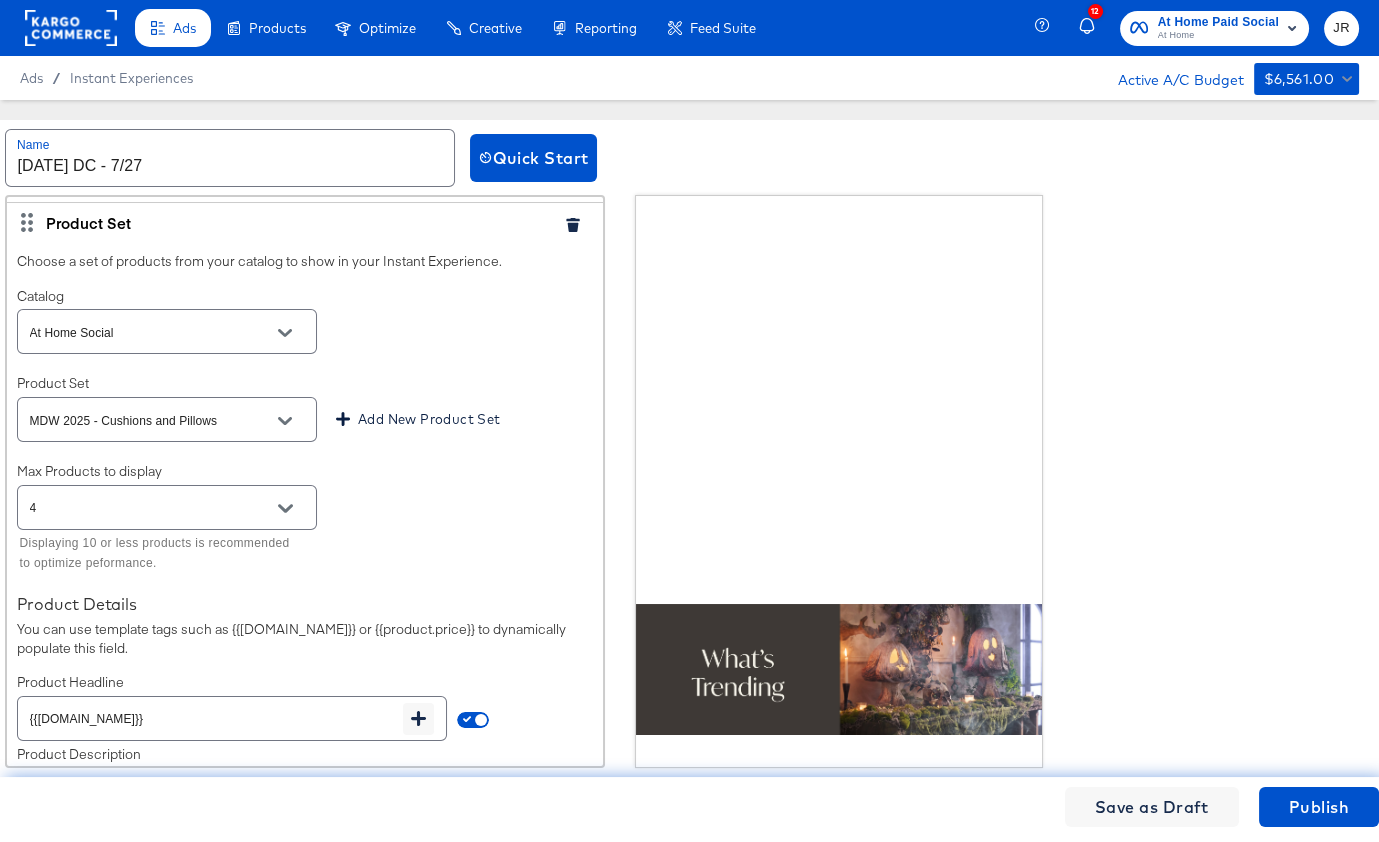 click on "MDW 2025 - Cushions and Pillows" at bounding box center [151, 420] 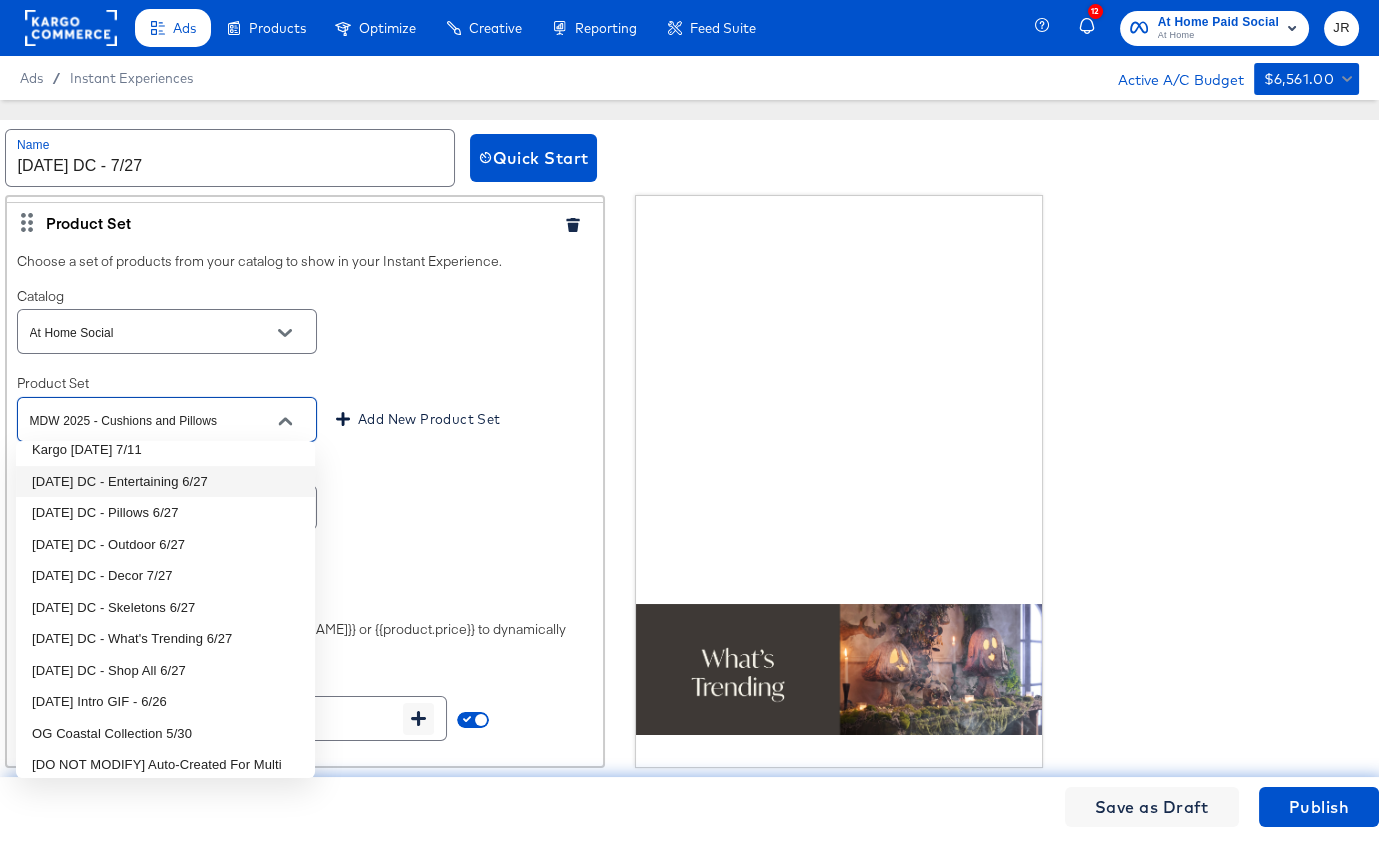 scroll, scrollTop: 97, scrollLeft: 0, axis: vertical 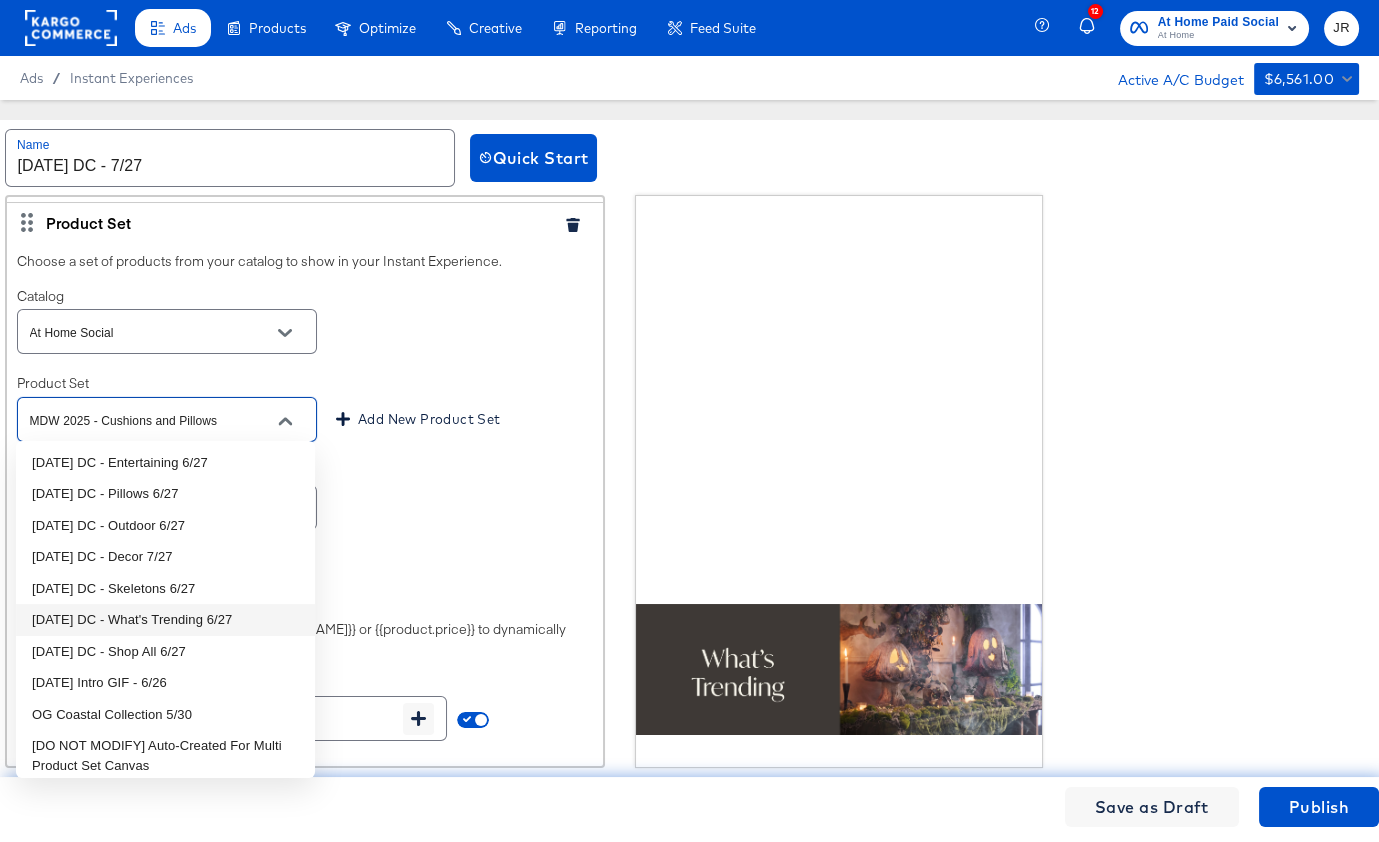 click on "[DATE] DC - What's Trending 6/27" at bounding box center (165, 620) 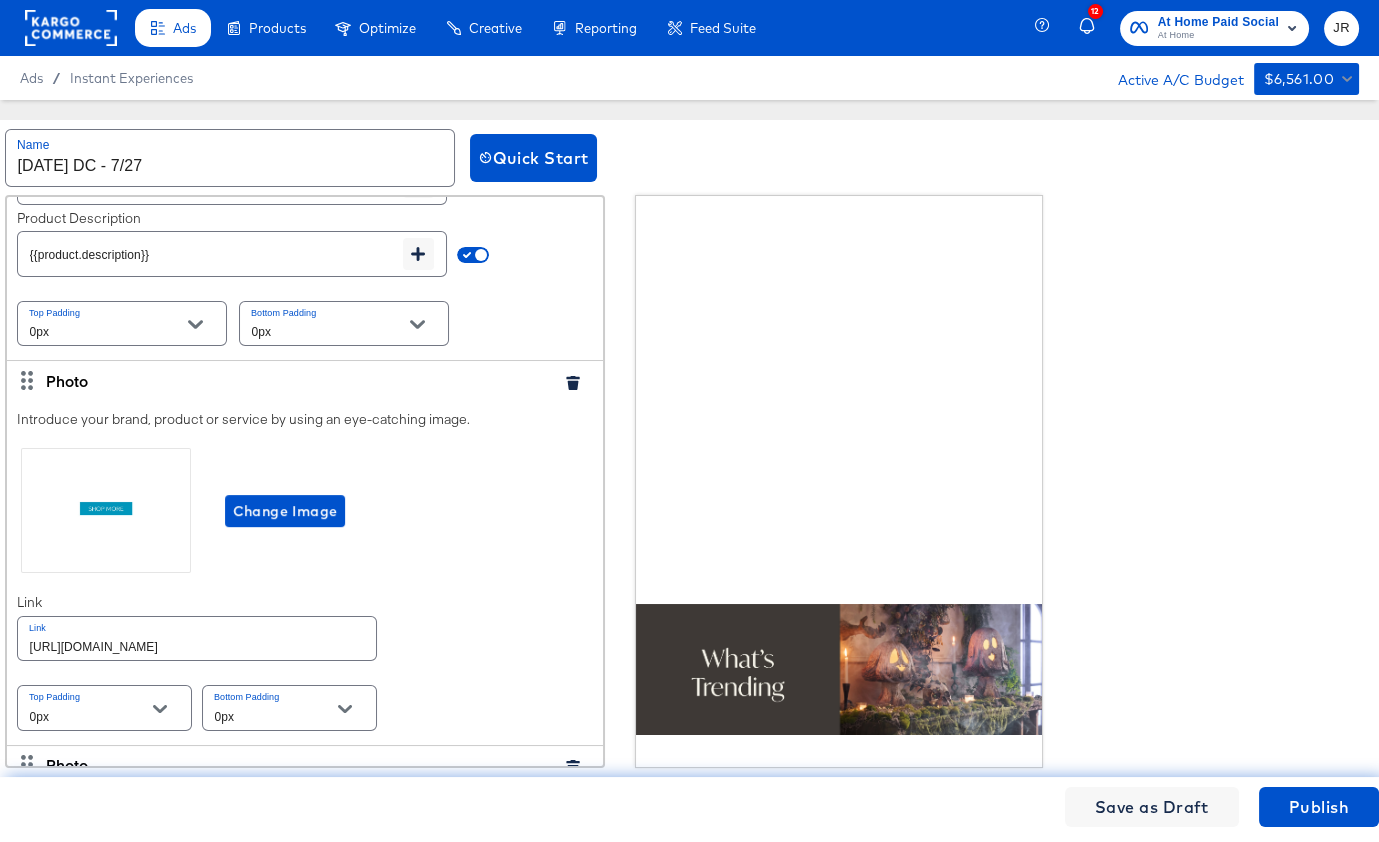 scroll, scrollTop: 1334, scrollLeft: 0, axis: vertical 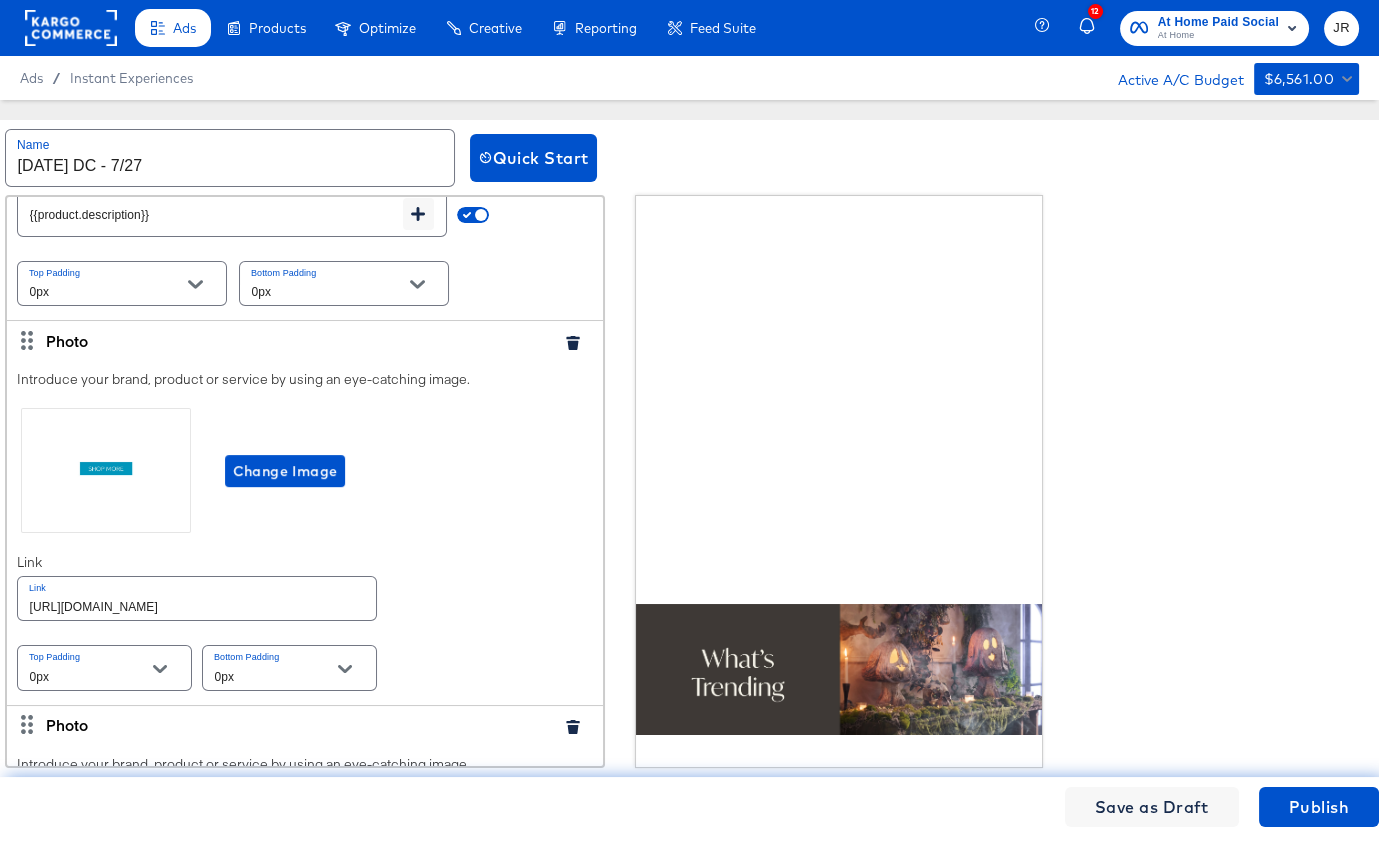 click on "Change Image" at bounding box center [305, 470] 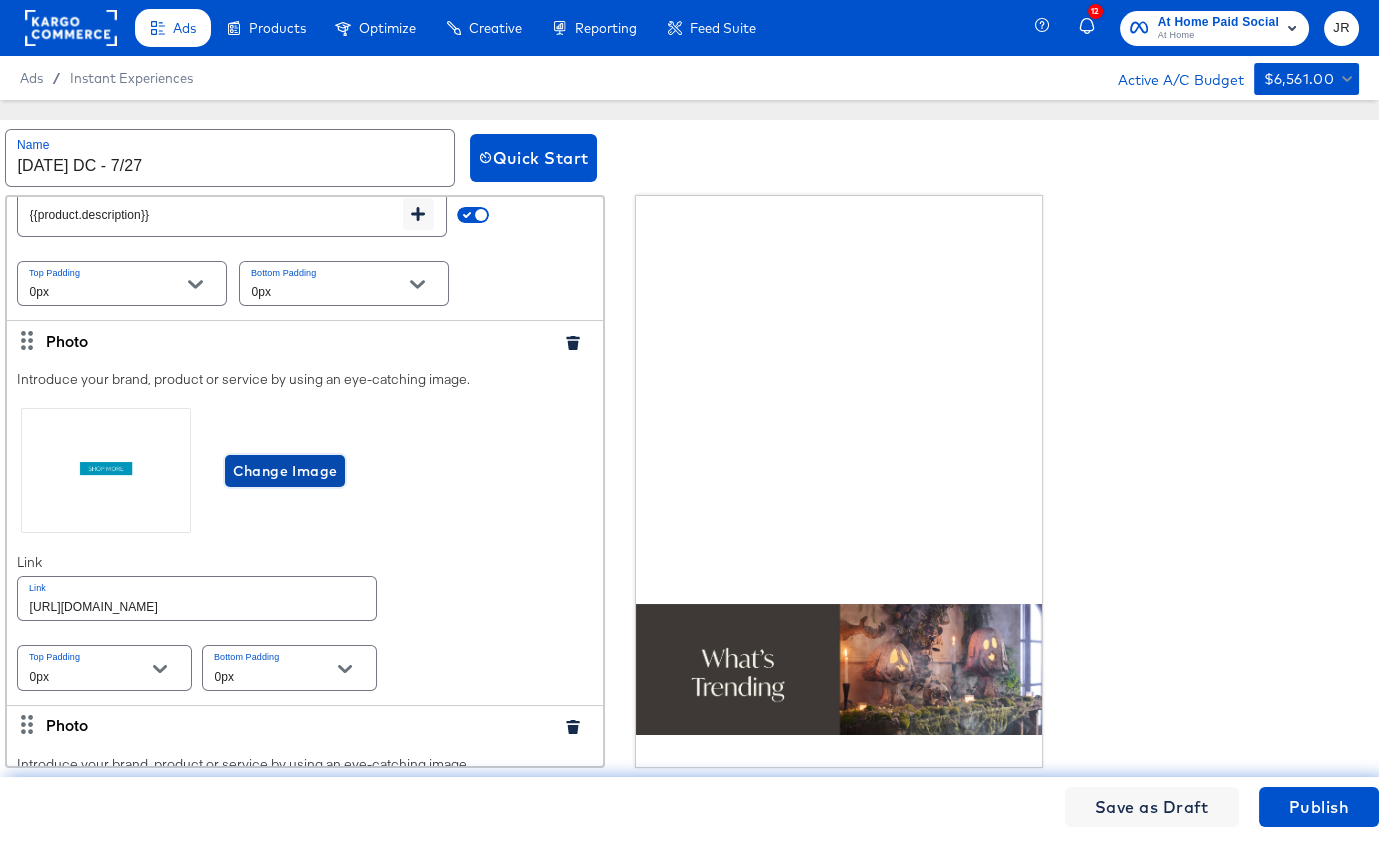 click on "Change Image" at bounding box center [285, 471] 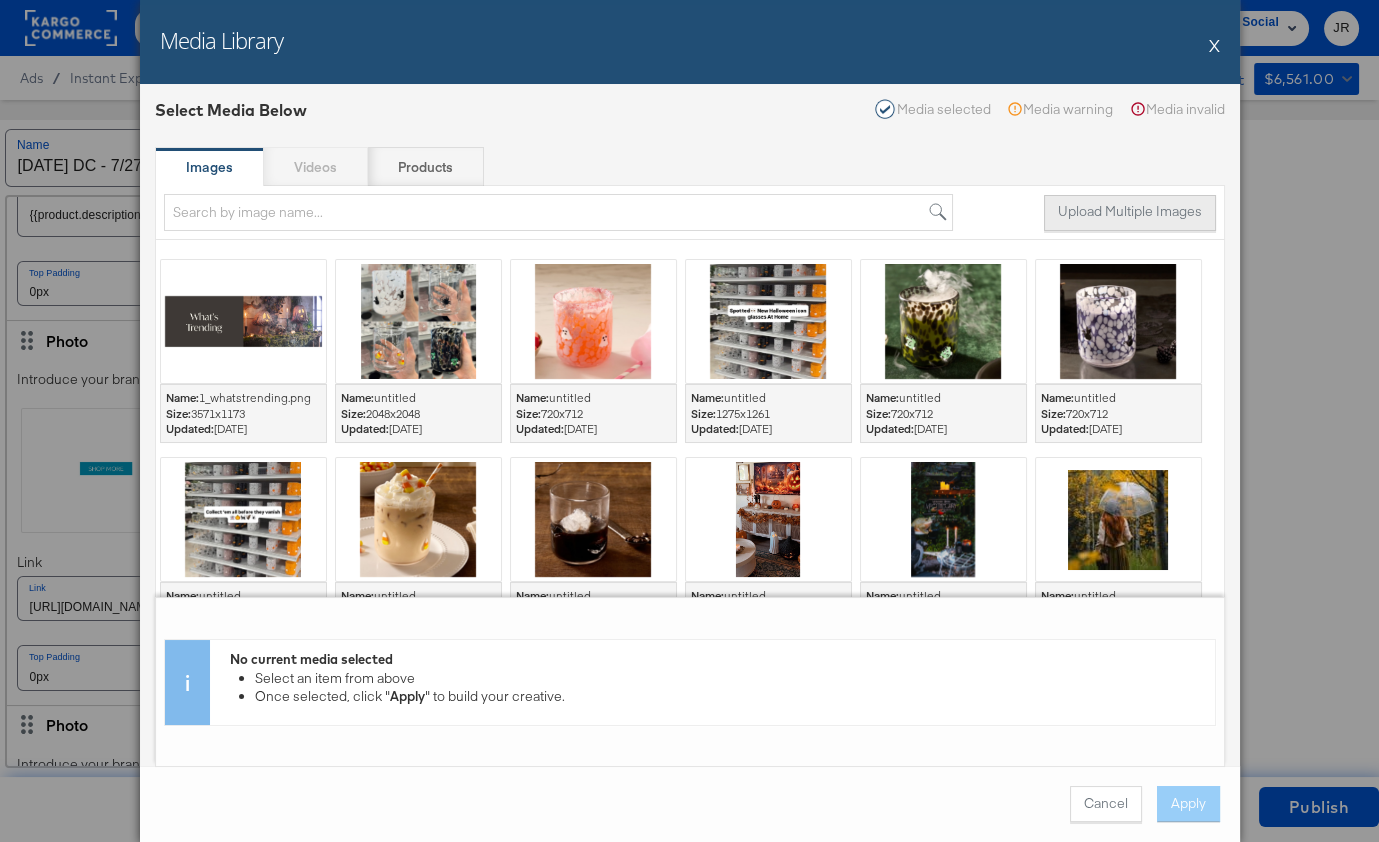 click on "Upload Multiple Images" at bounding box center (1130, 213) 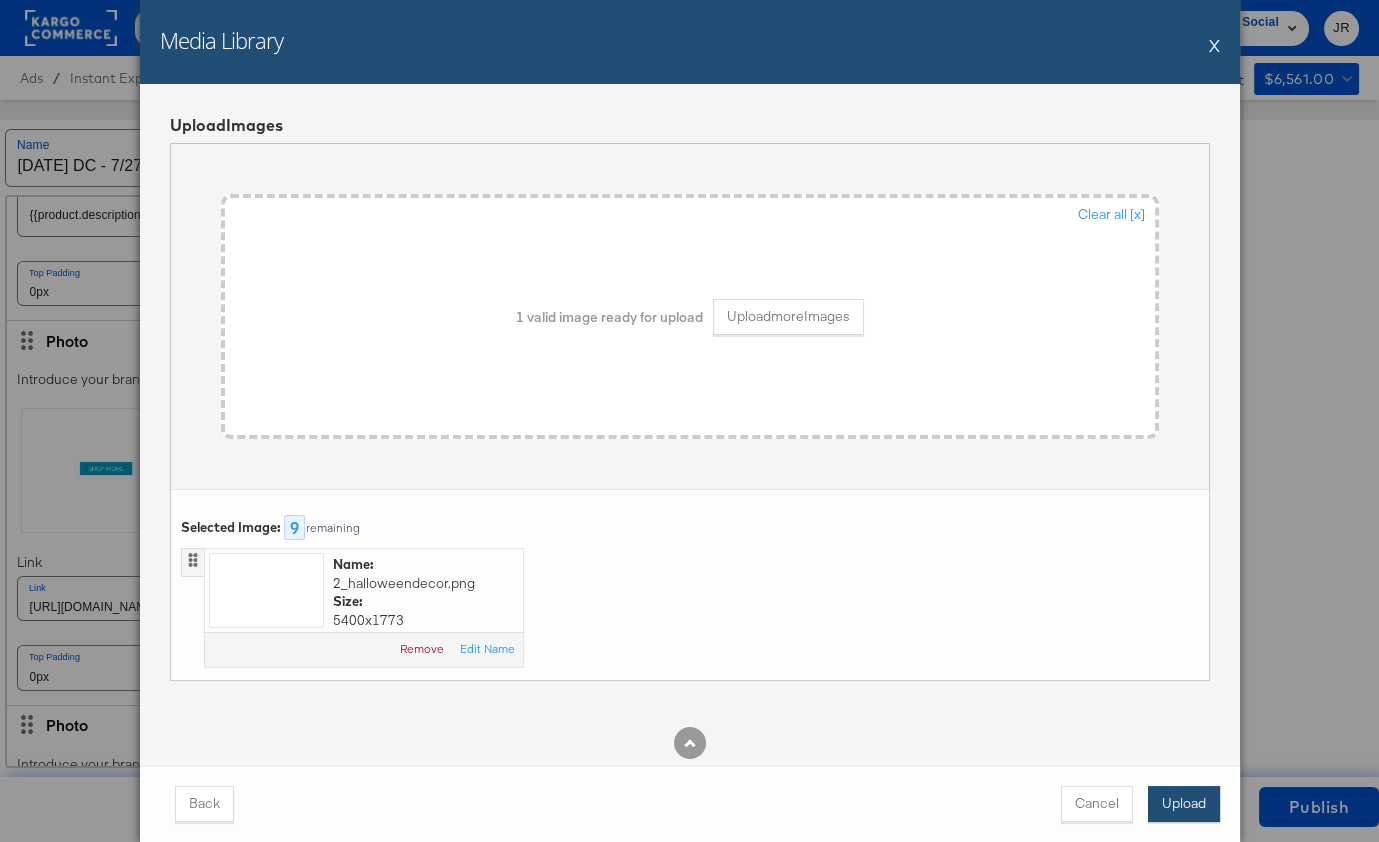 click on "Upload" at bounding box center (1184, 804) 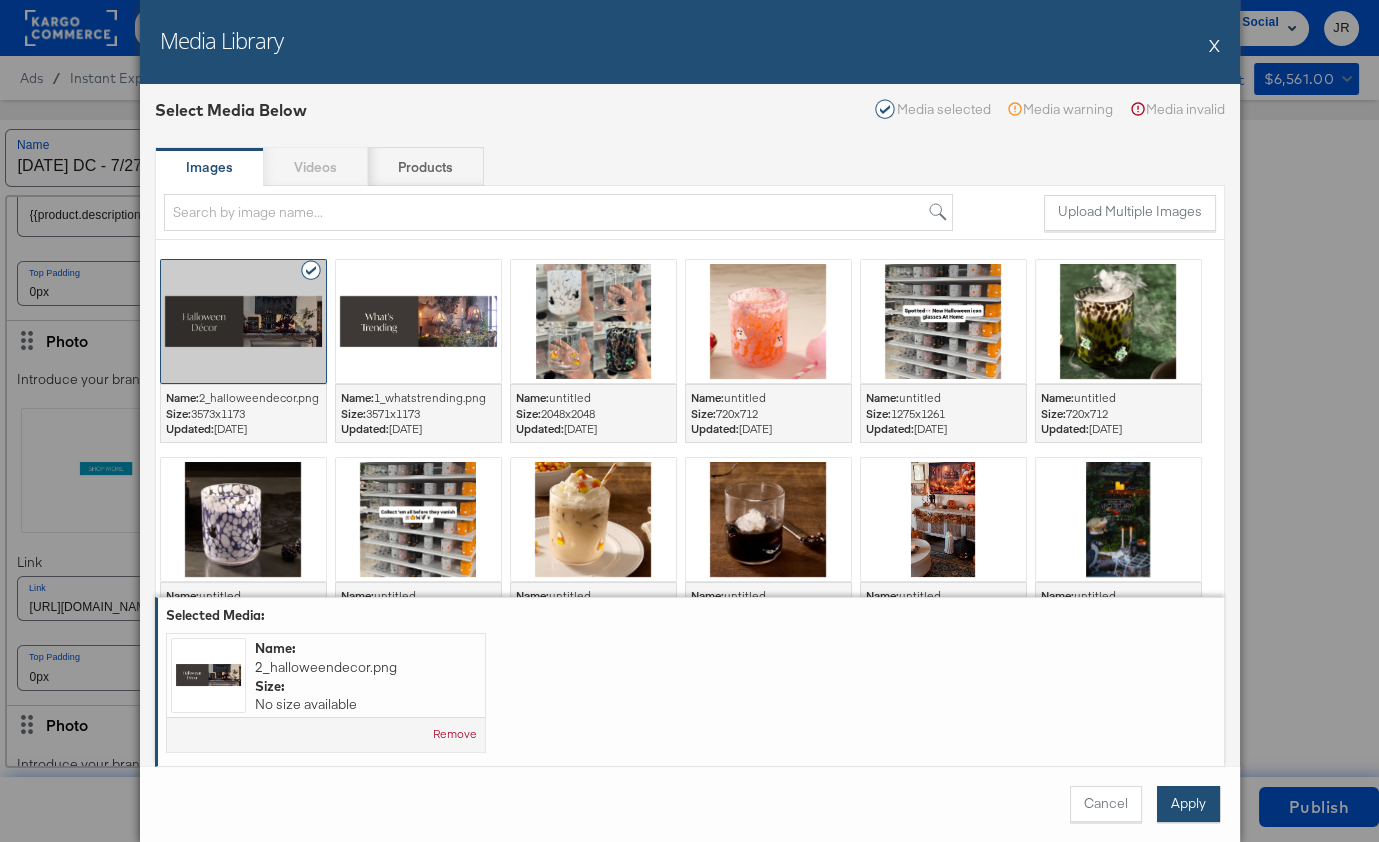 click on "Apply" at bounding box center [1188, 804] 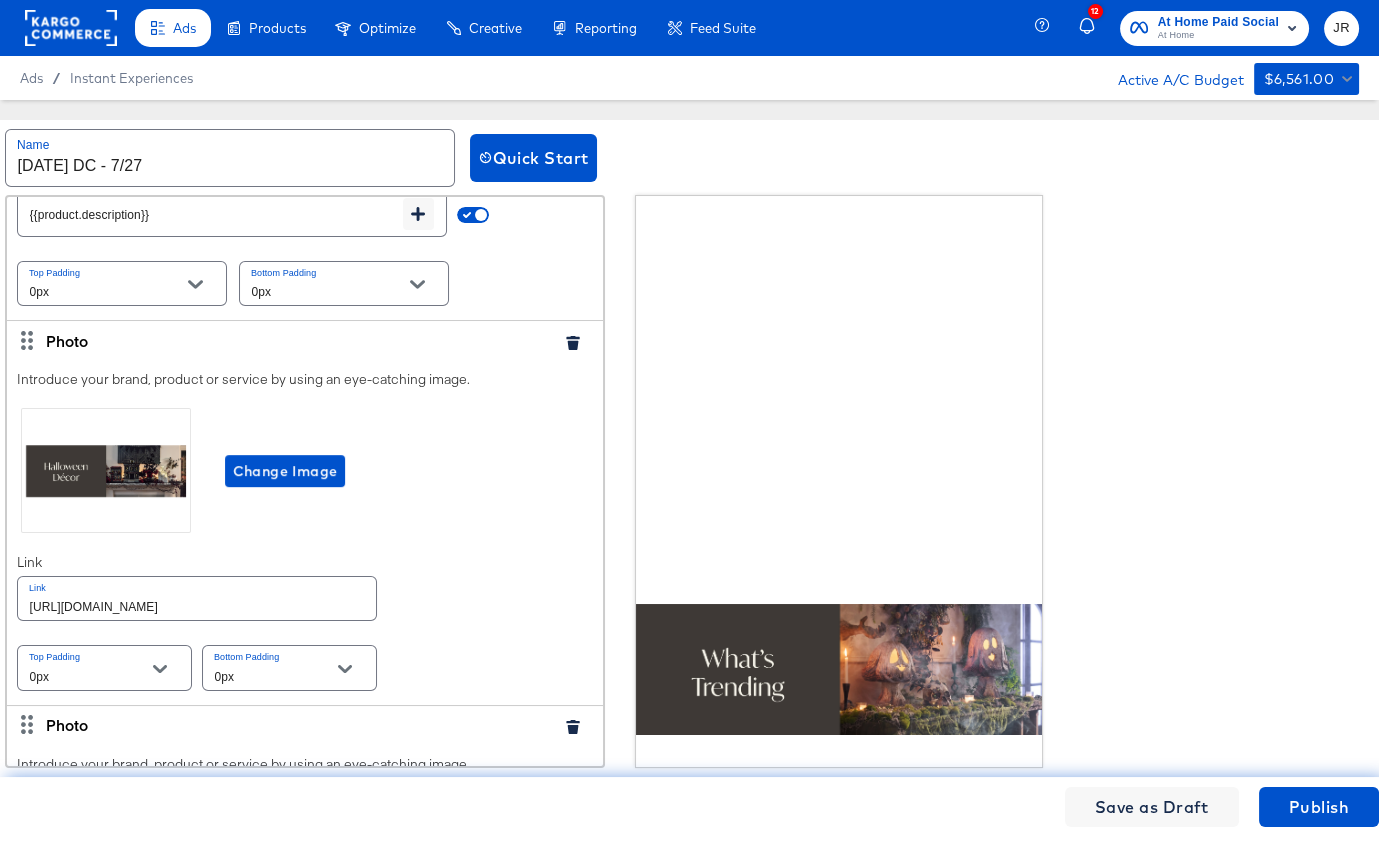 scroll, scrollTop: 1418, scrollLeft: 0, axis: vertical 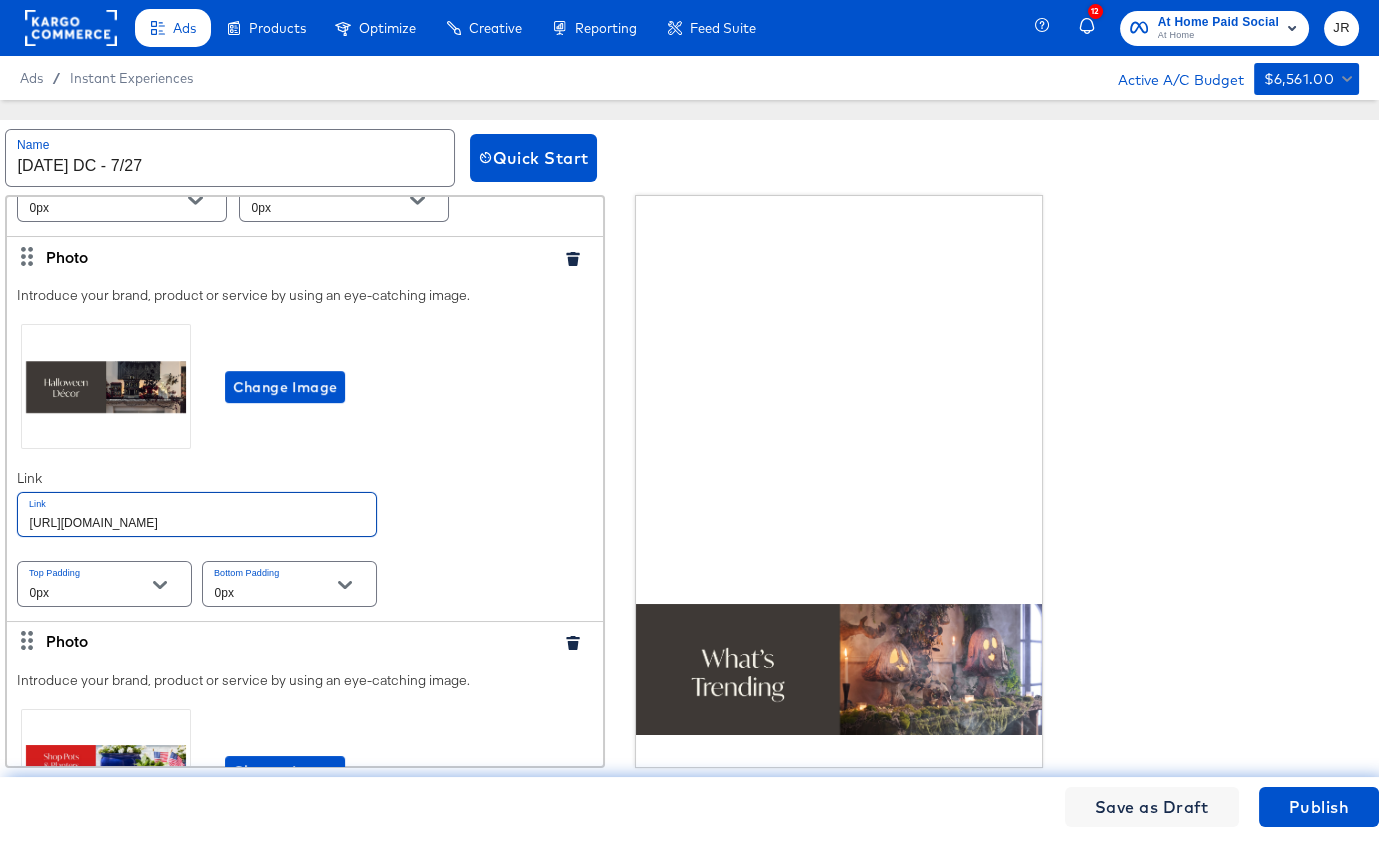 click on "https://www.athome.com/patio-pillows-cushions" at bounding box center [197, 514] 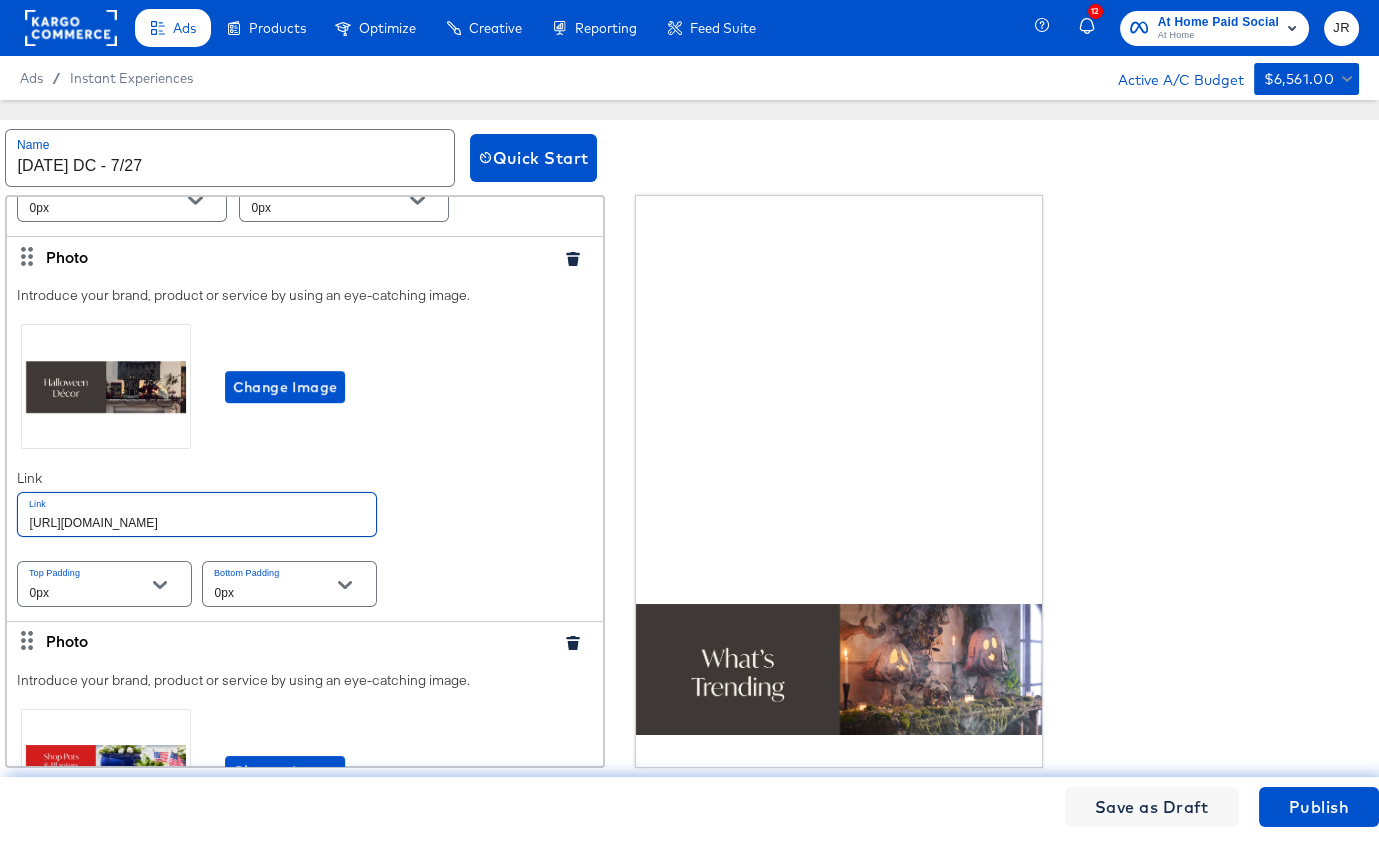 paste on "halloween-decor/" 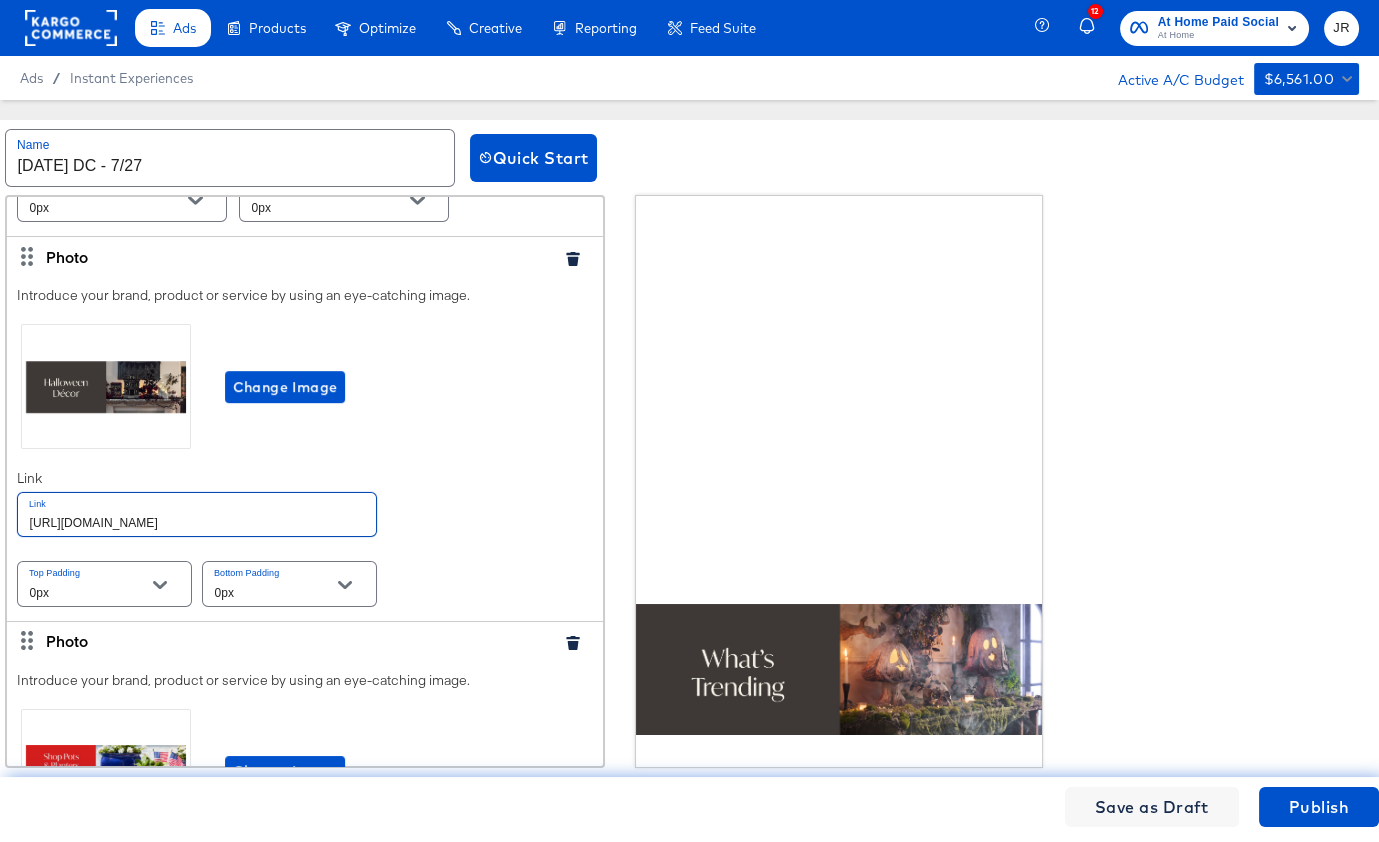 type on "[URL][DOMAIN_NAME]" 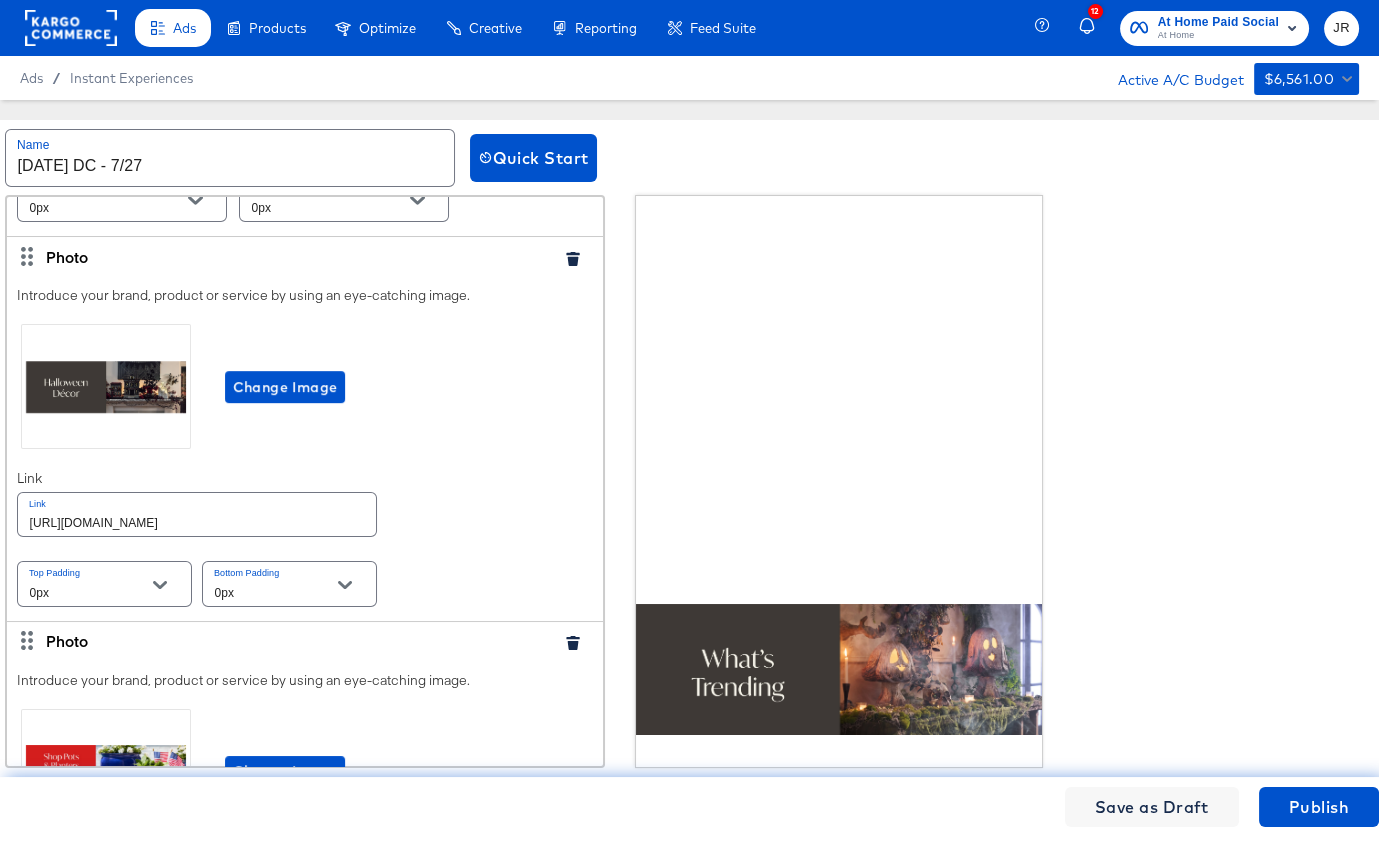 click on "Introduce your brand, product or service by using an eye-catching image. Change Image Link Link [URL][DOMAIN_NAME] Top Padding 0px Bottom Padding 0px" at bounding box center (305, 448) 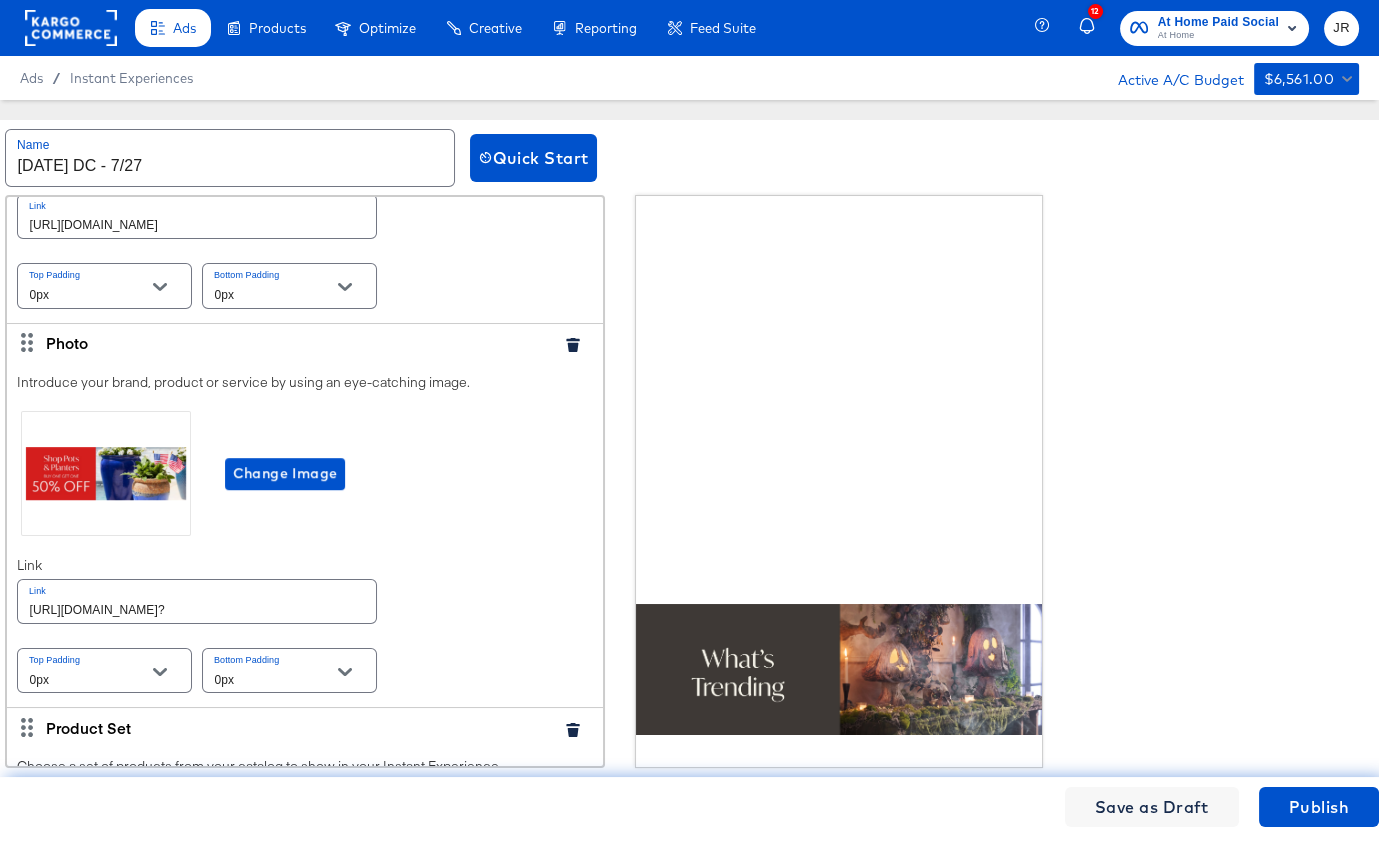 scroll, scrollTop: 1717, scrollLeft: 0, axis: vertical 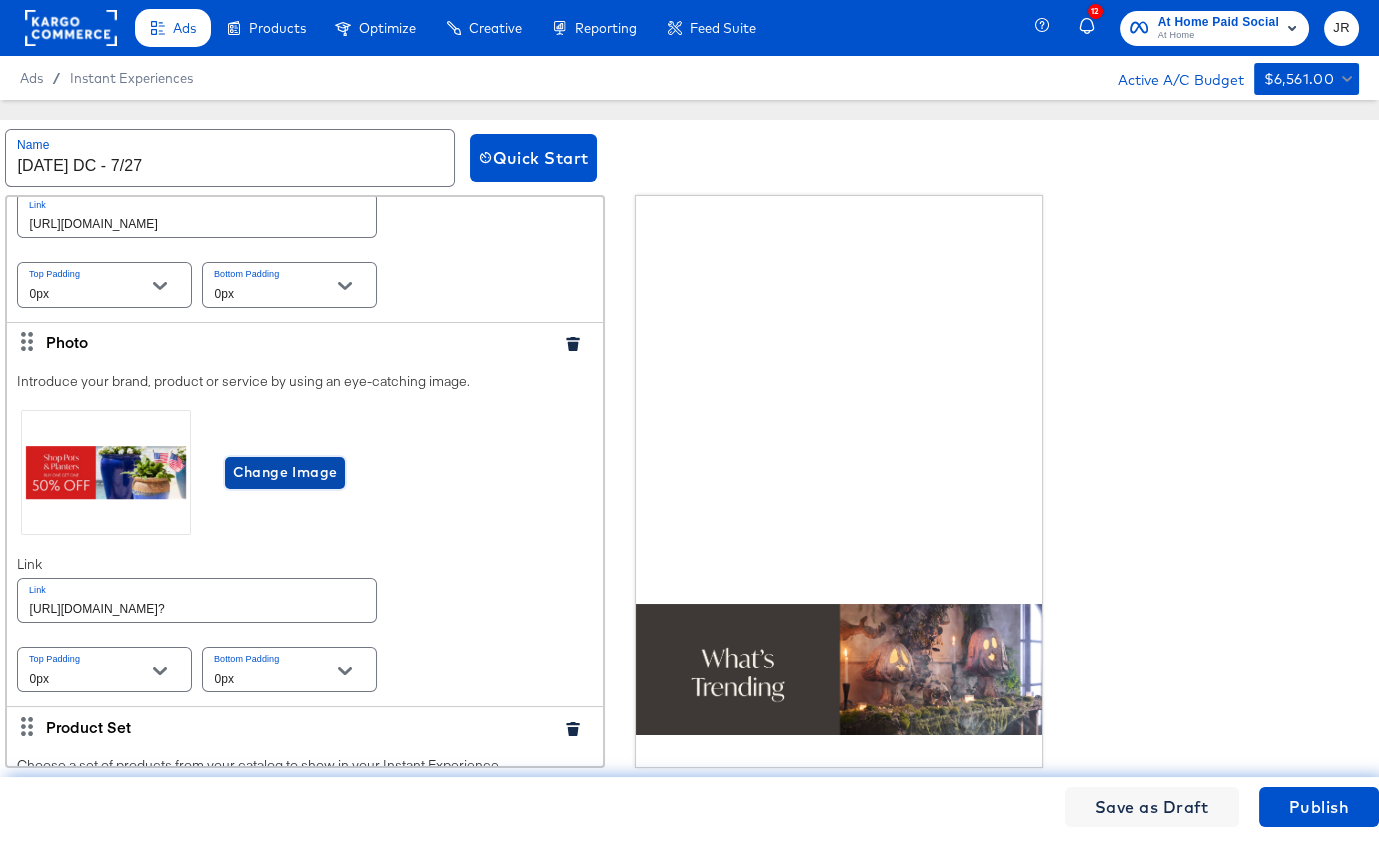 click on "Change Image" at bounding box center [285, 472] 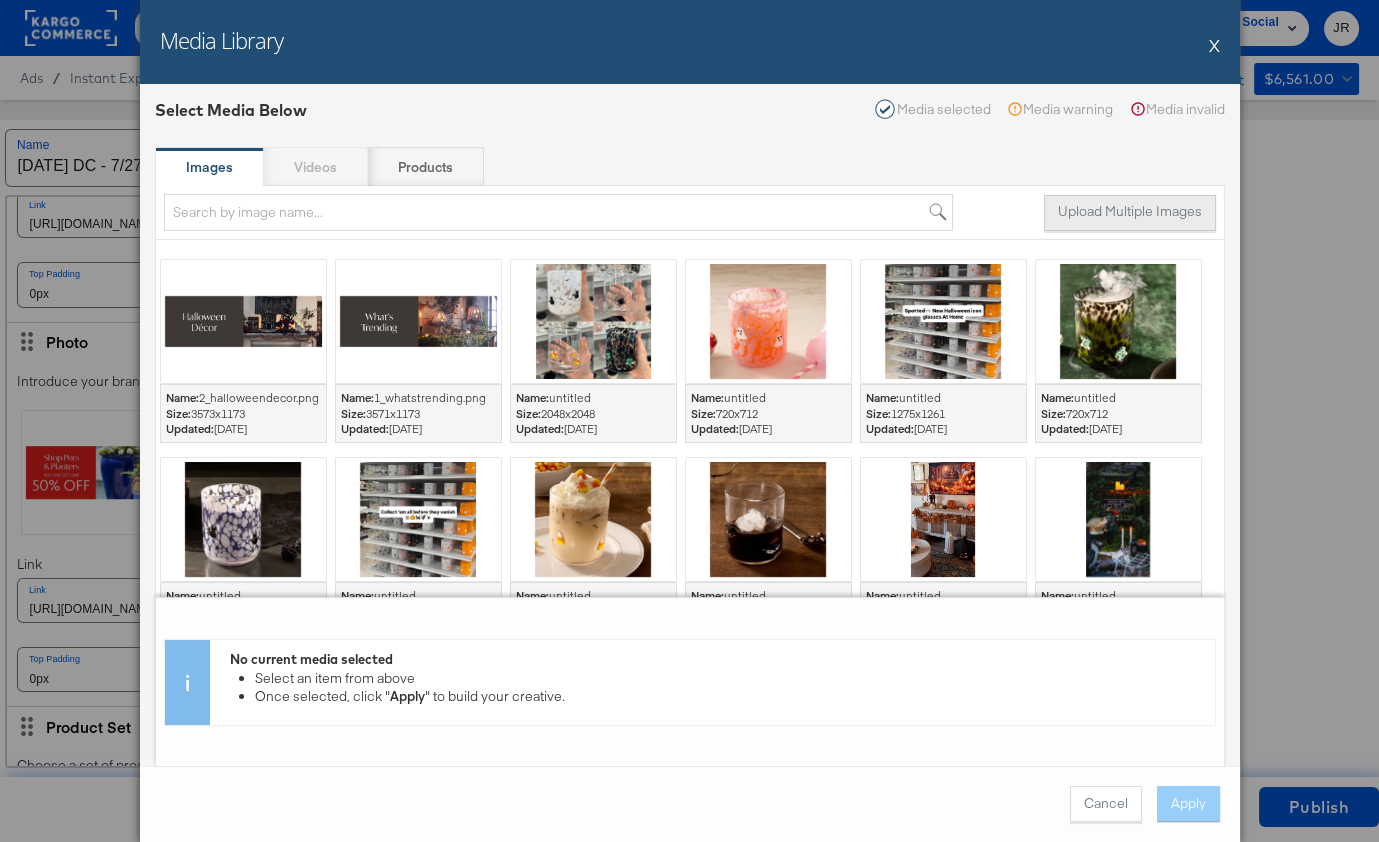 click on "Upload Multiple Images" at bounding box center (1130, 213) 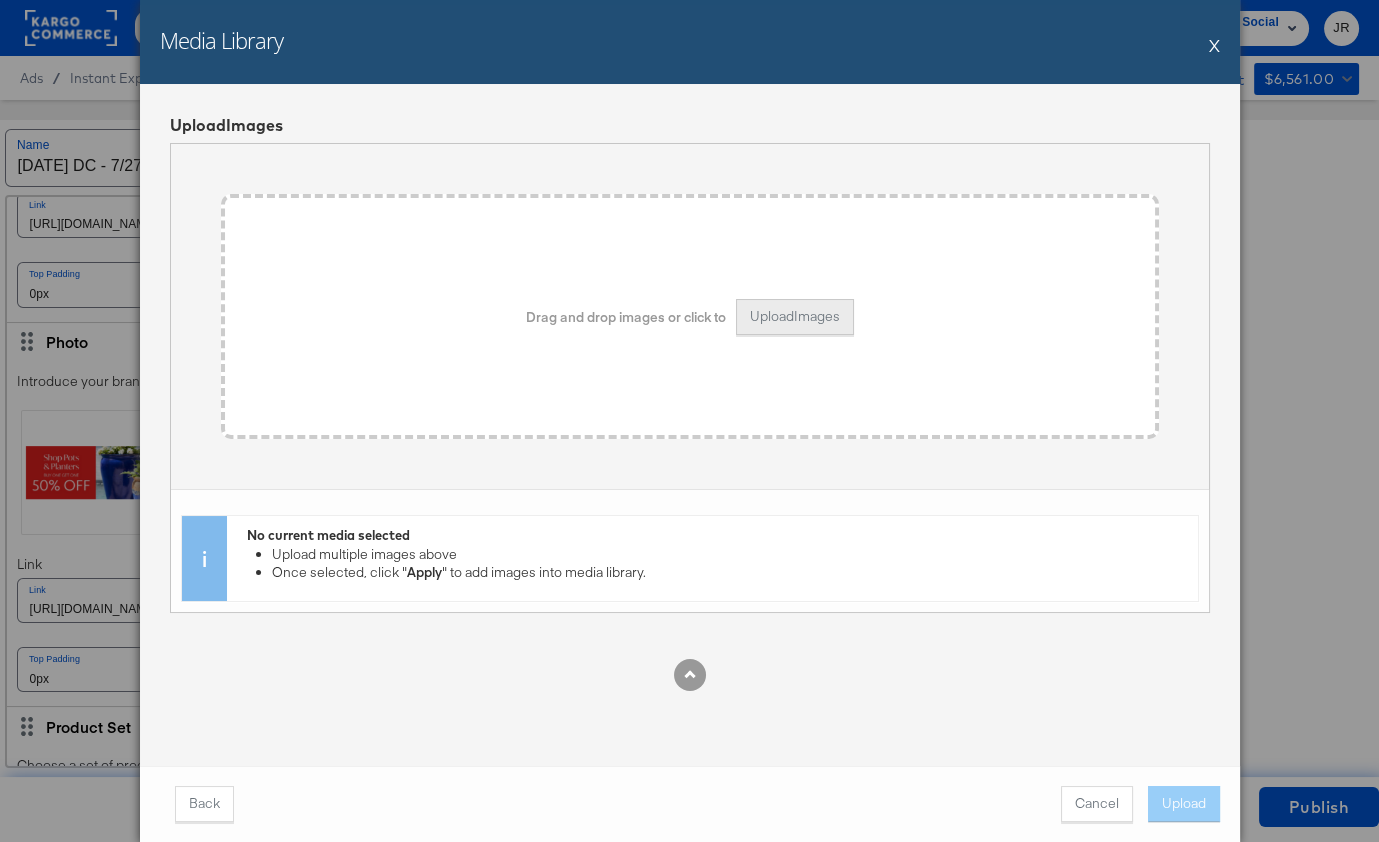 click on "Upload  Images" at bounding box center (795, 317) 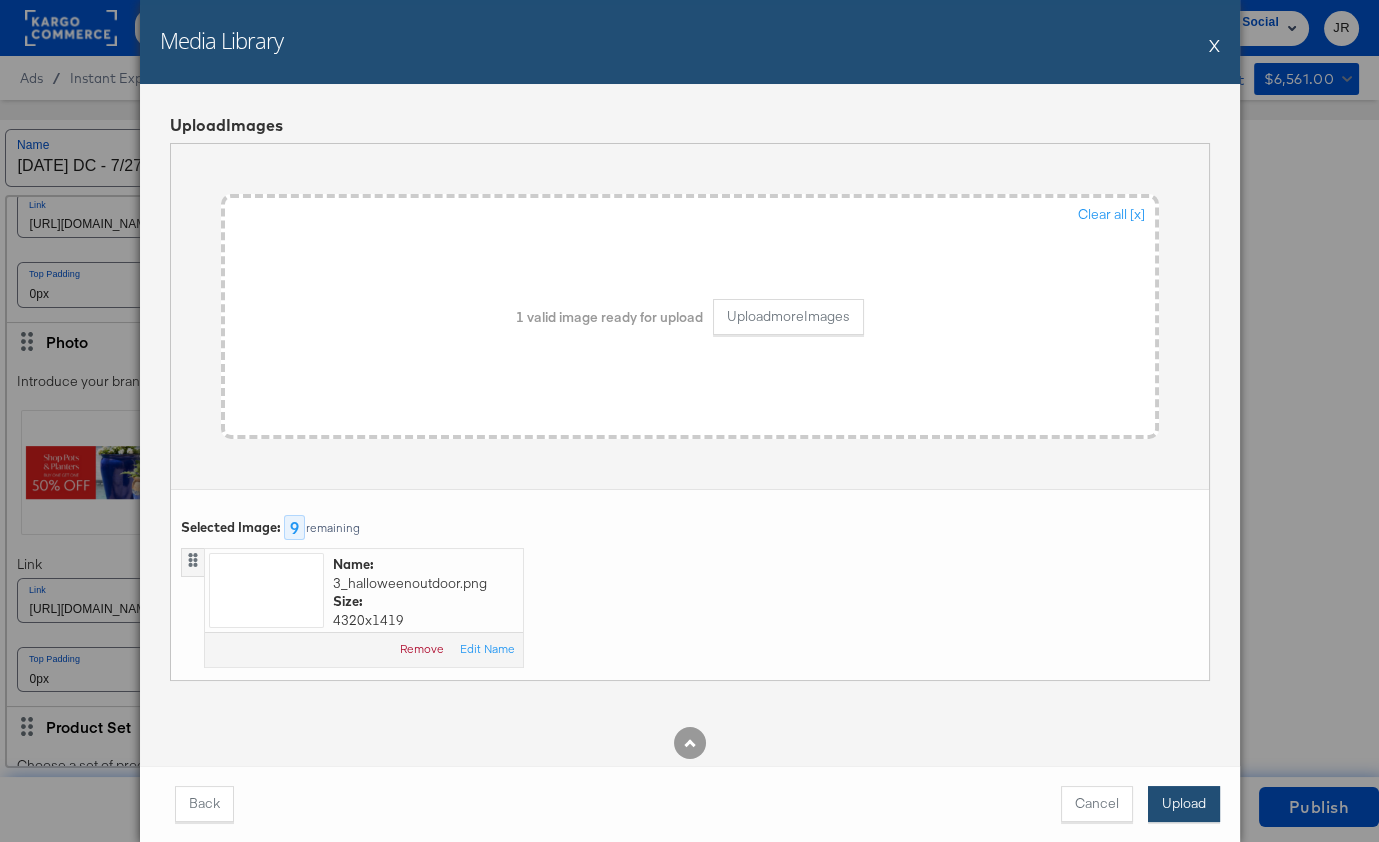 click on "Upload" at bounding box center (1184, 804) 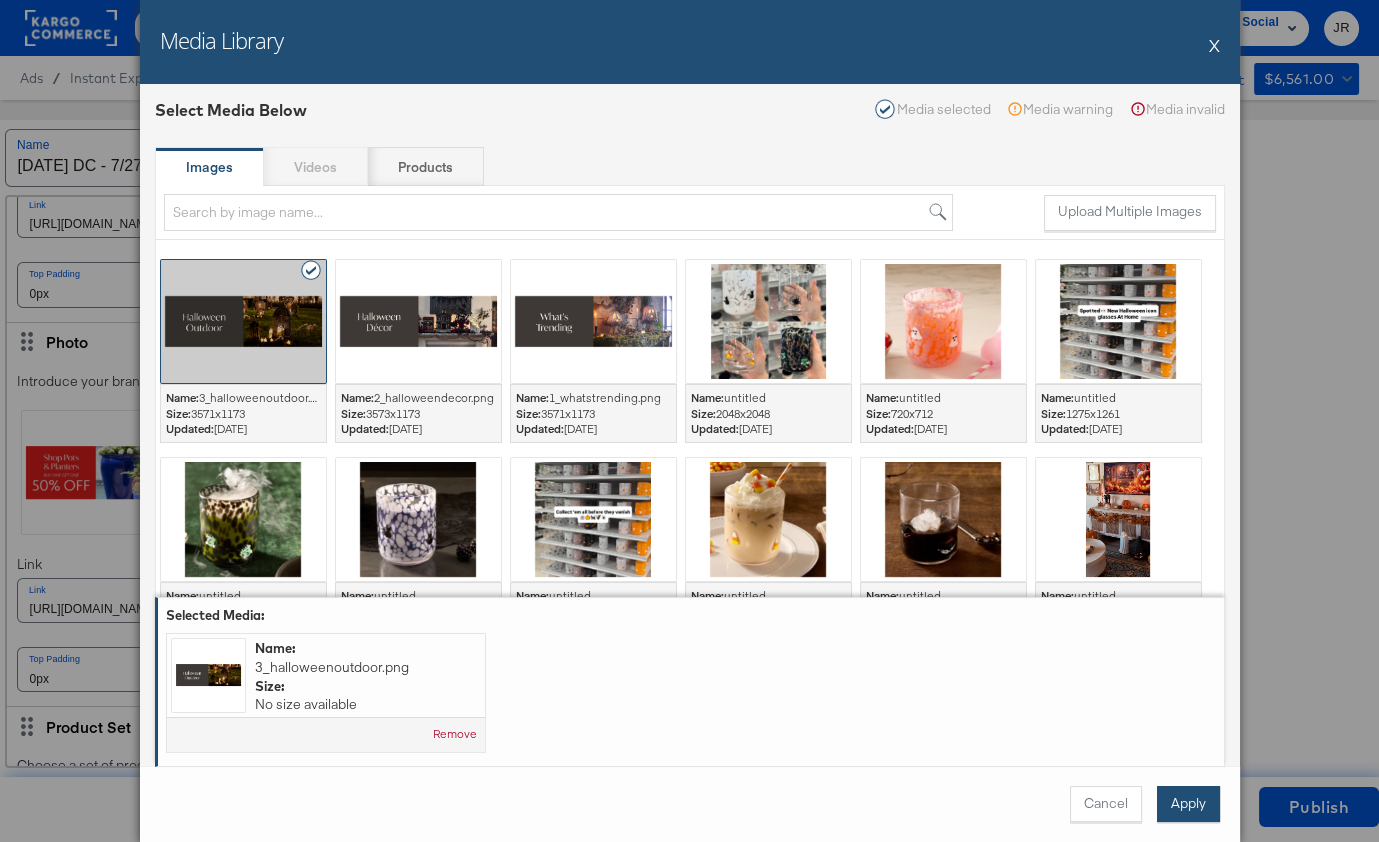 click on "Apply" at bounding box center (1188, 804) 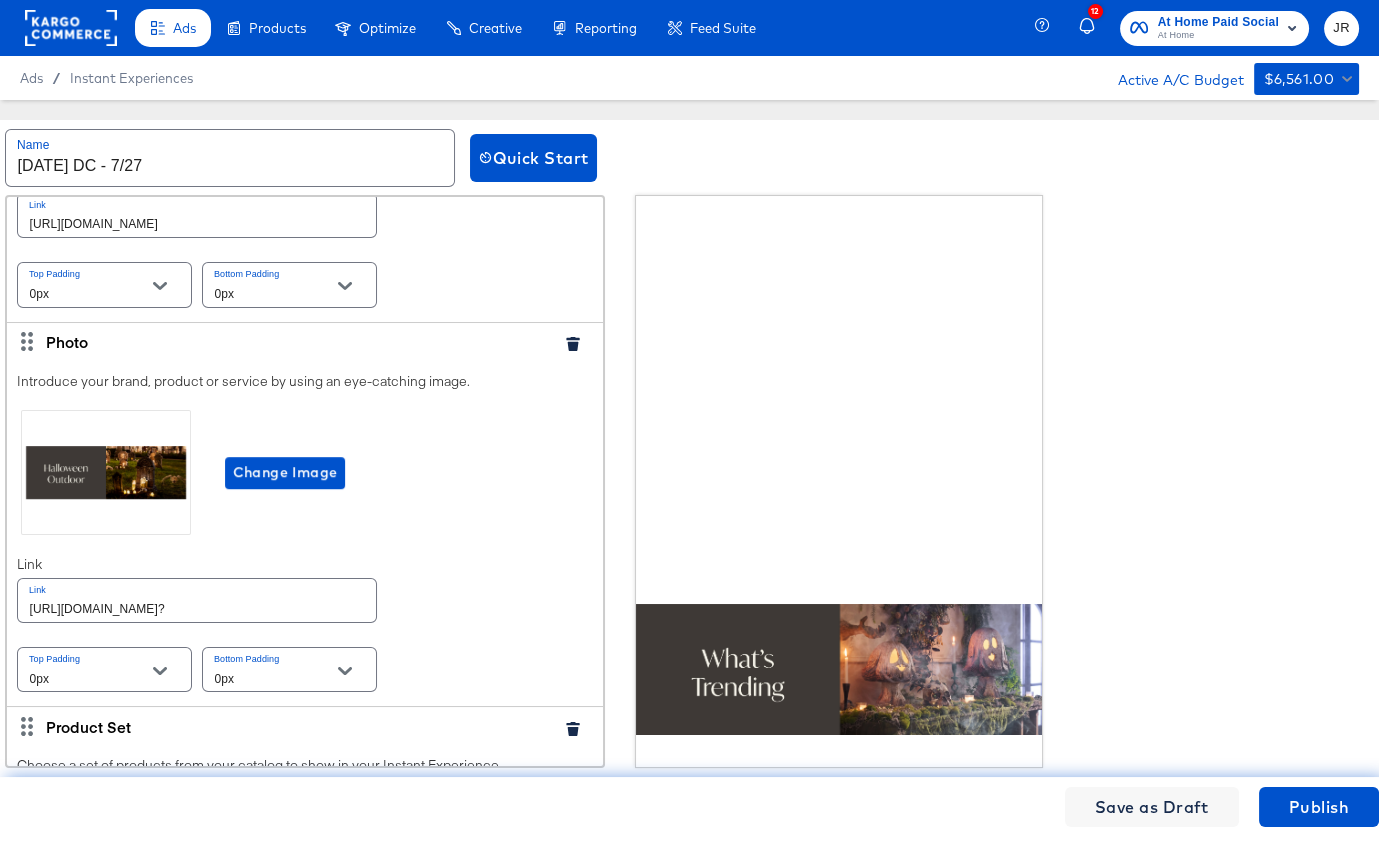 click on "https://www.athome.com/outdoor-pots-planters/?" at bounding box center [197, 600] 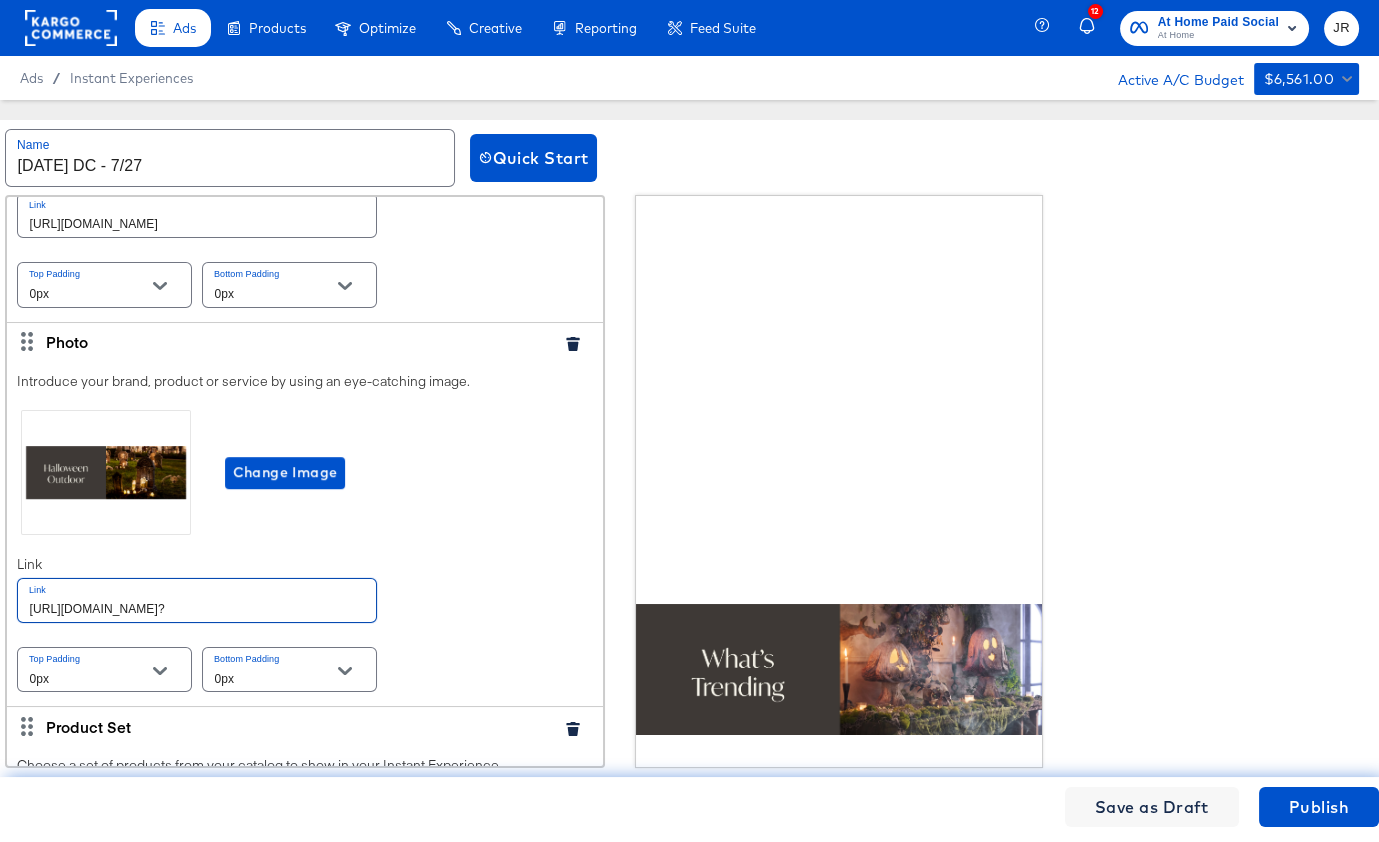 paste on "halloween-outdoor-decor/" 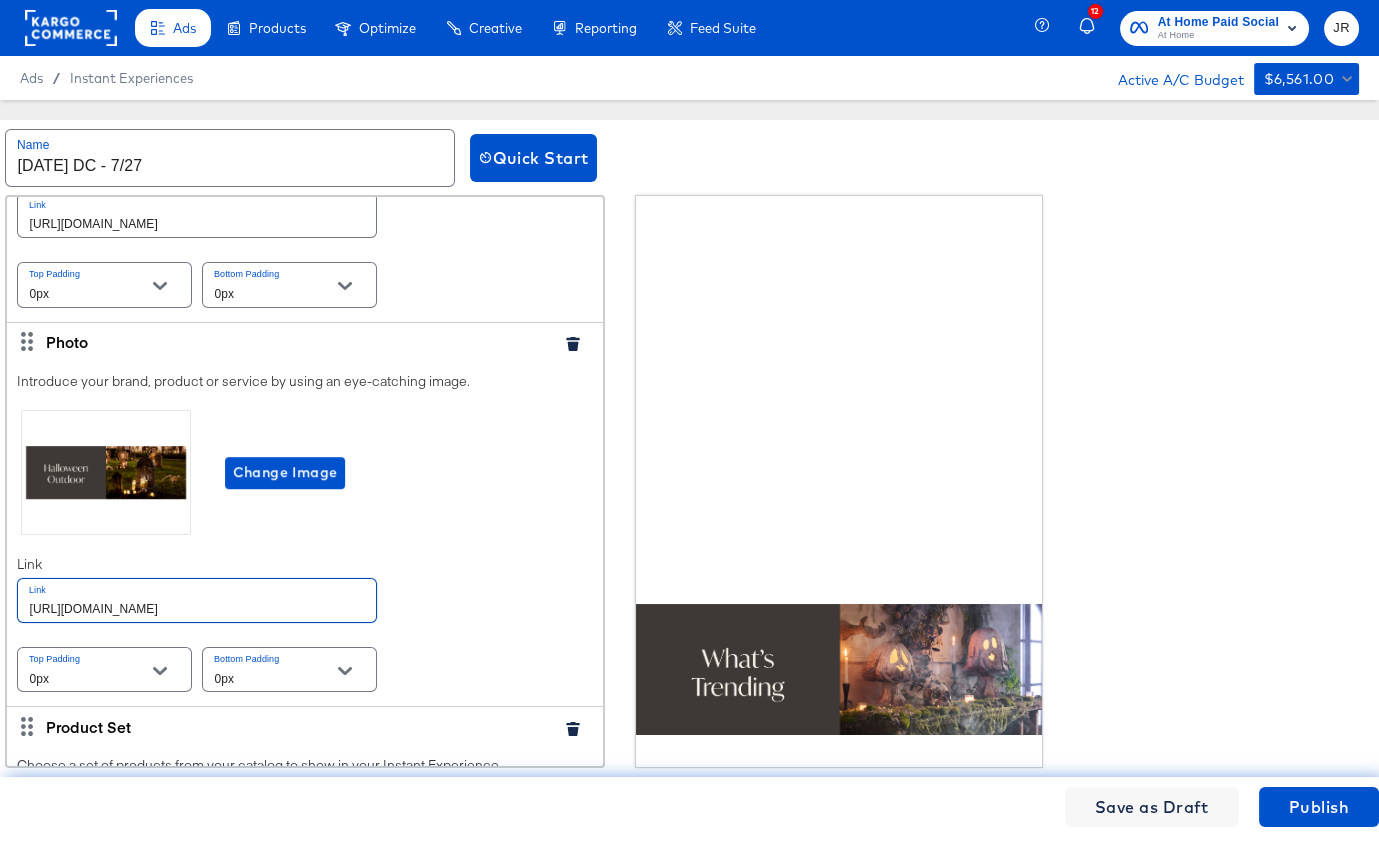 type on "[URL][DOMAIN_NAME]" 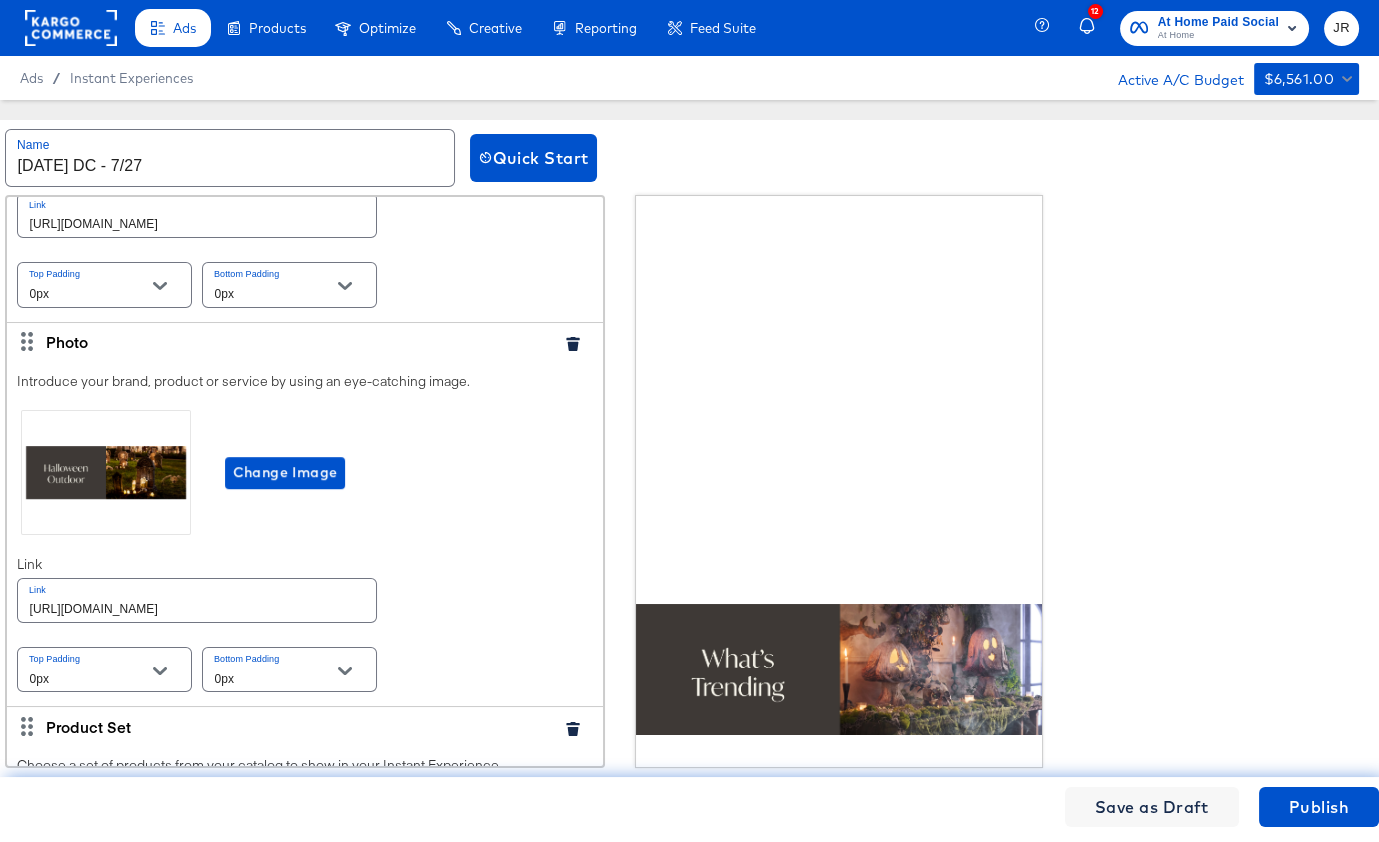 click on "Introduce your brand, product or service by using an eye-catching image. Change Image Link Link https://www.athome.com/halloween-outdoor-decor/ Top Padding 0px Bottom Padding 0px" at bounding box center (305, 534) 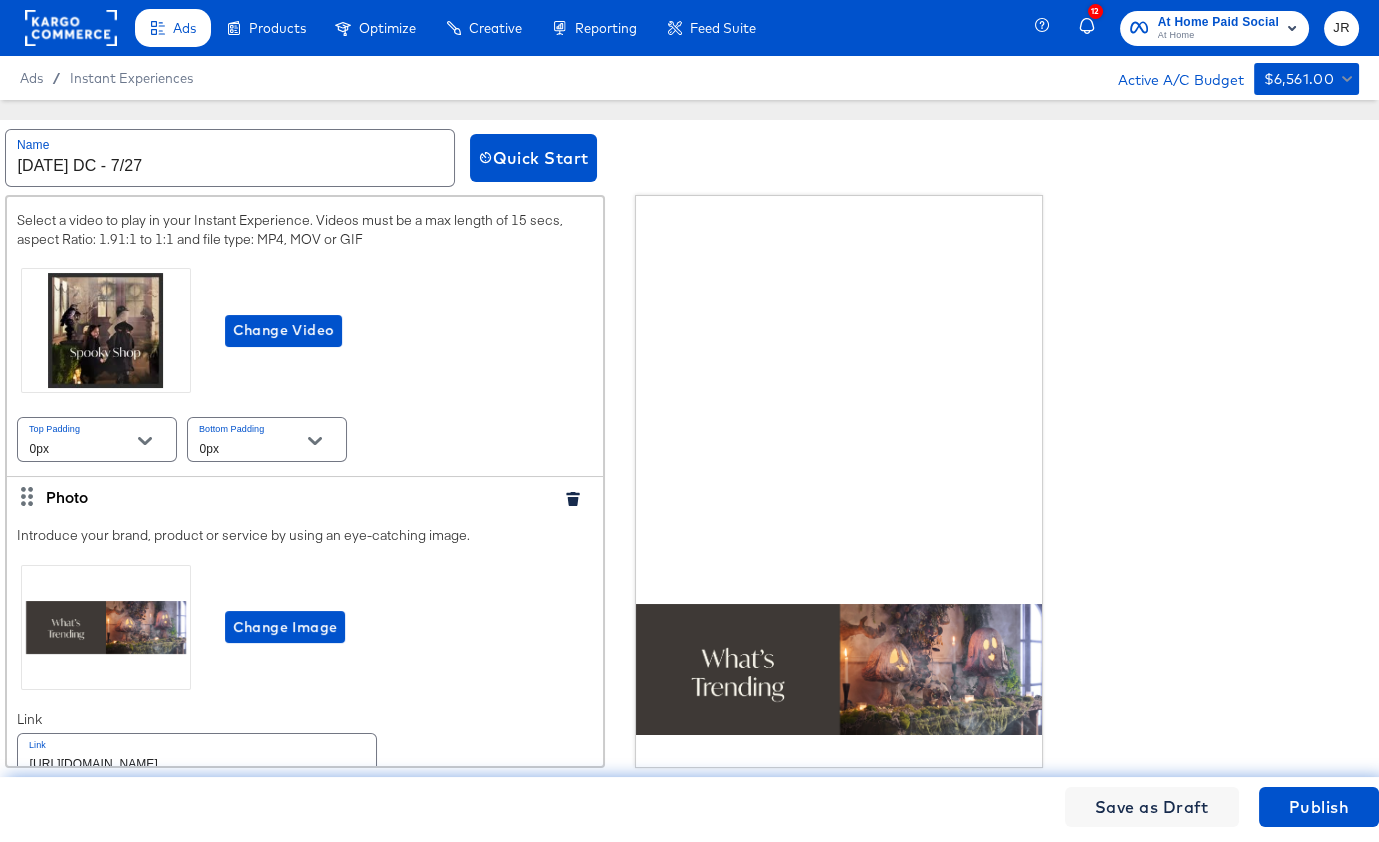 scroll, scrollTop: 0, scrollLeft: 0, axis: both 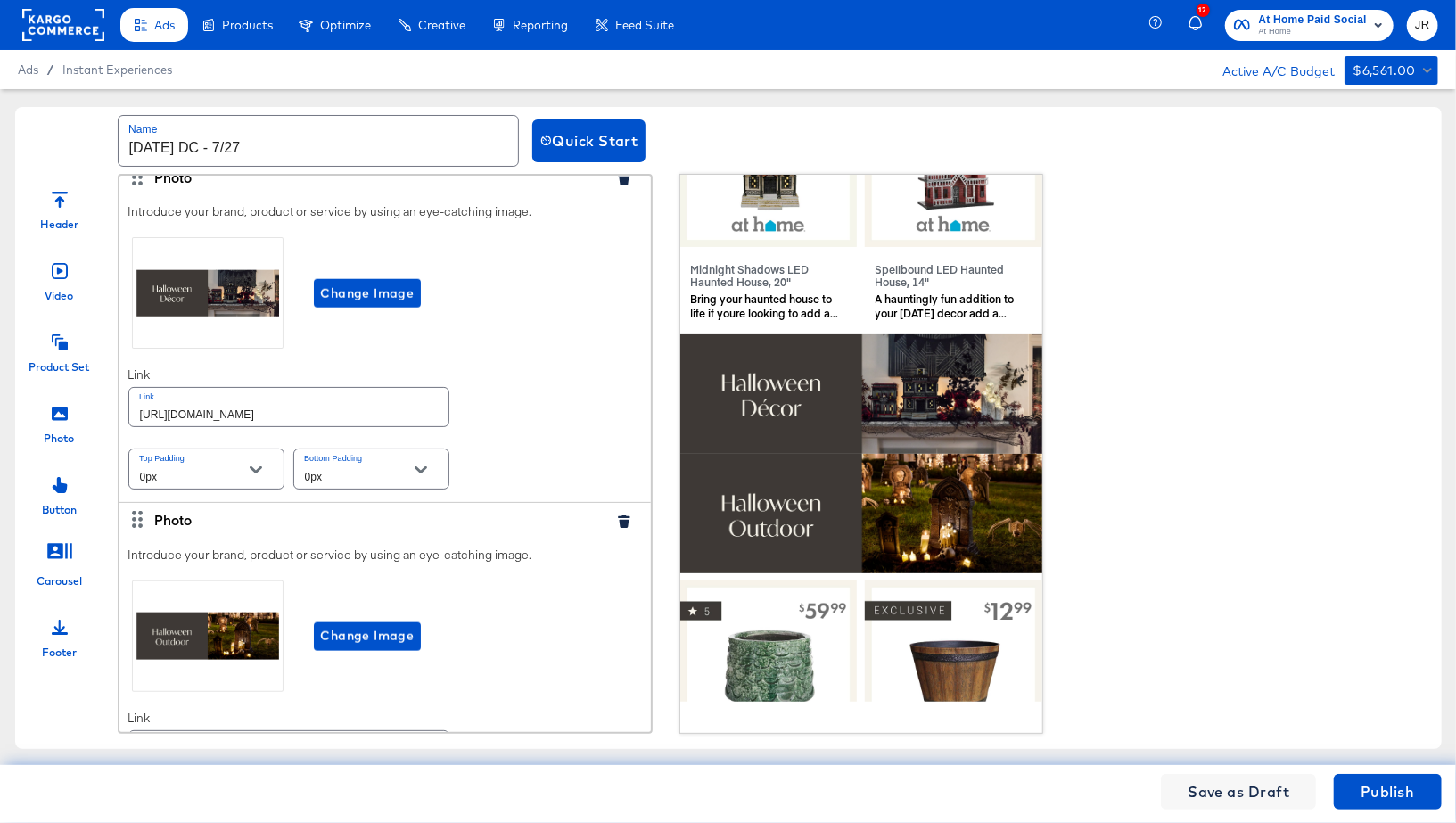 drag, startPoint x: 62, startPoint y: 358, endPoint x: 73, endPoint y: 341, distance: 20.248457 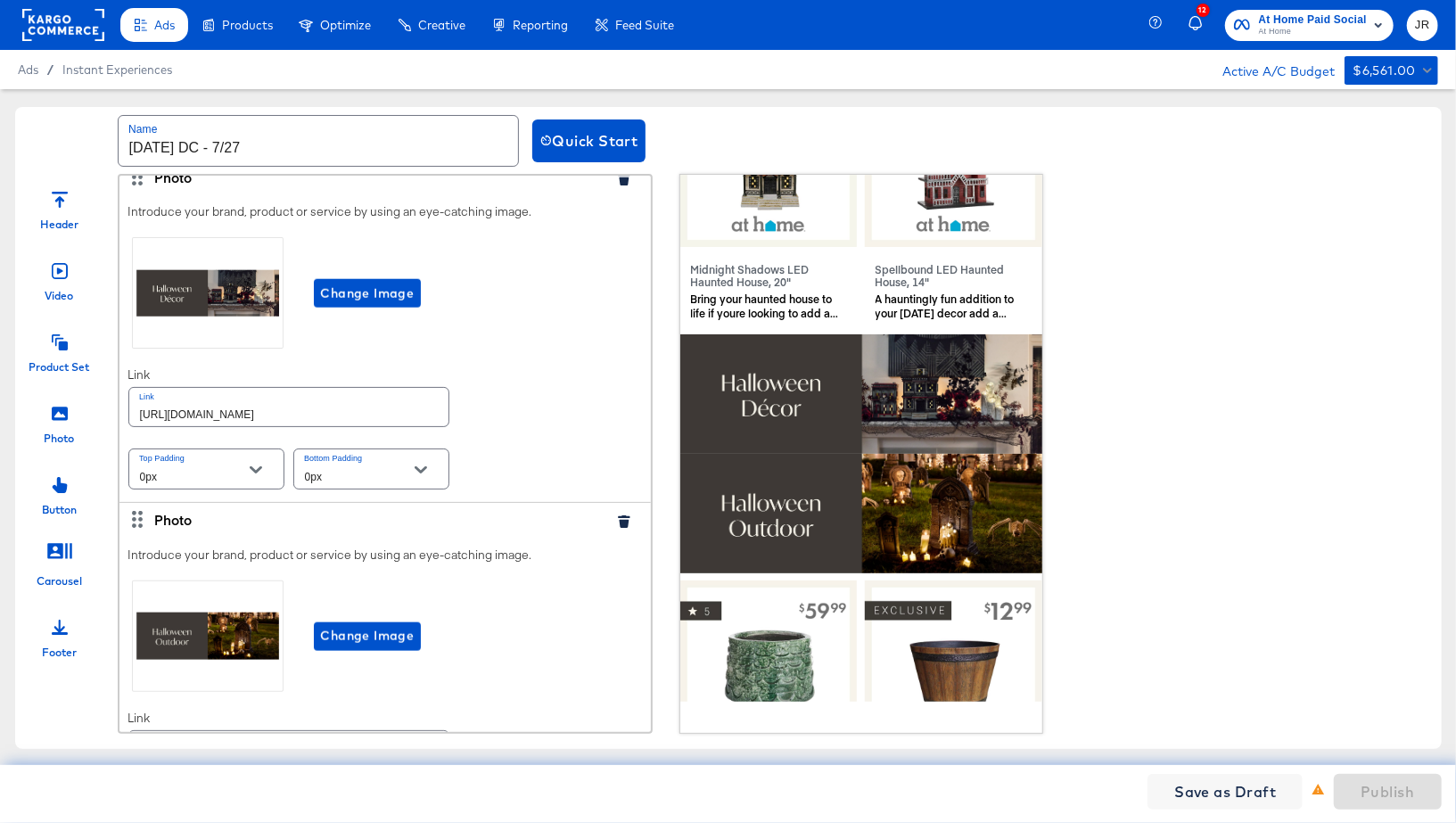 click 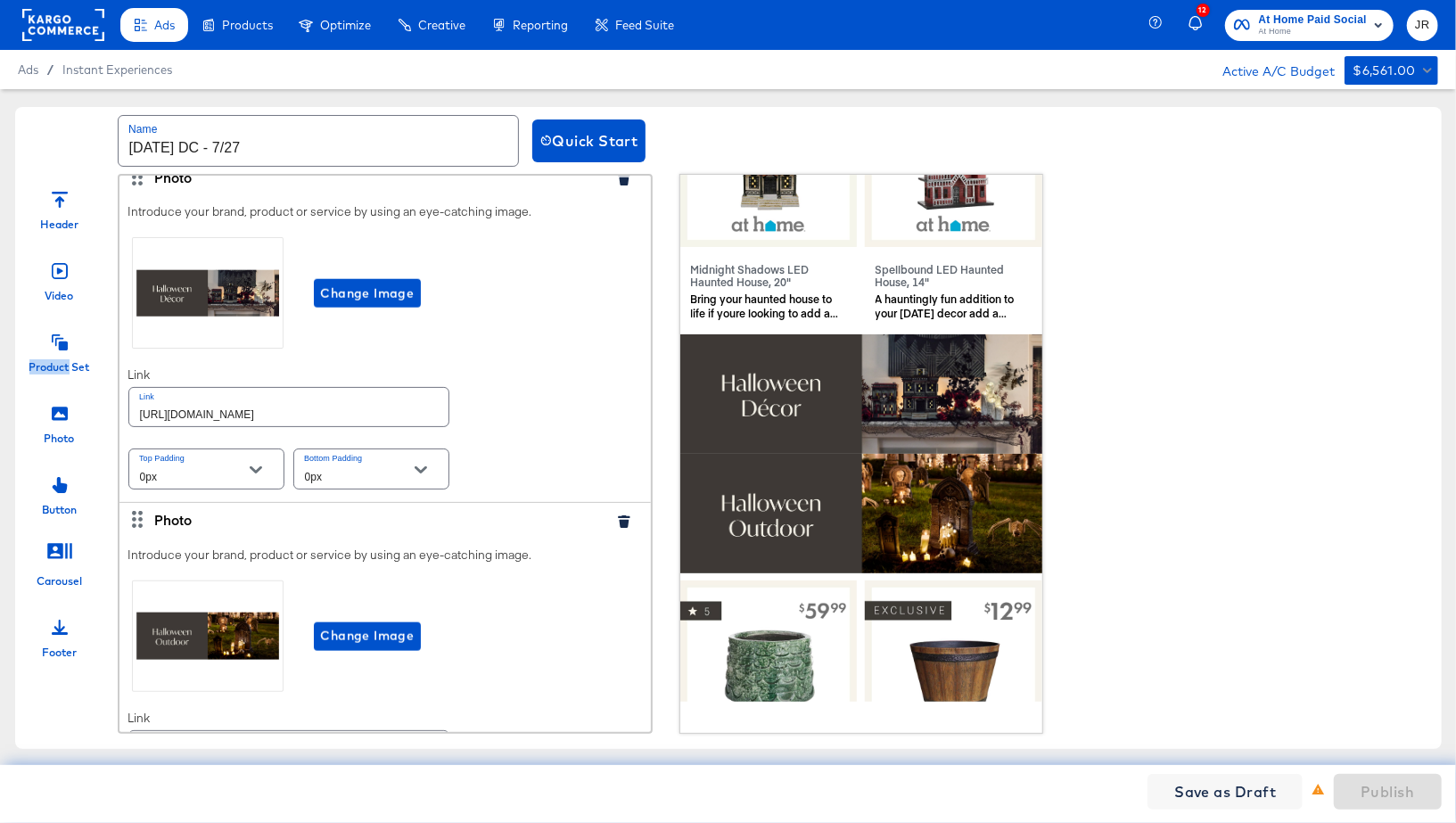 click 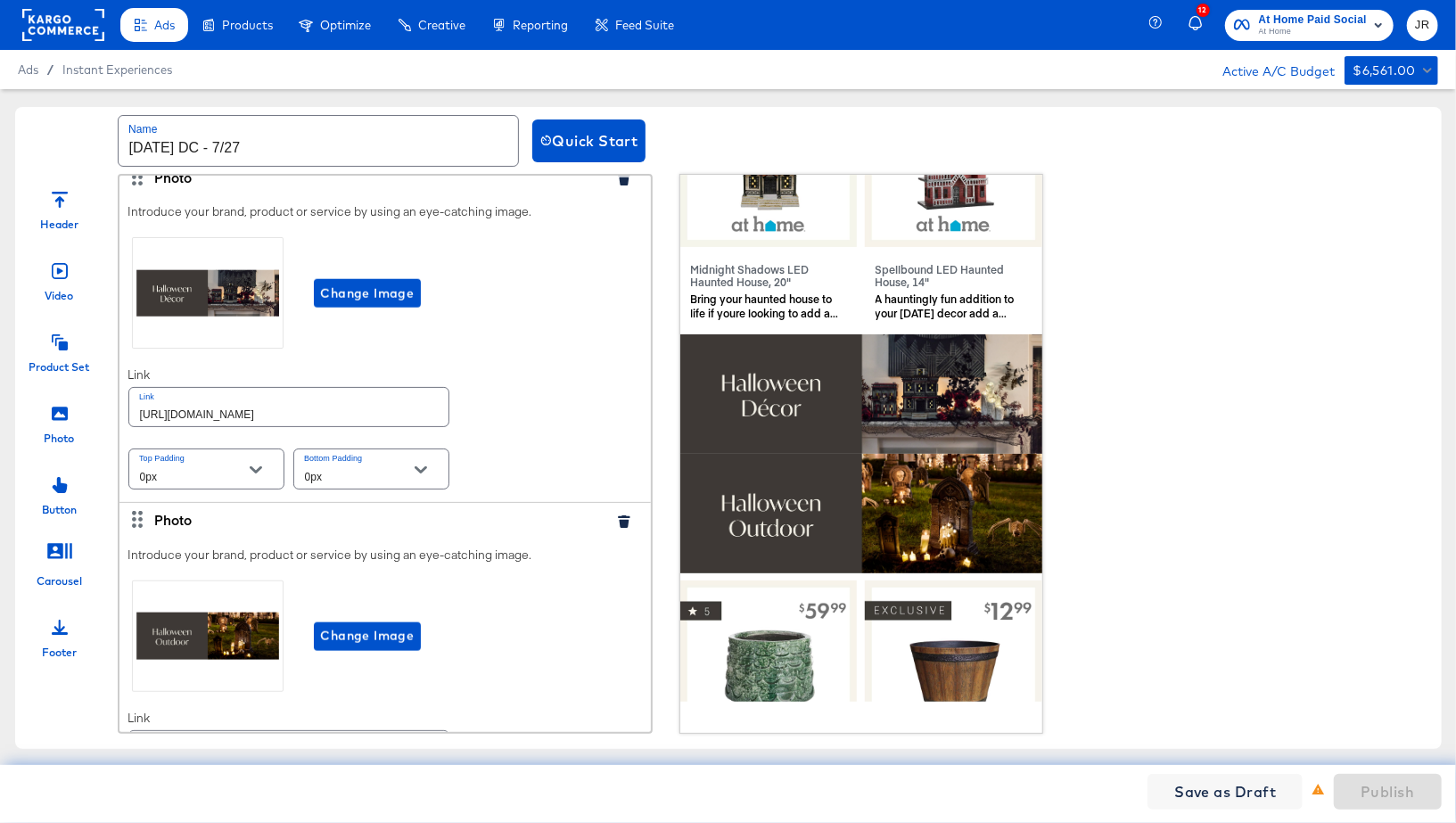 click on "Product Set" at bounding box center [60, 348] 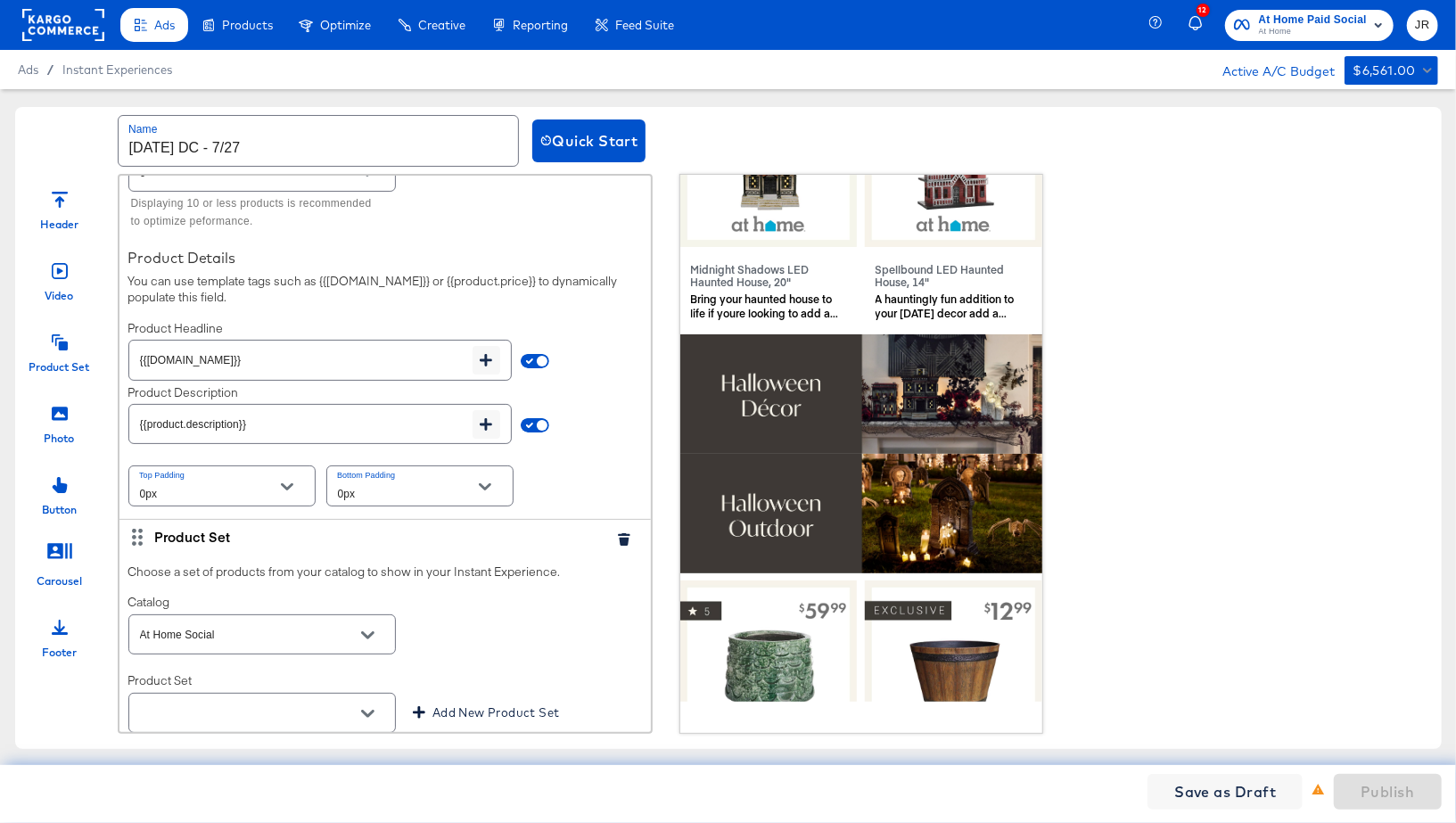 scroll, scrollTop: 10183, scrollLeft: 0, axis: vertical 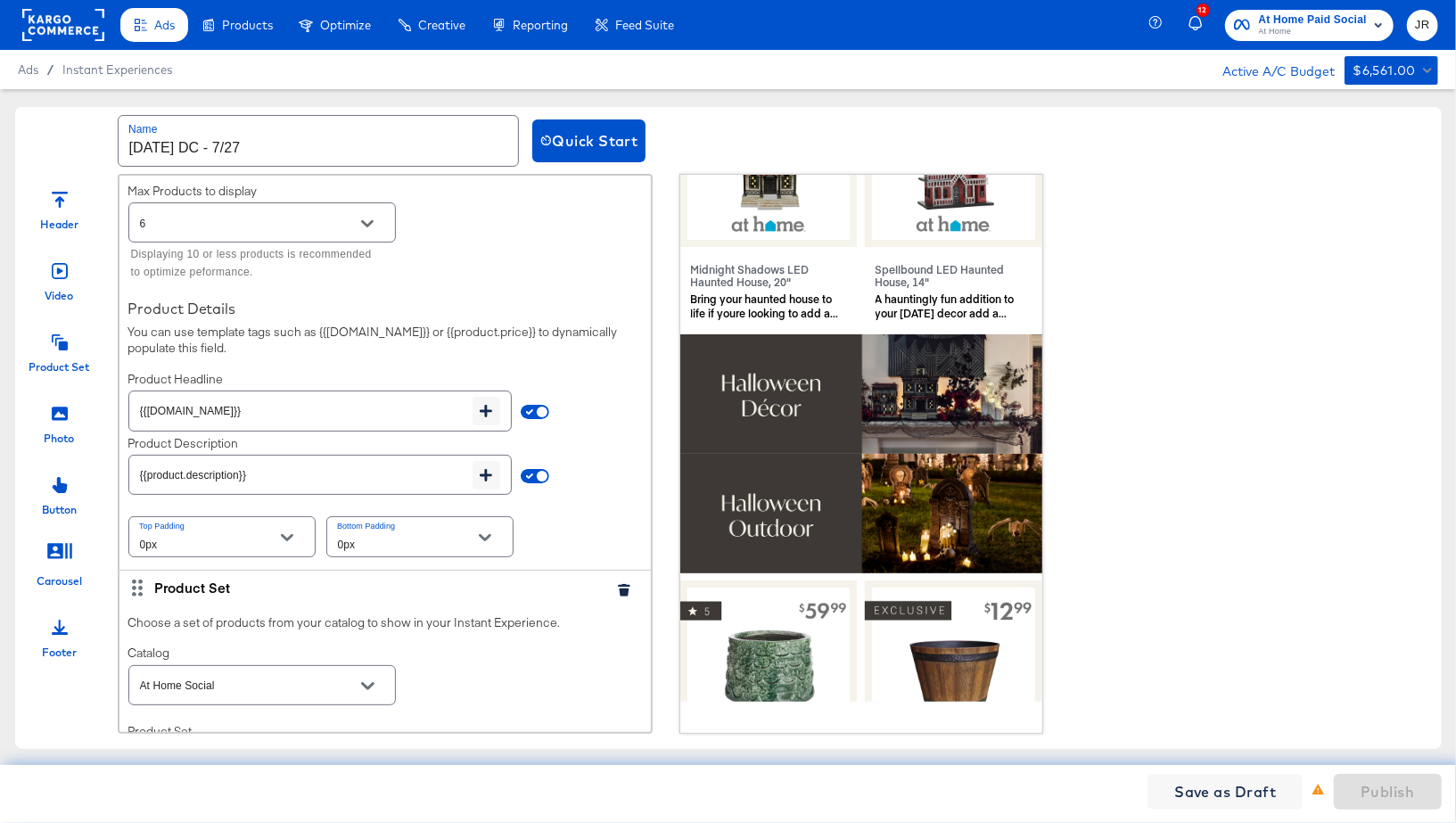click 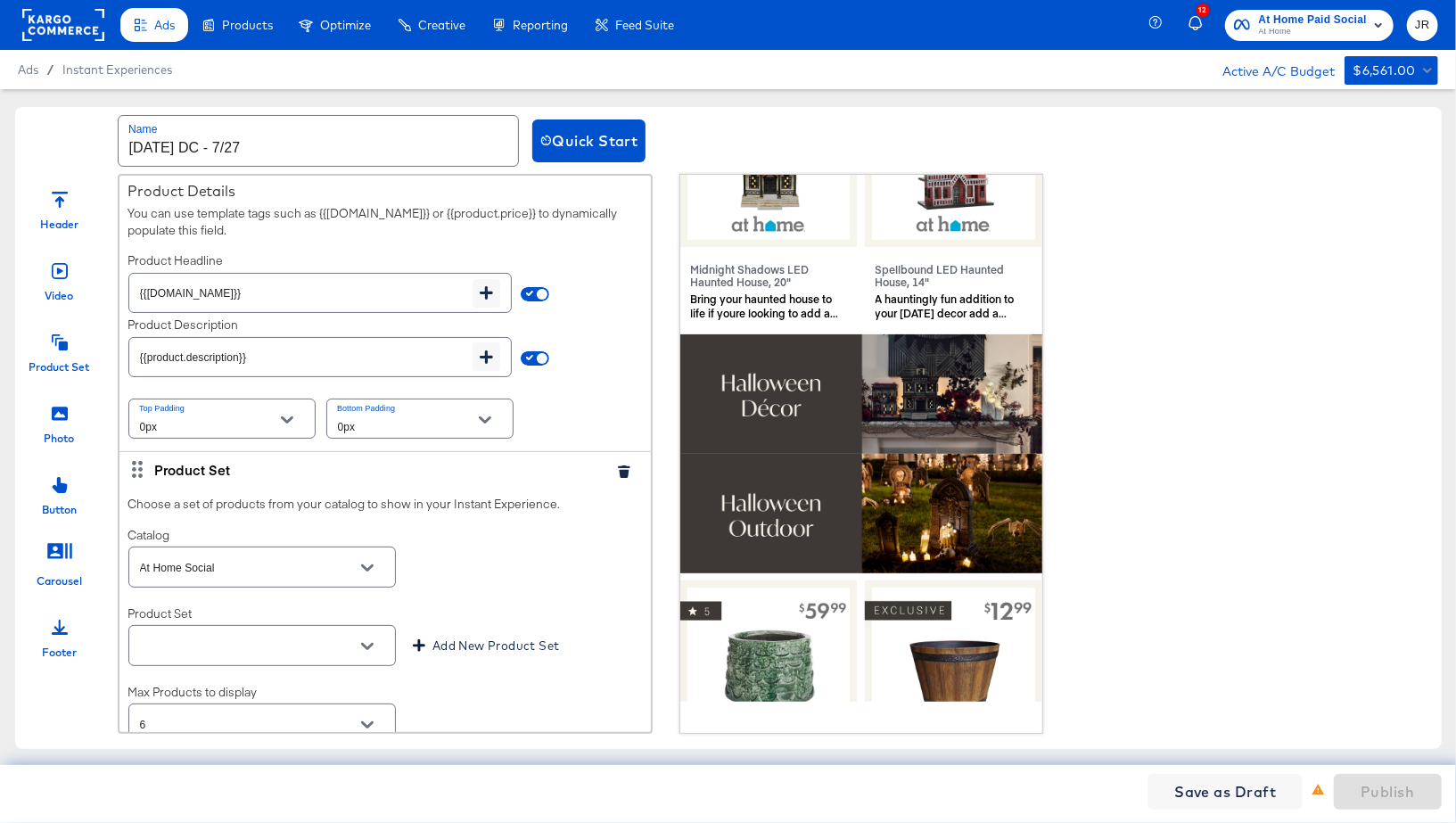 click 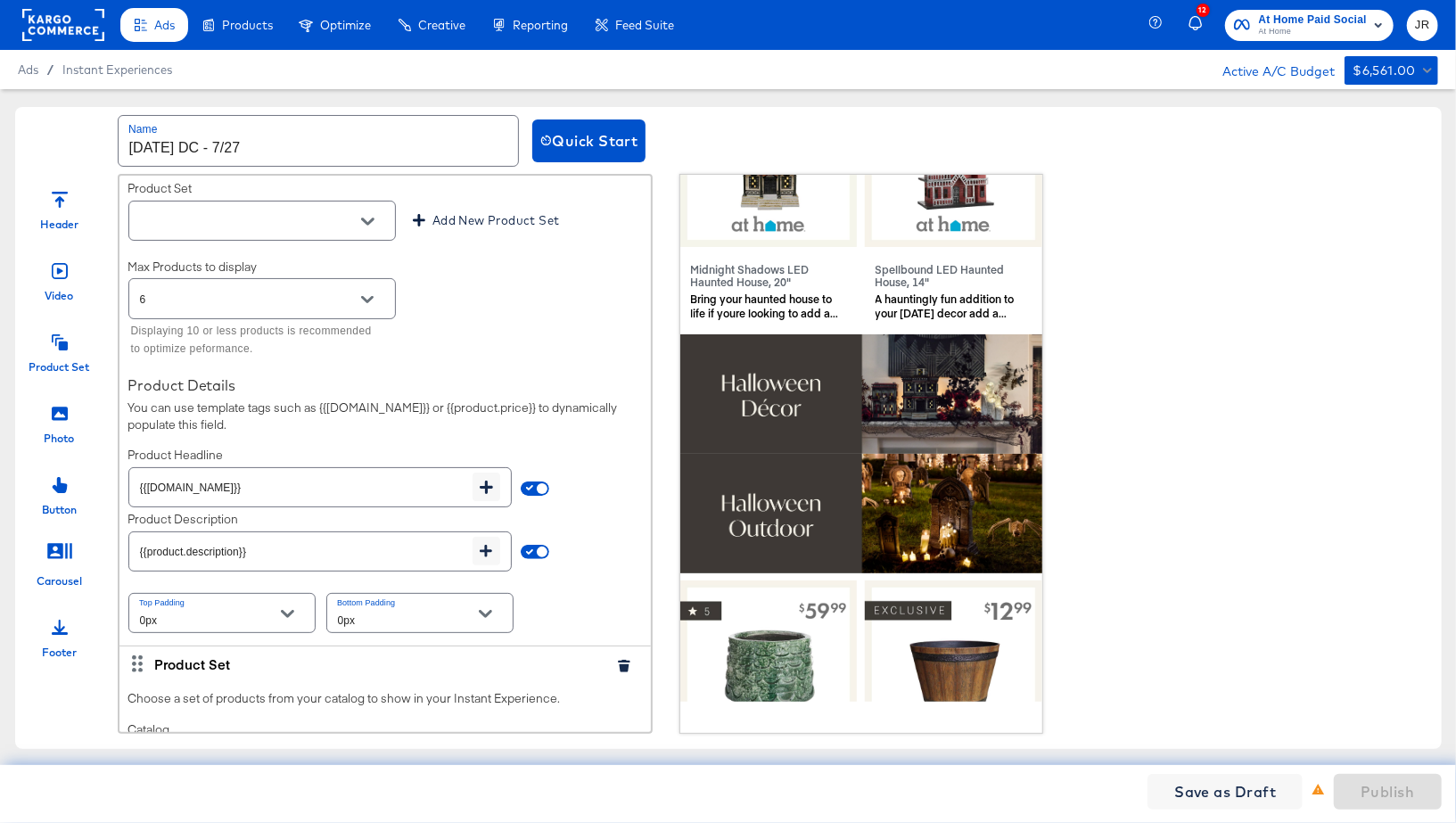 scroll, scrollTop: 8861, scrollLeft: 0, axis: vertical 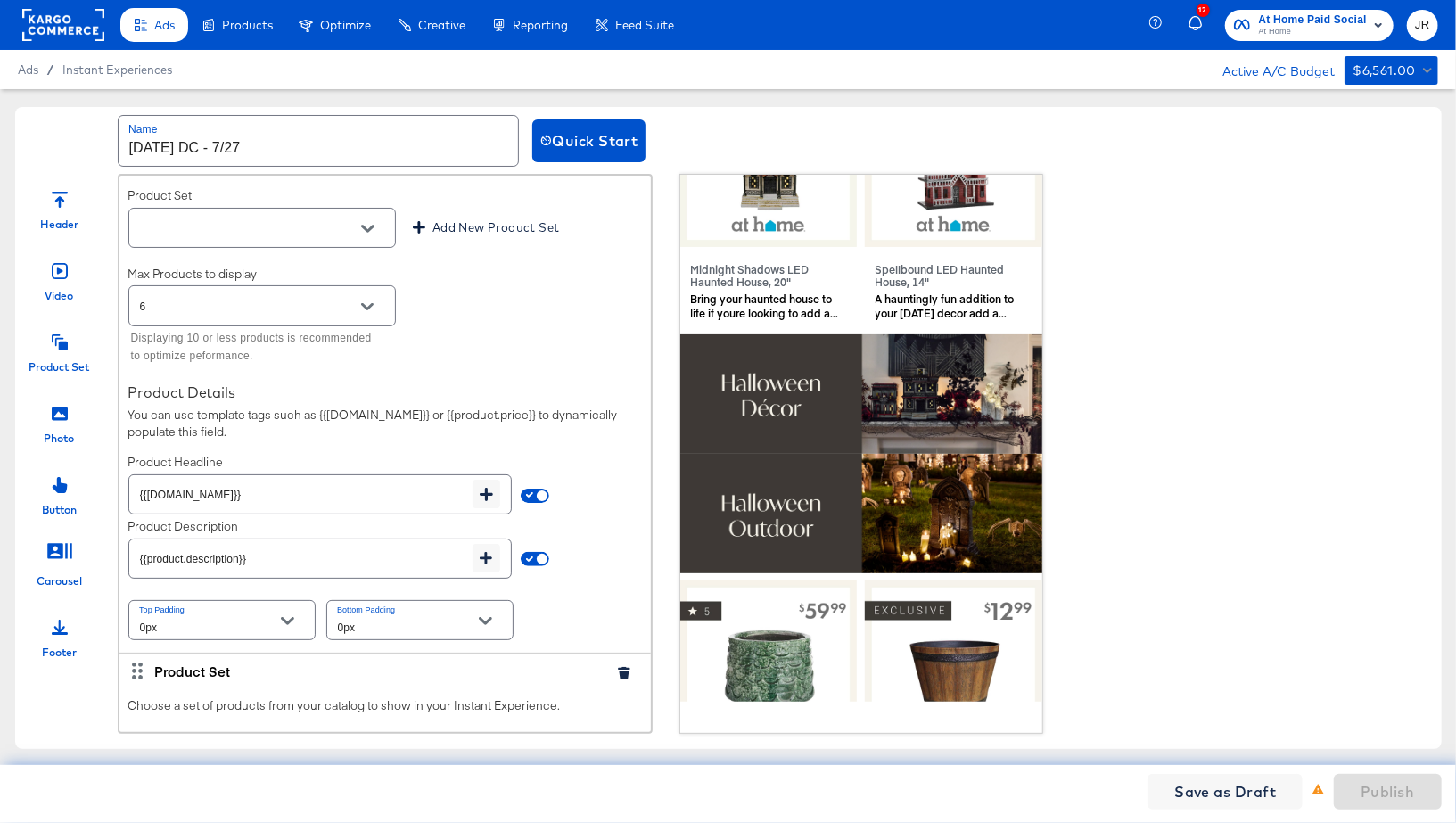 click 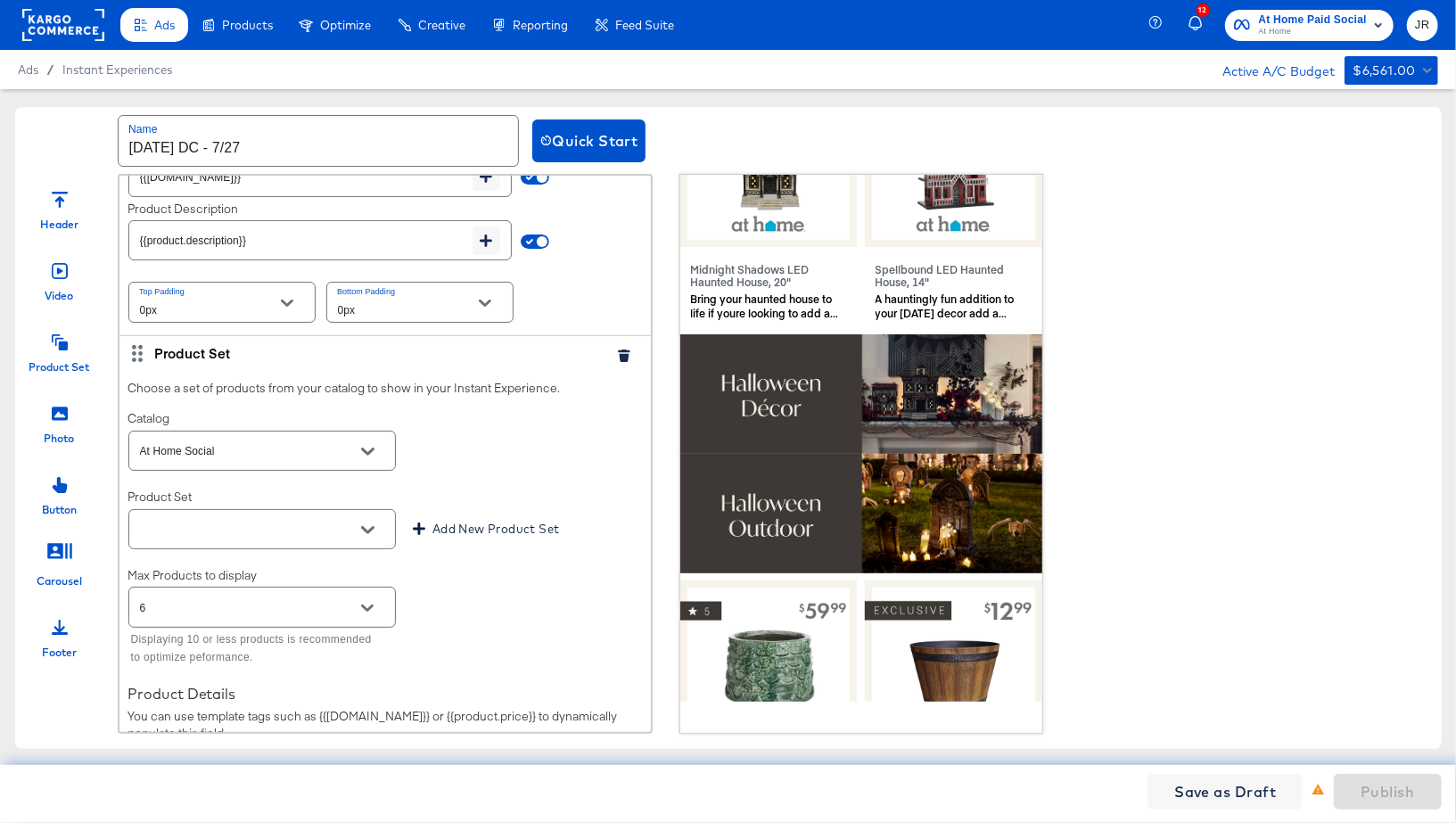 scroll, scrollTop: 8559, scrollLeft: 0, axis: vertical 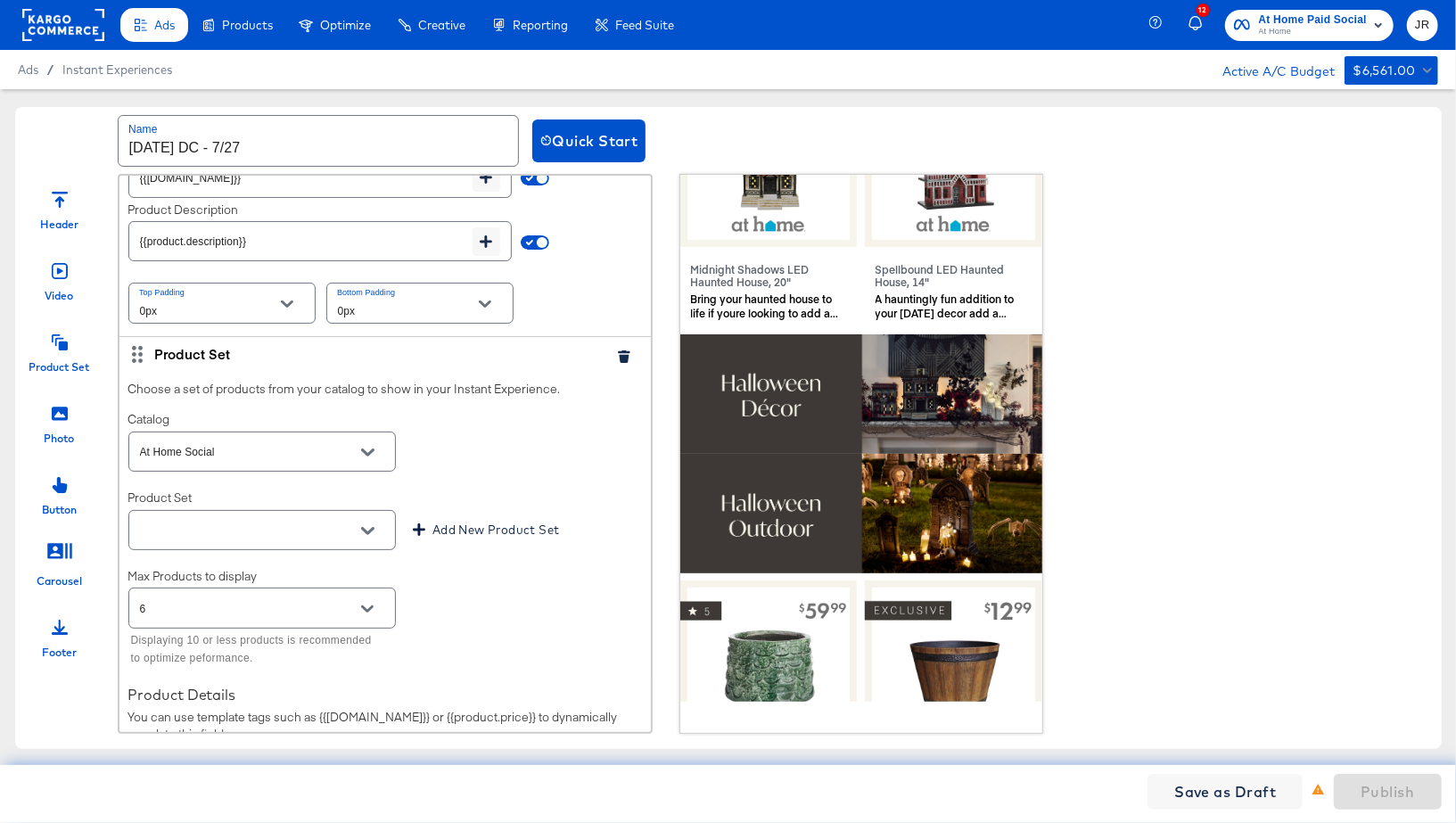 click 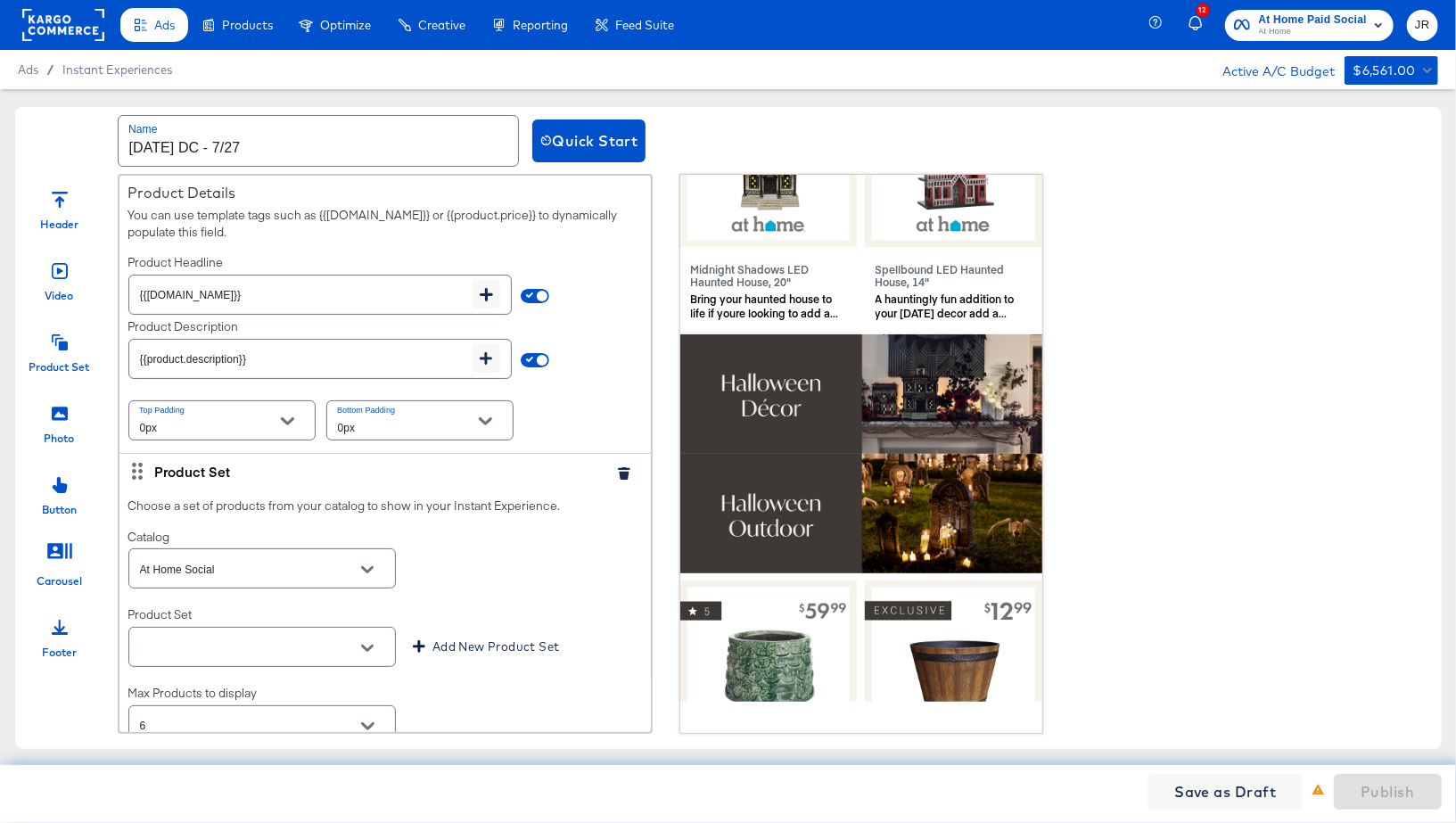 scroll, scrollTop: 7281, scrollLeft: 0, axis: vertical 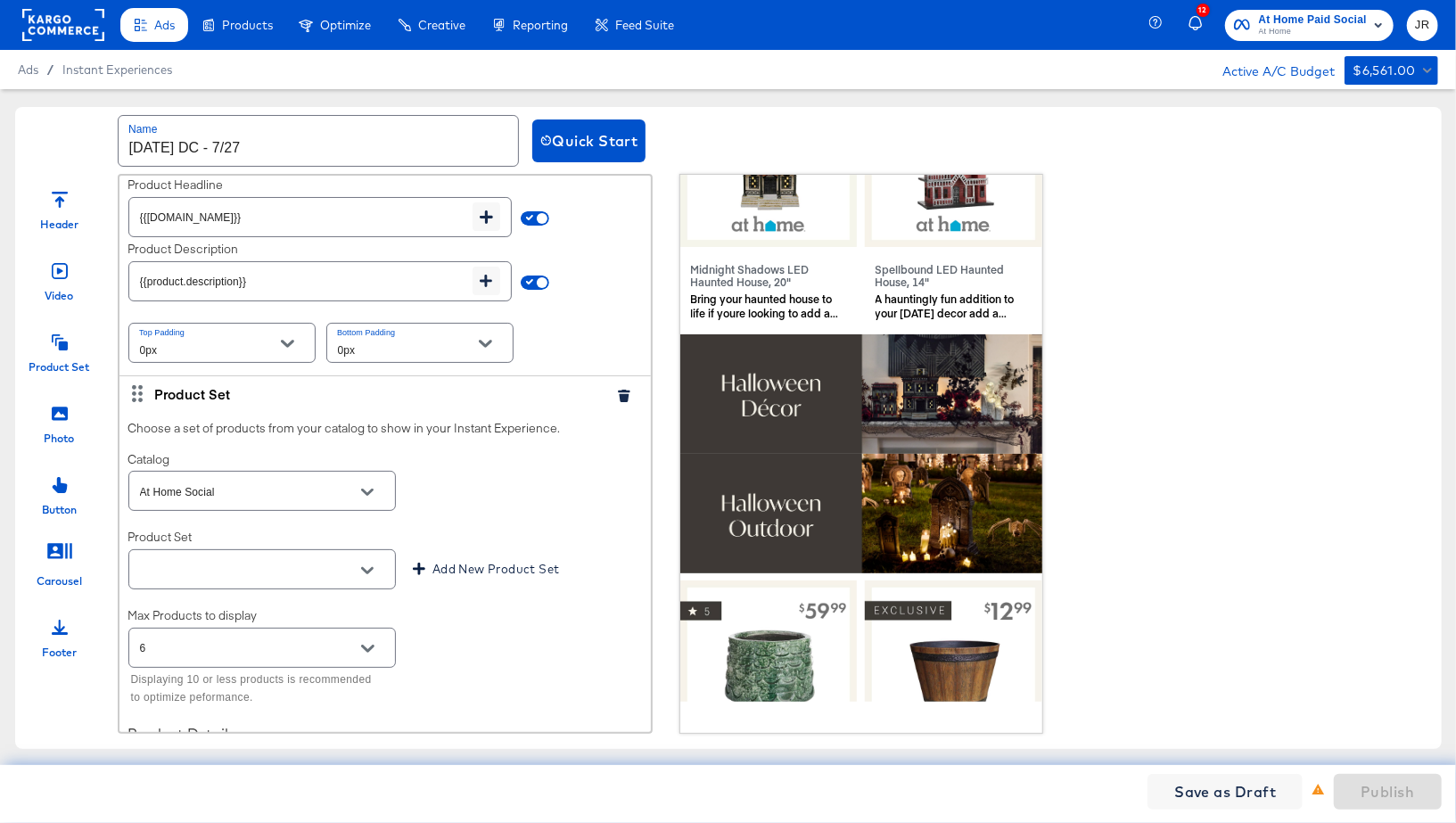 click 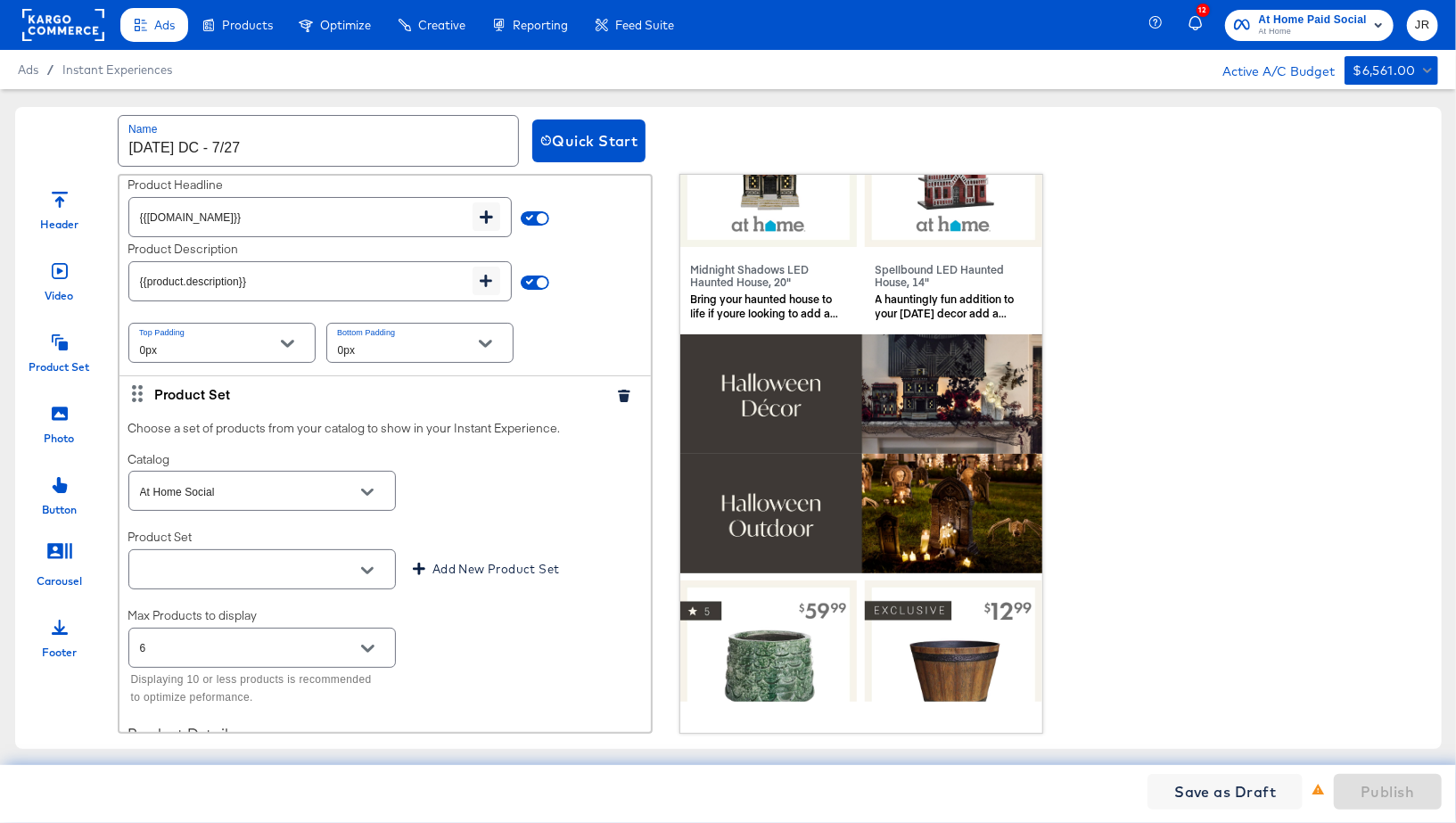 click 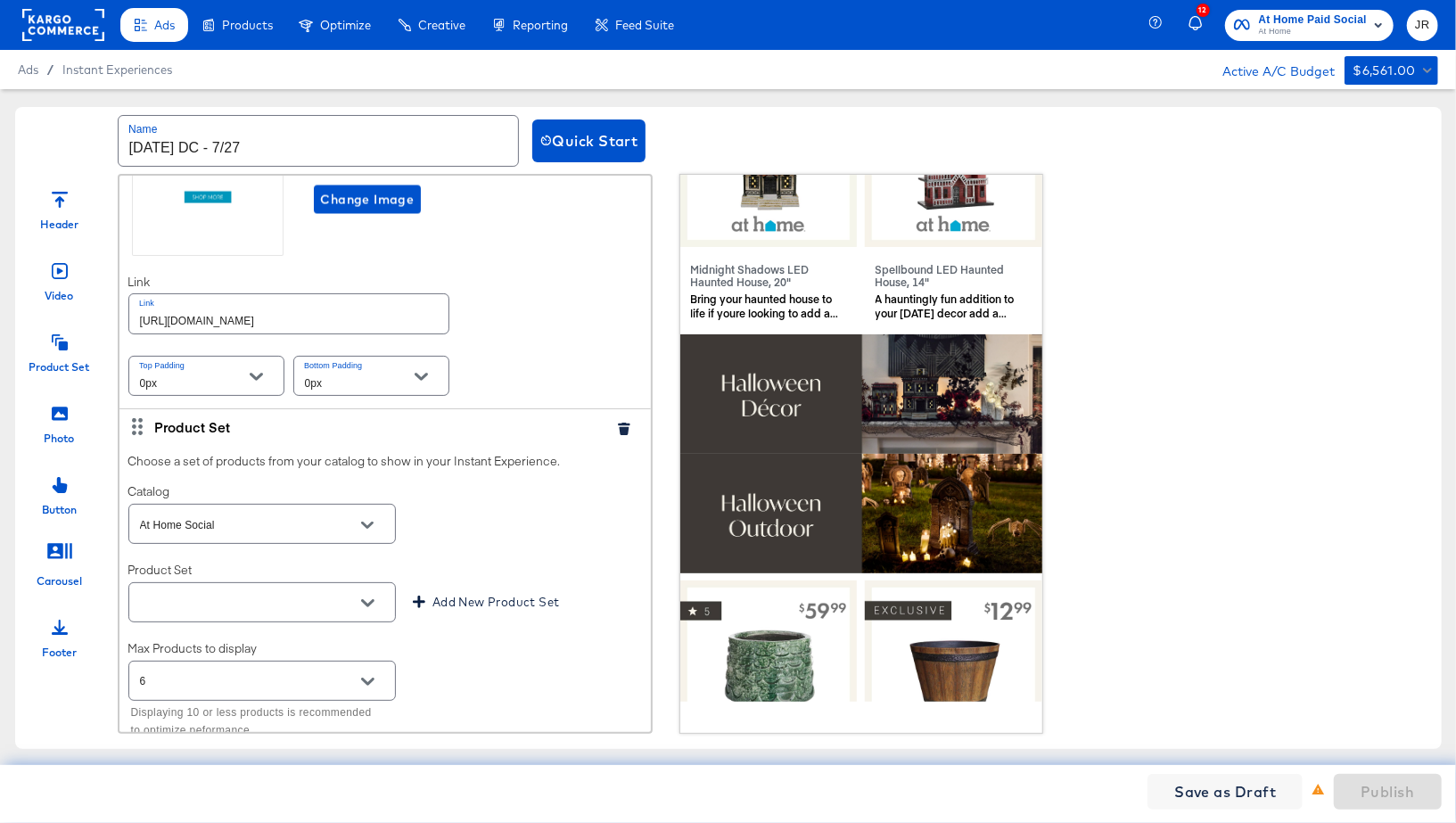 scroll, scrollTop: 6607, scrollLeft: 0, axis: vertical 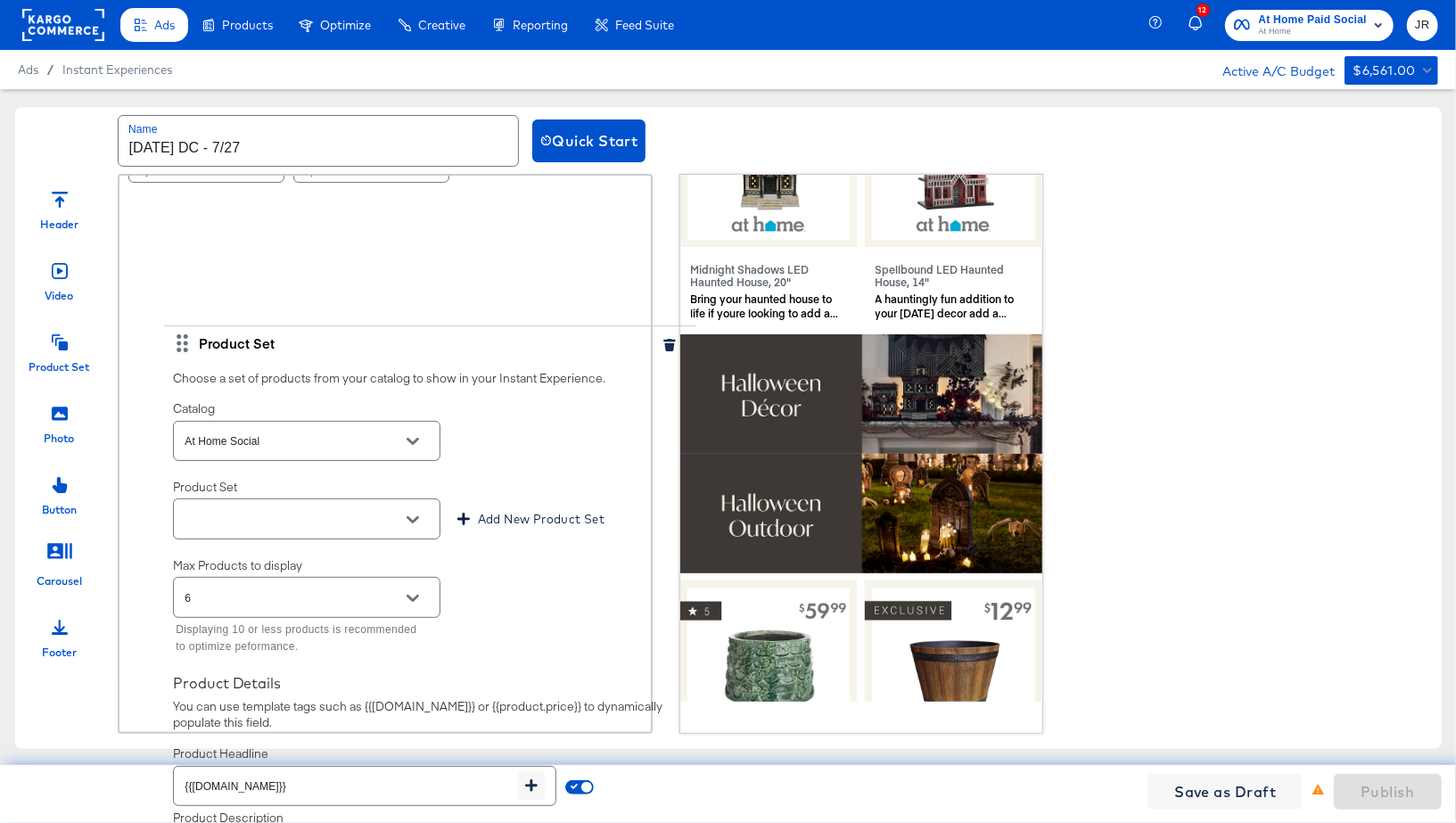 drag, startPoint x: 134, startPoint y: 409, endPoint x: 180, endPoint y: 338, distance: 84.59905 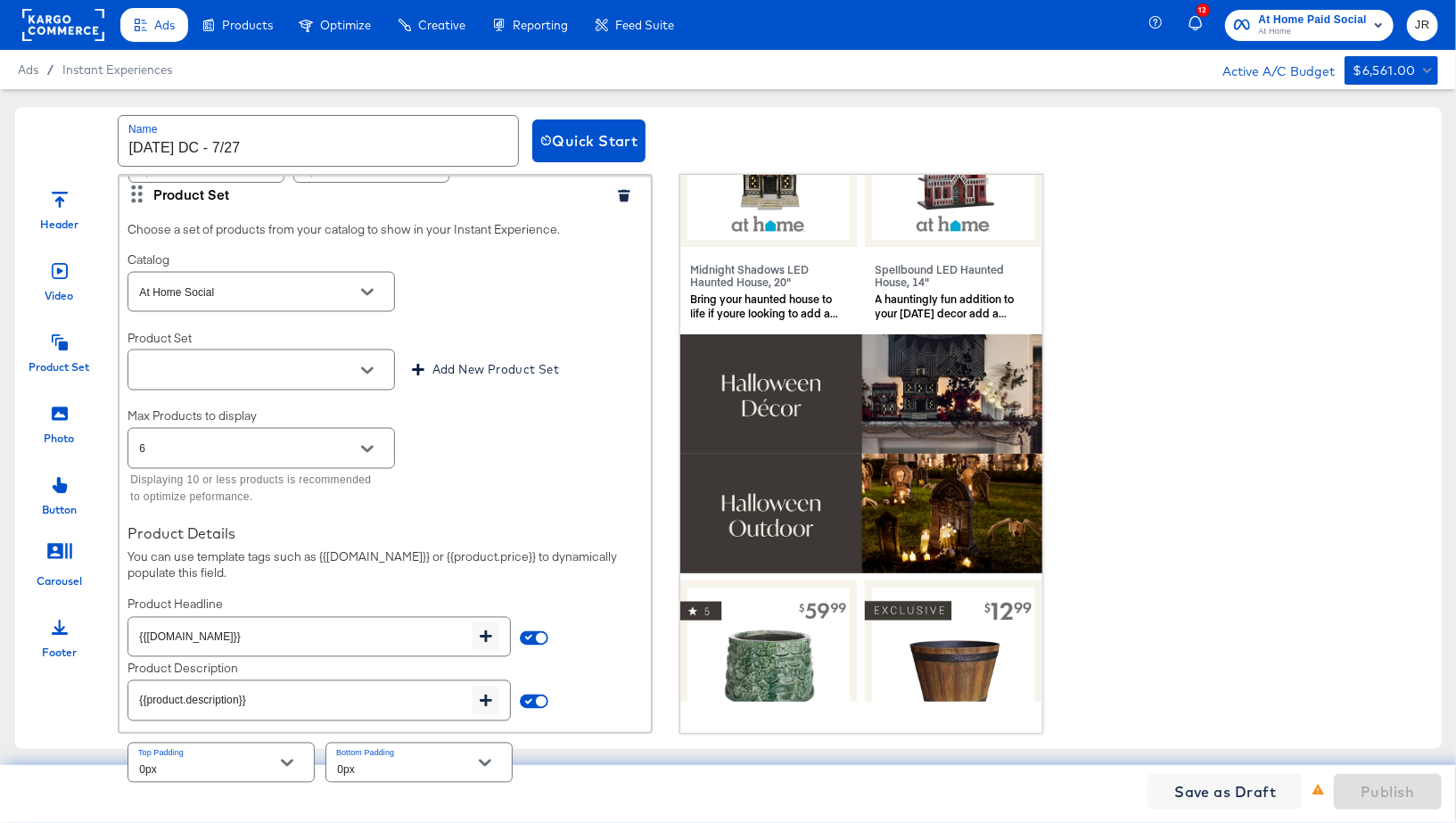 type on "6" 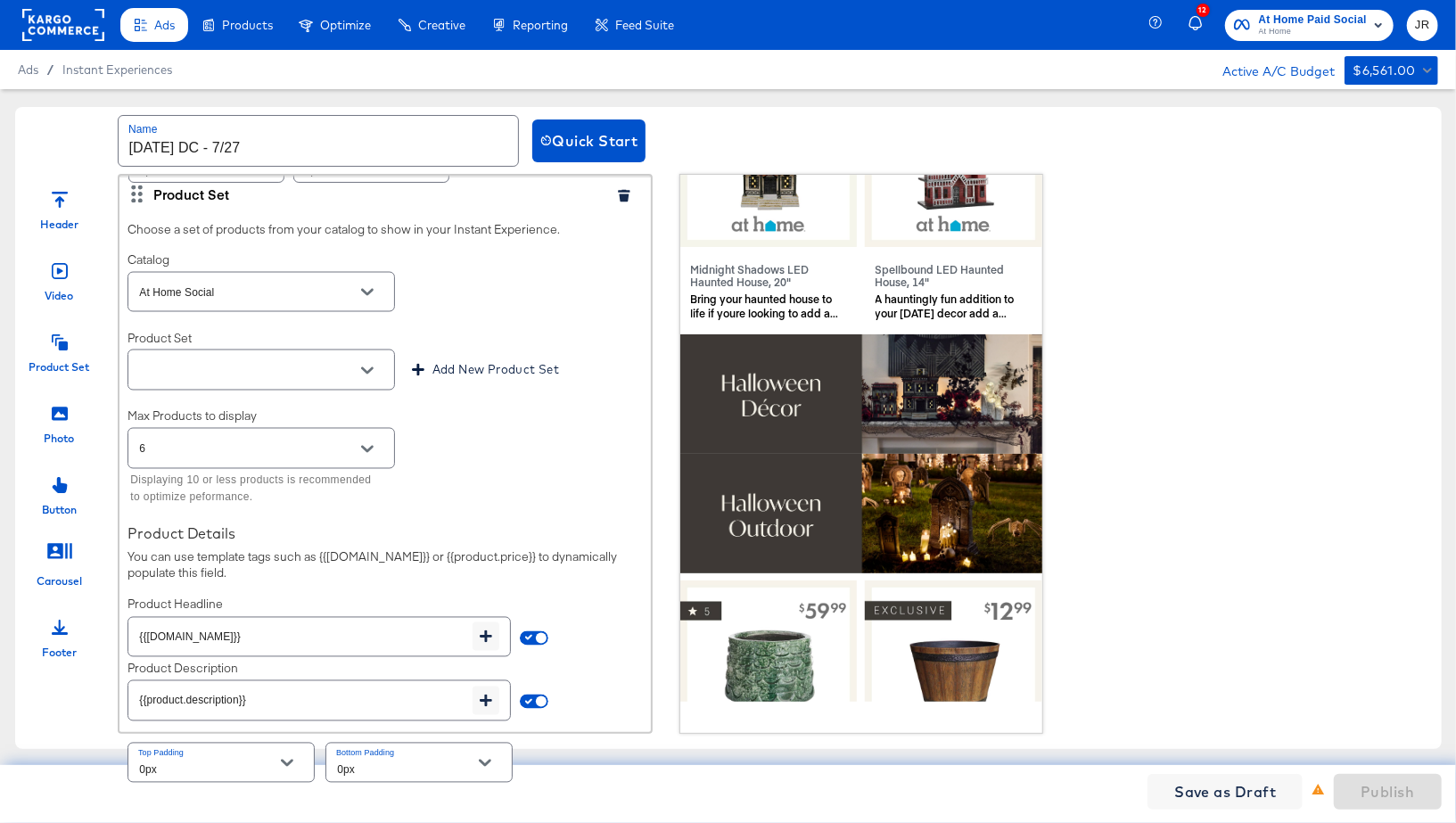type on "https://www.athome.com/patio-umbrellas-shop-all" 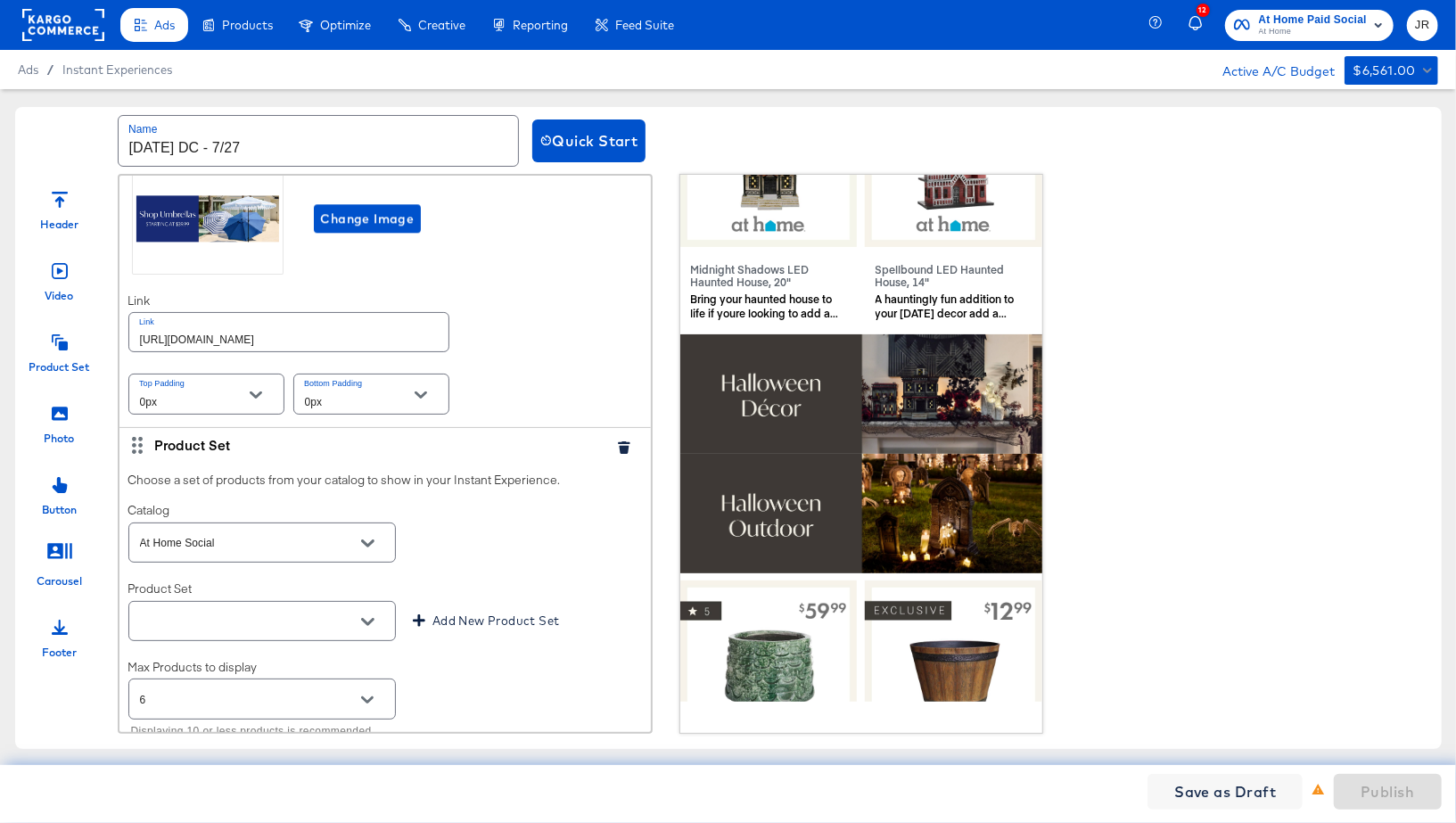 scroll, scrollTop: 2985, scrollLeft: 0, axis: vertical 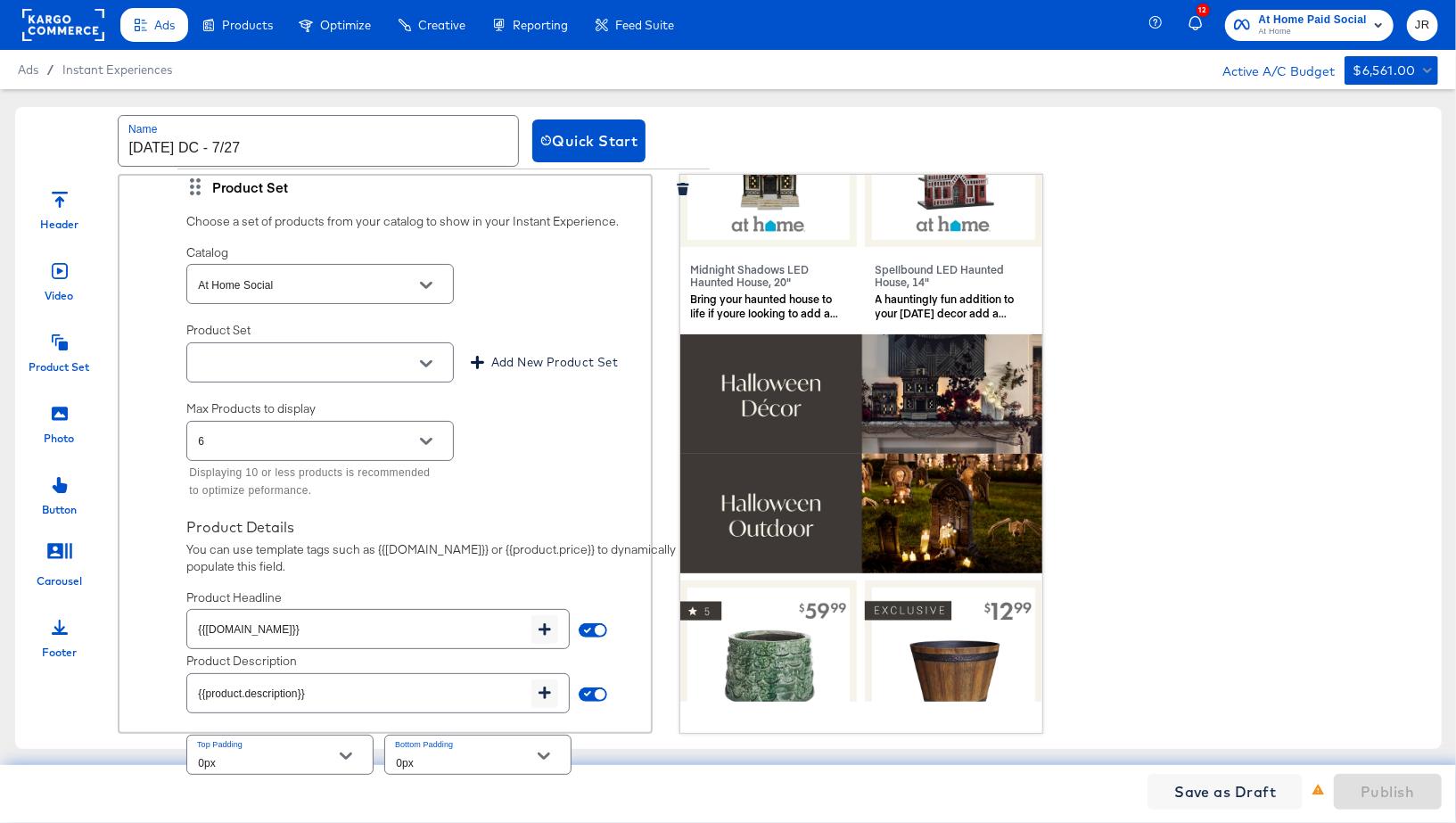 drag, startPoint x: 138, startPoint y: 482, endPoint x: 197, endPoint y: 172, distance: 315.56457 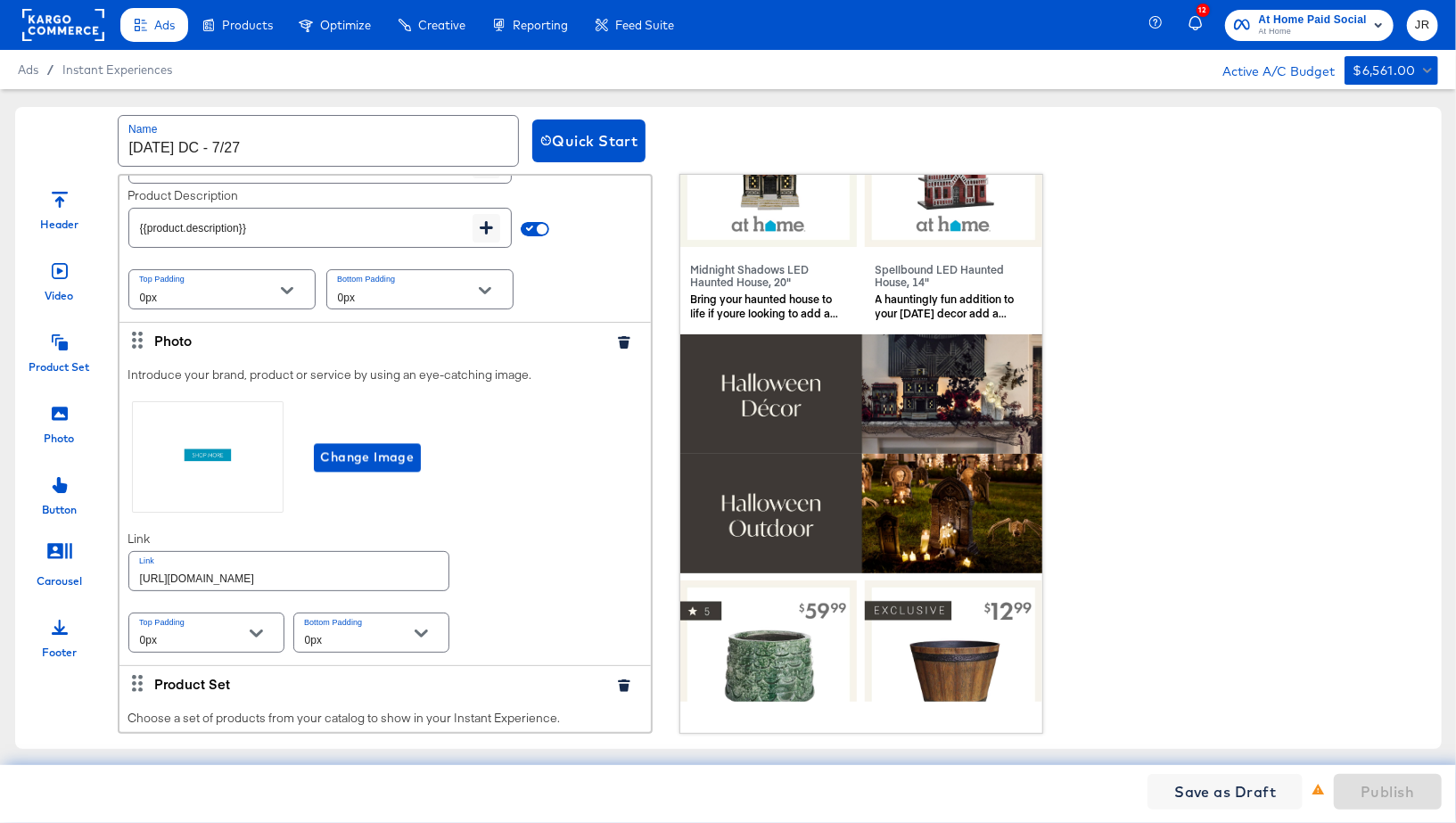 scroll, scrollTop: 2455, scrollLeft: 0, axis: vertical 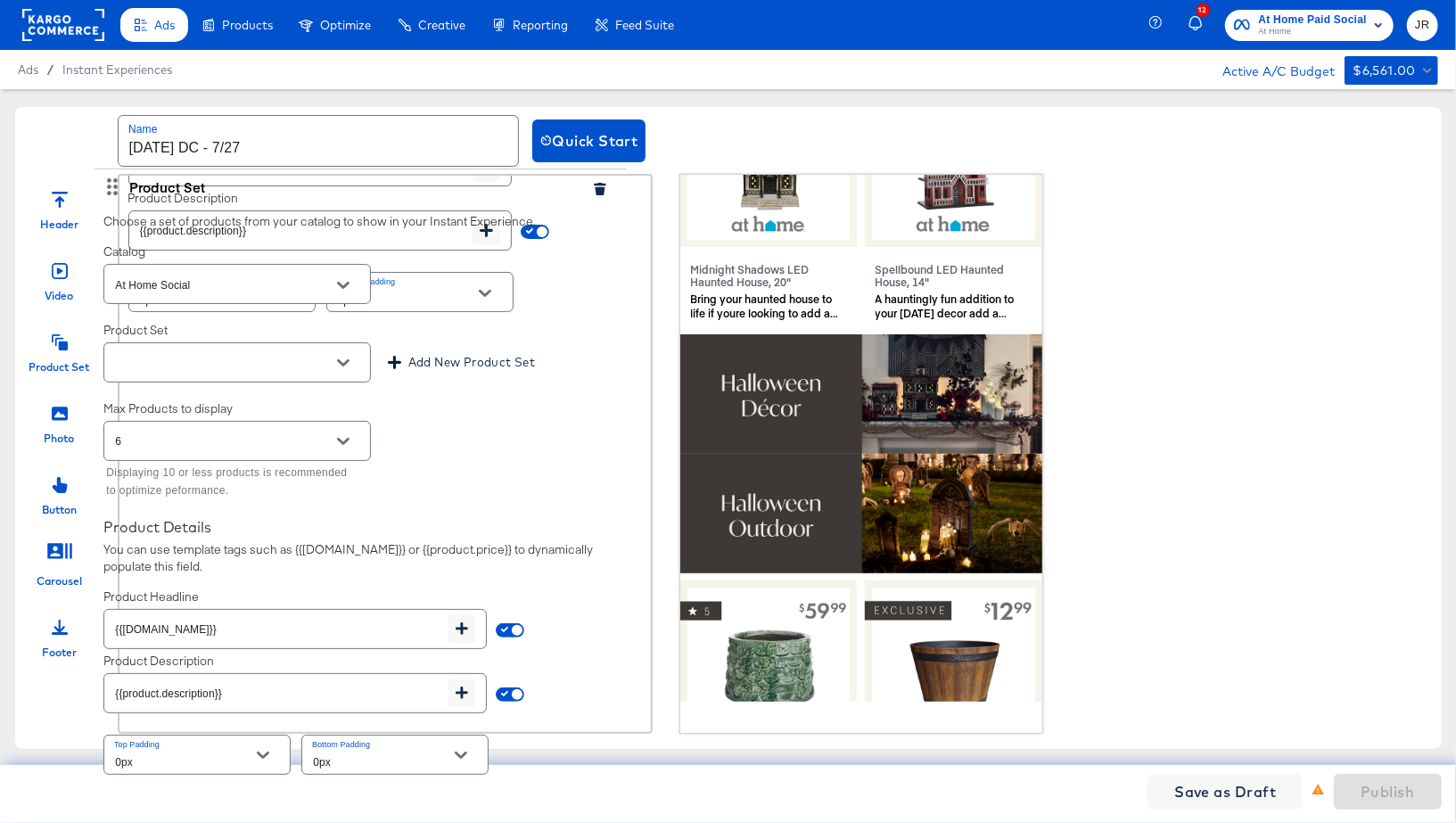drag, startPoint x: 131, startPoint y: 666, endPoint x: 100, endPoint y: 177, distance: 489.9816 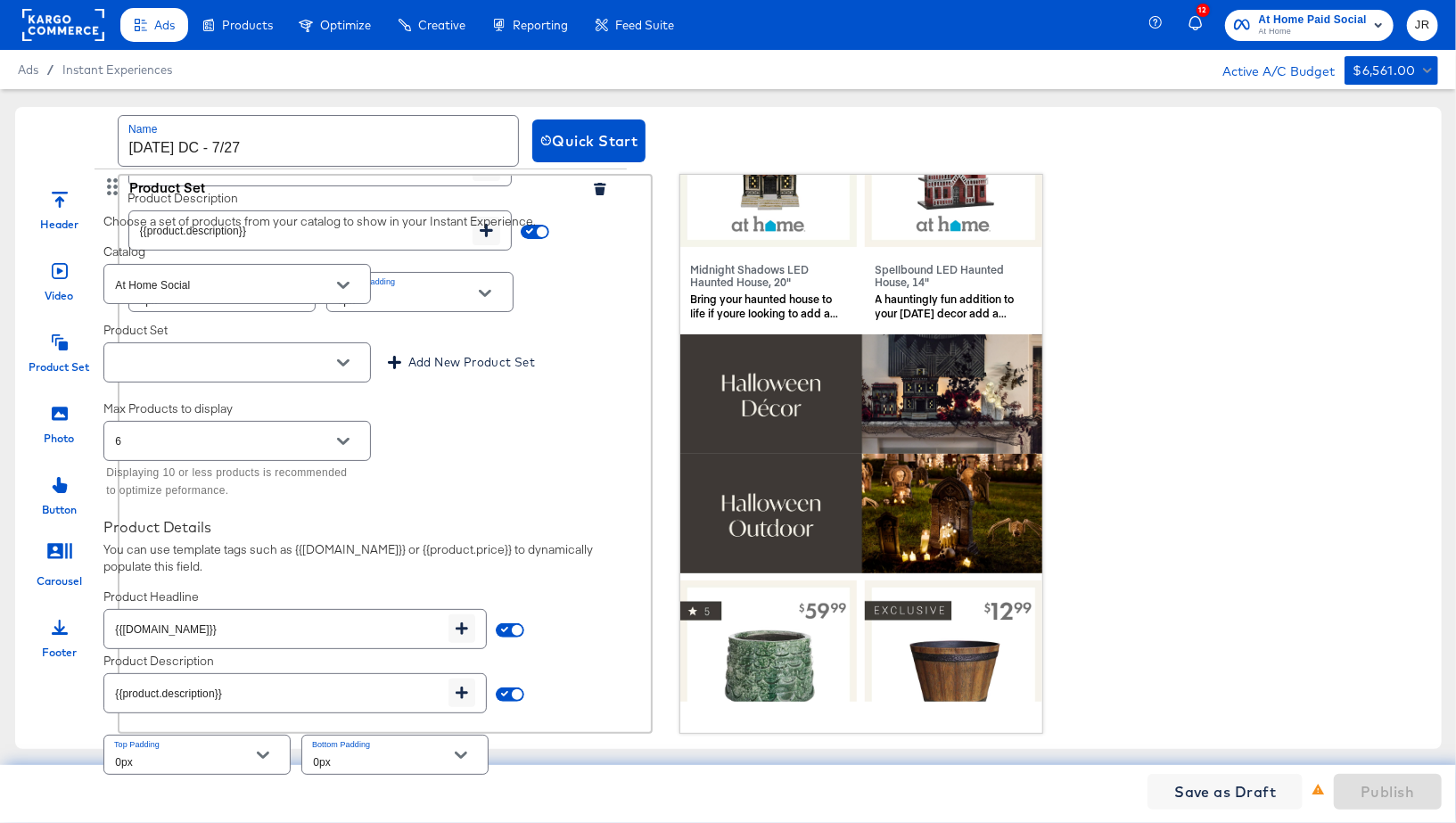 click on "Header Video Product Set Photo Button Carousel Footer Video Select a video to play in your Instant Experience. Videos must be a max length of 15 secs, aspect Ratio: 1.91:1 to 1:1 and file type: MP4, MOV or GIF Change Video Top Padding 0px Bottom Padding 0px Photo Introduce your brand, product or service by using an eye-catching image. Change Image Link Link https://www.athome.com/halloween-top-sellers/ Top Padding 0px Bottom Padding 0px Product Set Choose a set of products from your catalog to show in your Instant Experience. Catalog At Home Social Product Set Halloween DC - What's Trending 6/27 Add New Product Set This product set contains 26 products. Max Products to display 4 Displaying 10 or less products is recommended to optimize peformance. Product Details You can use template tags such as {{product.name}} or {{product.price}} to dynamically populate this field. Product Headline {{product.name}} Product Description {{product.description}} Top Padding 0px Bottom Padding 0px Photo Change Image Link Link" at bounding box center (728, 454) 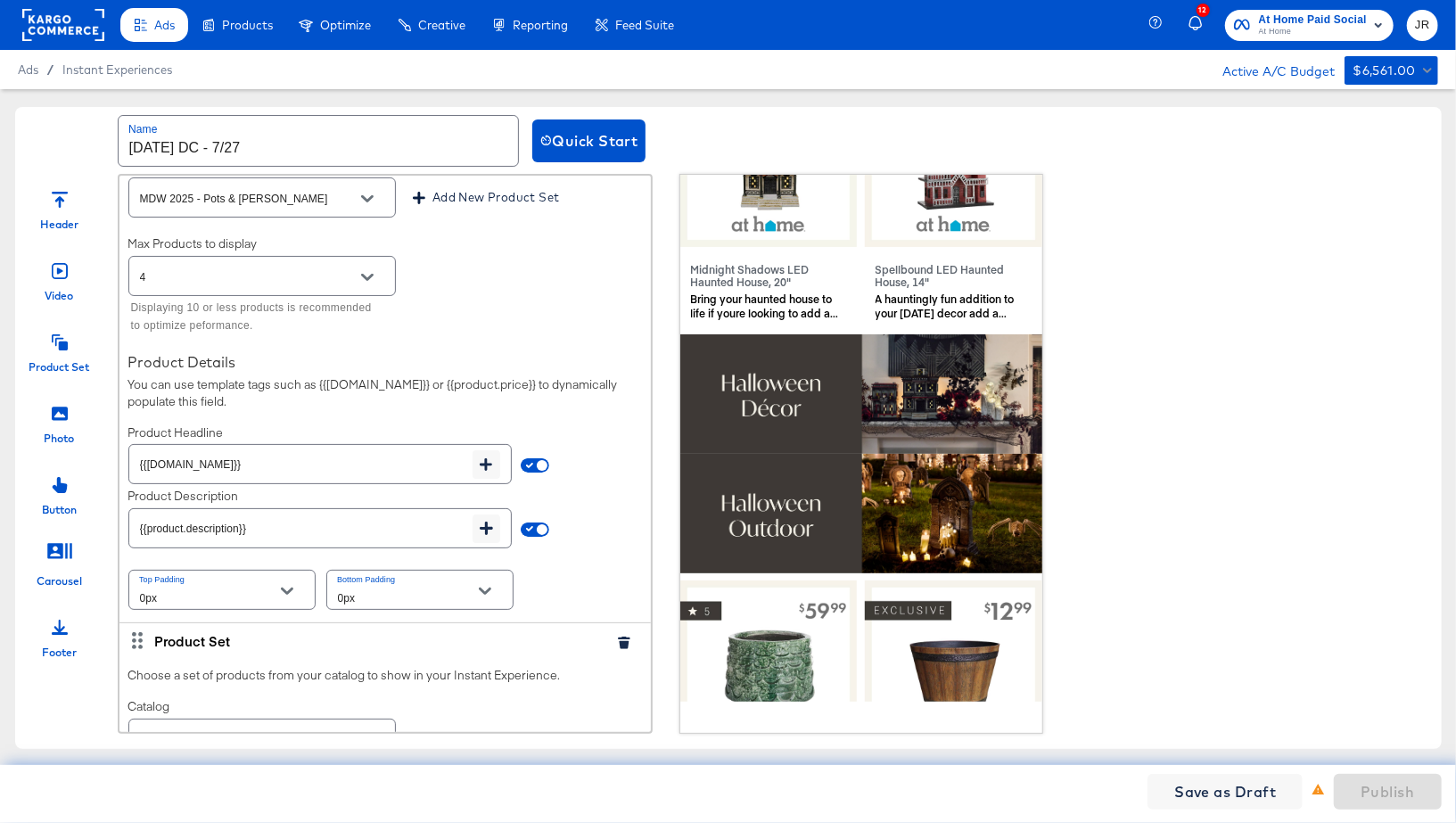 scroll, scrollTop: 2155, scrollLeft: 0, axis: vertical 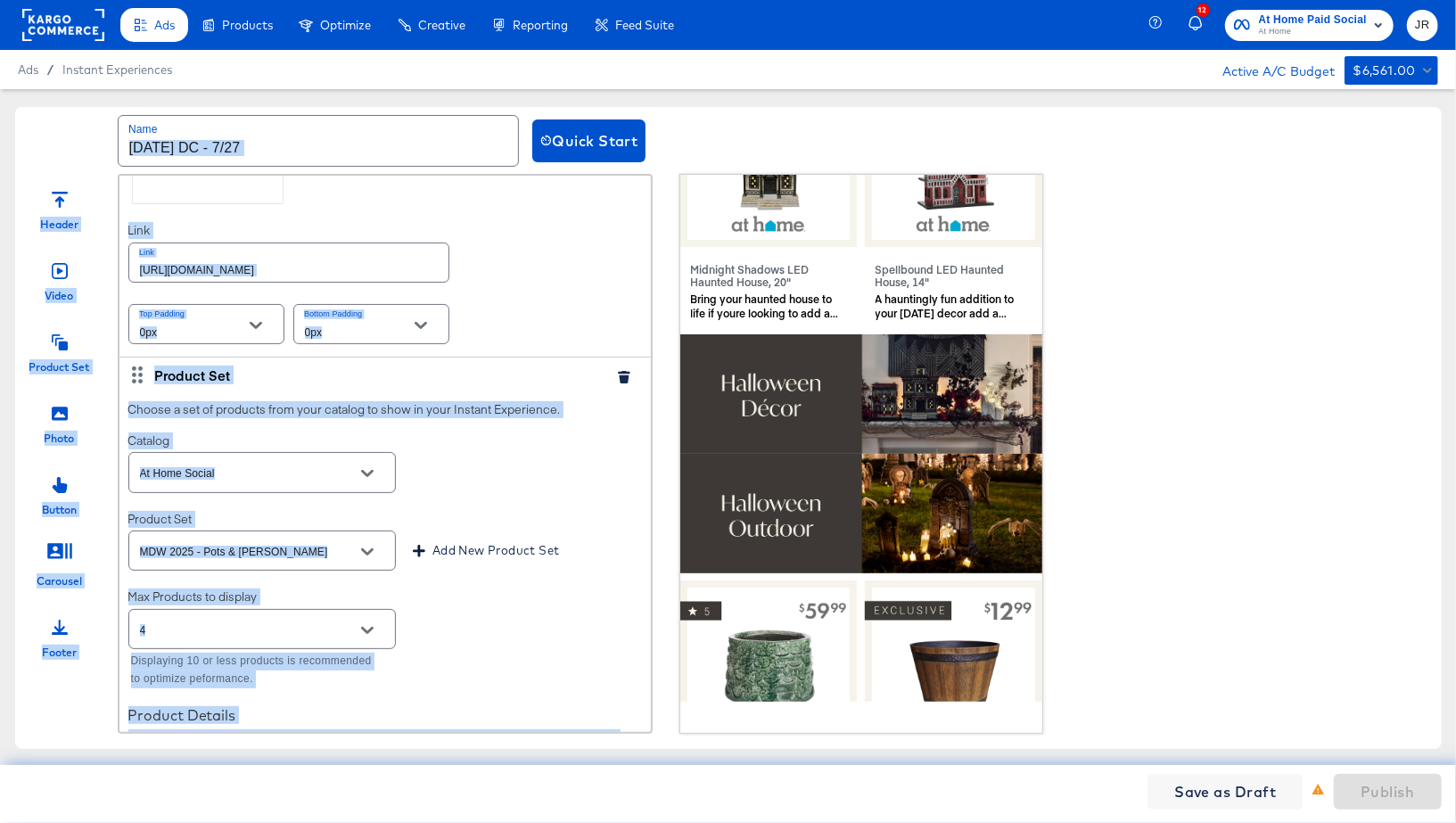 drag, startPoint x: 136, startPoint y: 636, endPoint x: 198, endPoint y: 153, distance: 486.96304 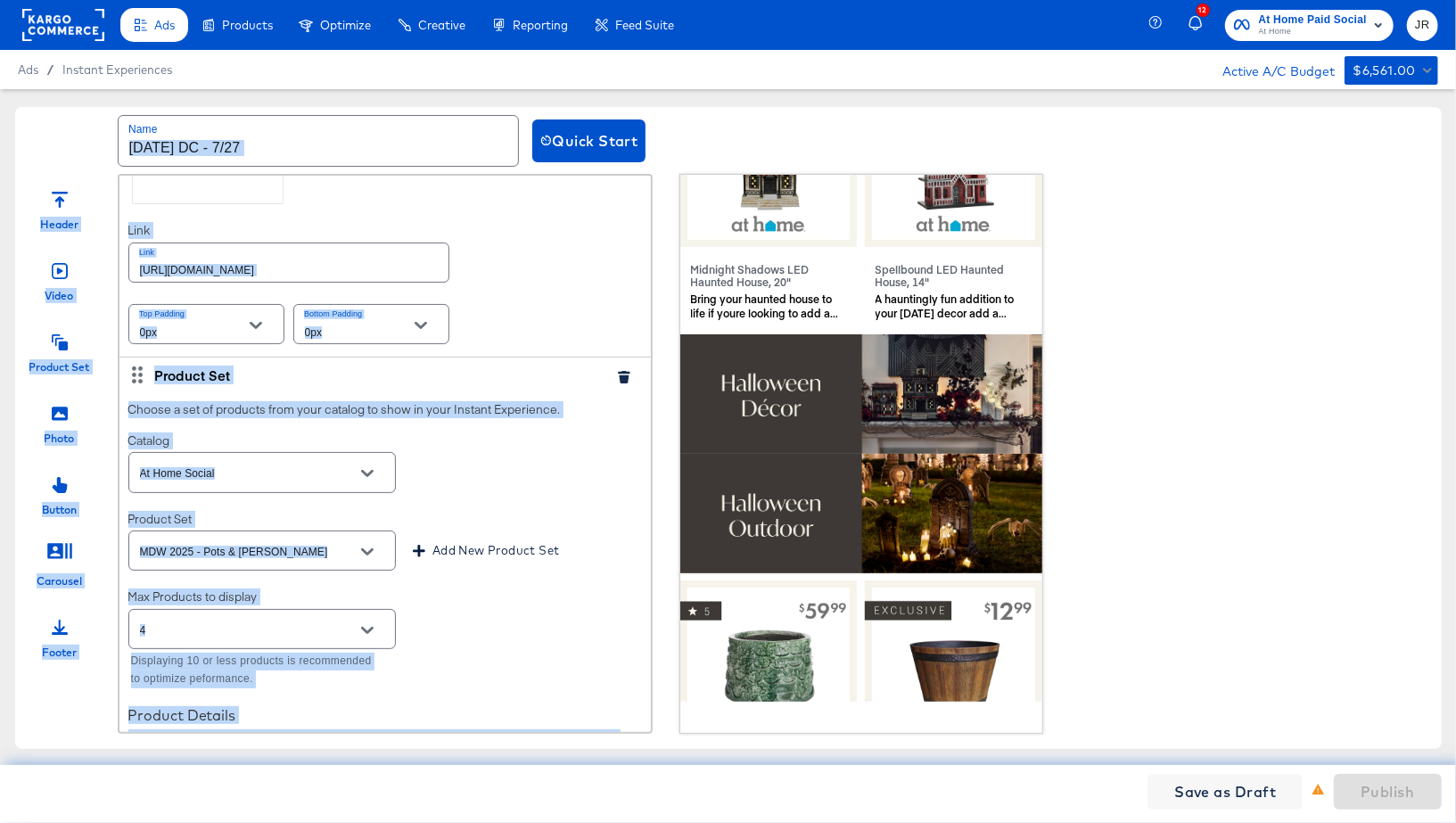 click on "Name Halloween DC - 7/27   Quick Start Header Video Product Set Photo Button Carousel Footer Video Select a video to play in your Instant Experience. Videos must be a max length of 15 secs, aspect Ratio: 1.91:1 to 1:1 and file type: MP4, MOV or GIF Change Video Top Padding 0px Bottom Padding 0px Photo Introduce your brand, product or service by using an eye-catching image. Change Image Link Link https://www.athome.com/halloween-top-sellers/ Top Padding 0px Bottom Padding 0px Product Set Choose a set of products from your catalog to show in your Instant Experience. Catalog At Home Social Product Set Halloween DC - What's Trending 6/27 Add New Product Set This product set contains 26 products. Max Products to display 4 Displaying 10 or less products is recommended to optimize peformance. Product Details You can use template tags such as {{product.name}} or {{product.price}} to dynamically populate this field. Product Headline {{product.name}} Product Description {{product.description}} Top Padding 0px 0px Link" at bounding box center [728, 420] 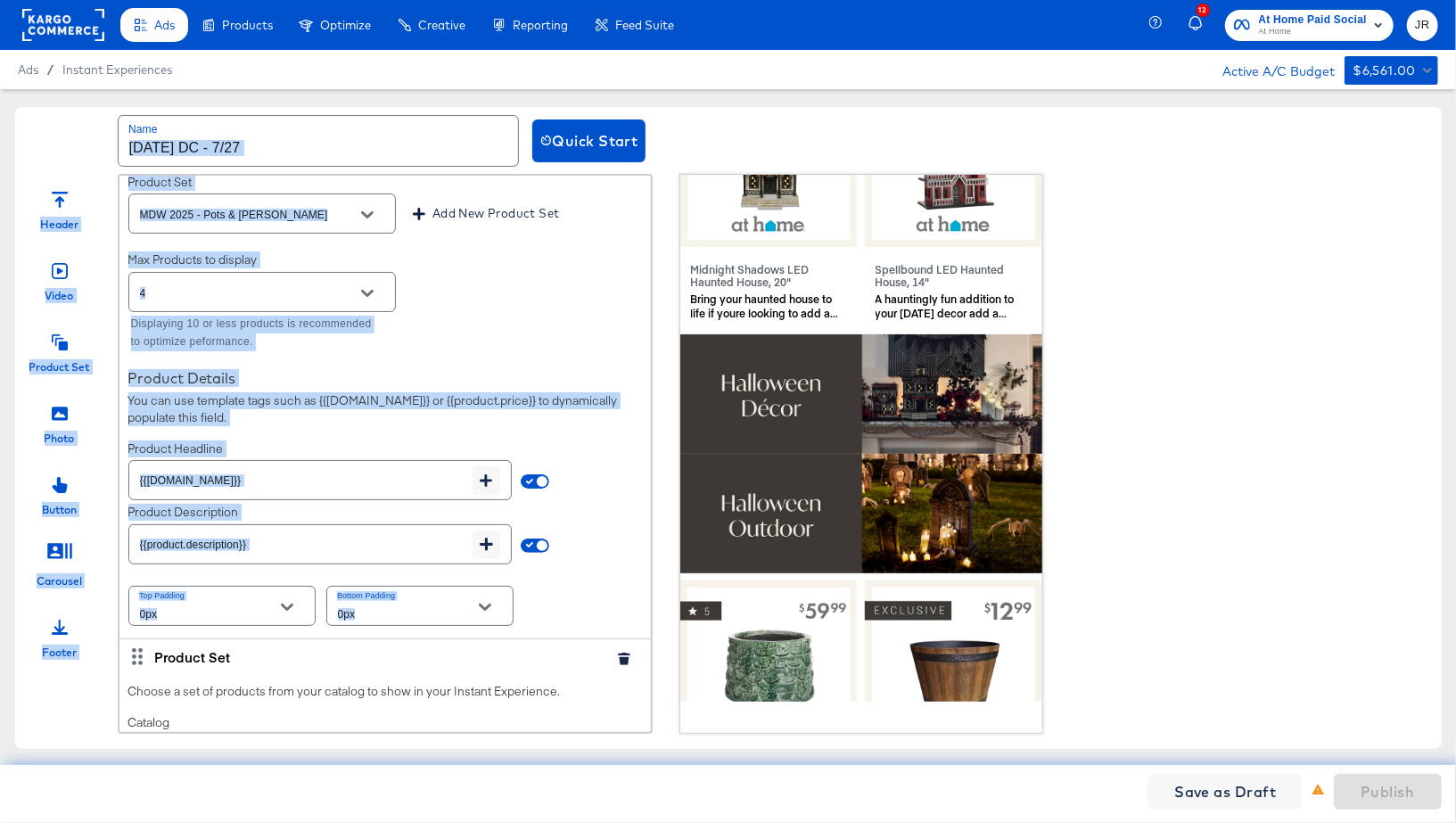 scroll, scrollTop: 2429, scrollLeft: 0, axis: vertical 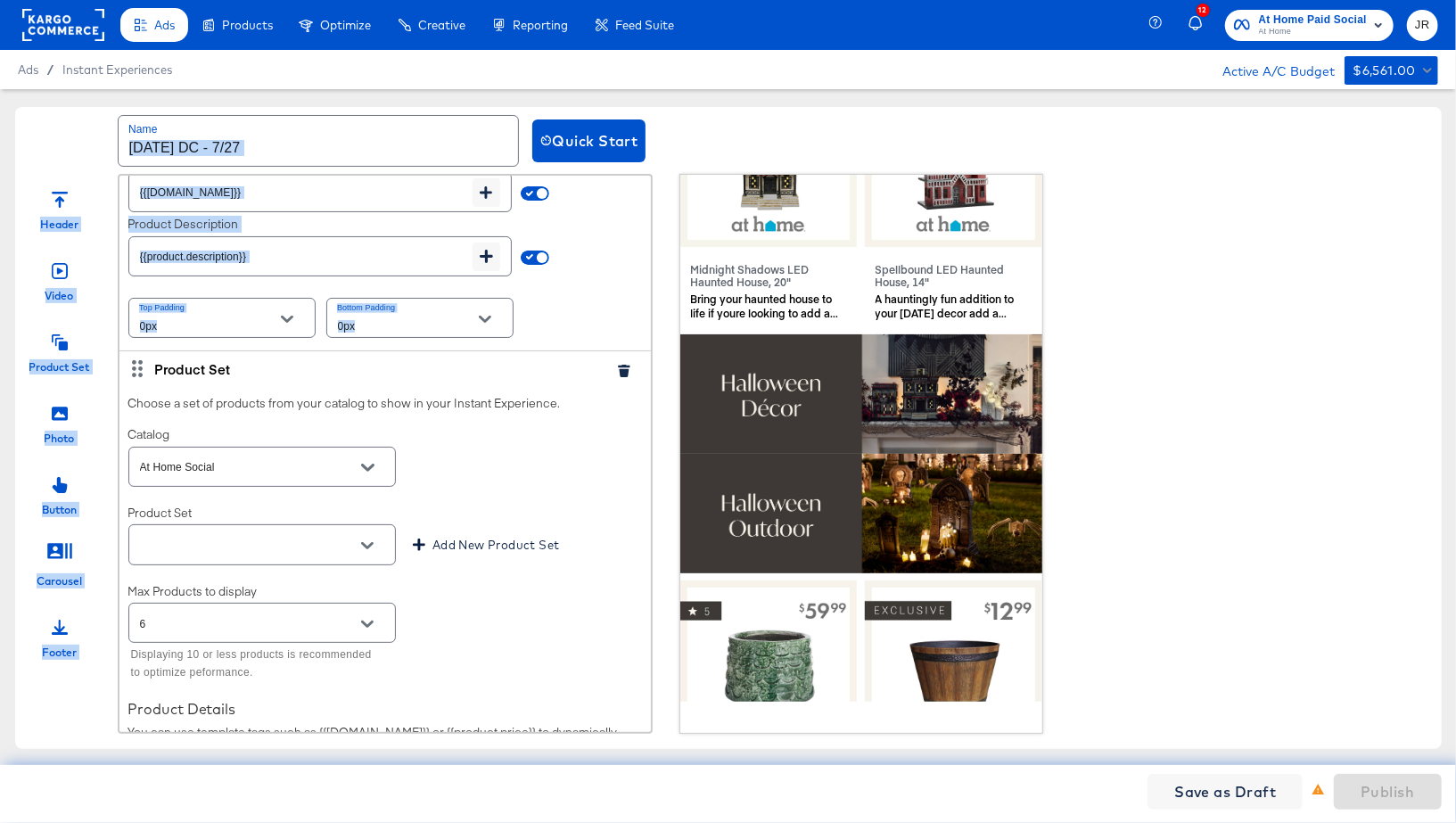 click 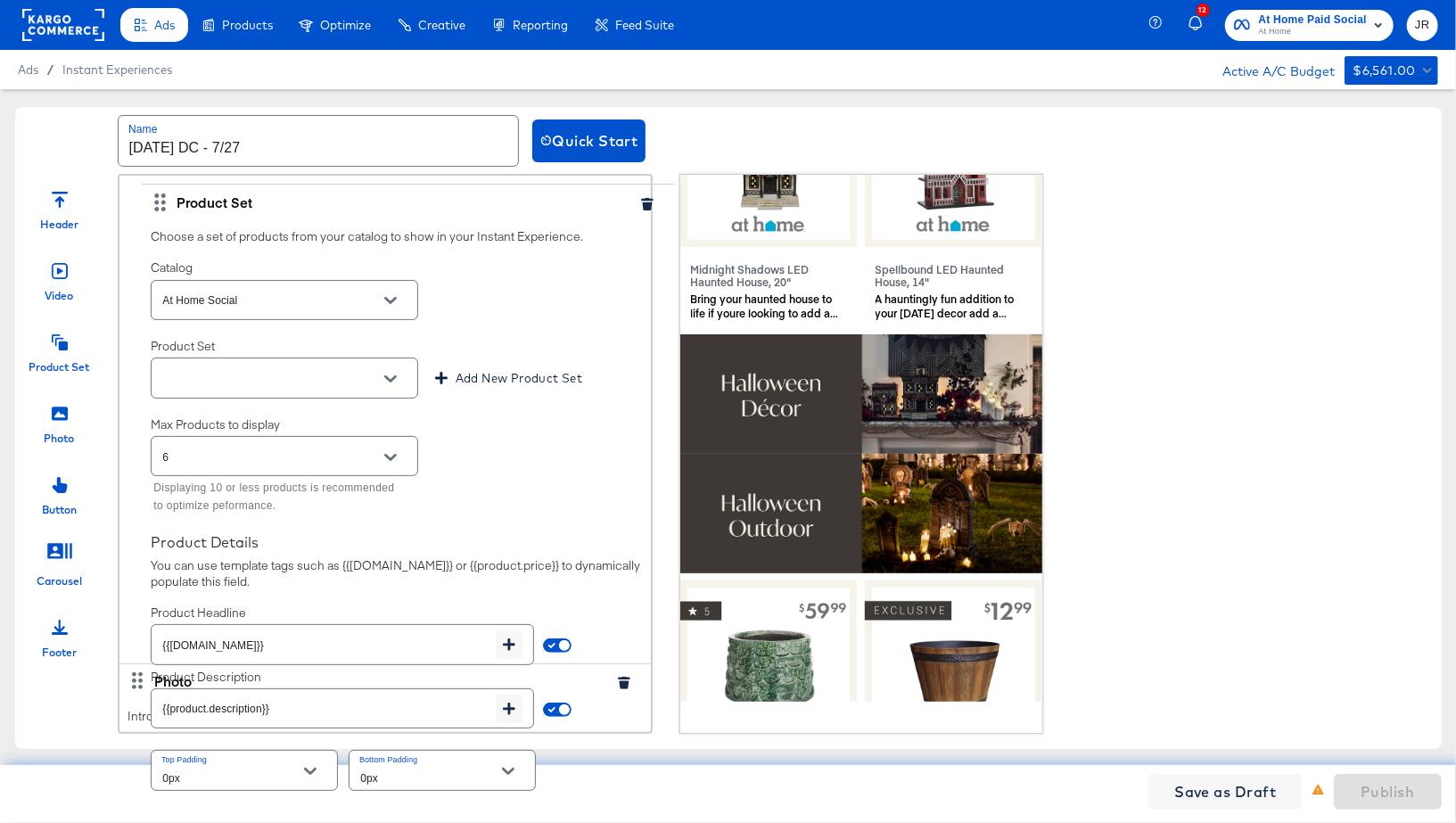 scroll, scrollTop: 1735, scrollLeft: 0, axis: vertical 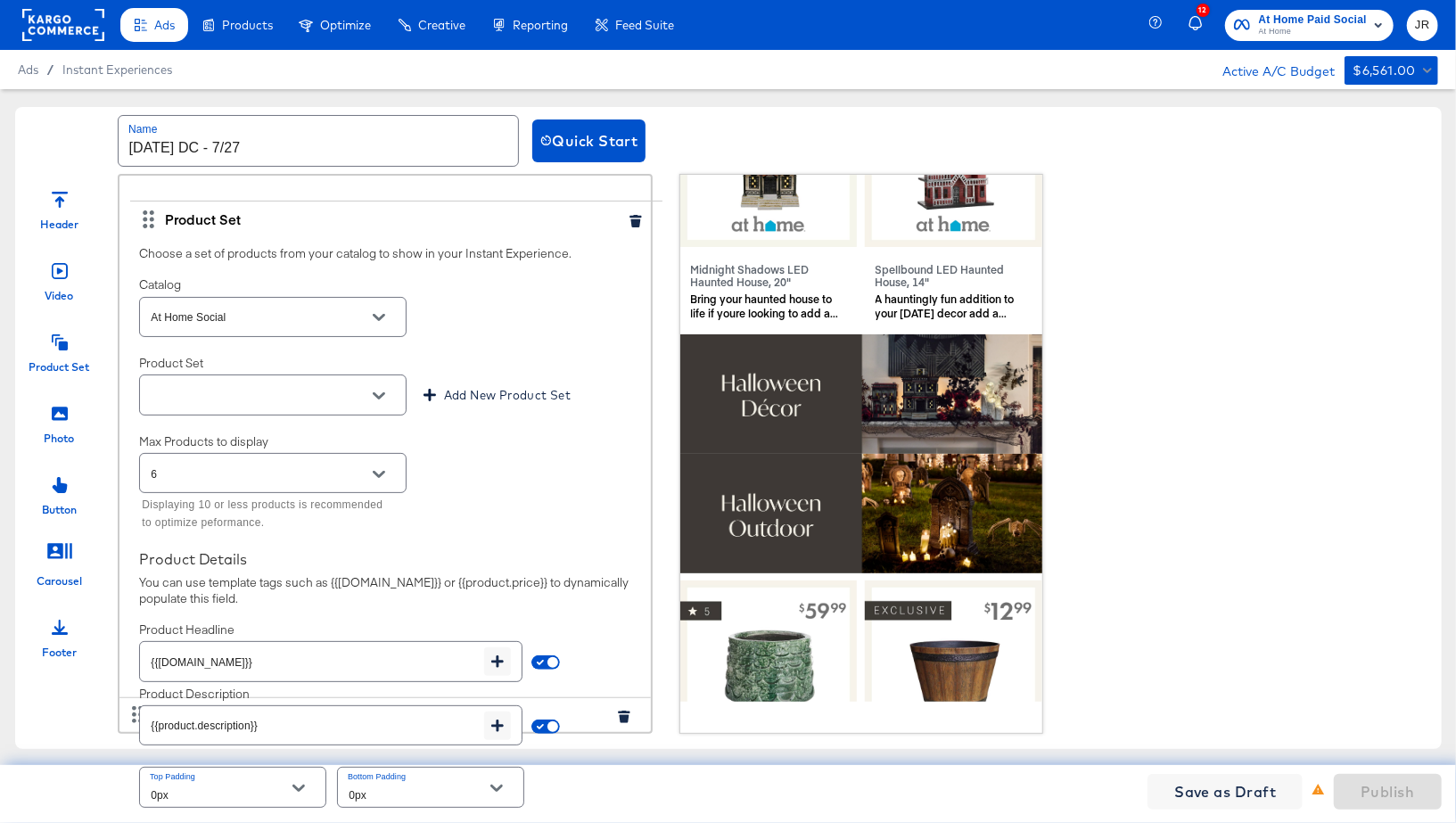 drag, startPoint x: 141, startPoint y: 360, endPoint x: 160, endPoint y: 207, distance: 154.17522 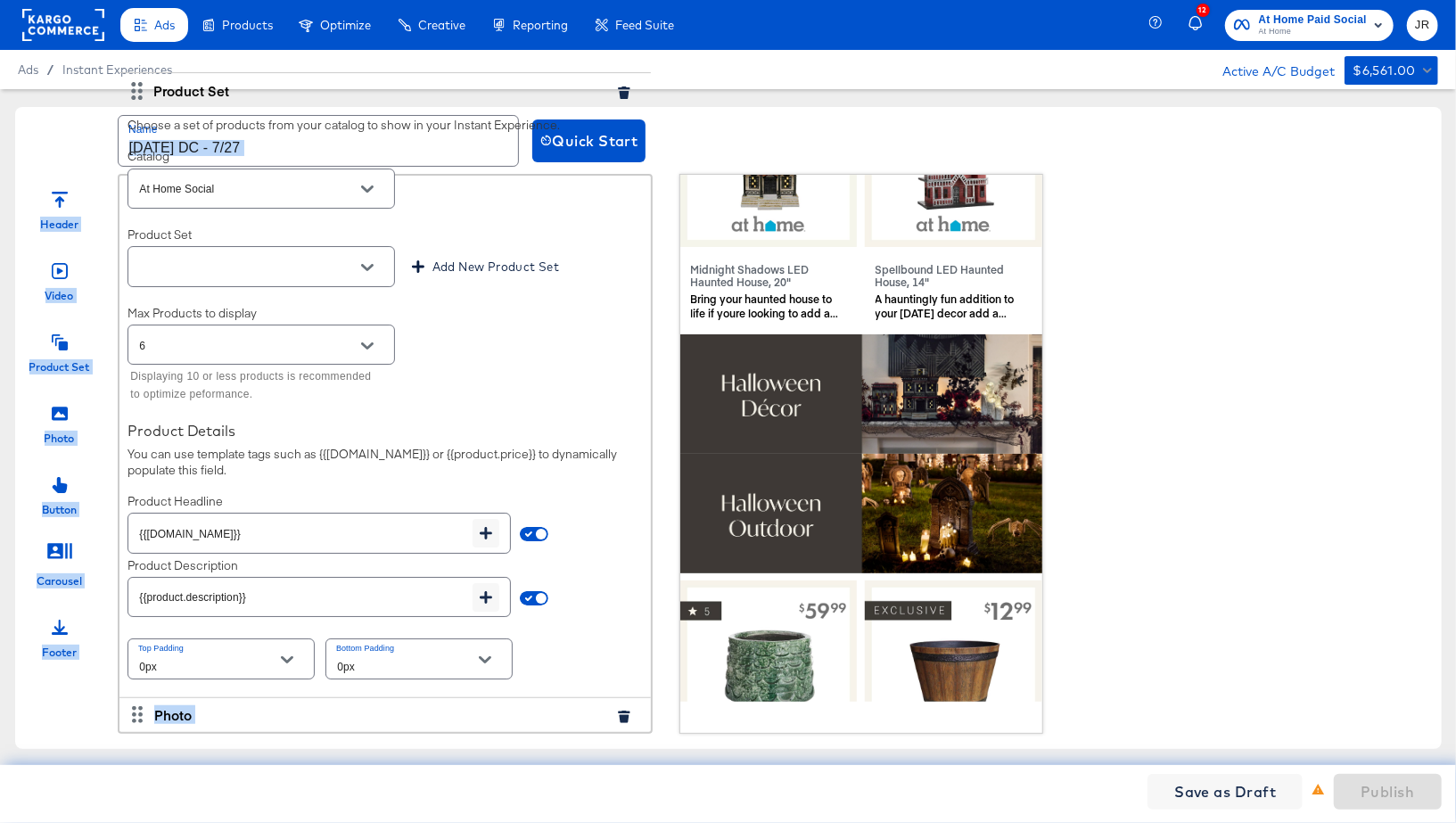 type on "4" 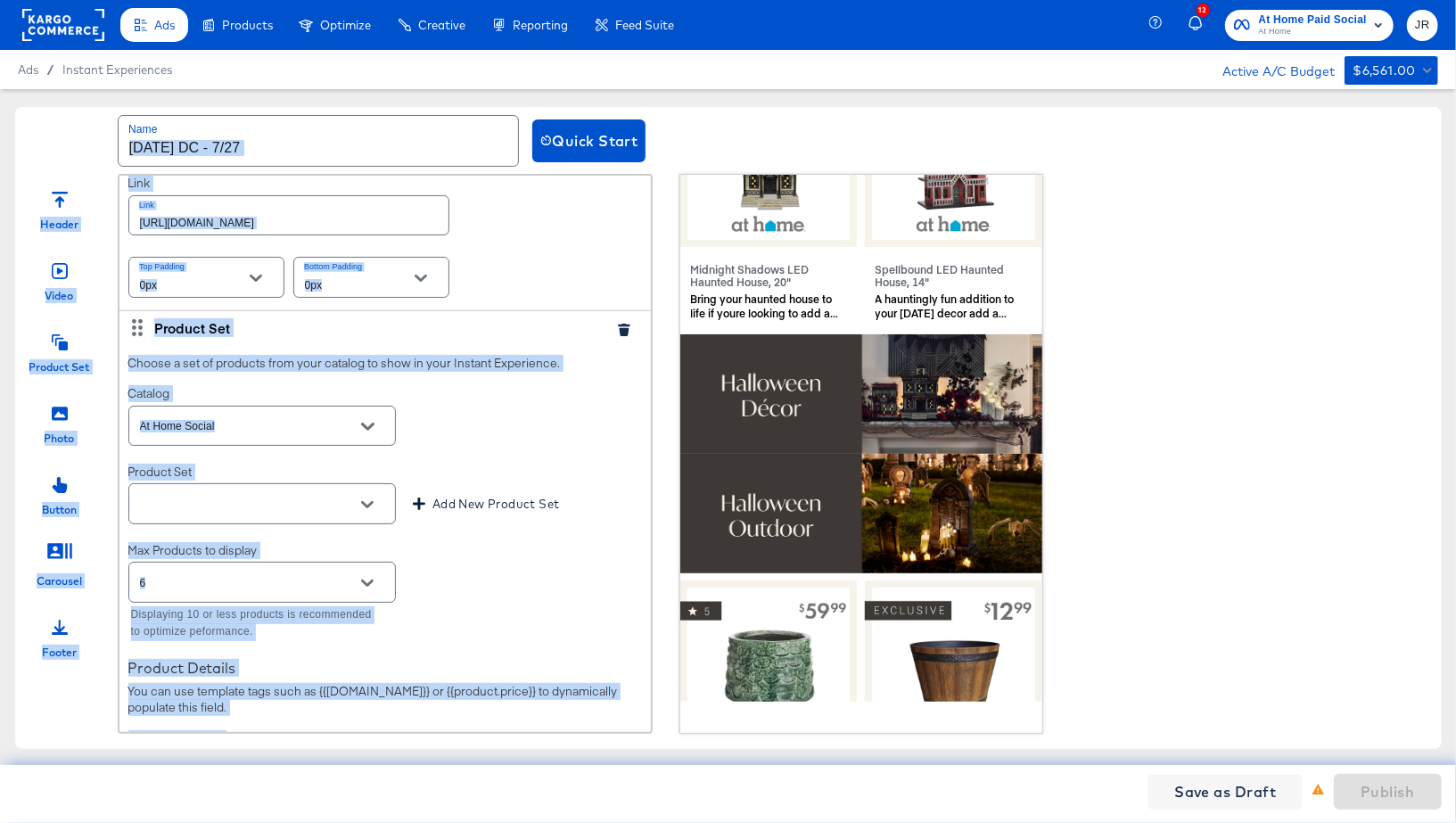 scroll, scrollTop: 1507, scrollLeft: 0, axis: vertical 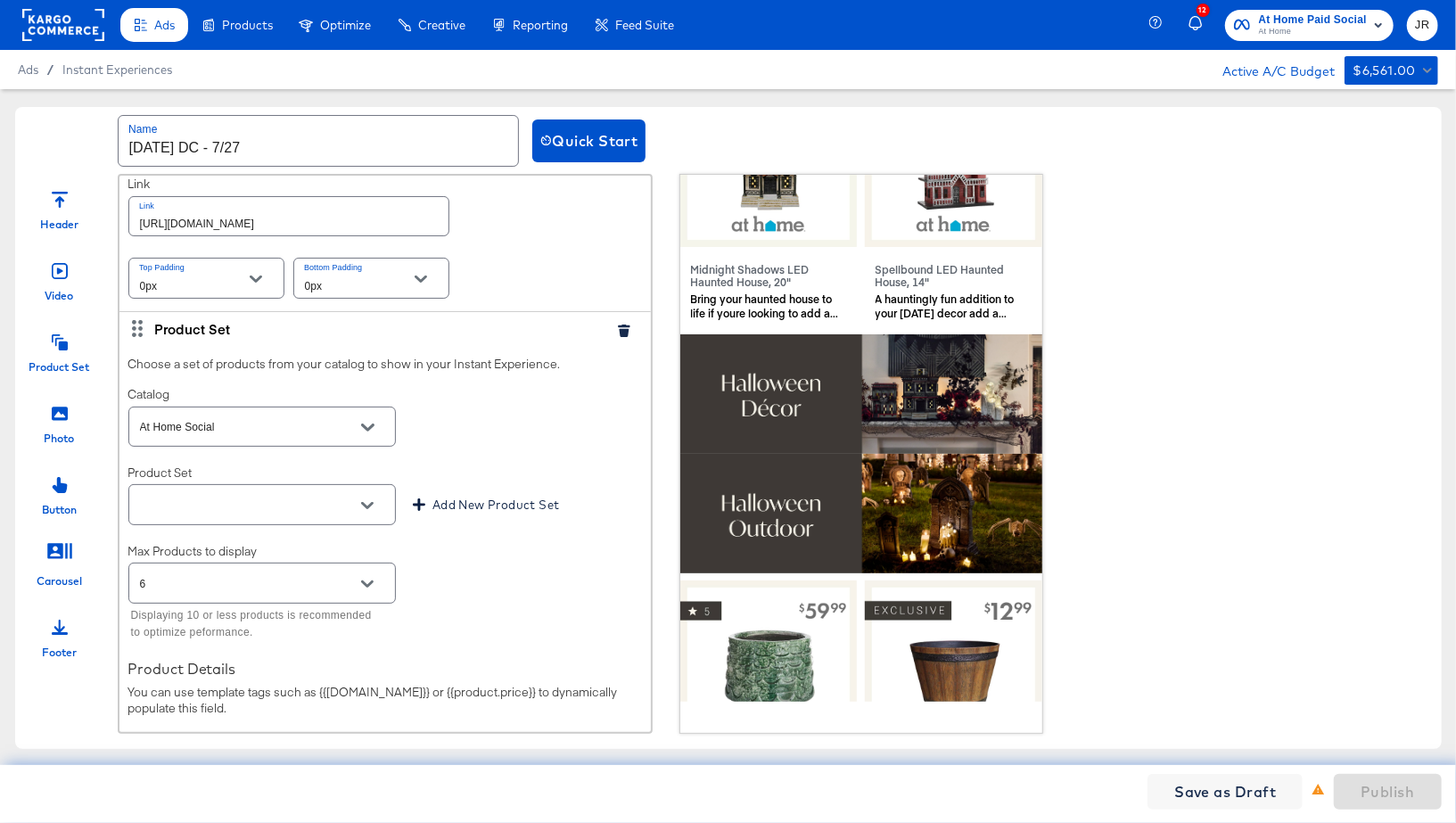 click on "Name Halloween DC - 7/27   Quick Start" at bounding box center (728, 140) 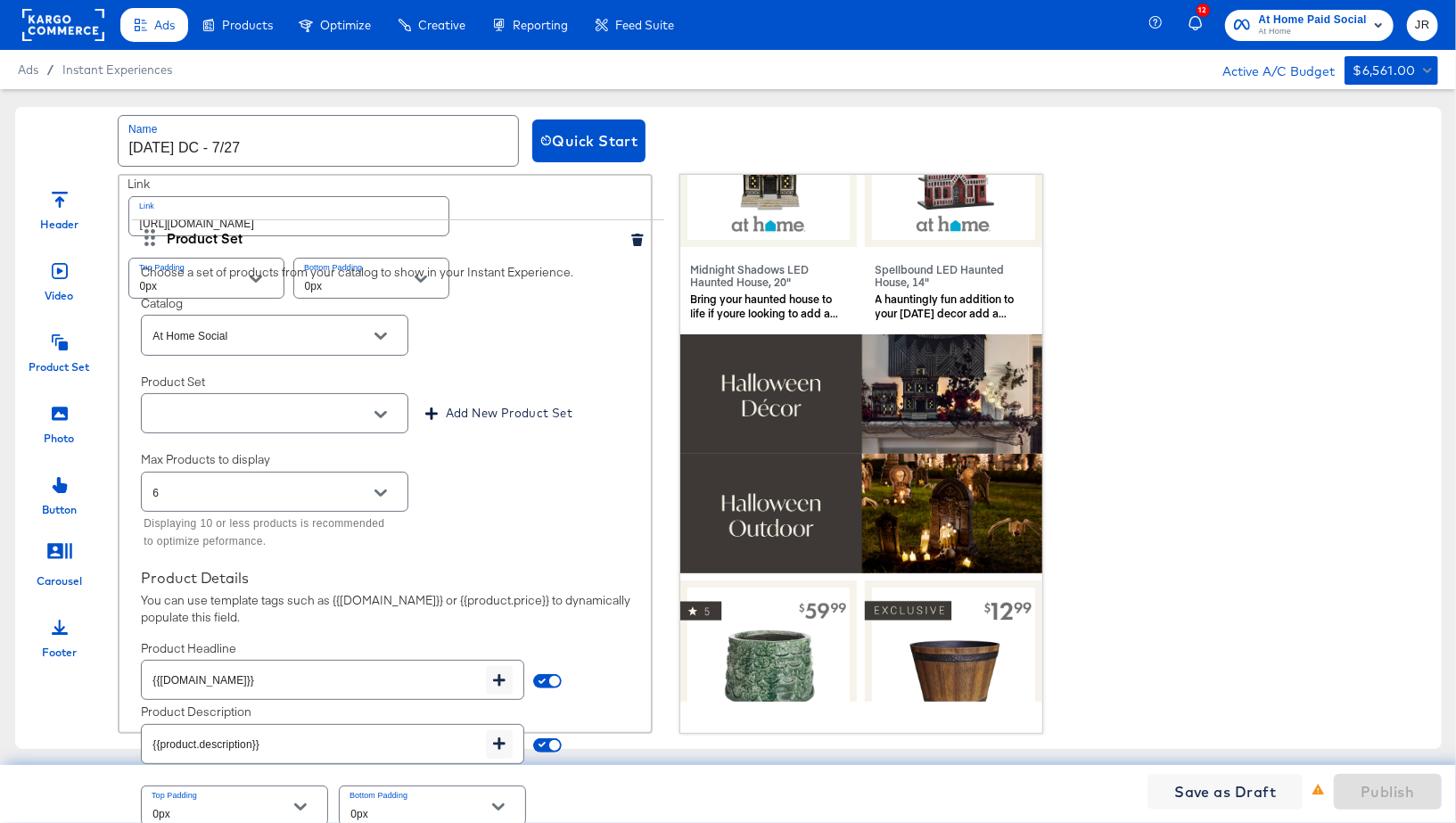 drag, startPoint x: 137, startPoint y: 317, endPoint x: 152, endPoint y: 220, distance: 98.15294 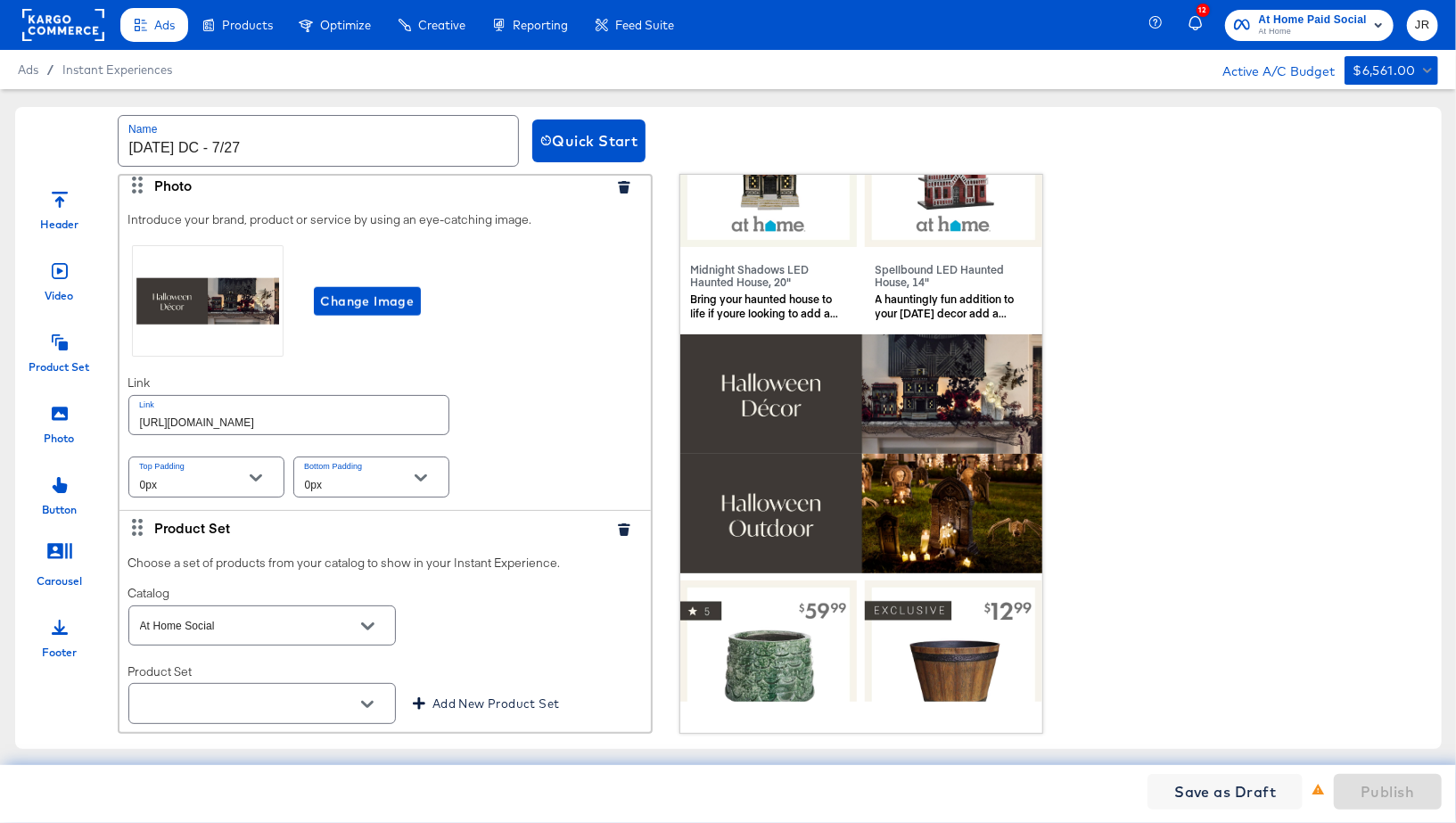 scroll, scrollTop: 1280, scrollLeft: 0, axis: vertical 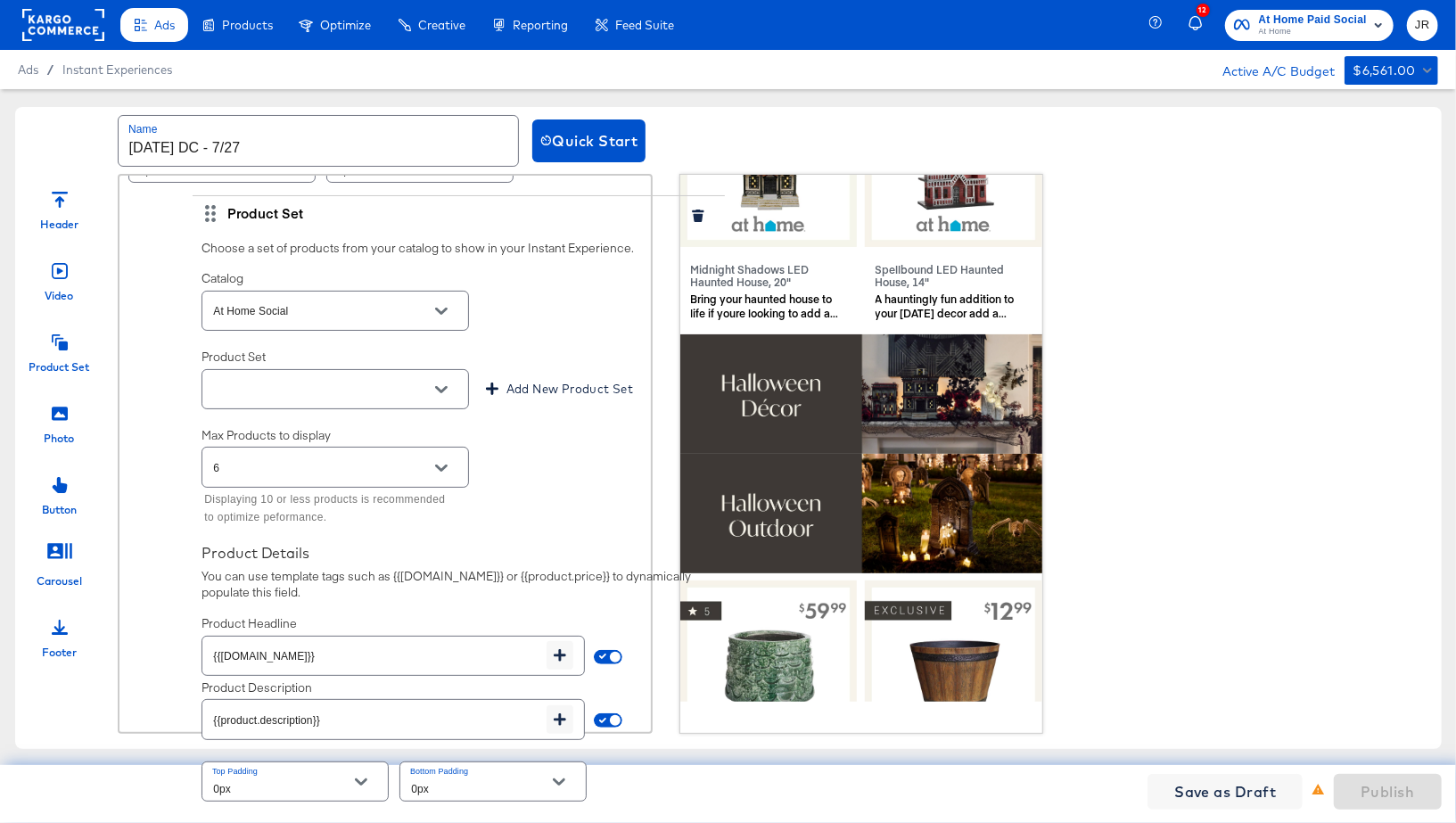 drag, startPoint x: 135, startPoint y: 551, endPoint x: 209, endPoint y: 210, distance: 348.937 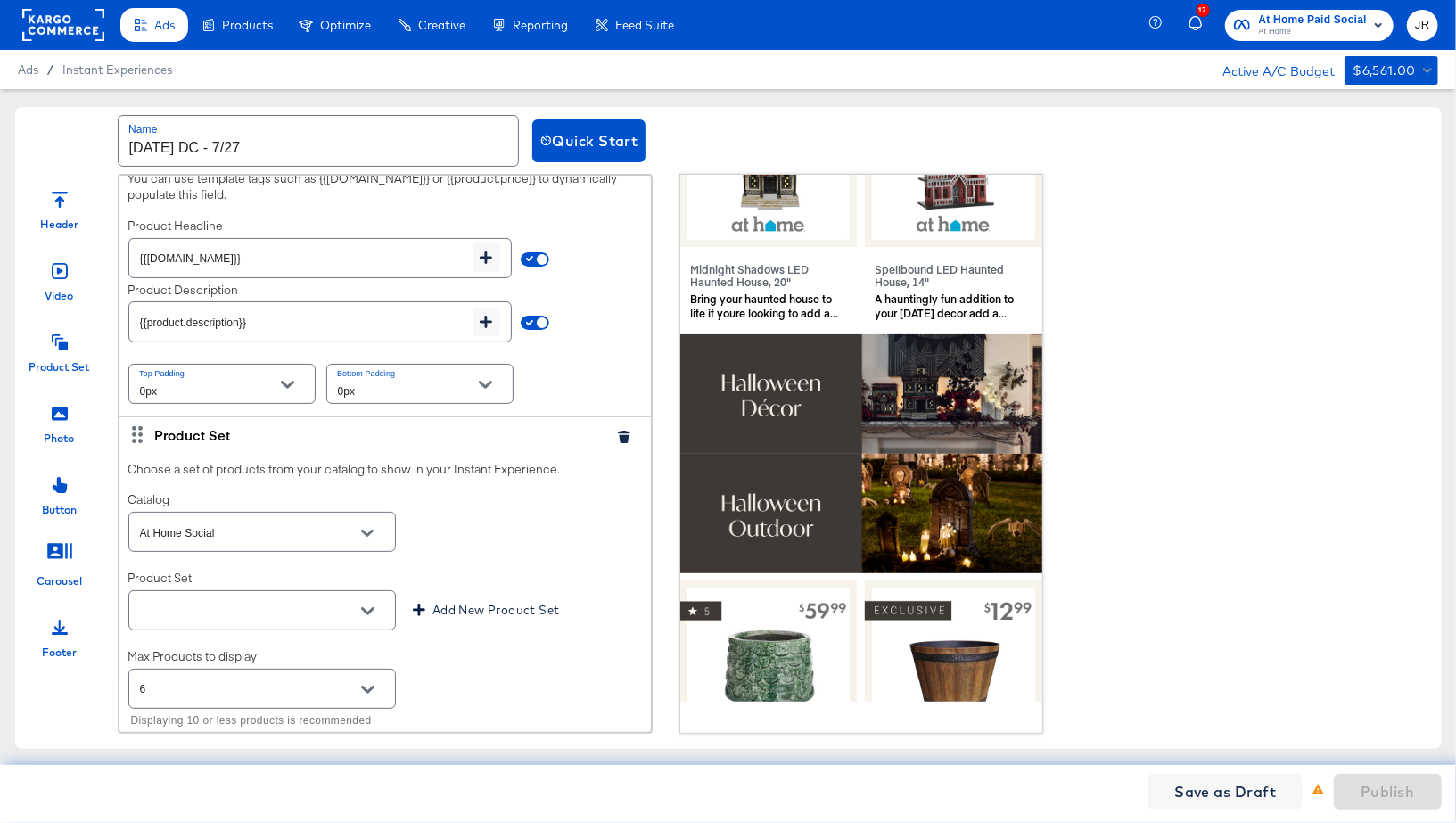 scroll, scrollTop: 1036, scrollLeft: 0, axis: vertical 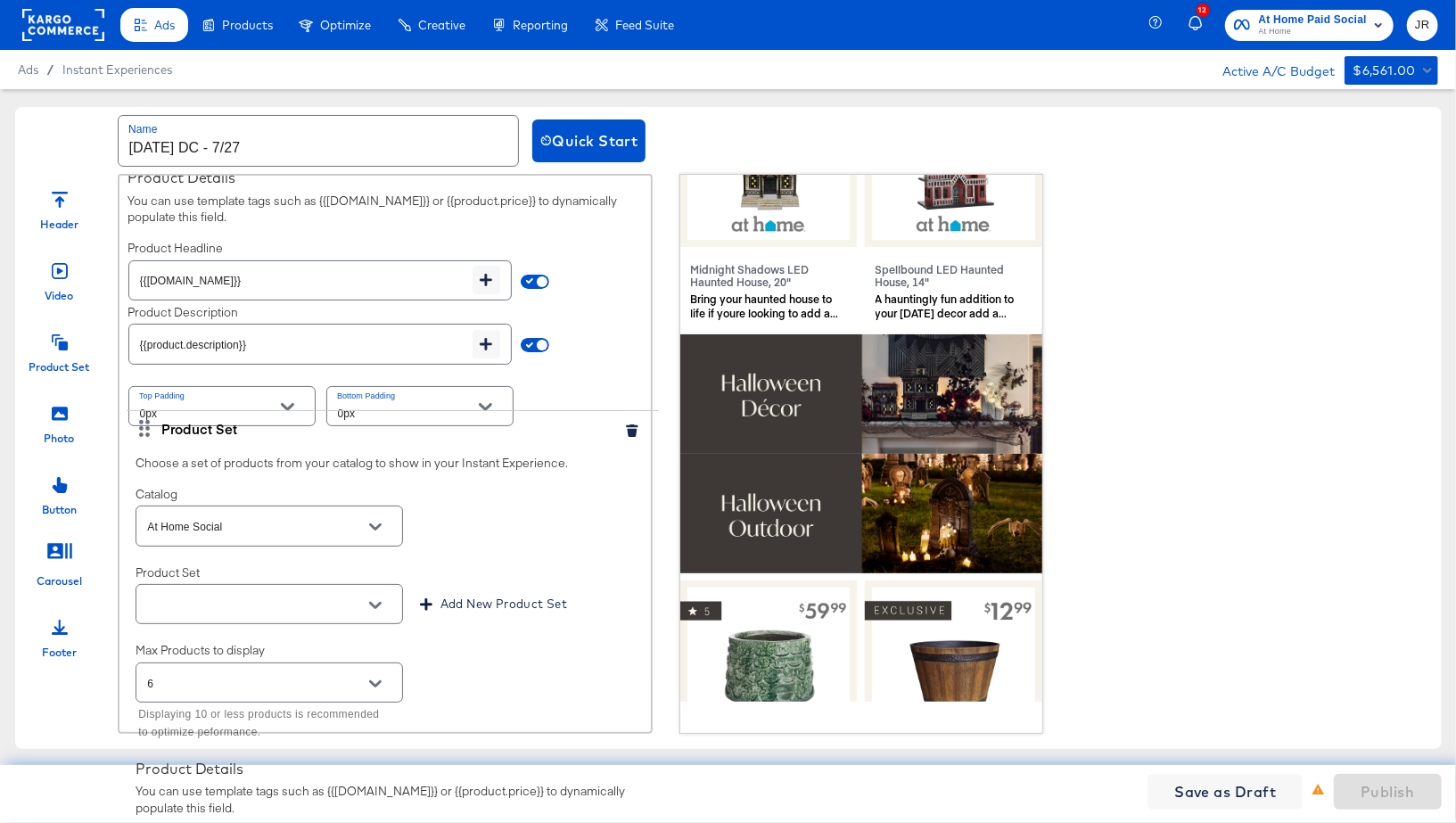 drag, startPoint x: 140, startPoint y: 456, endPoint x: 148, endPoint y: 428, distance: 29.12044 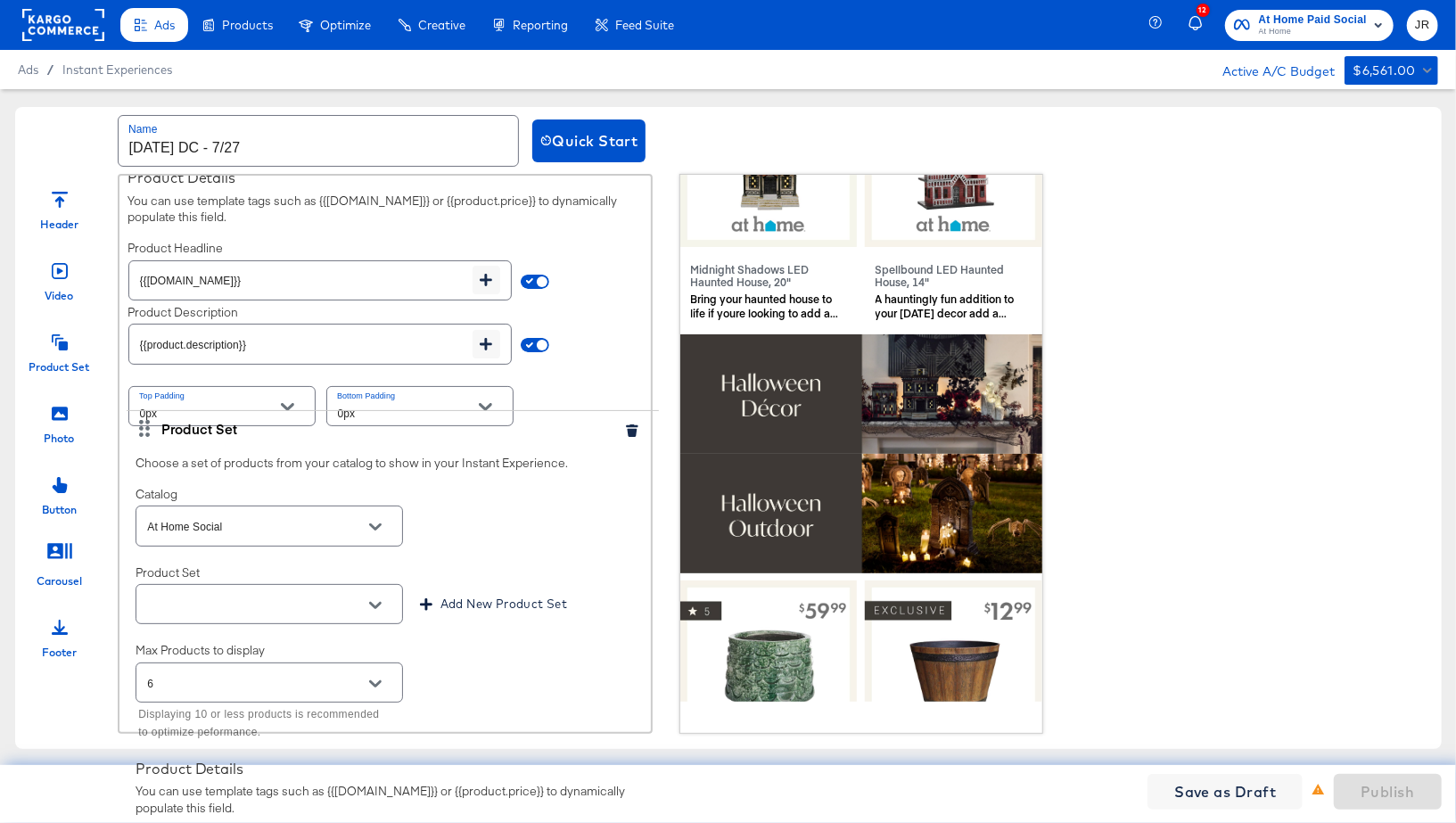 click on "Video Select a video to play in your Instant Experience. Videos must be a max length of 15 secs, aspect Ratio: 1.91:1 to 1:1 and file type: MP4, MOV or GIF Change Video Top Padding 0px Bottom Padding 0px Photo Introduce your brand, product or service by using an eye-catching image. Change Image Link Link https://www.athome.com/halloween-top-sellers/ Top Padding 0px Bottom Padding 0px Product Set Choose a set of products from your catalog to show in your Instant Experience. Catalog At Home Social Product Set Halloween DC - What's Trending 6/27 Add New Product Set This product set contains 26 products. Max Products to display 4 Displaying 10 or less products is recommended to optimize peformance. Product Details You can use template tags such as {{product.name}} or {{product.price}} to dynamically populate this field. Product Headline {{product.name}} Product Description {{product.description}} Top Padding 0px Bottom Padding 0px Product Set Catalog At Home Social Product Set Add New Product Set 6 Top Padding 4" at bounding box center (385, 2571) 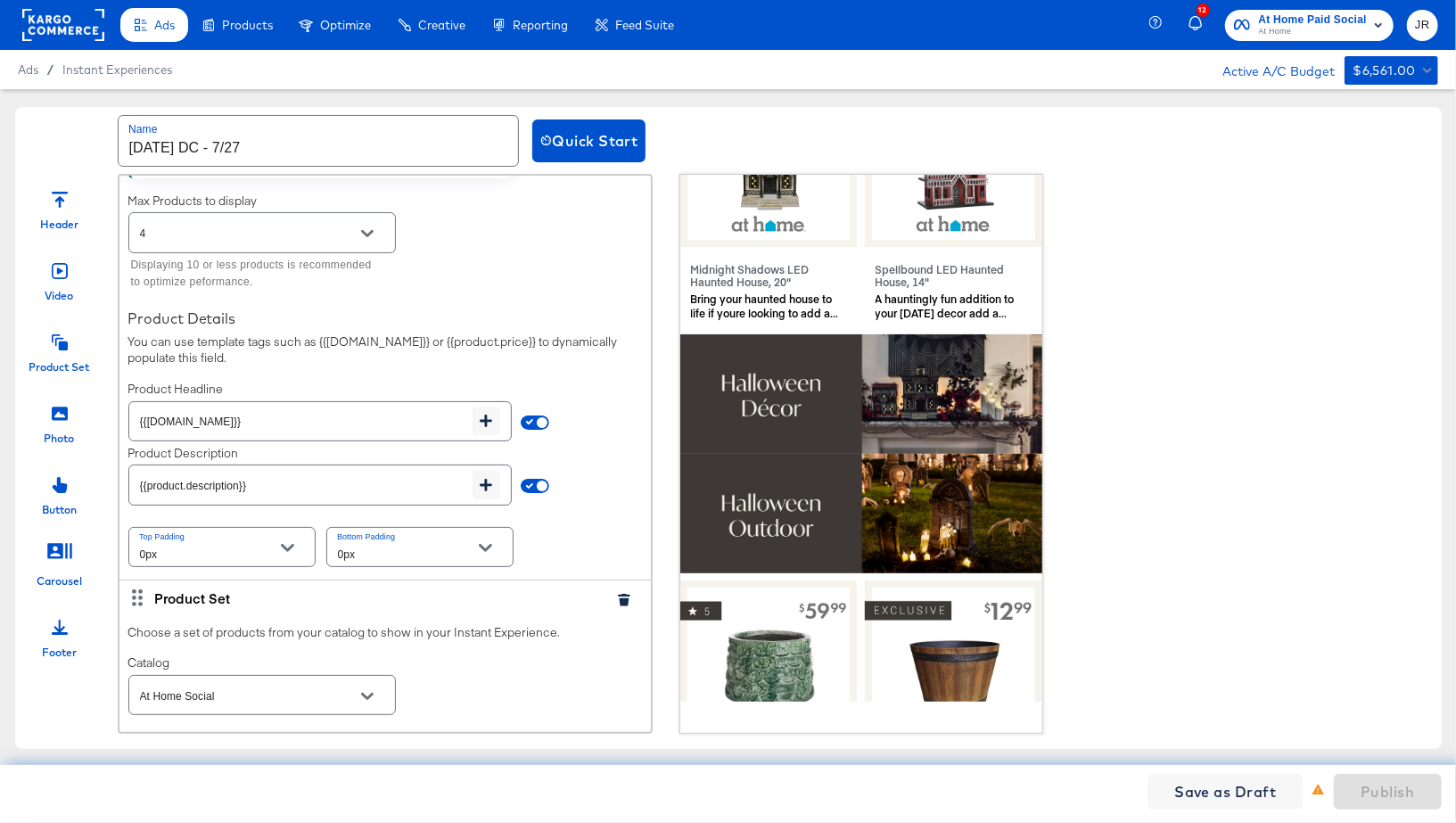 scroll, scrollTop: 885, scrollLeft: 0, axis: vertical 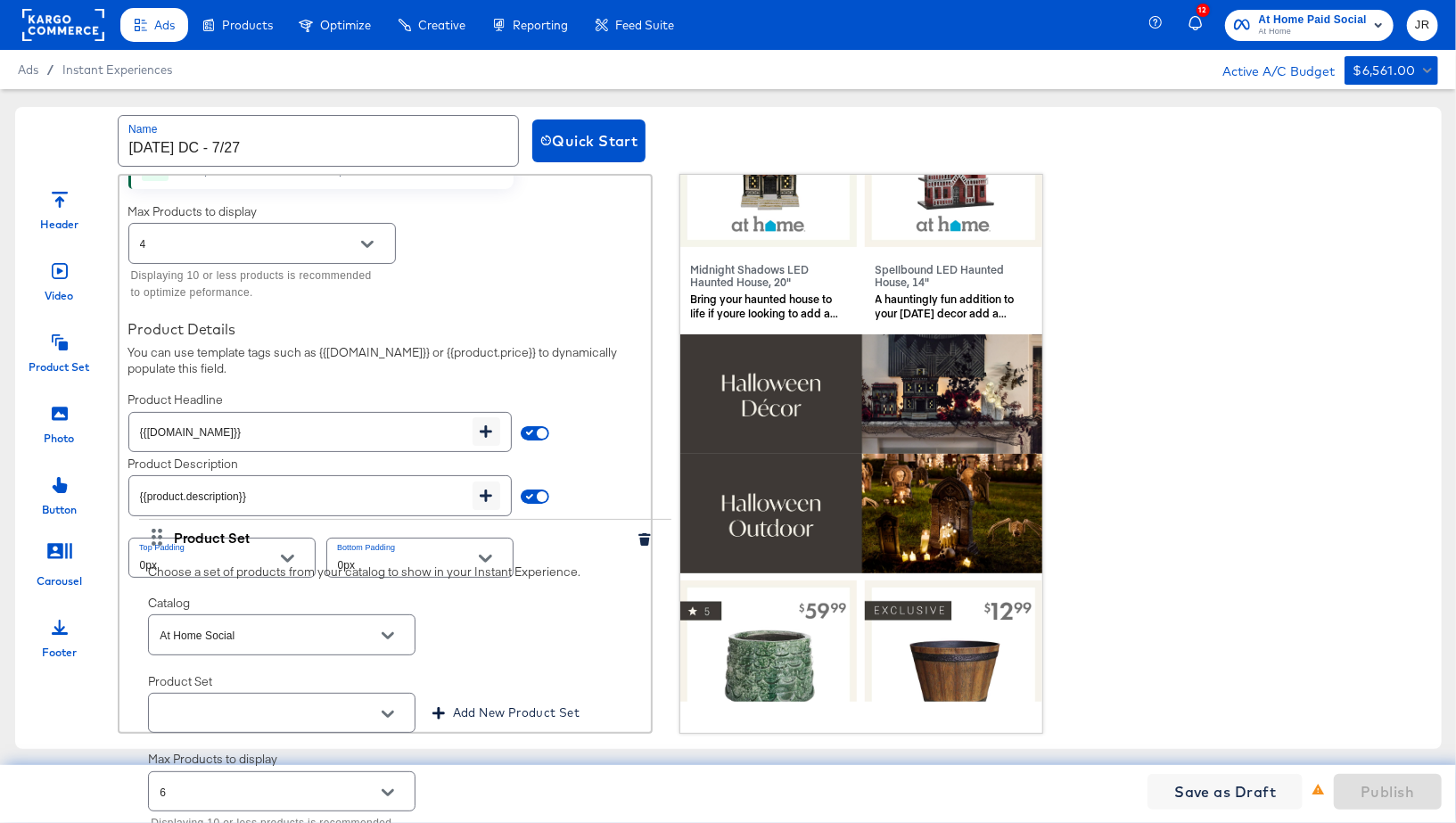drag, startPoint x: 129, startPoint y: 604, endPoint x: 138, endPoint y: 333, distance: 271.14941 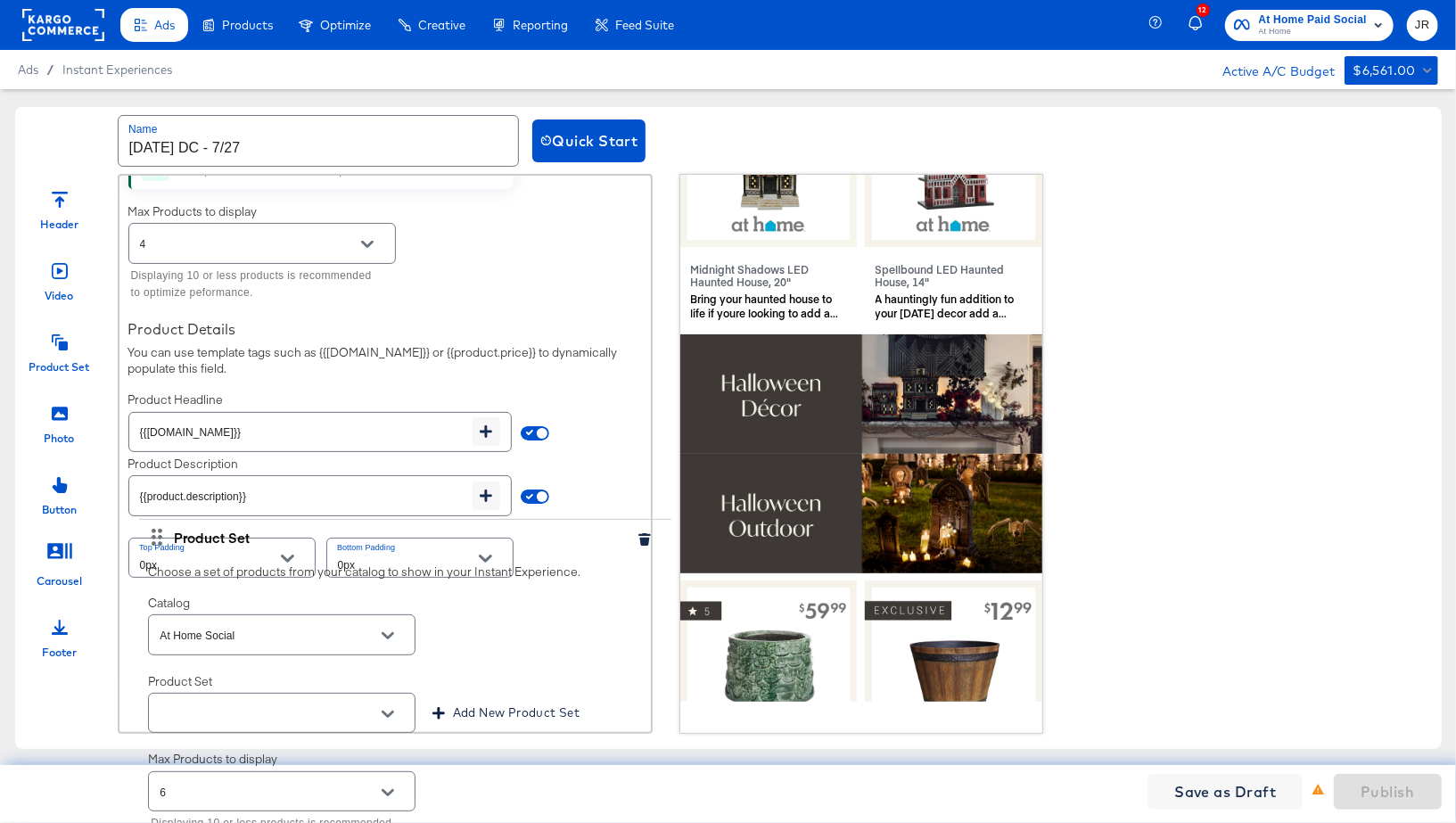 click on "Video Select a video to play in your Instant Experience. Videos must be a max length of 15 secs, aspect Ratio: 1.91:1 to 1:1 and file type: MP4, MOV or GIF Change Video Top Padding 0px Bottom Padding 0px Photo Introduce your brand, product or service by using an eye-catching image. Change Image Link Link https://www.athome.com/halloween-top-sellers/ Top Padding 0px Bottom Padding 0px Product Set Choose a set of products from your catalog to show in your Instant Experience. Catalog At Home Social Product Set Halloween DC - What's Trending 6/27 Add New Product Set This product set contains 26 products. Max Products to display 4 Displaying 10 or less products is recommended to optimize peformance. Product Details You can use template tags such as {{product.name}} or {{product.price}} to dynamically populate this field. Product Headline {{product.name}} Product Description {{product.description}} Top Padding 0px Bottom Padding 0px Product Set Catalog At Home Social Product Set Add New Product Set 6 Top Padding 4" at bounding box center [385, 2722] 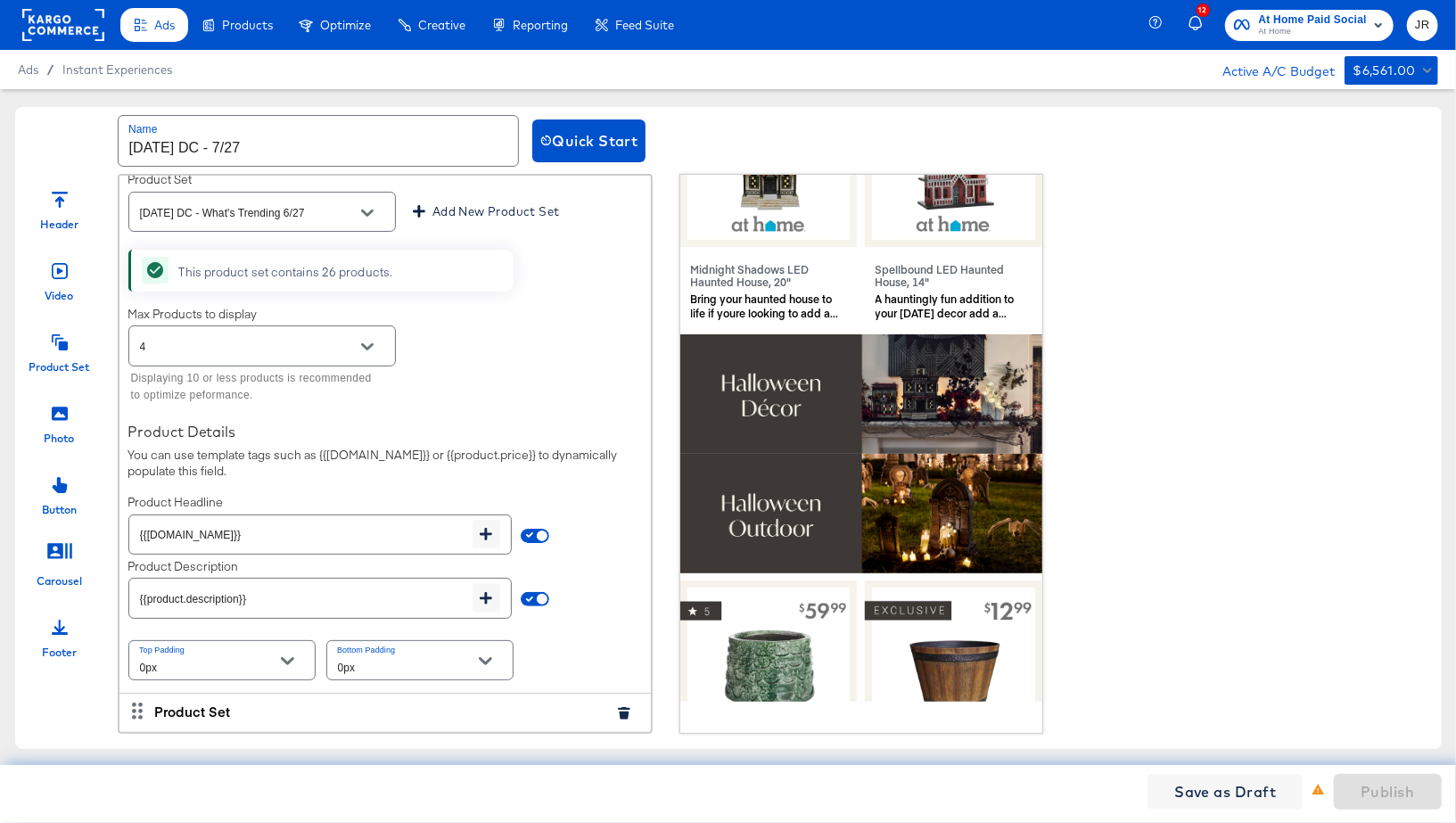 scroll, scrollTop: 836, scrollLeft: 0, axis: vertical 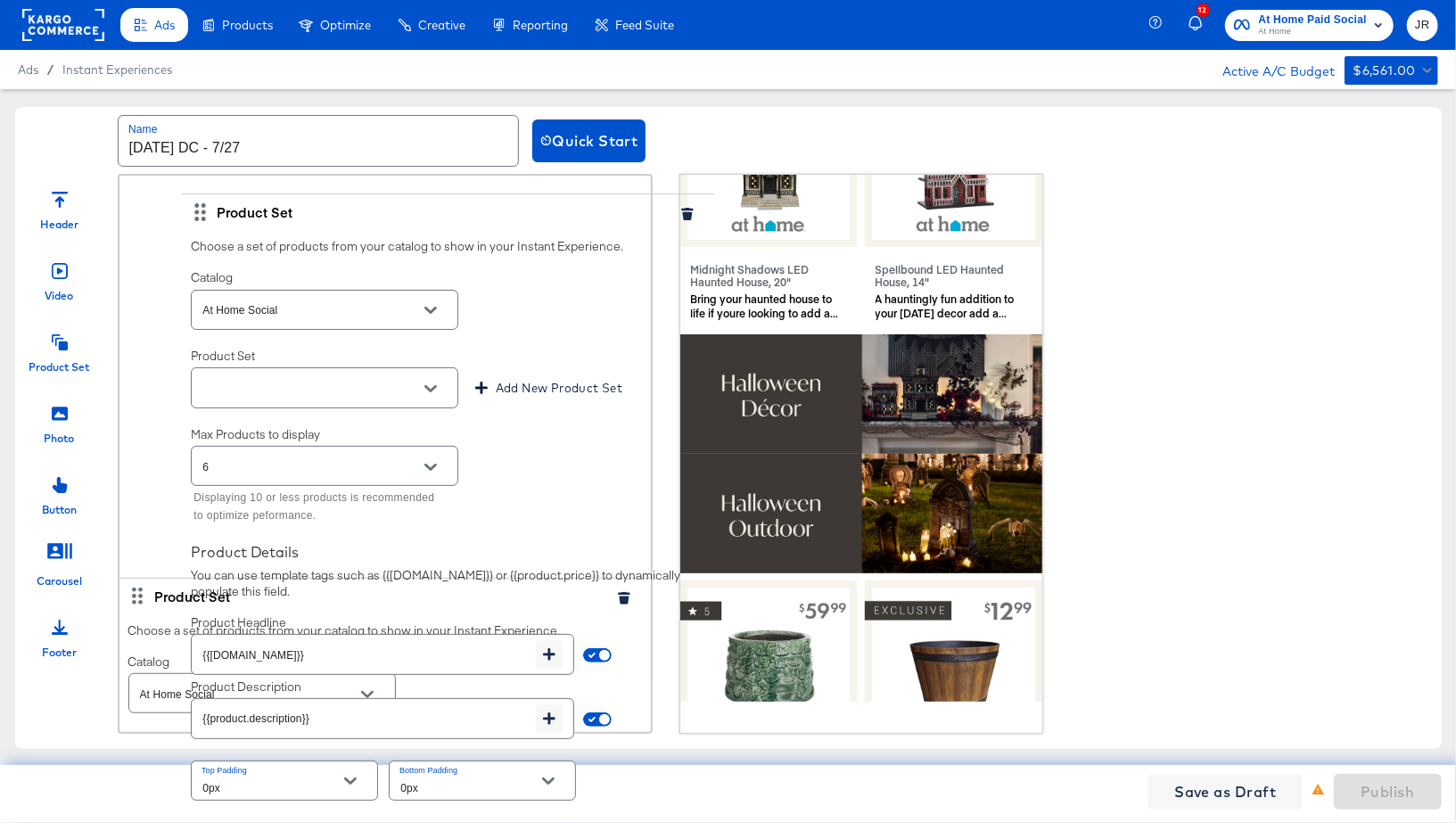 drag, startPoint x: 130, startPoint y: 654, endPoint x: 193, endPoint y: 218, distance: 440.52809 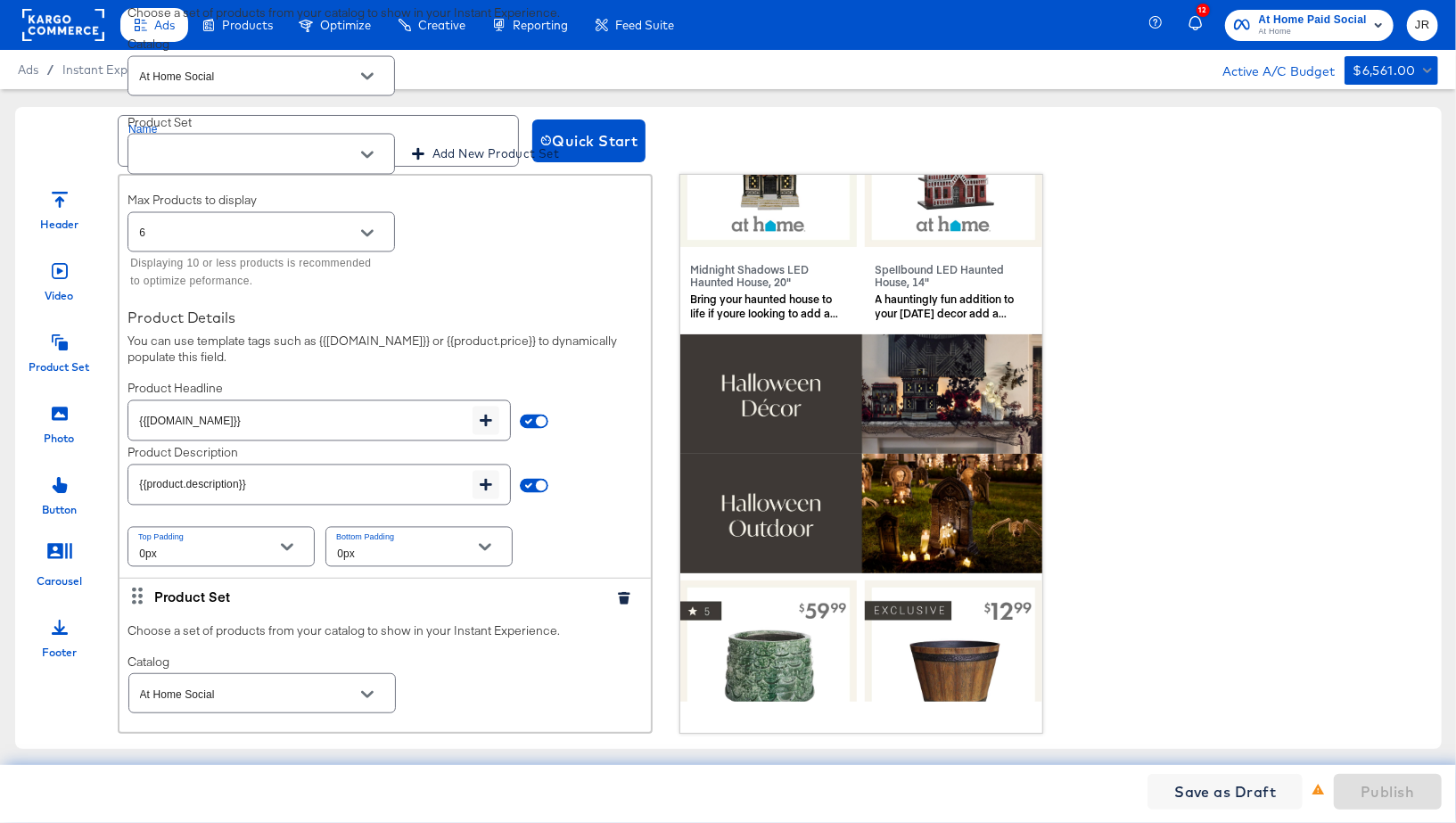 type on "6" 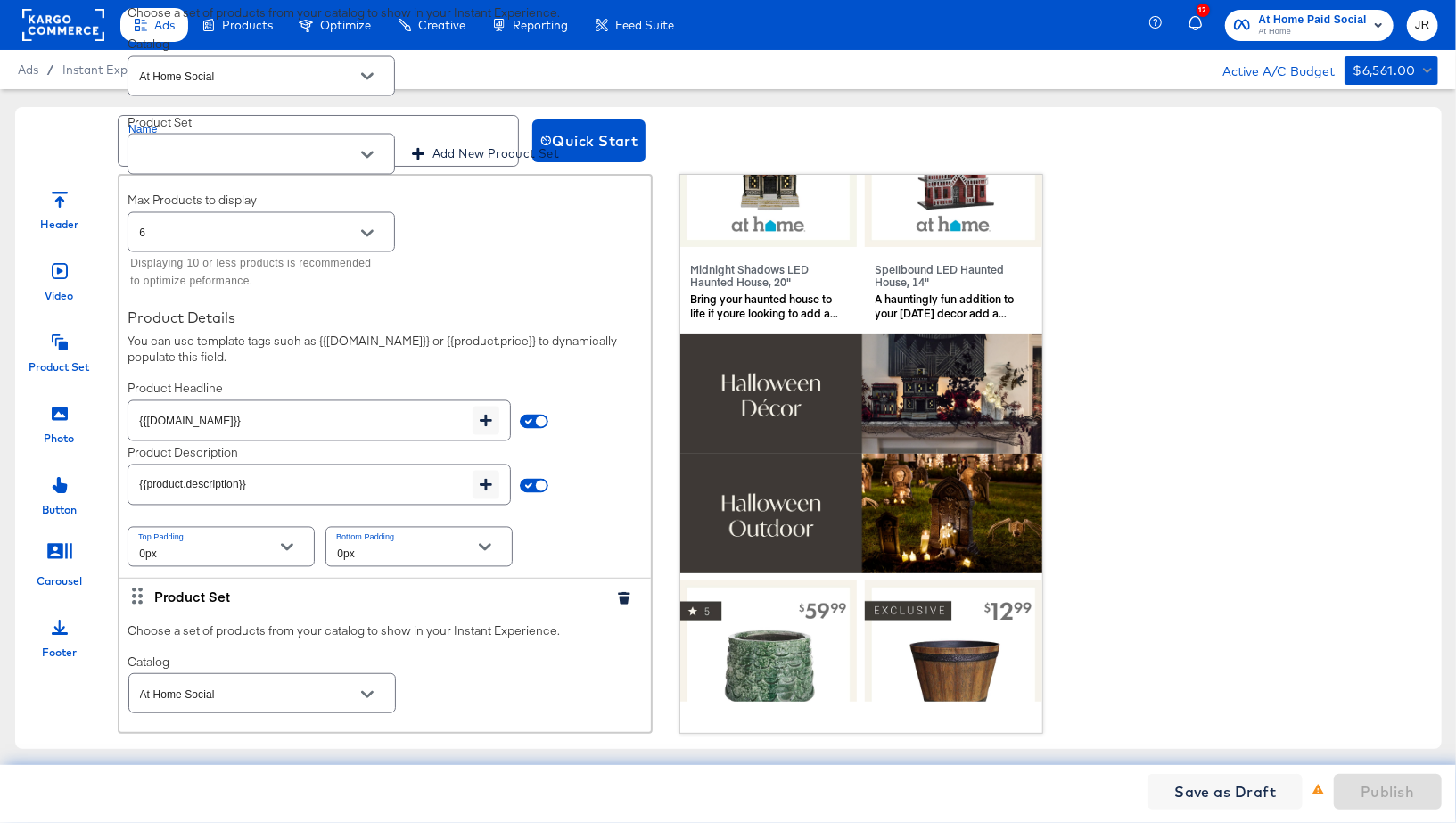type 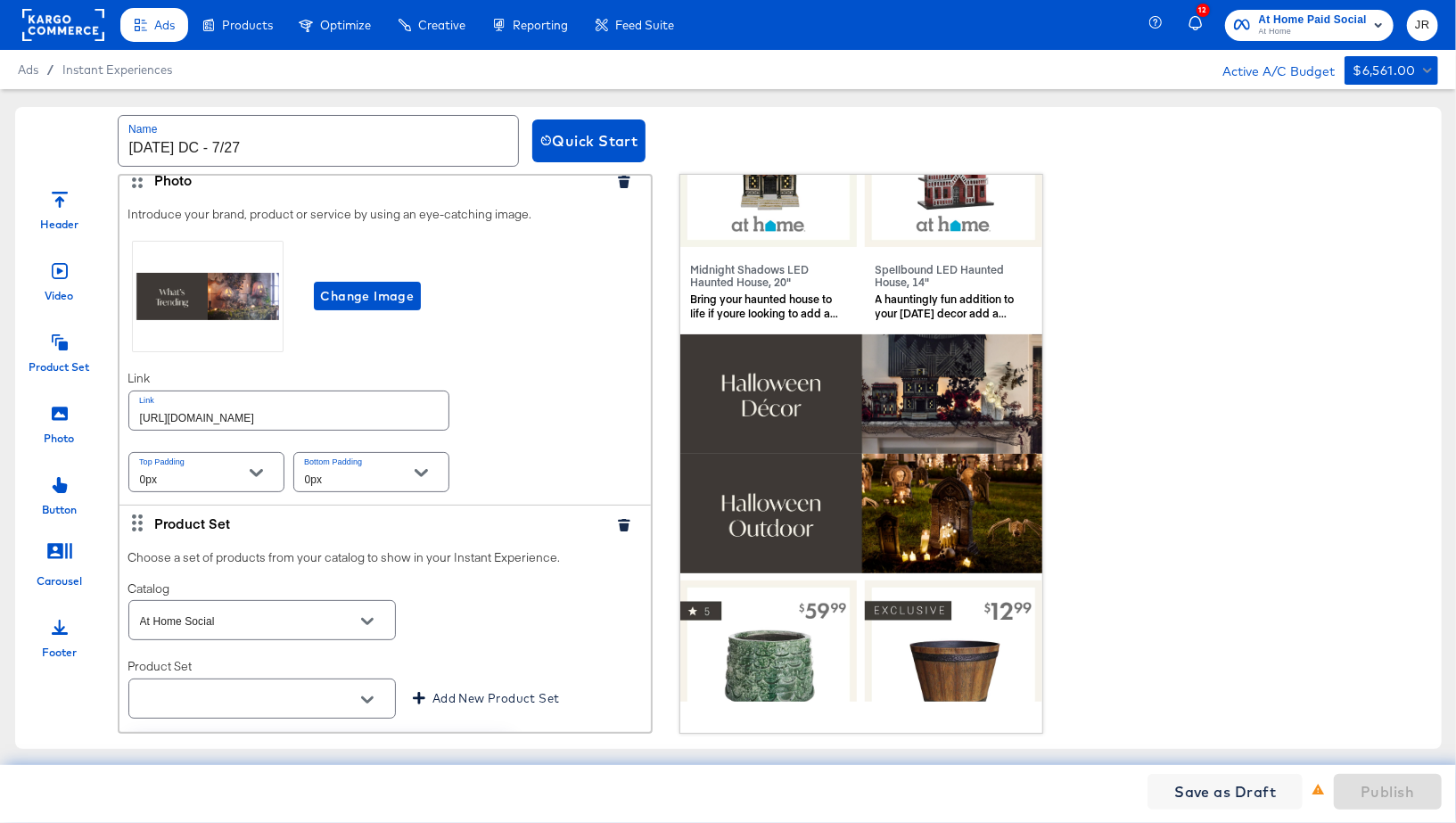 scroll, scrollTop: 292, scrollLeft: 0, axis: vertical 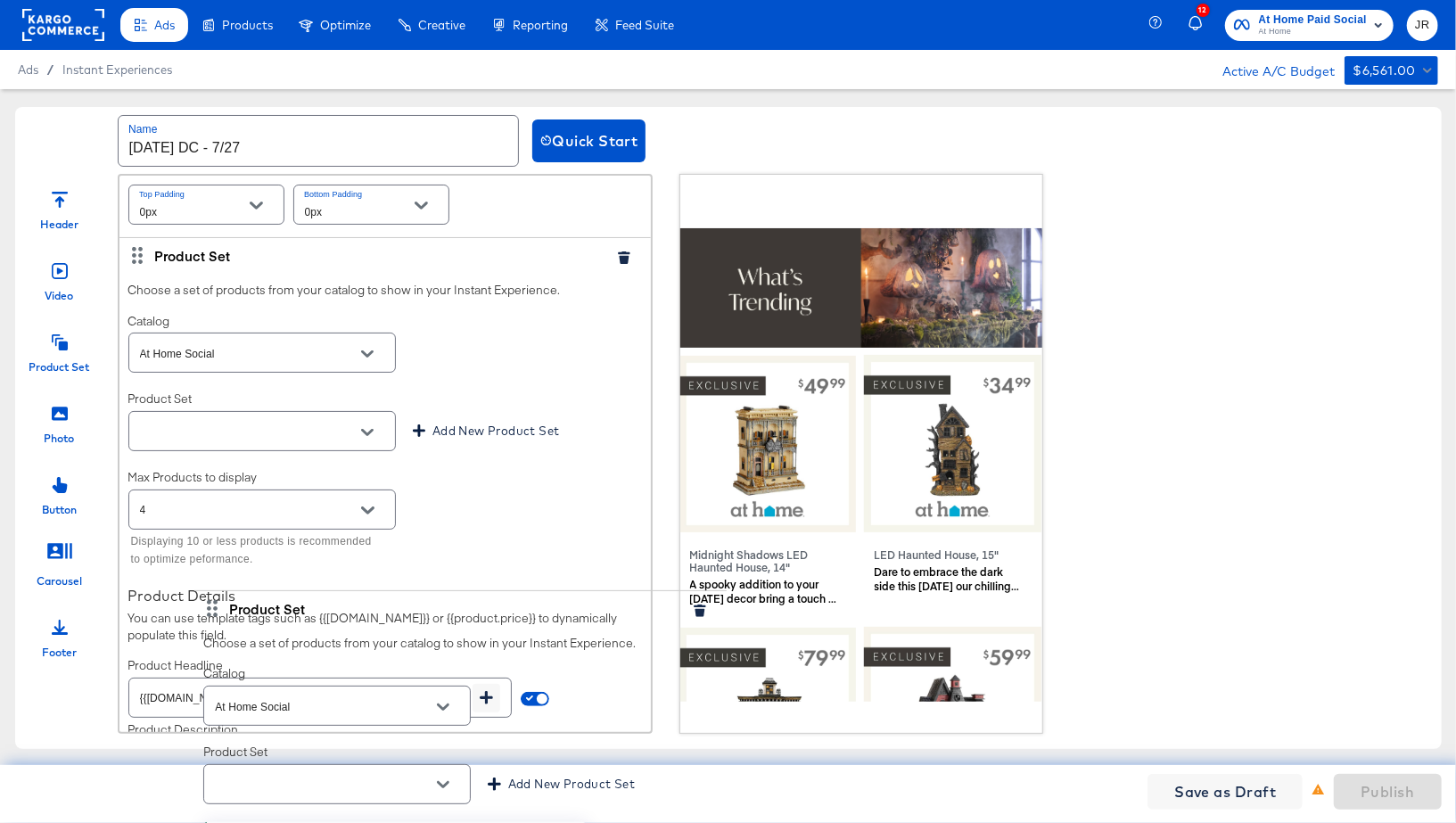drag, startPoint x: 134, startPoint y: 252, endPoint x: 210, endPoint y: 613, distance: 368.913 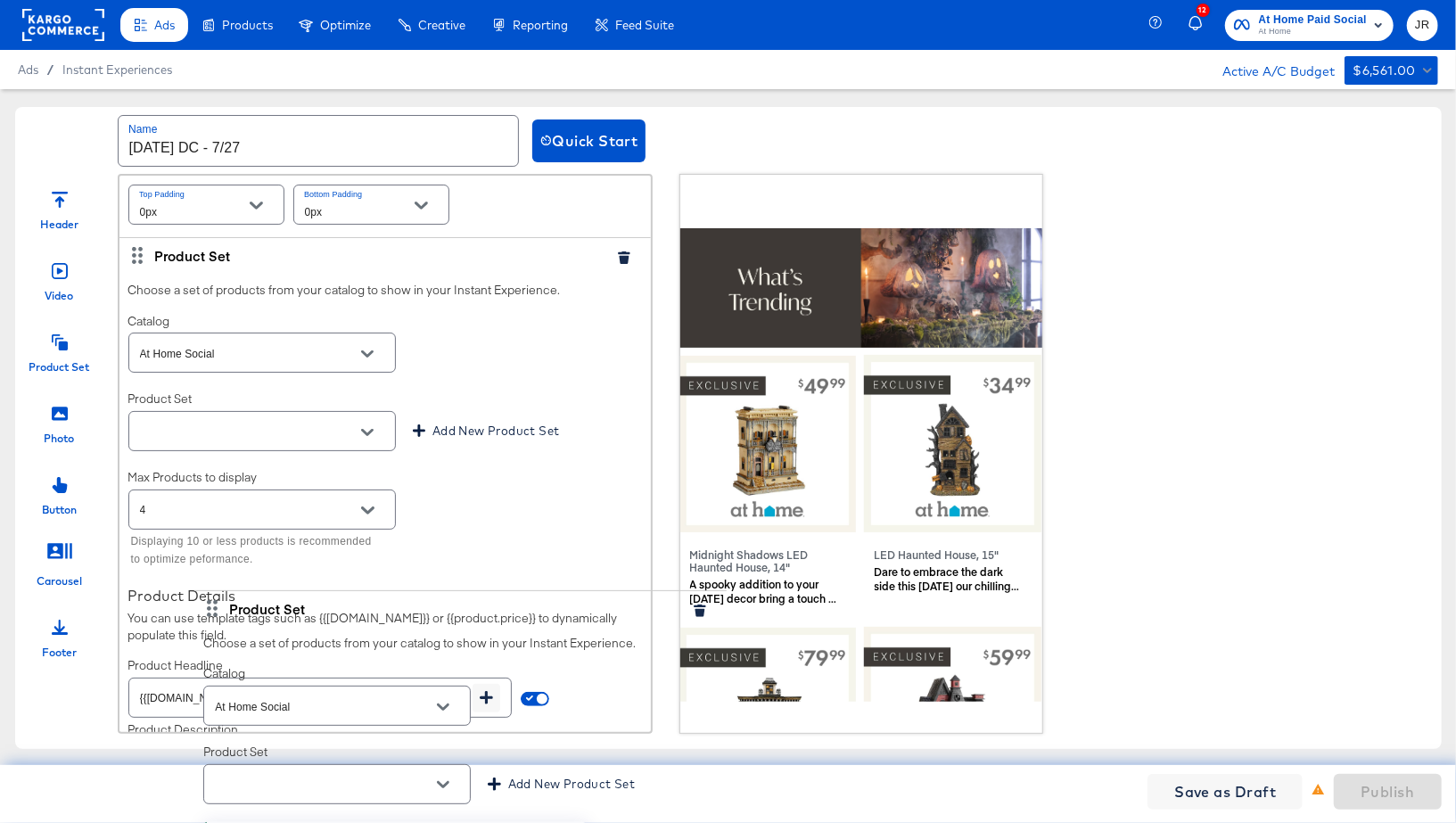 click on "Video Select a video to play in your Instant Experience. Videos must be a max length of 15 secs, aspect Ratio: 1.91:1 to 1:1 and file type: MP4, MOV or GIF Change Video Top Padding 0px Bottom Padding 0px Photo Introduce your brand, product or service by using an eye-catching image. Change Image Link Link https://www.athome.com/halloween-top-sellers/ Top Padding 0px Bottom Padding 0px Product Set Choose a set of products from your catalog to show in your Instant Experience. Catalog At Home Social Product Set Add New Product Set This product set contains 26 products. Max Products to display 6 Displaying 10 or less products is recommended to optimize peformance. Product Details You can use template tags such as {{product.name}} or {{product.price}} to dynamically populate this field. Product Headline {{product.name}} Product Description {{product.description}} Top Padding 0px Bottom Padding 0px Product Set Choose a set of products from your catalog to show in your Instant Experience. Catalog At Home Social 4 0px" at bounding box center [385, 3016] 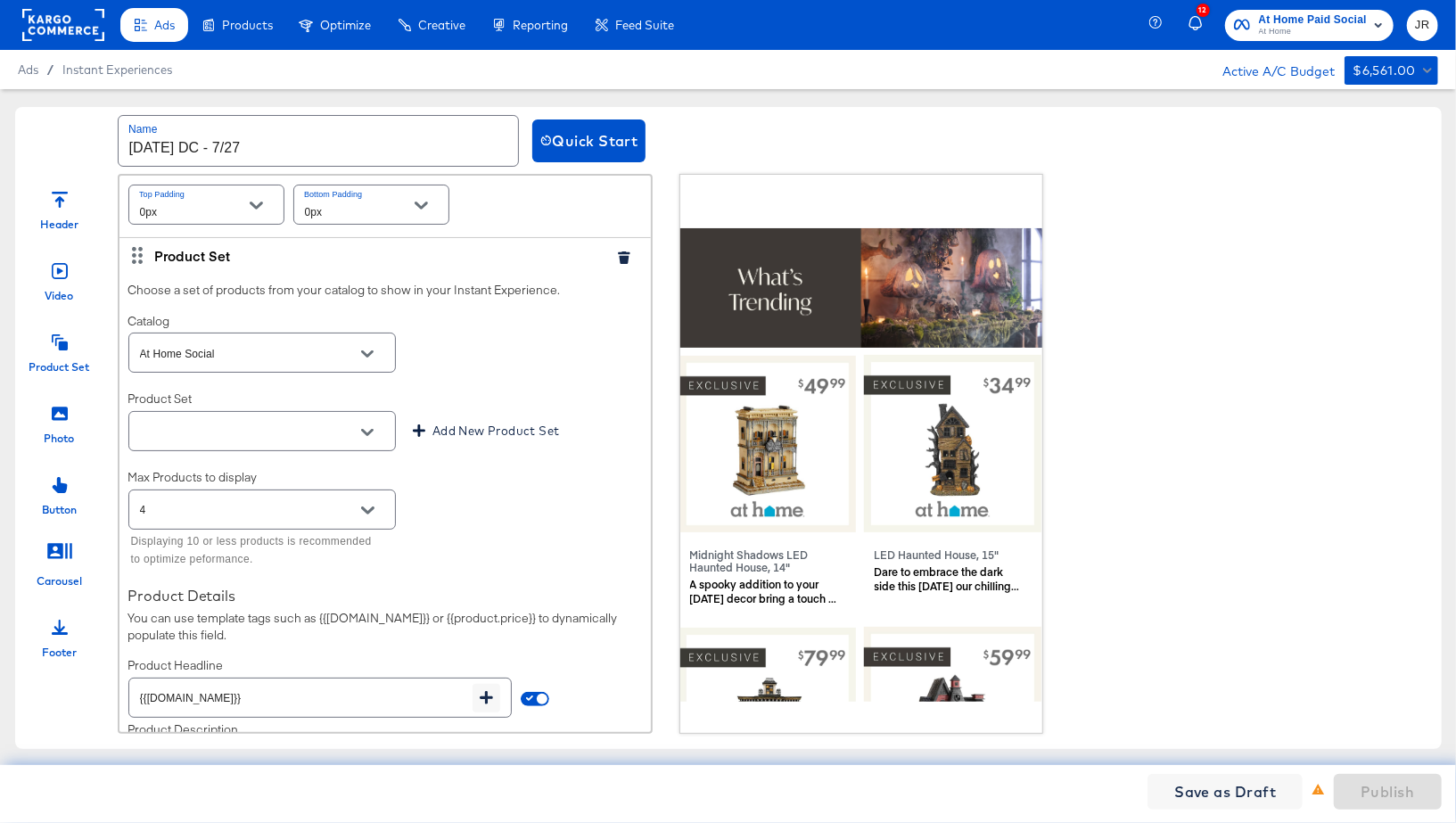 type on "4" 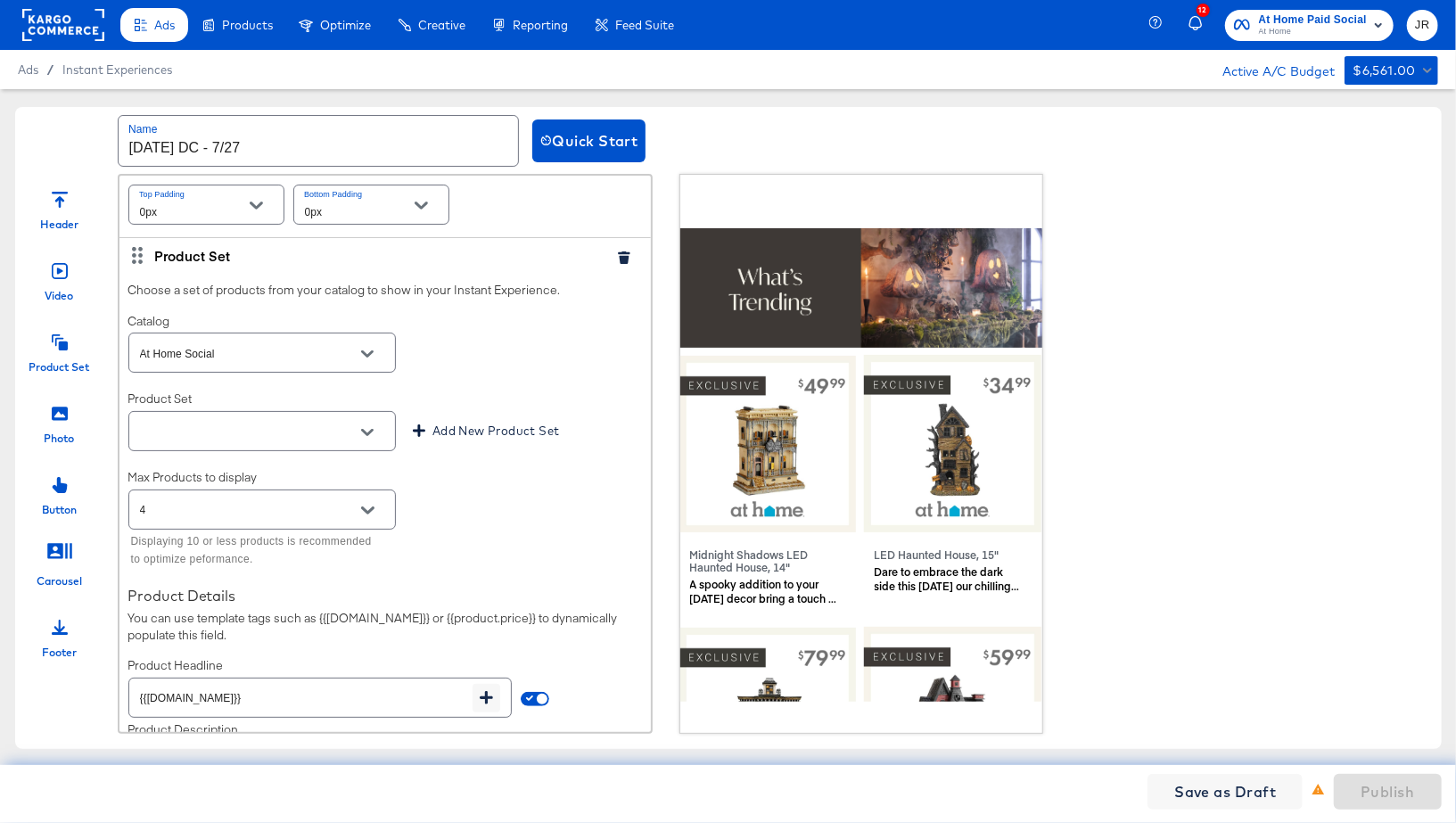 type on "[DATE] DC - What's Trending 6/27" 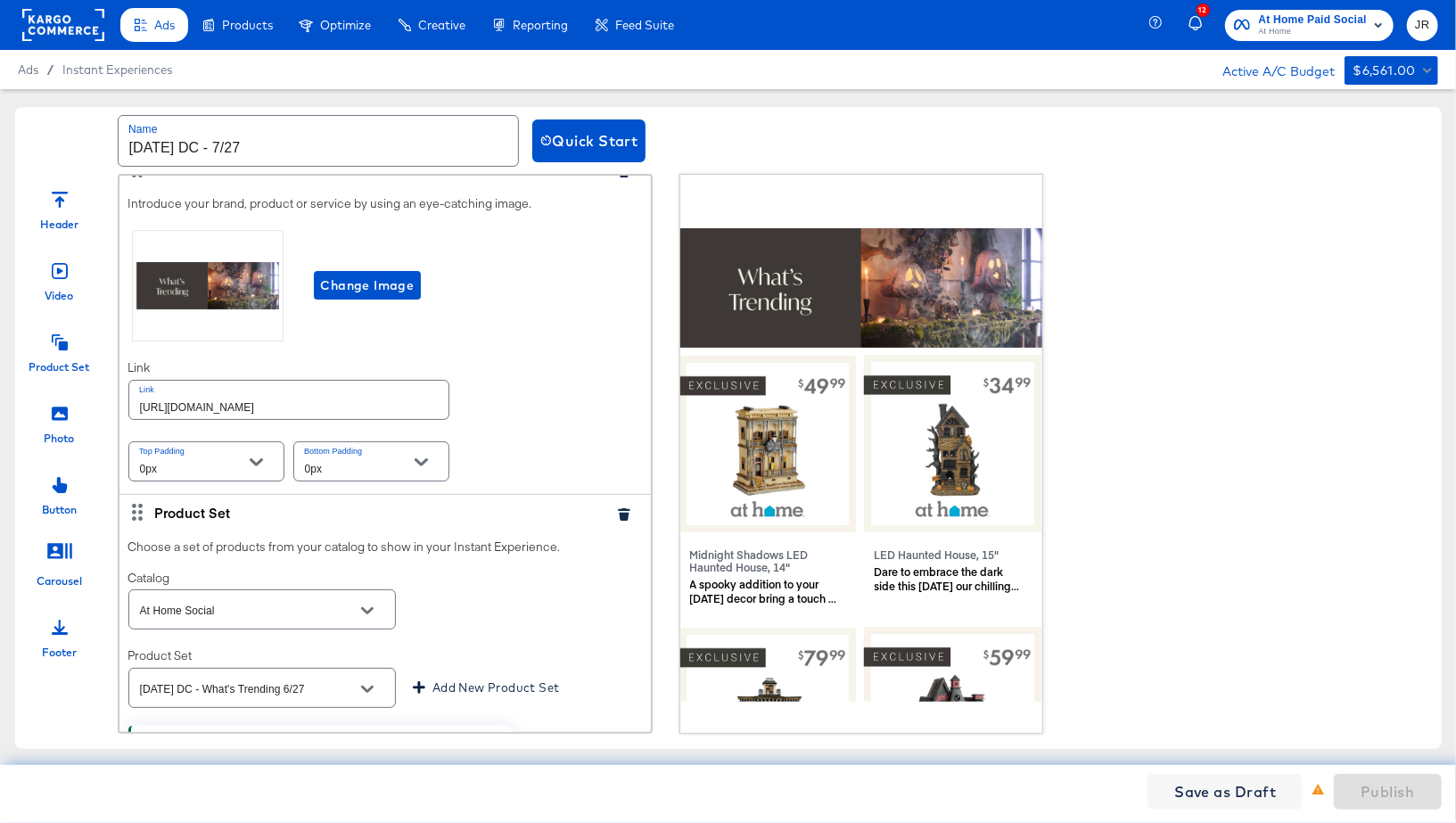 scroll, scrollTop: 228, scrollLeft: 0, axis: vertical 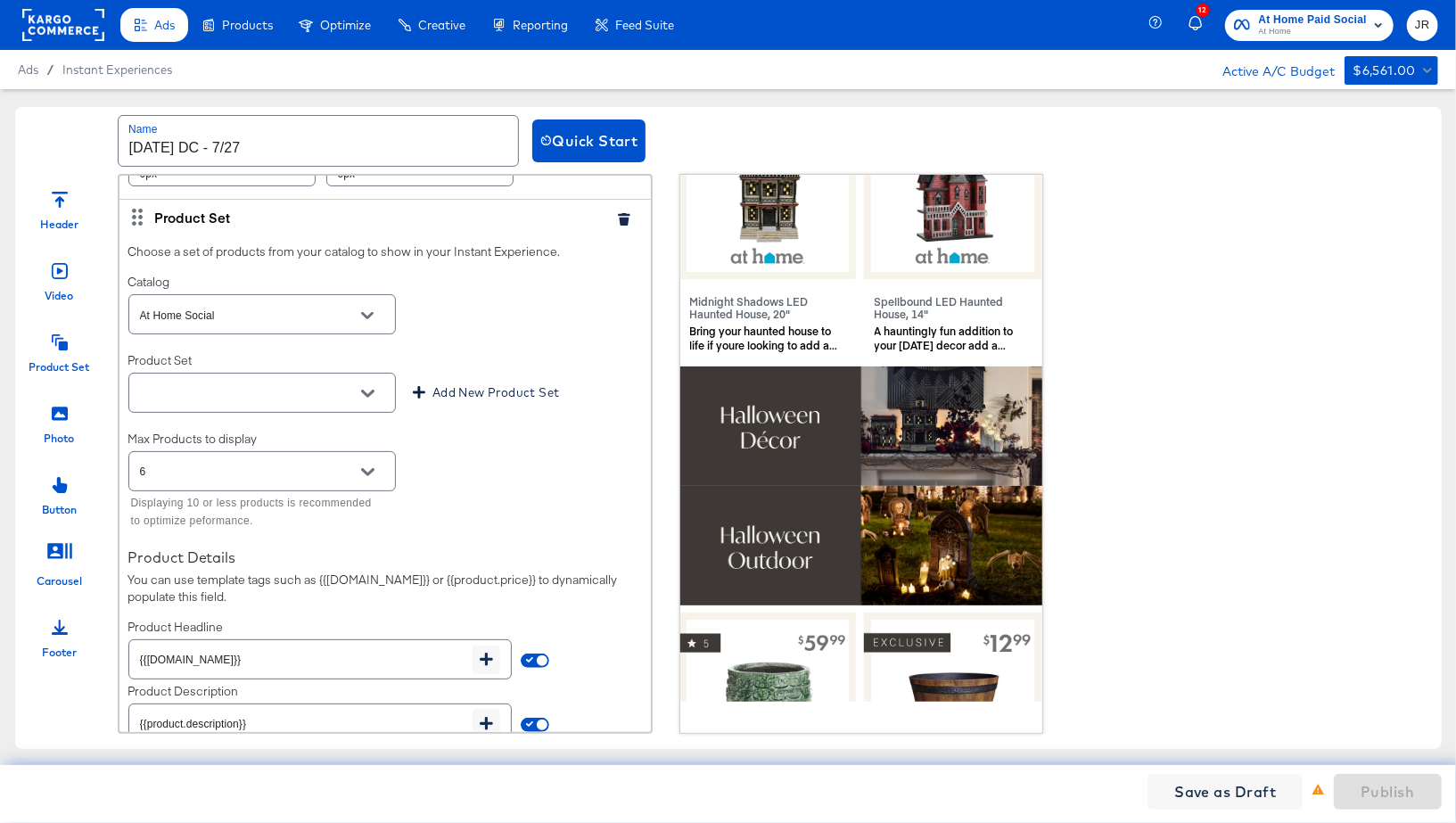 click 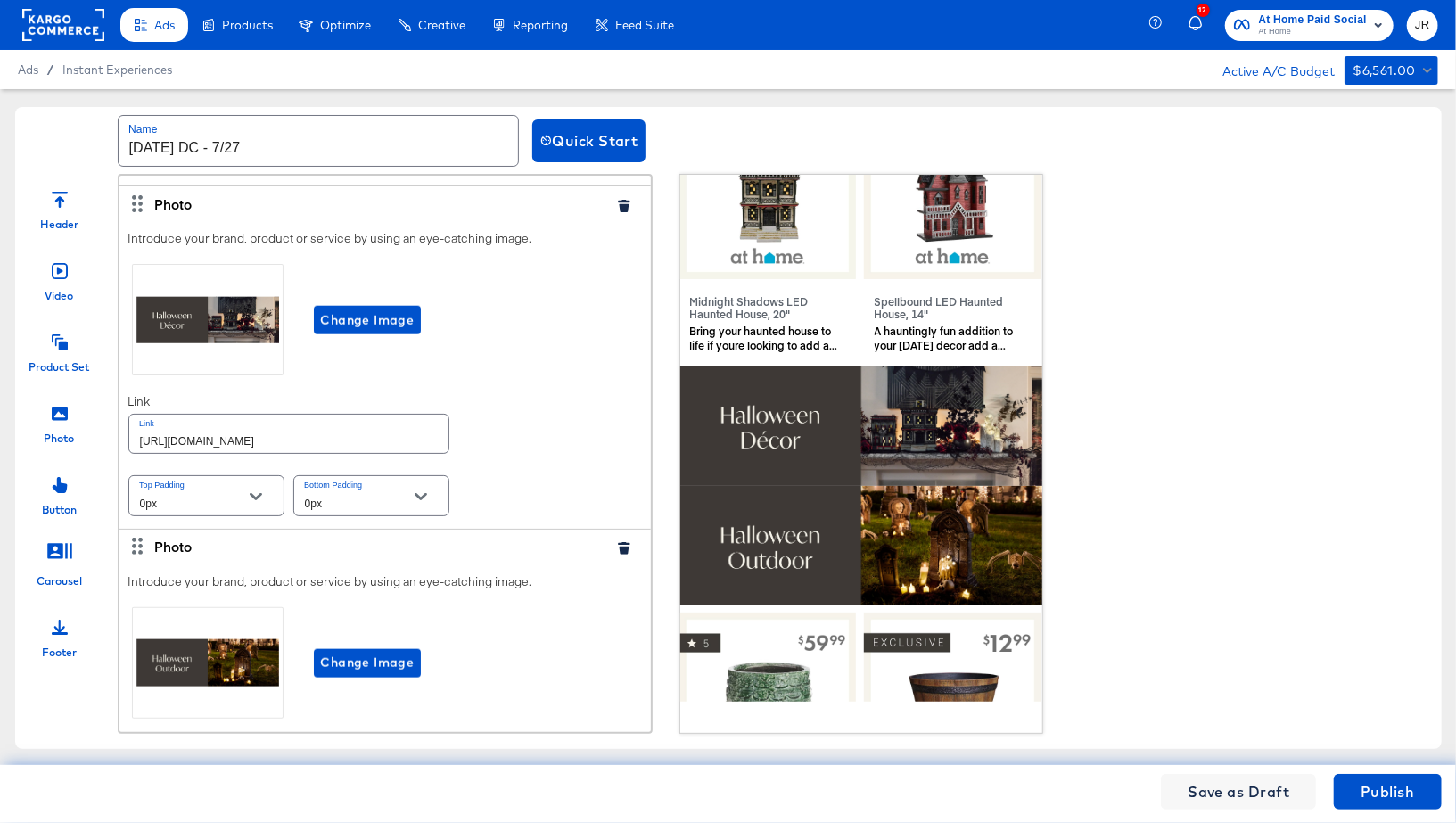 scroll, scrollTop: 1281, scrollLeft: 0, axis: vertical 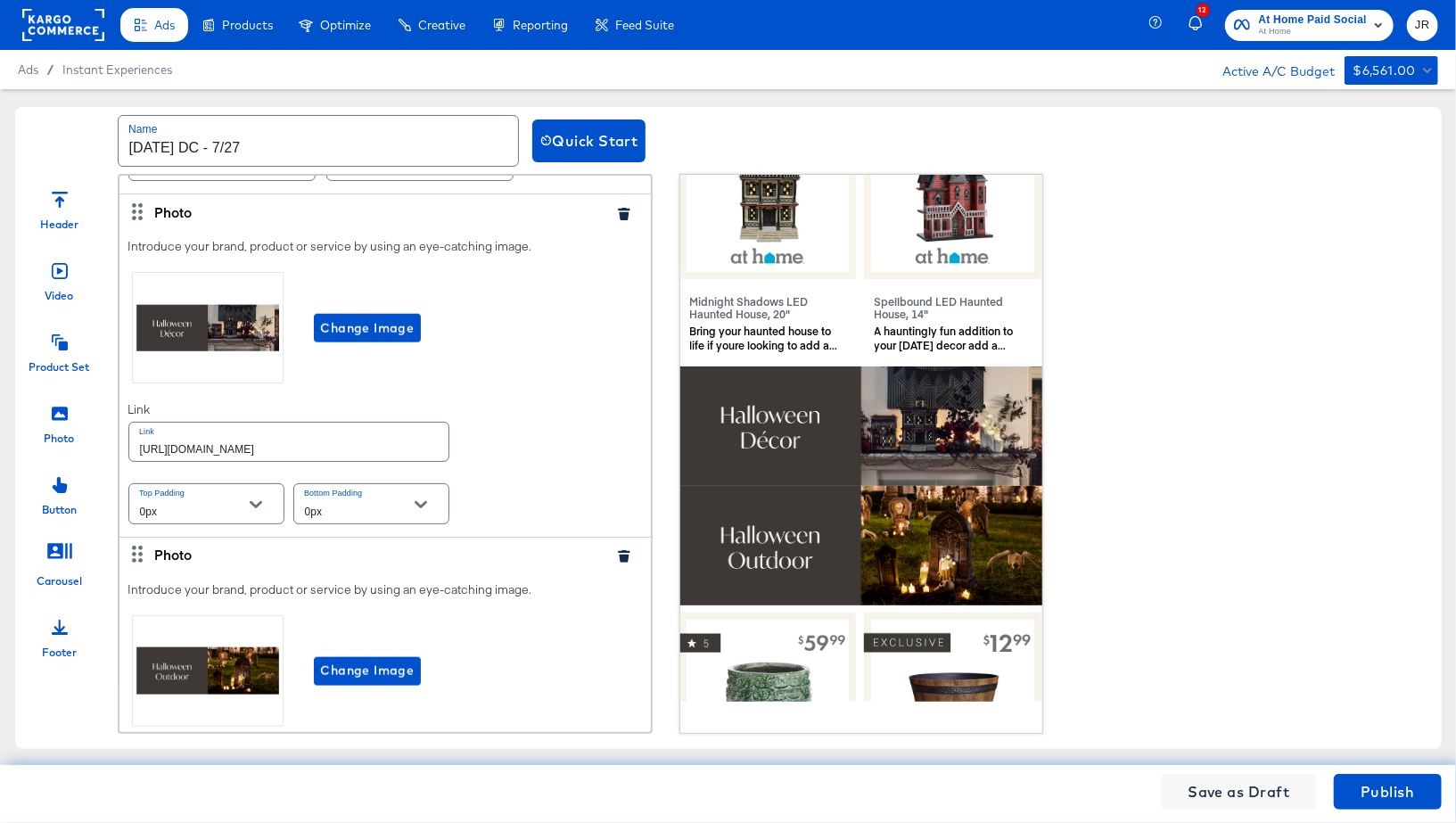 drag, startPoint x: 65, startPoint y: 351, endPoint x: 20, endPoint y: 329, distance: 50.089919 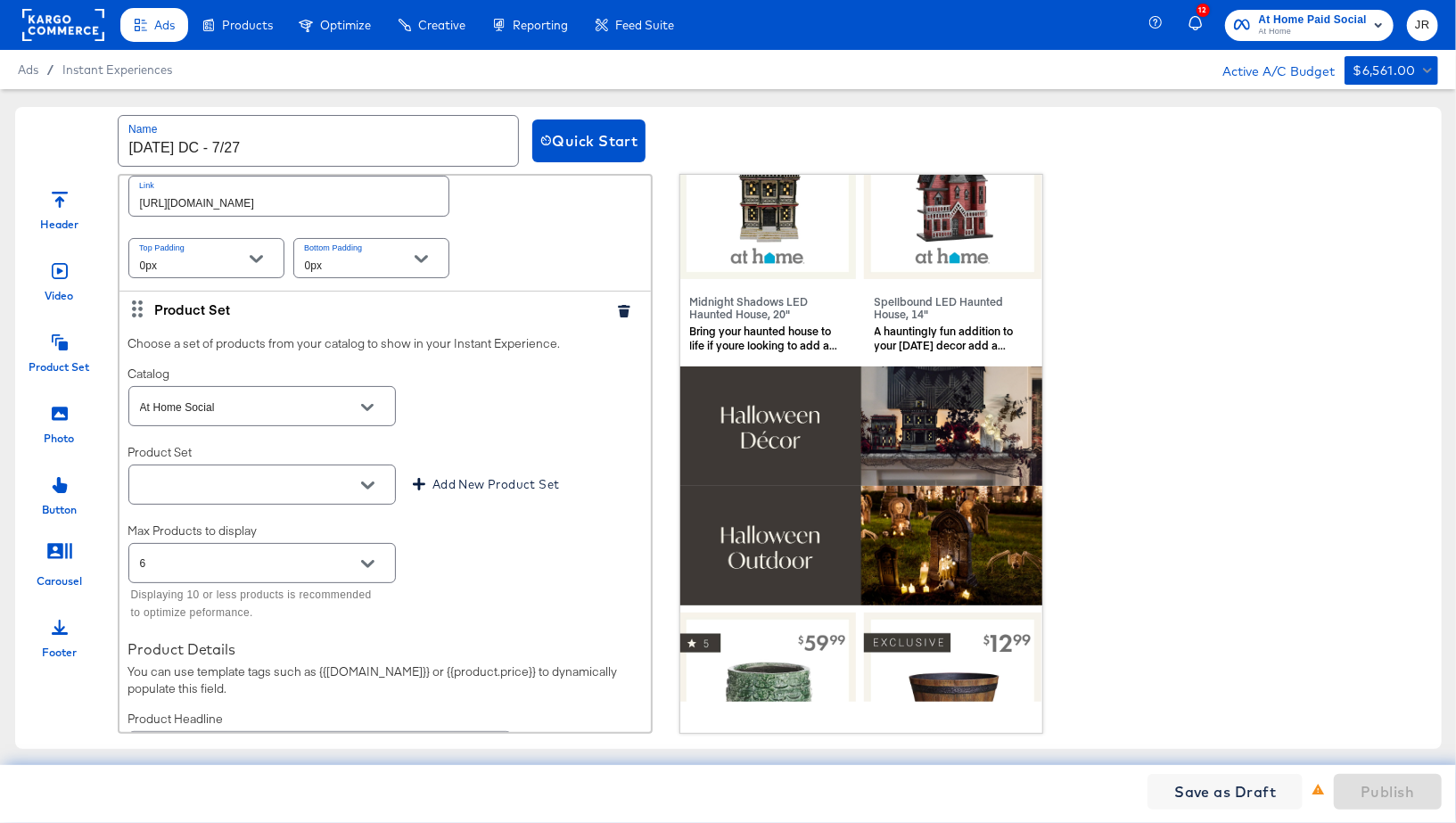 scroll, scrollTop: 6749, scrollLeft: 0, axis: vertical 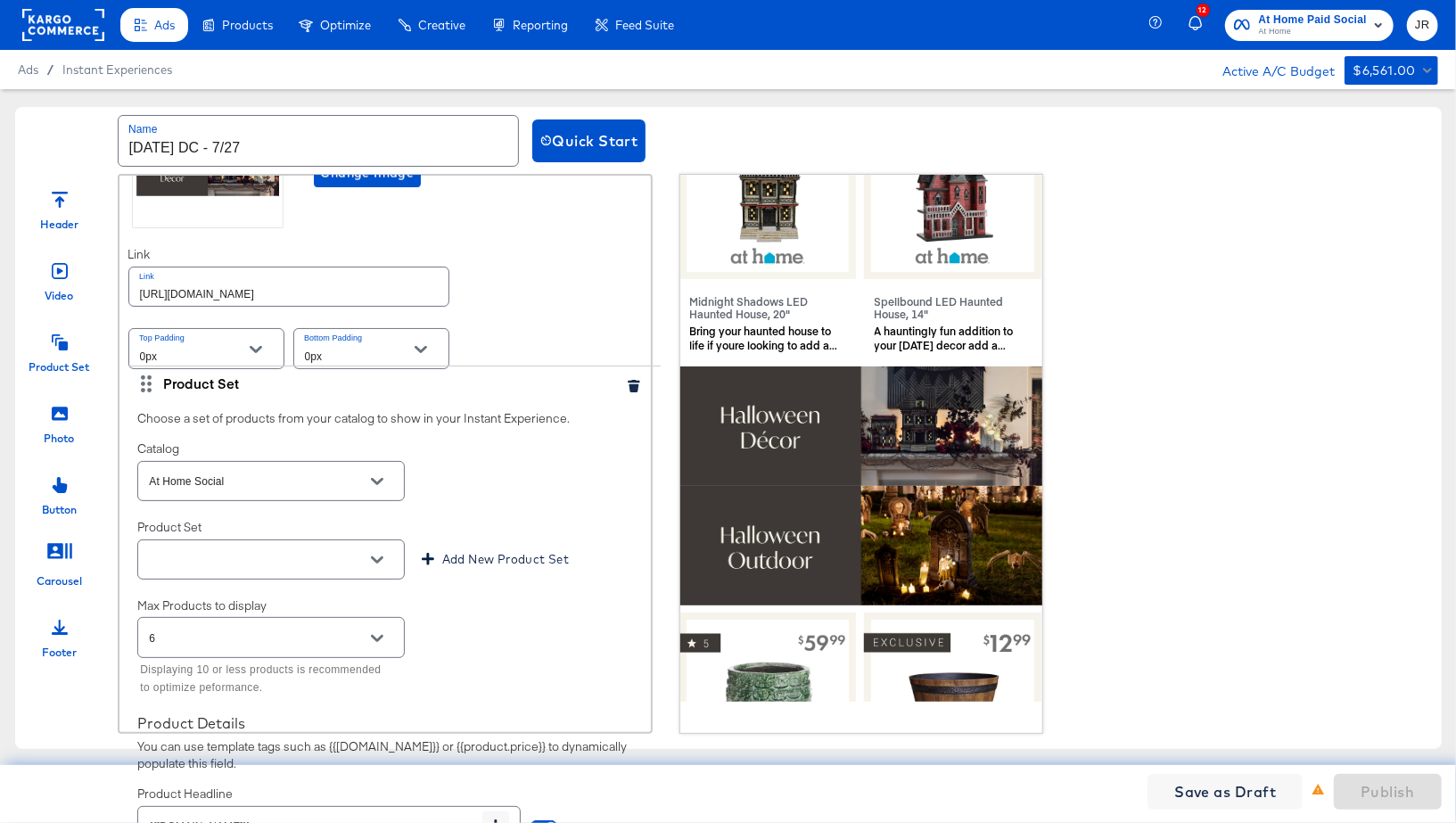 drag, startPoint x: 135, startPoint y: 264, endPoint x: 147, endPoint y: 375, distance: 111.646764 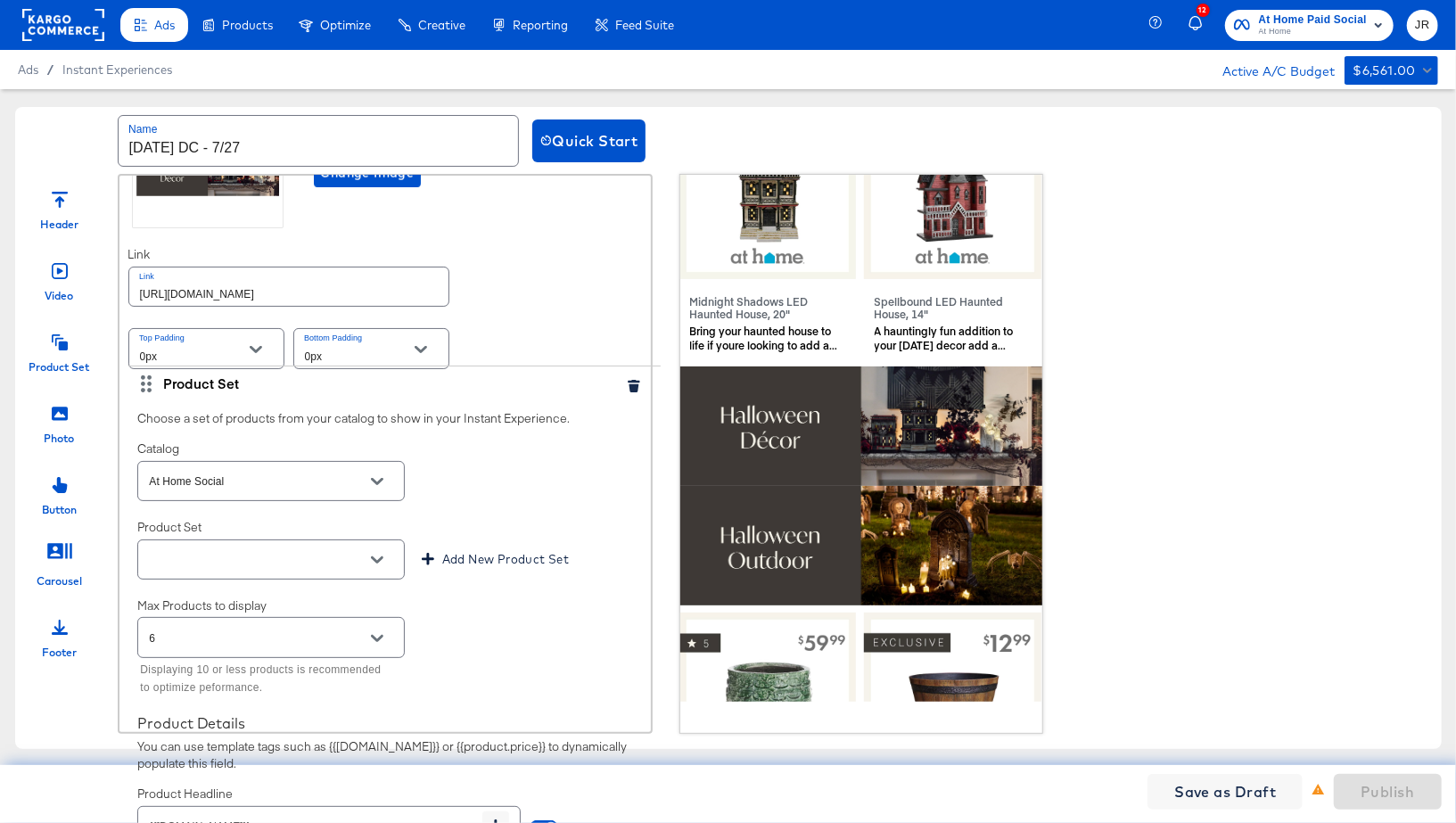 click on "Video Select a video to play in your Instant Experience. Videos must be a max length of 15 secs, aspect Ratio: 1.91:1 to 1:1 and file type: MP4, MOV or GIF Change Video Top Padding 0px Bottom Padding 0px Photo Introduce your brand, product or service by using an eye-catching image. Change Image Link Link https://www.athome.com/halloween-top-sellers/ Top Padding 0px Bottom Padding 0px Product Set Choose a set of products from your catalog to show in your Instant Experience. Catalog At Home Social Product Set Halloween DC - What's Trending 6/27 Add New Product Set This product set contains 26 products. Max Products to display 4 Displaying 10 or less products is recommended to optimize peformance. Product Details You can use template tags such as {{product.name}} or {{product.price}} to dynamically populate this field. Product Headline {{product.name}} Product Description {{product.description}} Top Padding 0px Bottom Padding 0px Photo Introduce your brand, product or service by using an eye-catching image. Link" at bounding box center [385, 2170] 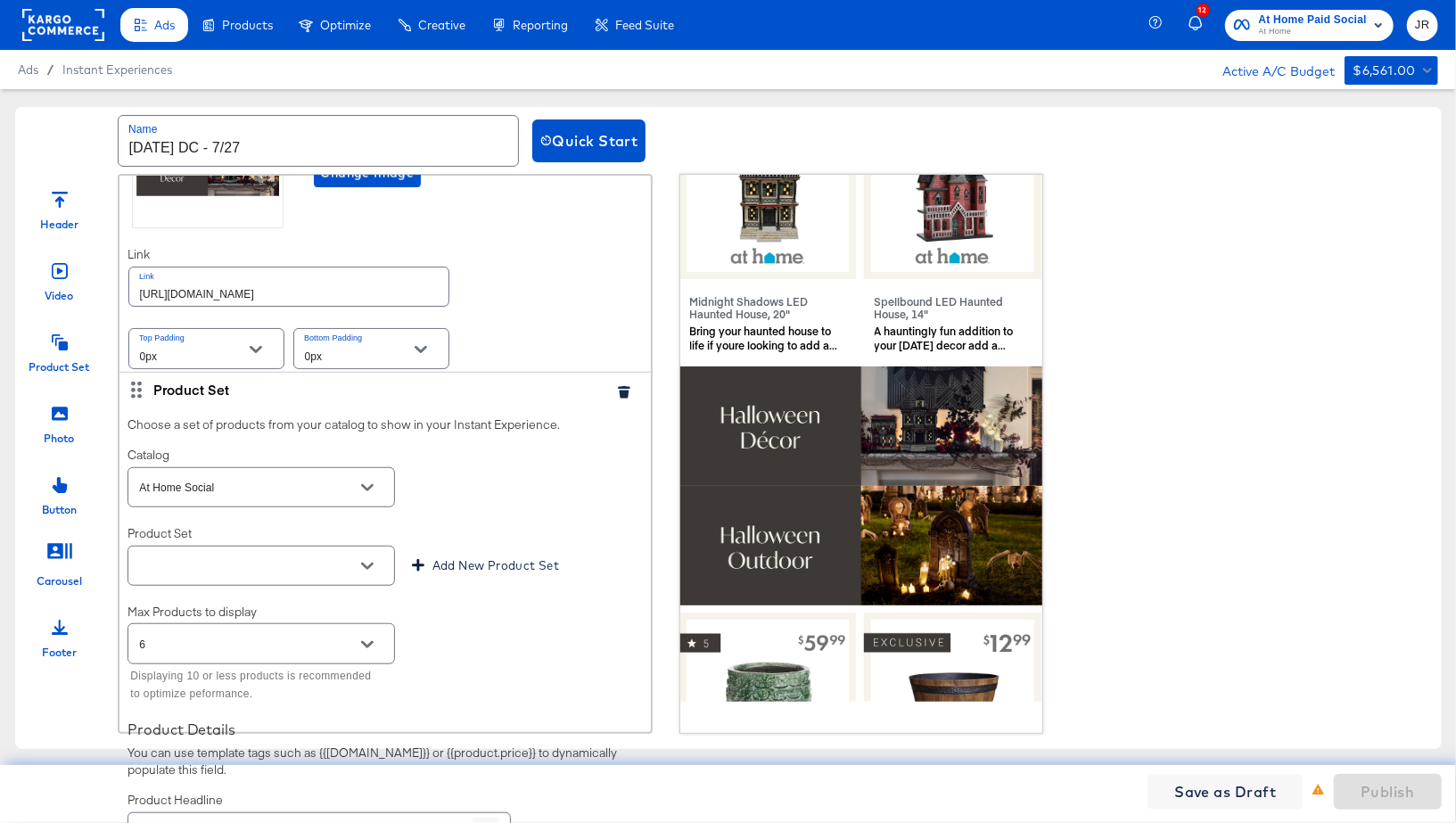 type on "https://www.athome.com/patio-umbrellas-shop-all" 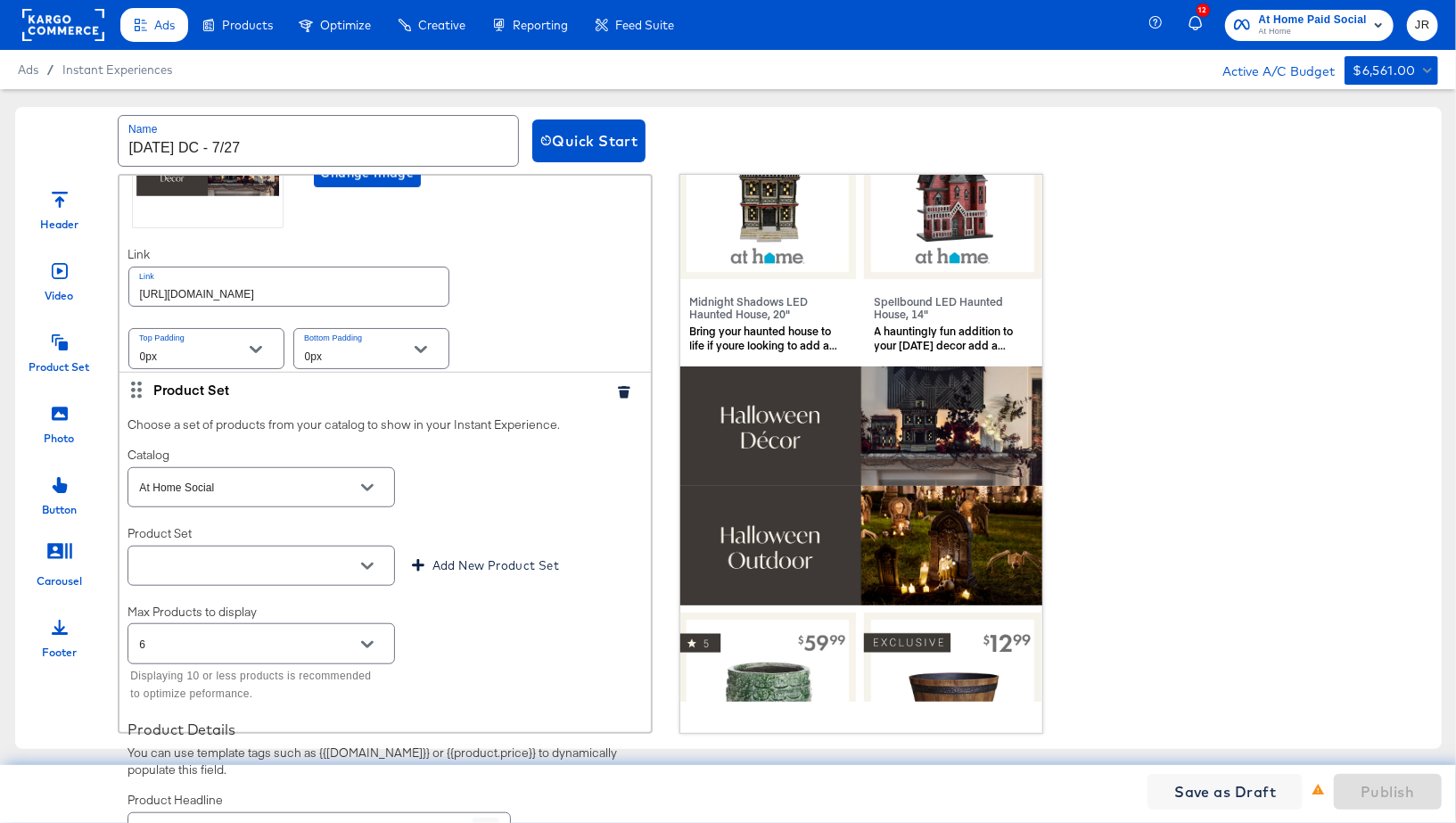 type on "https://www.athome.com/shop-all-patio-furniture" 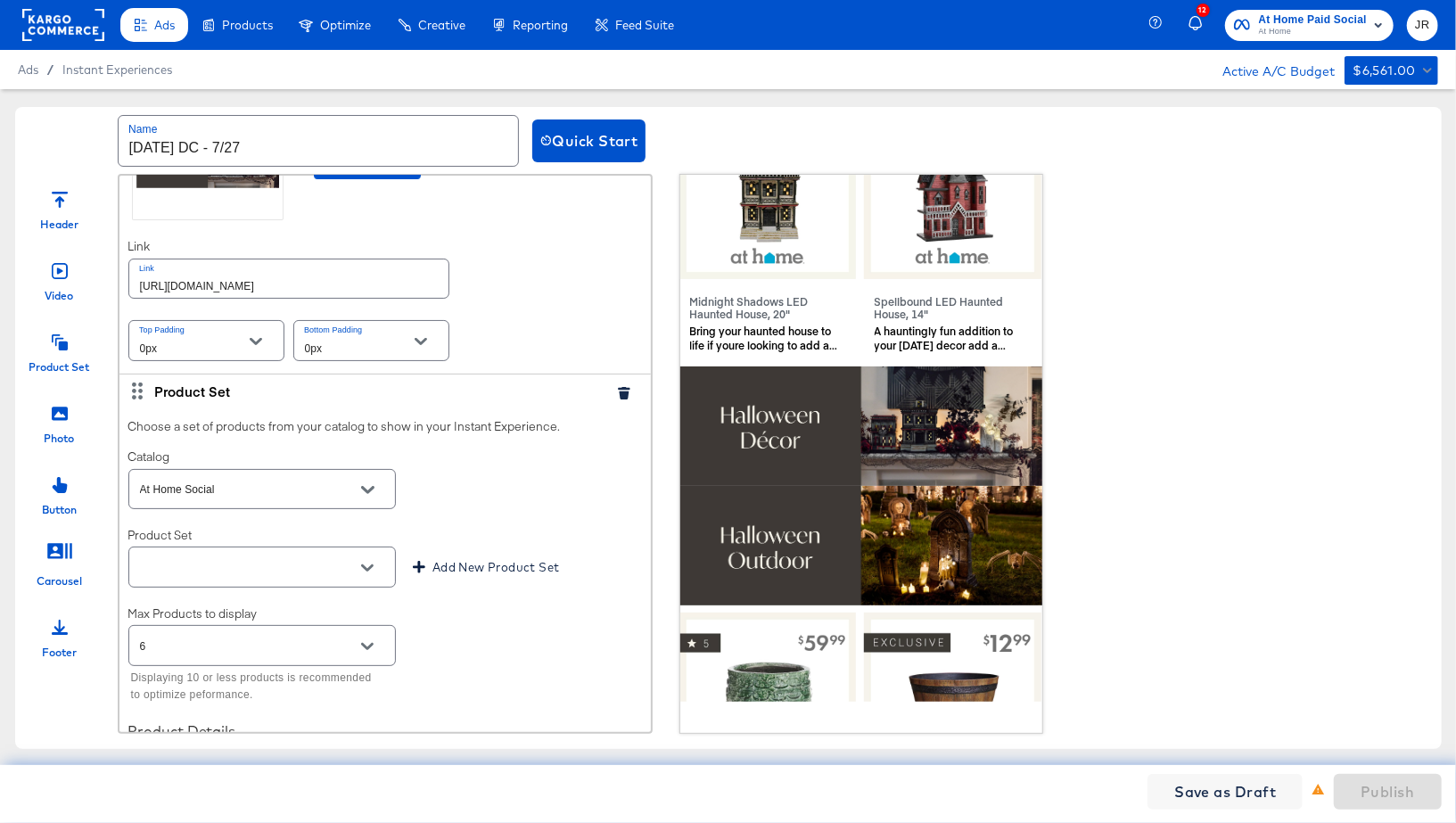 scroll, scrollTop: 1453, scrollLeft: 0, axis: vertical 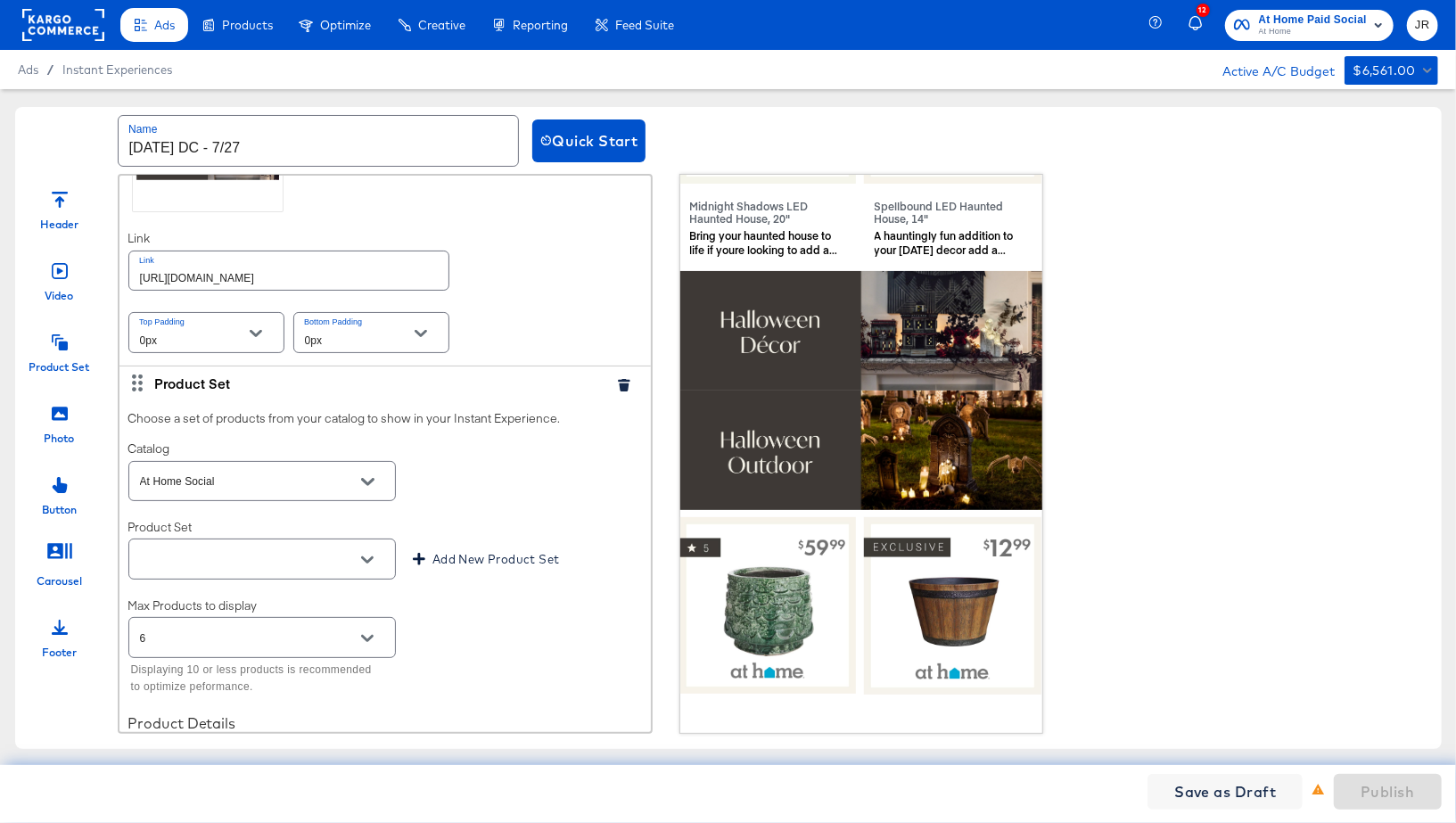 click at bounding box center (248, 559) 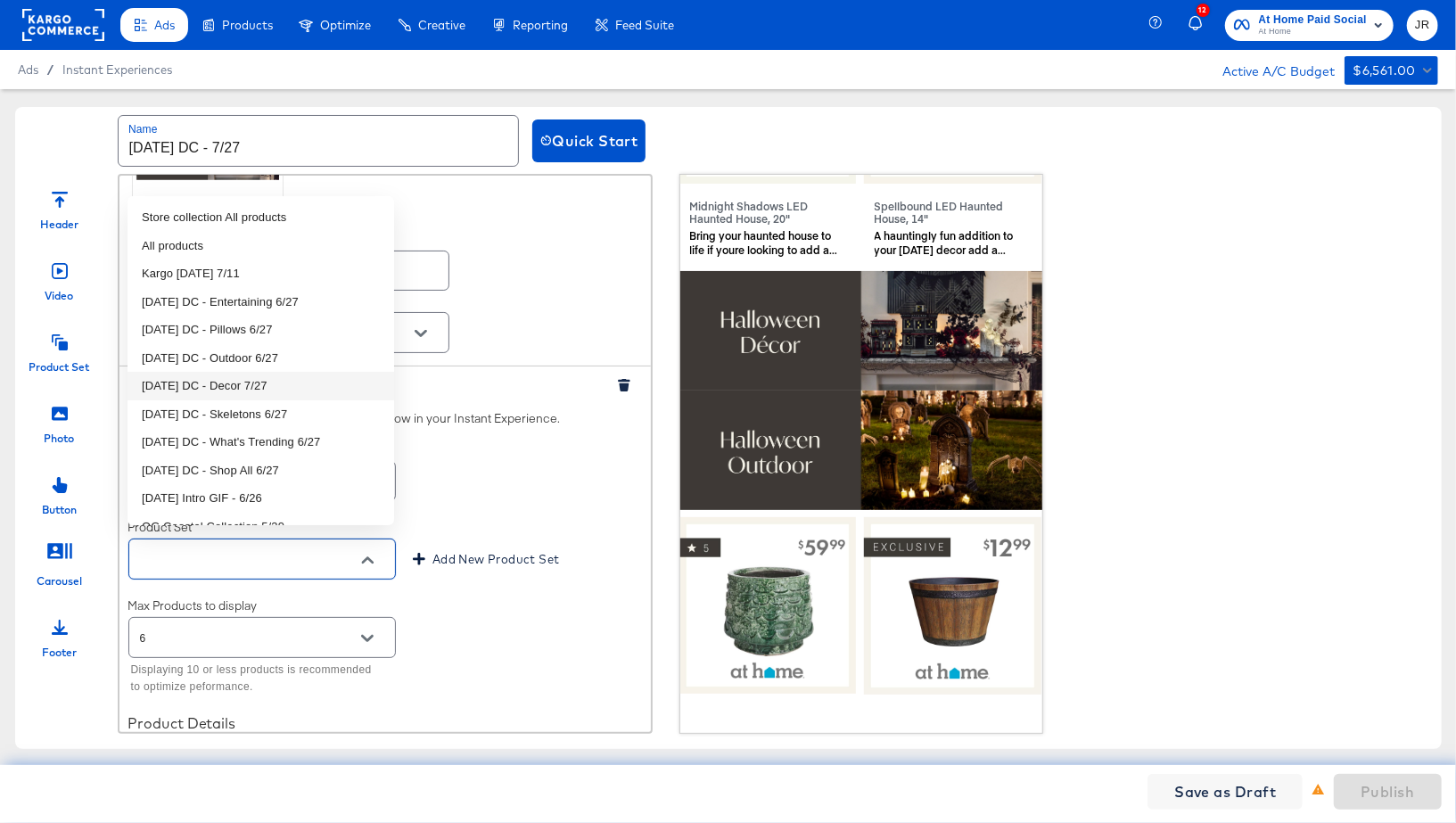 click on "[DATE] DC - Decor 7/27" at bounding box center [260, 386] 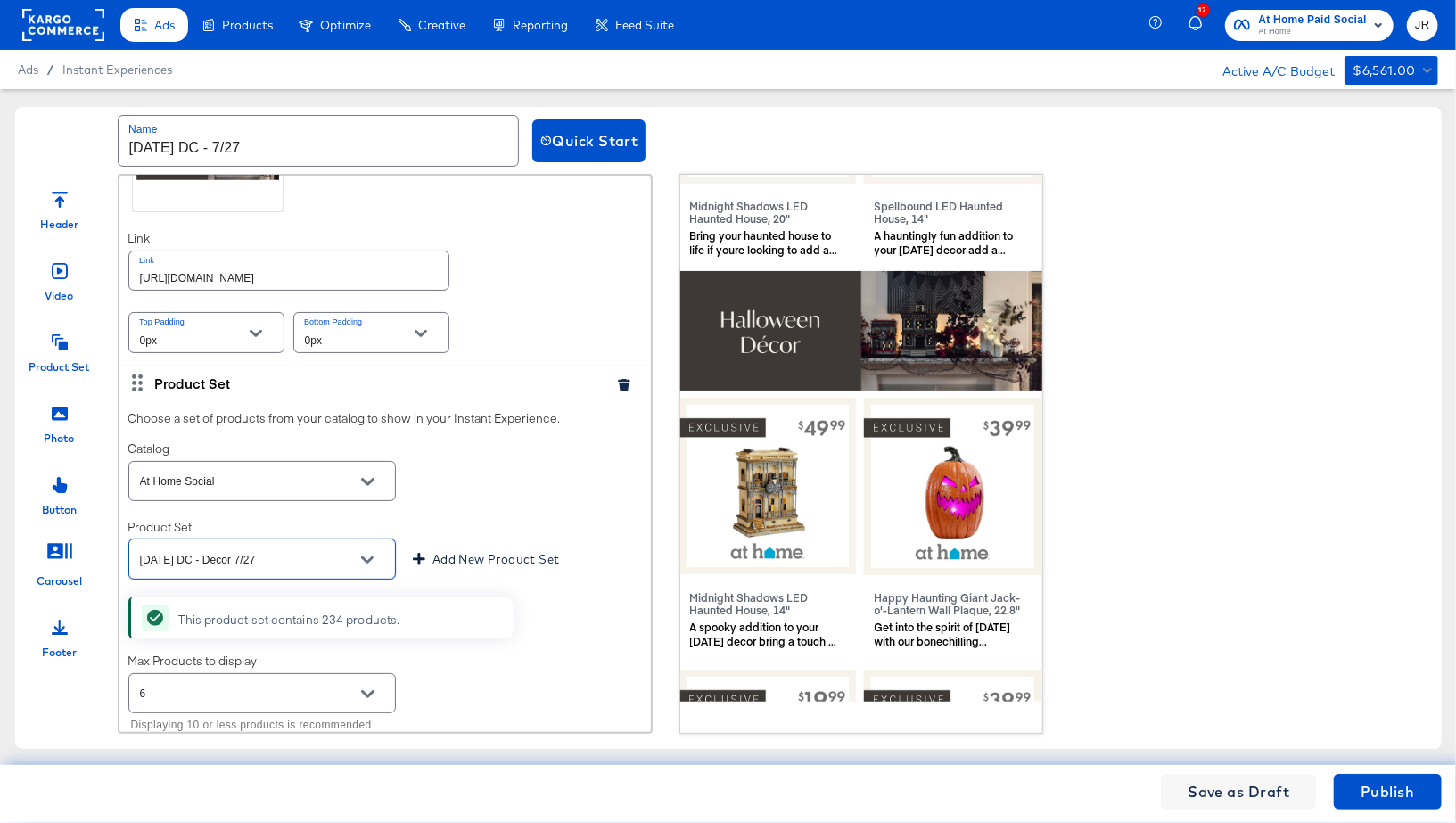 click on "Header Video Product Set Photo Button Carousel Footer Video Select a video to play in your Instant Experience. Videos must be a max length of 15 secs, aspect Ratio: 1.91:1 to 1:1 and file type: MP4, MOV or GIF Change Video Top Padding 0px Bottom Padding 0px Photo Introduce your brand, product or service by using an eye-catching image. Change Image Link Link https://www.athome.com/halloween-top-sellers/ Top Padding 0px Bottom Padding 0px Product Set Choose a set of products from your catalog to show in your Instant Experience. Catalog At Home Social Product Set Halloween DC - What's Trending 6/27 Add New Product Set This product set contains 26 products. Max Products to display 4 Displaying 10 or less products is recommended to optimize peformance. Product Details You can use template tags such as {{product.name}} or {{product.price}} to dynamically populate this field. Product Headline {{product.name}} Product Description {{product.description}} Top Padding 0px Bottom Padding 0px Photo Change Image Link Link" at bounding box center (728, 454) 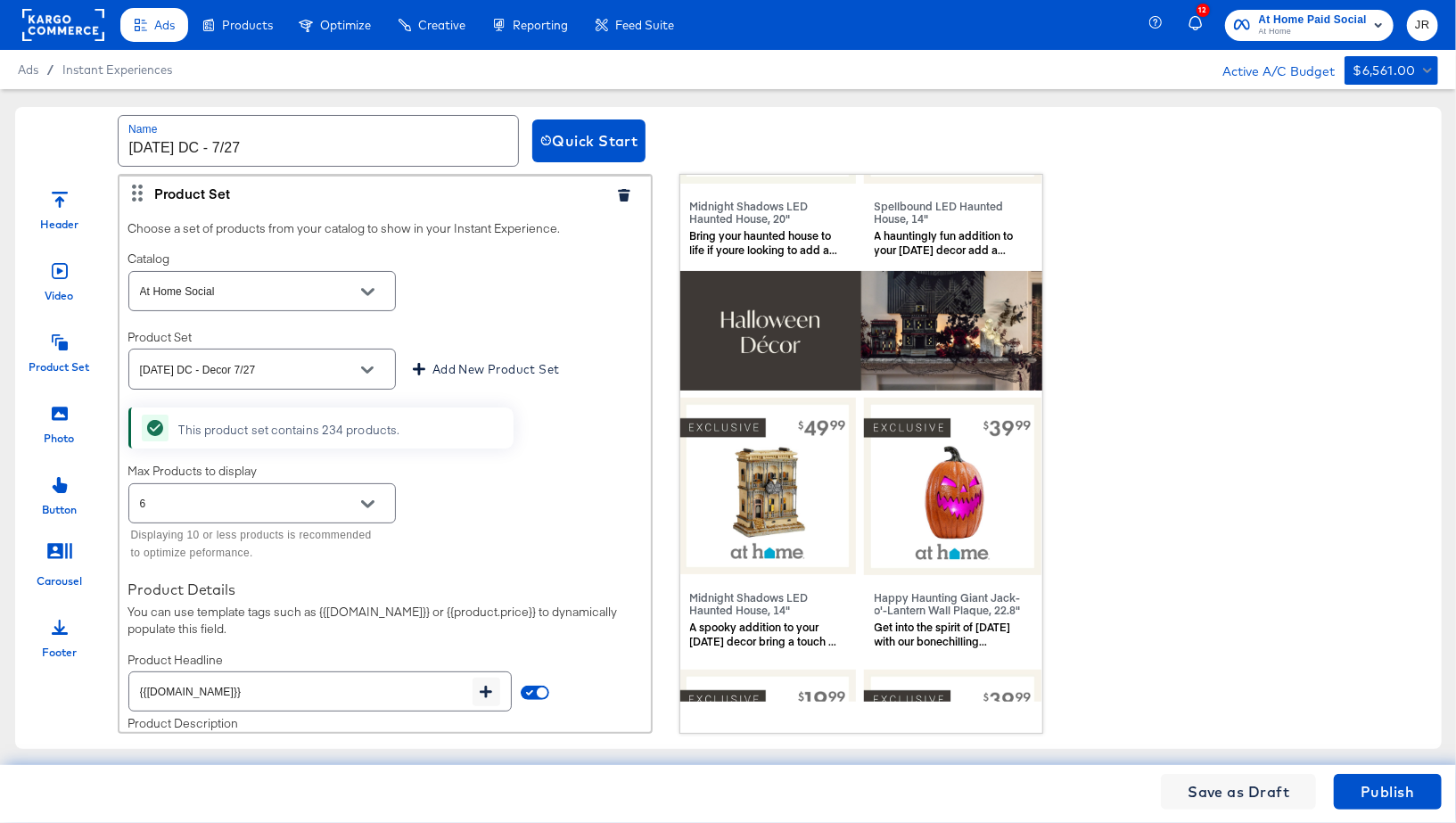 scroll, scrollTop: 1652, scrollLeft: 0, axis: vertical 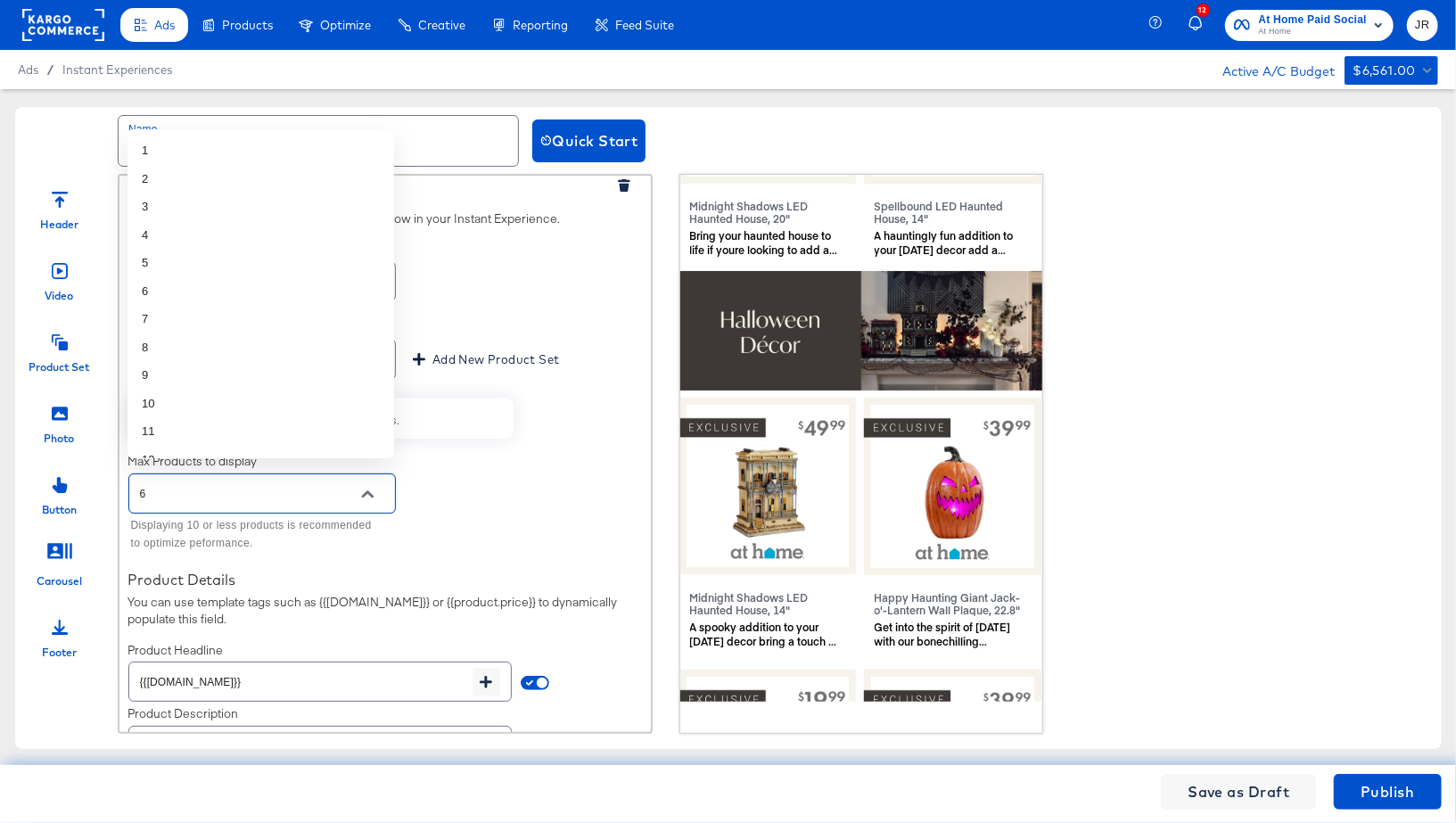 click on "6" at bounding box center [248, 494] 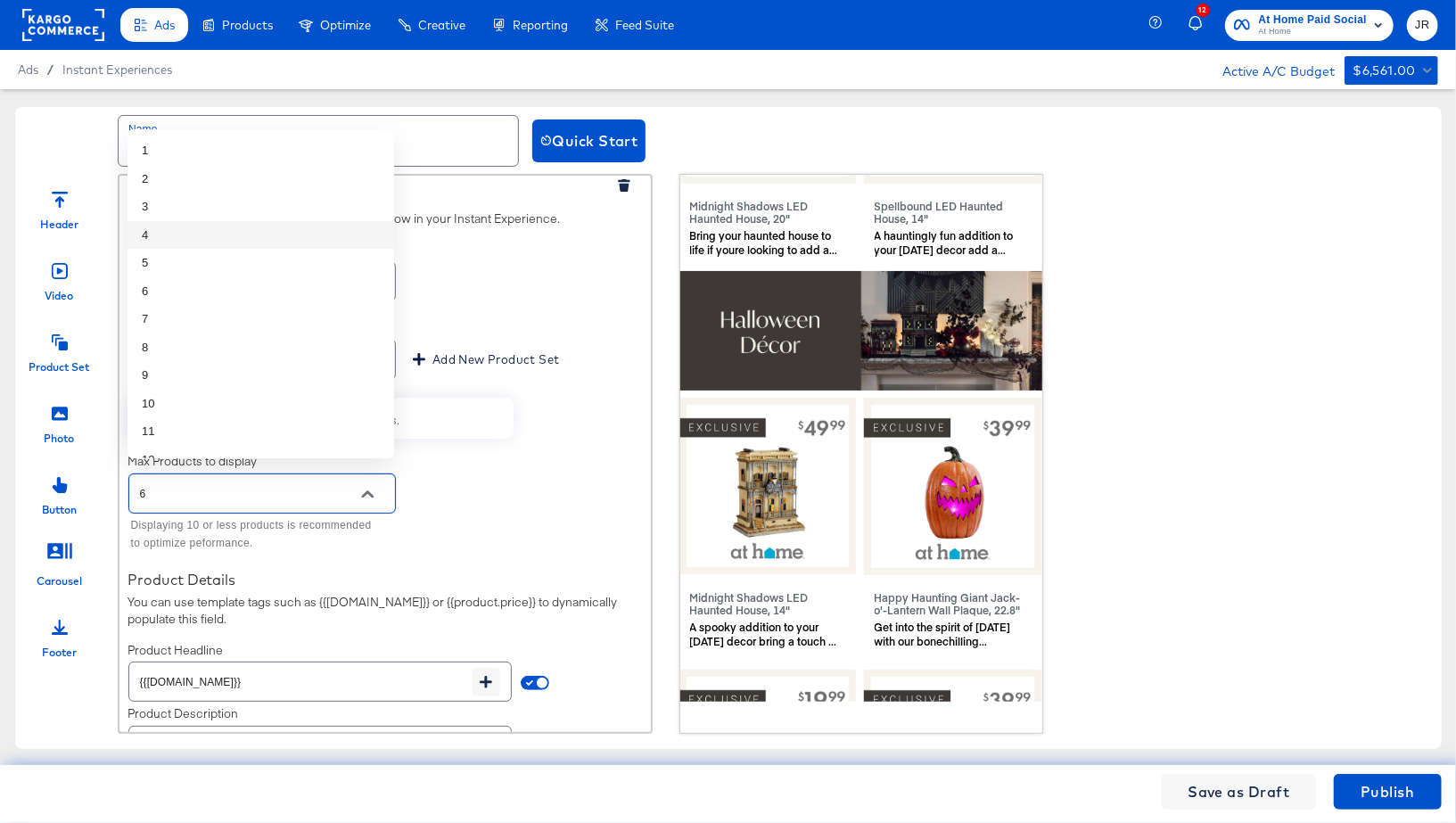 click on "4" at bounding box center (260, 235) 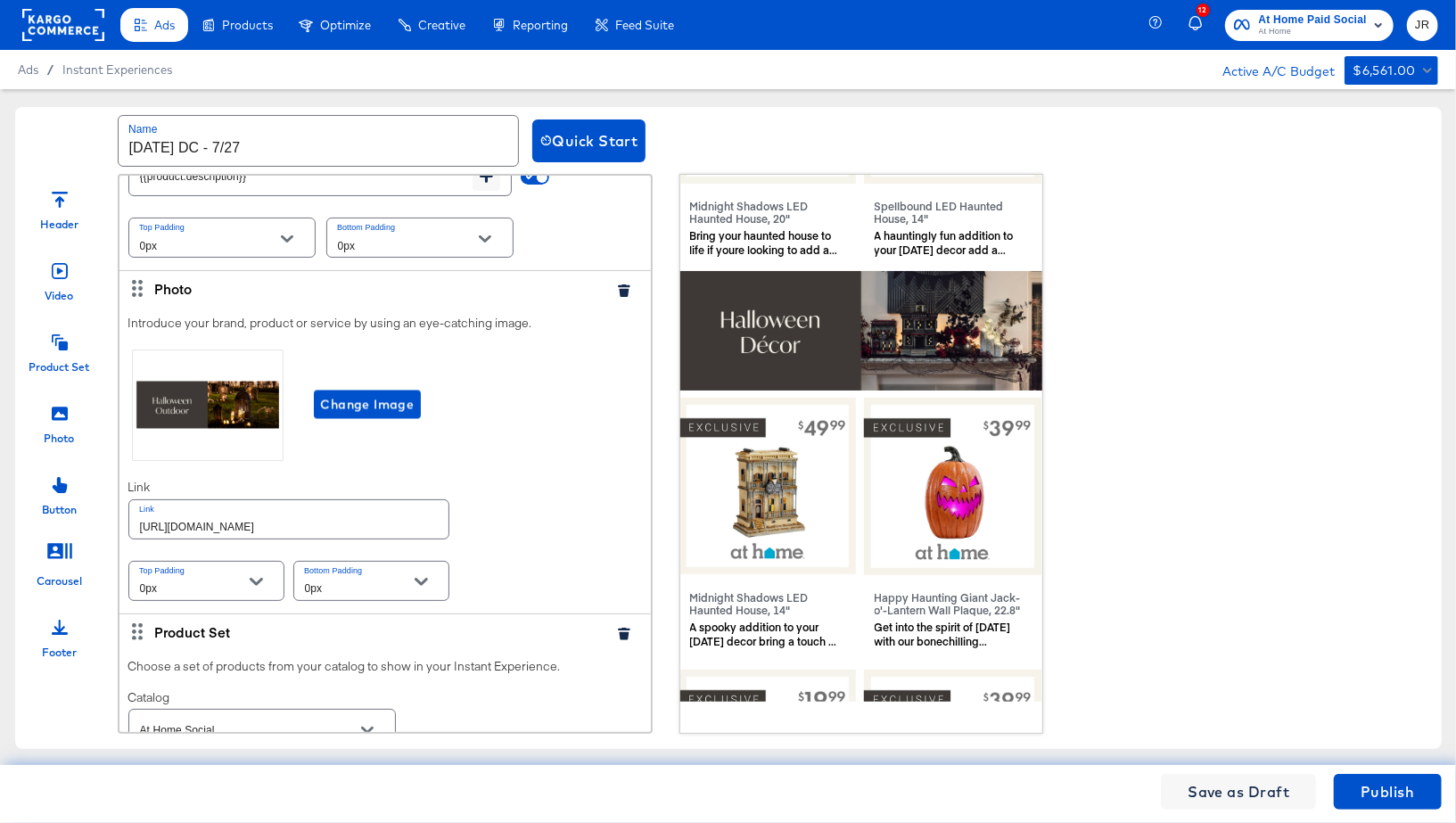 scroll, scrollTop: 2259, scrollLeft: 0, axis: vertical 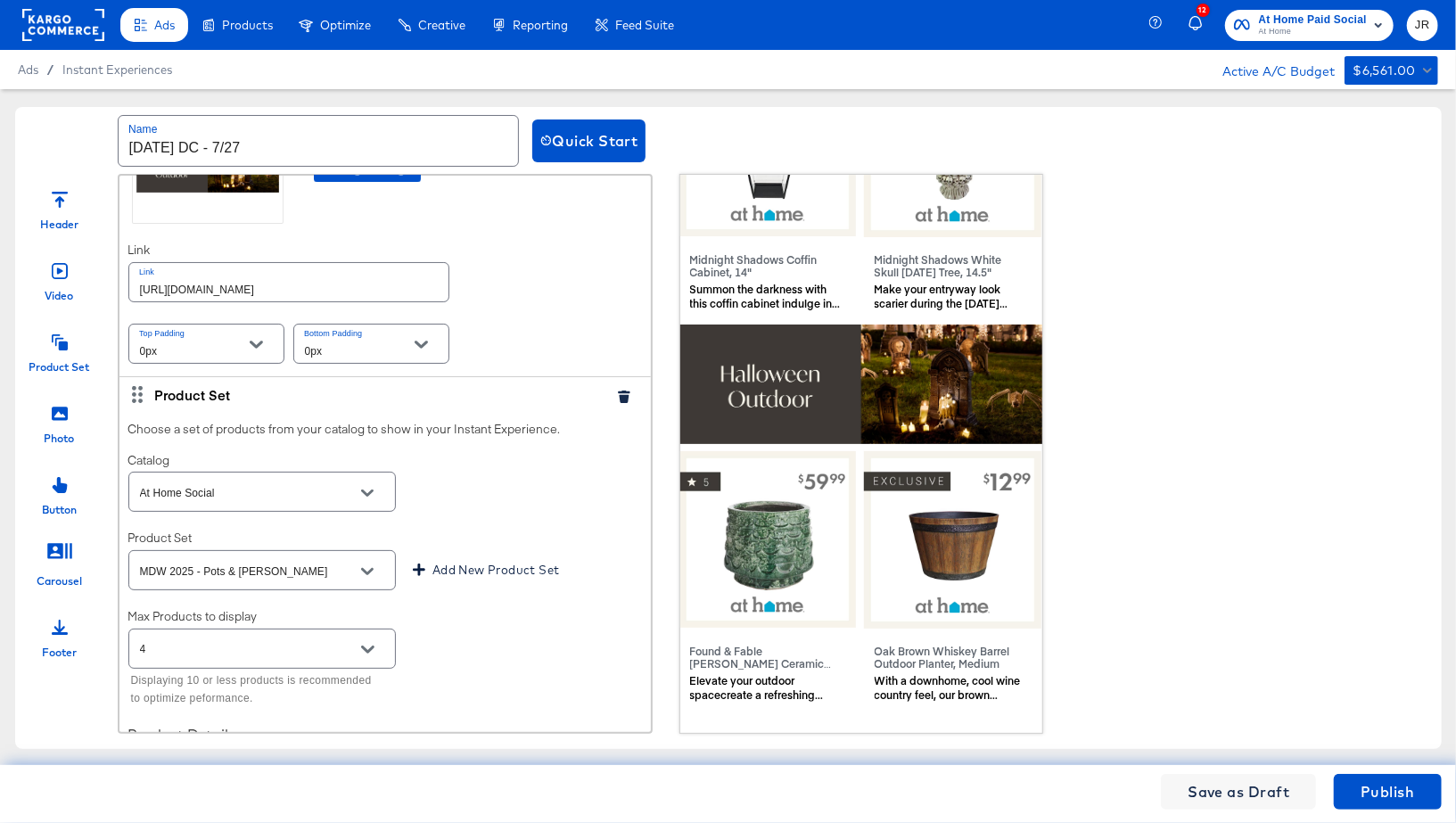 click on "MDW 2025 - Pots & [PERSON_NAME]" at bounding box center [248, 571] 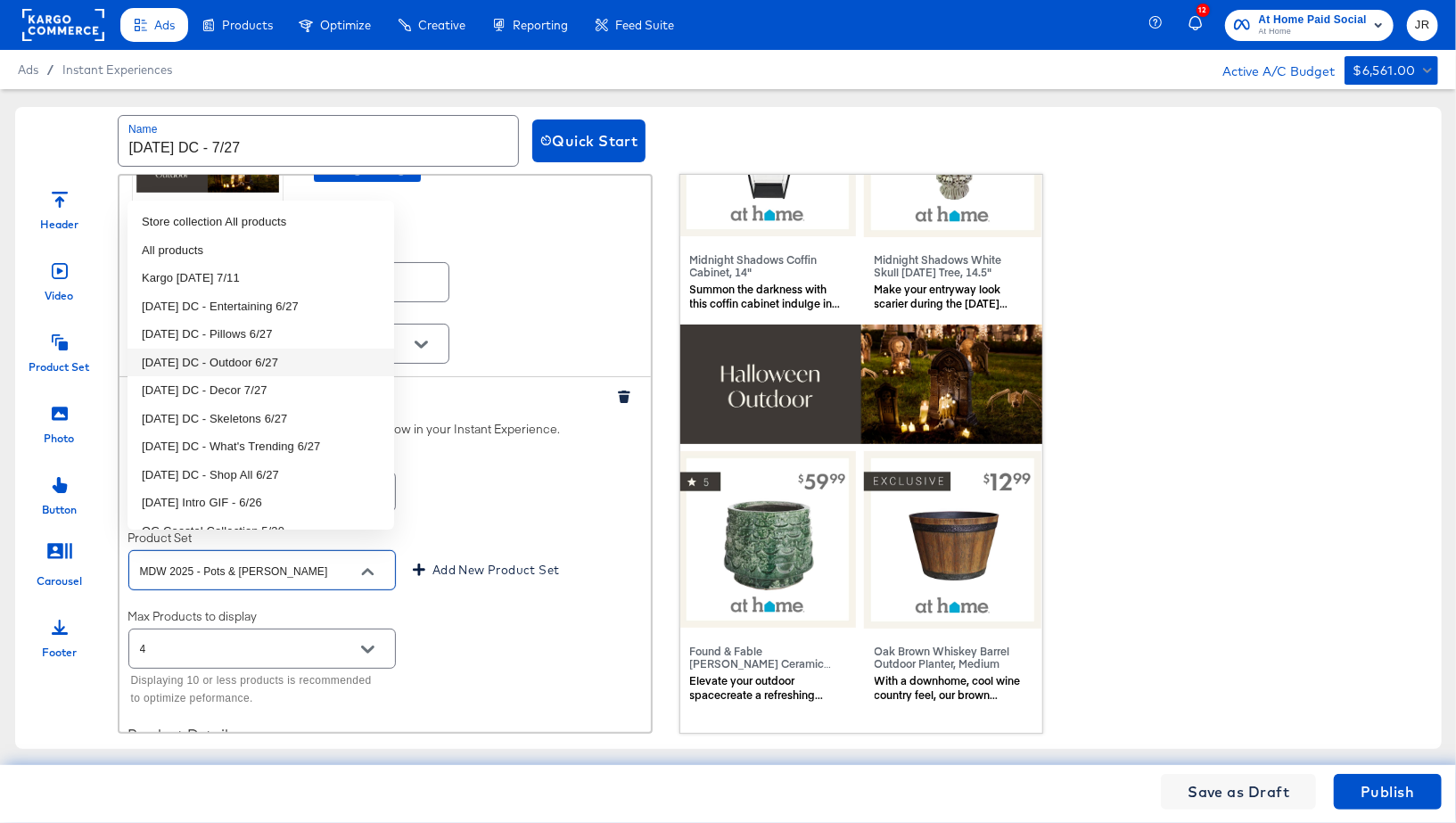 click on "[DATE] DC - Outdoor 6/27" at bounding box center [260, 363] 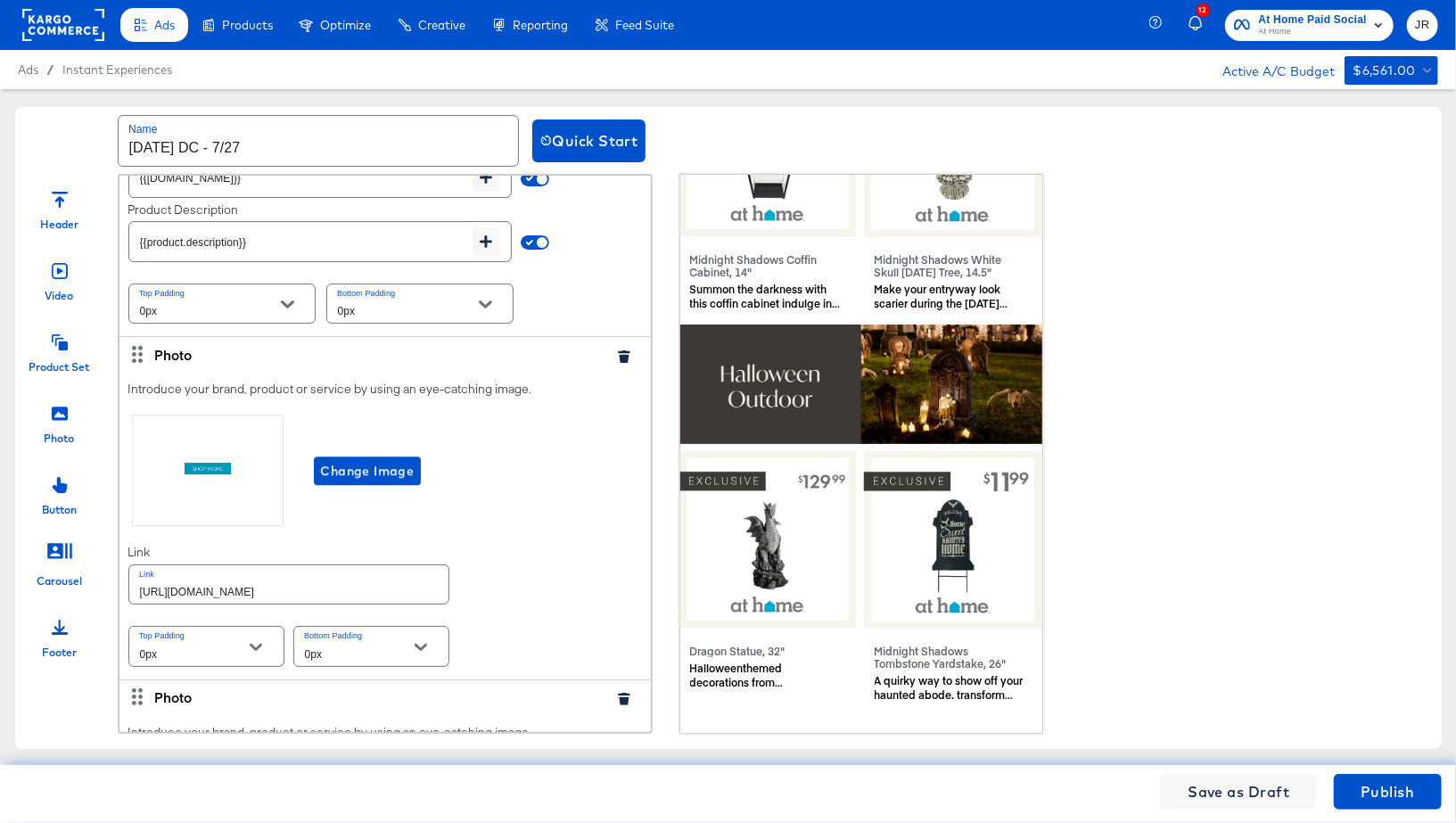 scroll, scrollTop: 3175, scrollLeft: 0, axis: vertical 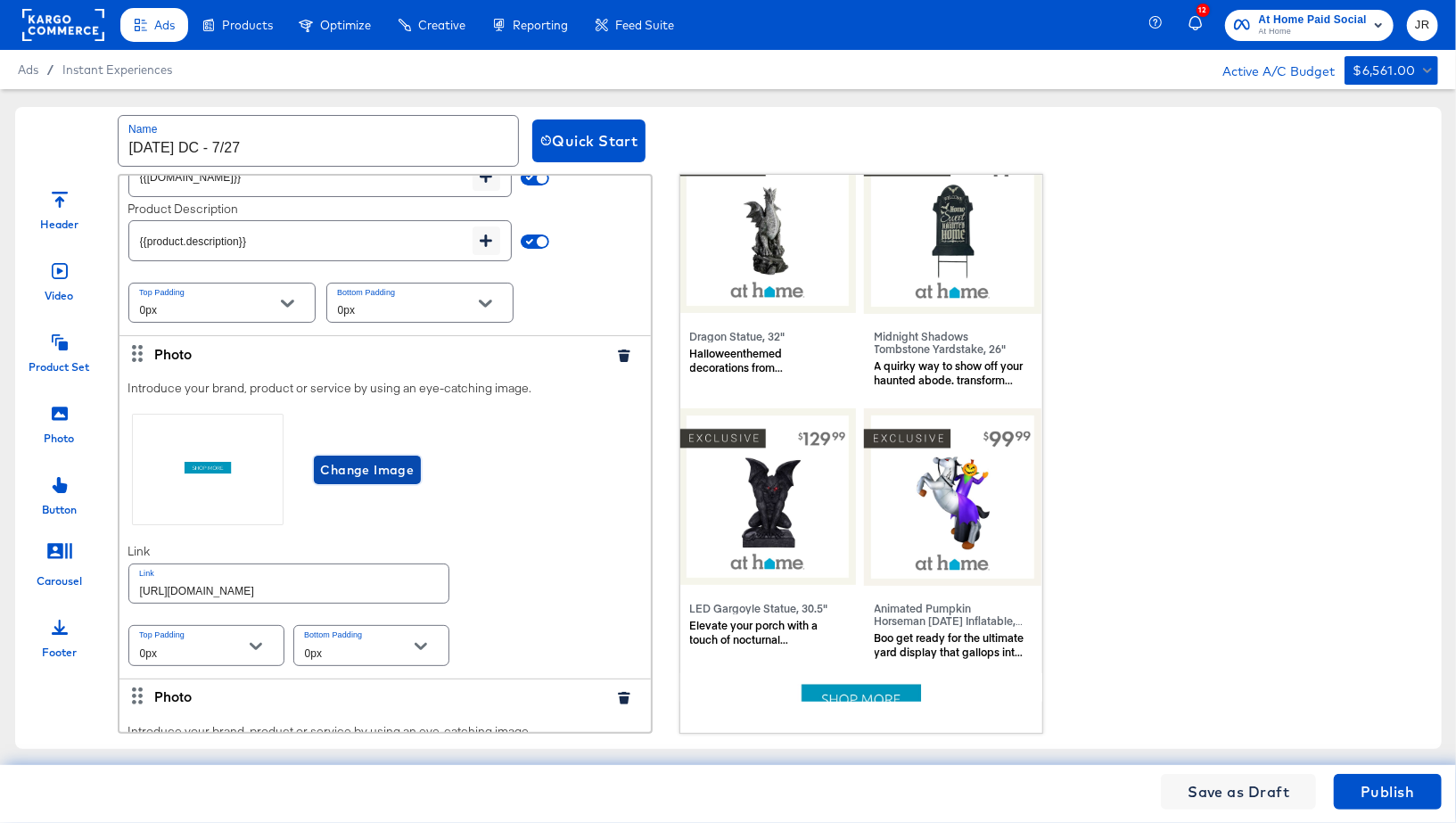 click on "Change Image" at bounding box center [367, 470] 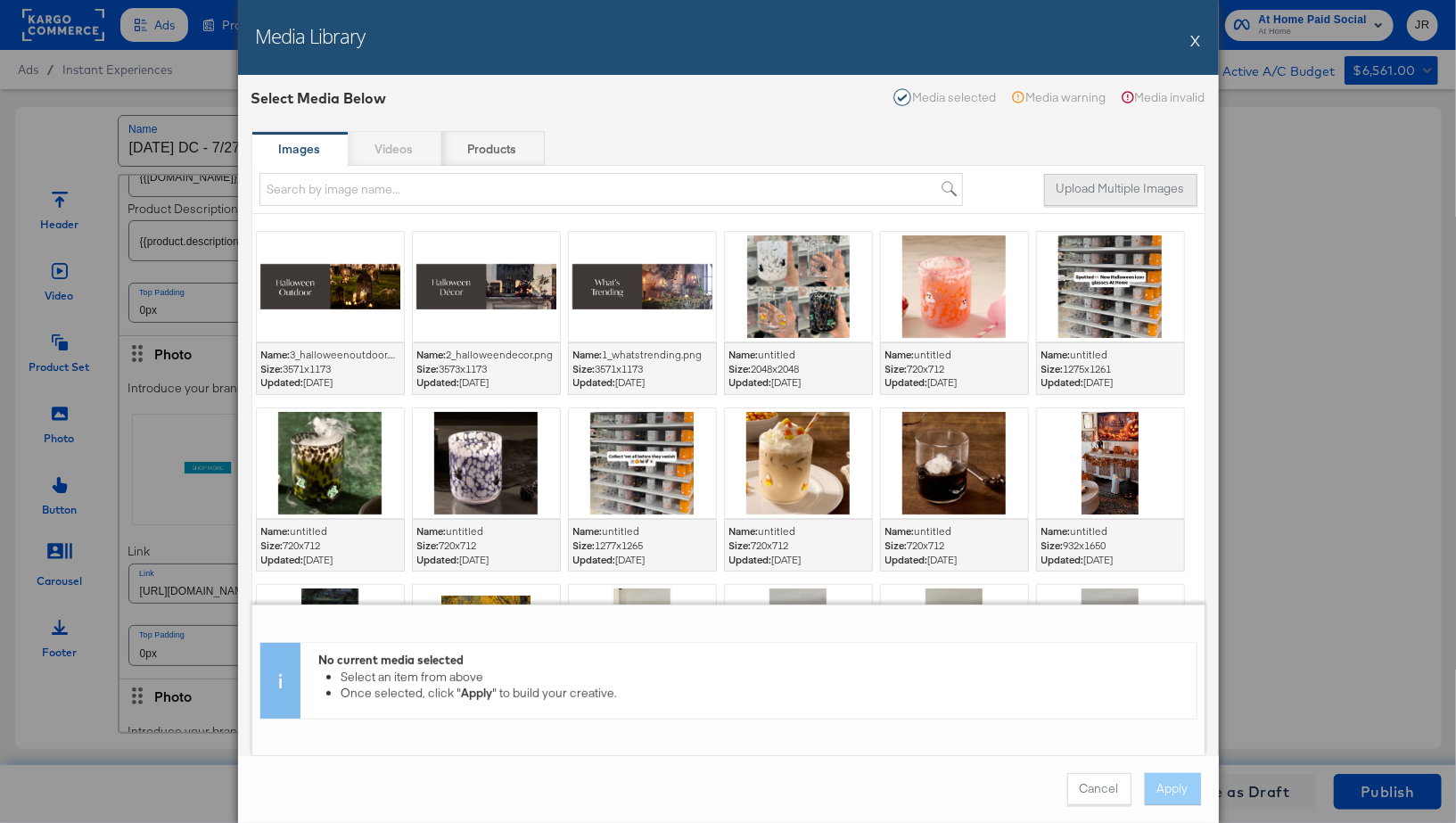 click on "Upload Multiple Images" at bounding box center [1121, 190] 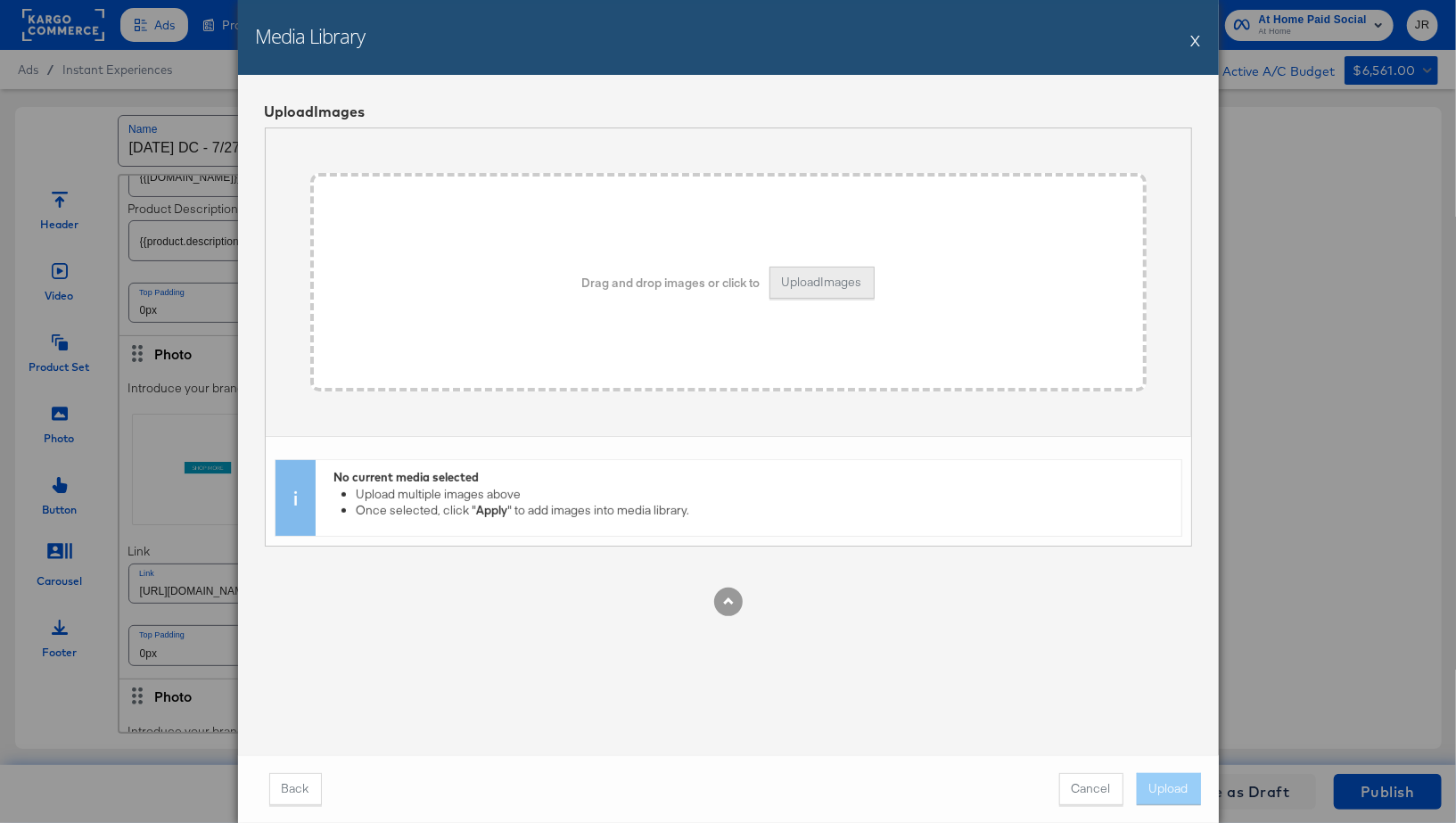 click on "Upload  Images" at bounding box center [822, 283] 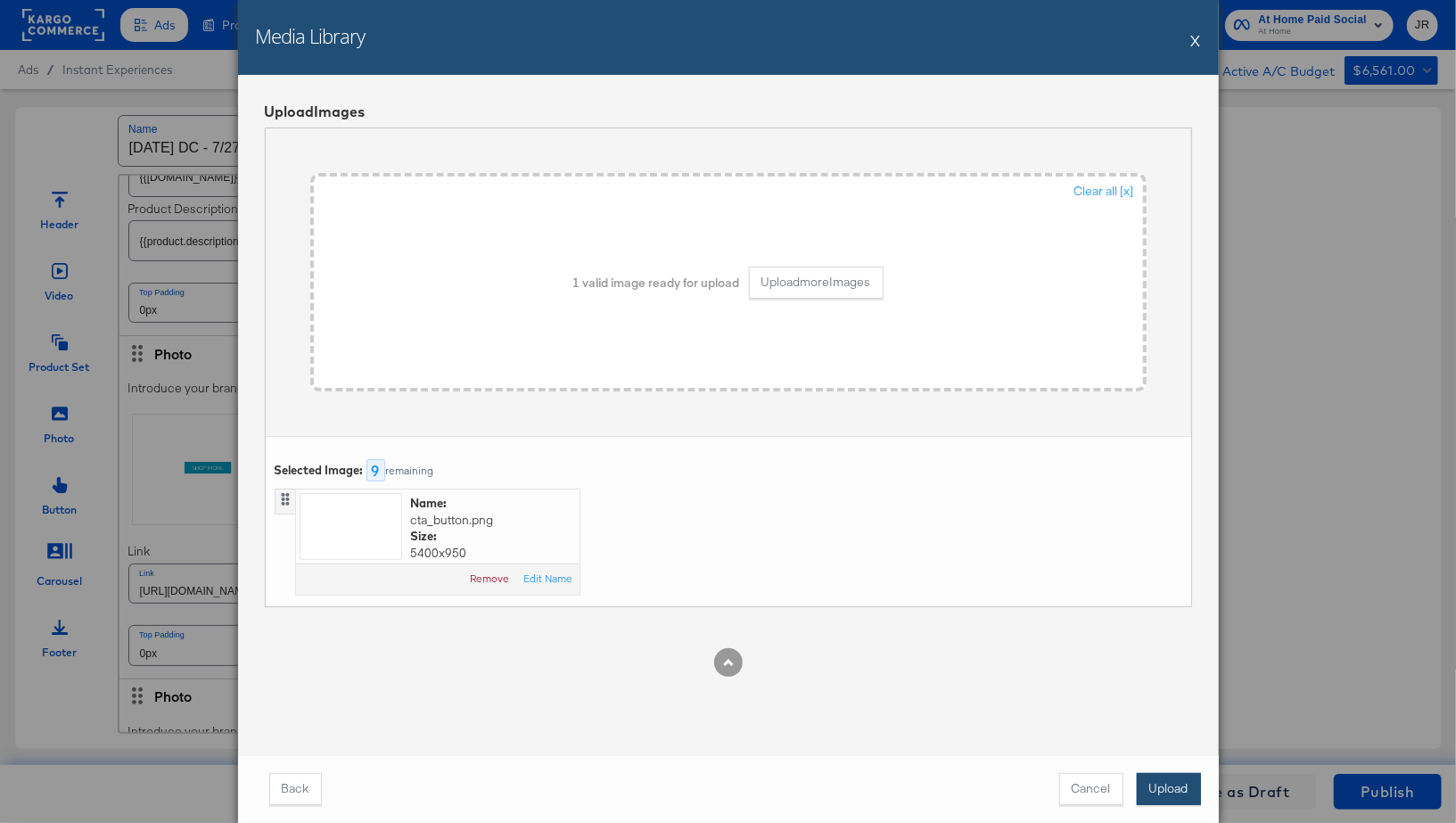 click on "Upload" at bounding box center [1169, 789] 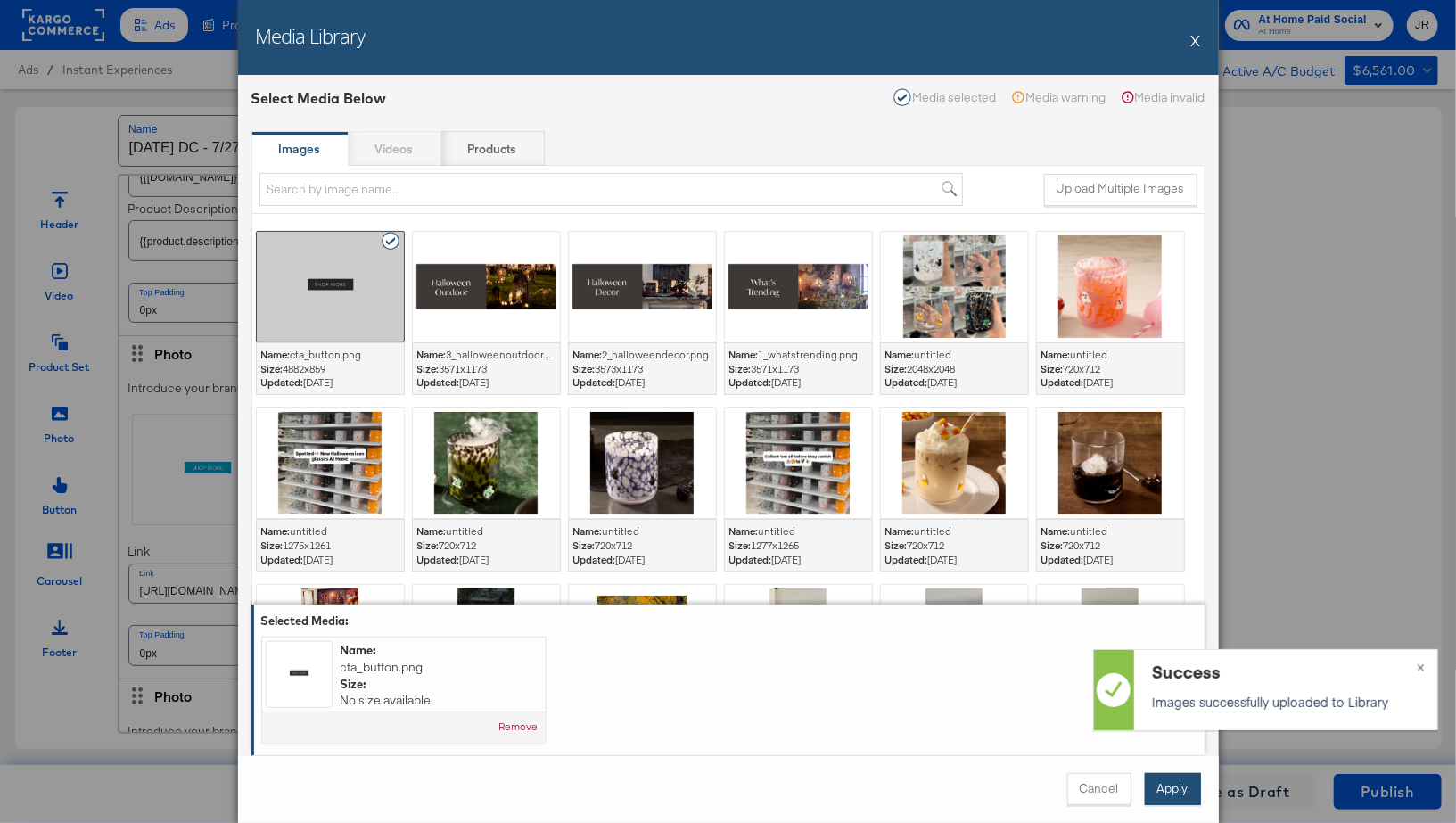 click on "Apply" at bounding box center (1172, 789) 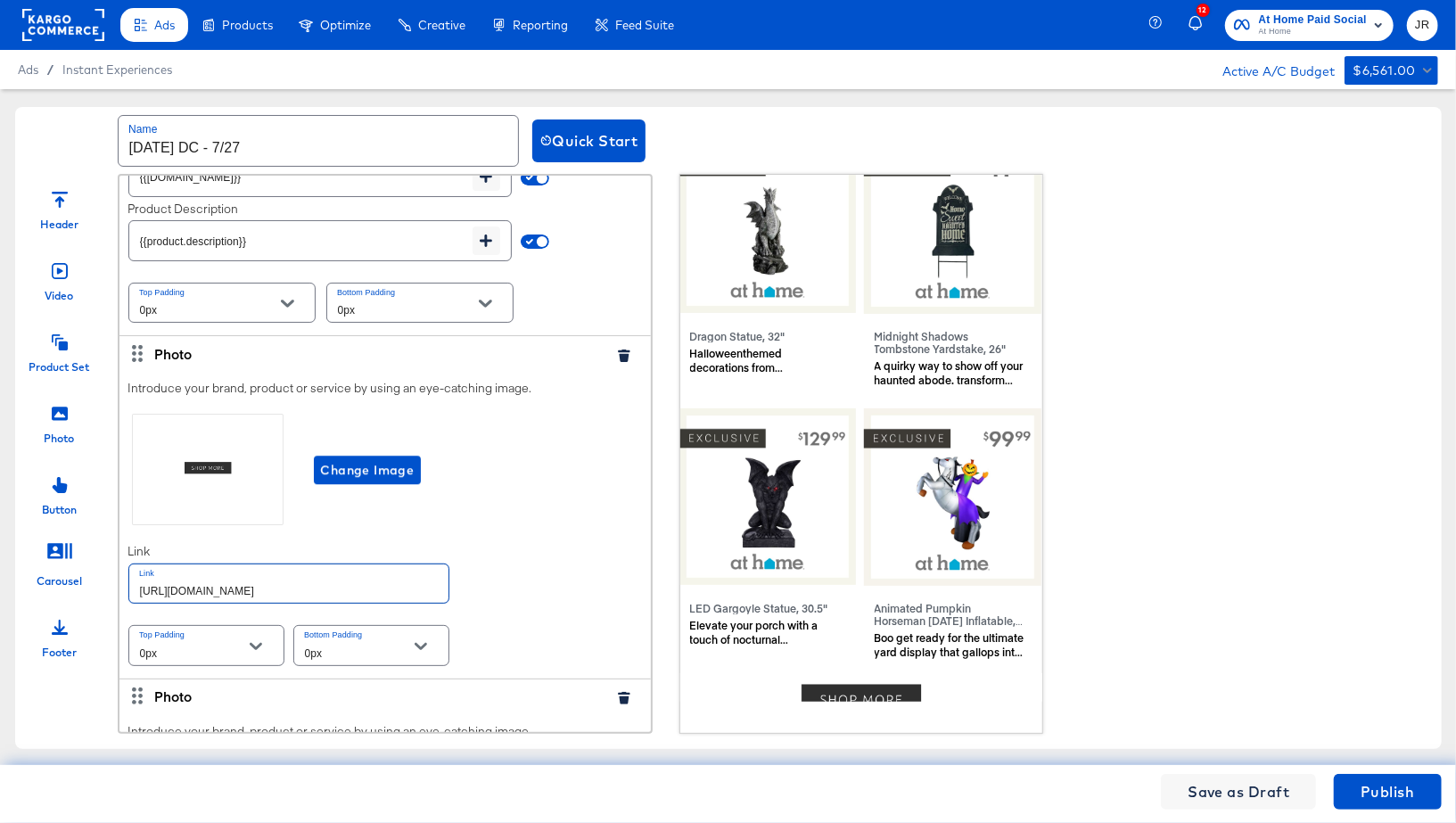 drag, startPoint x: 264, startPoint y: 575, endPoint x: 385, endPoint y: 575, distance: 121 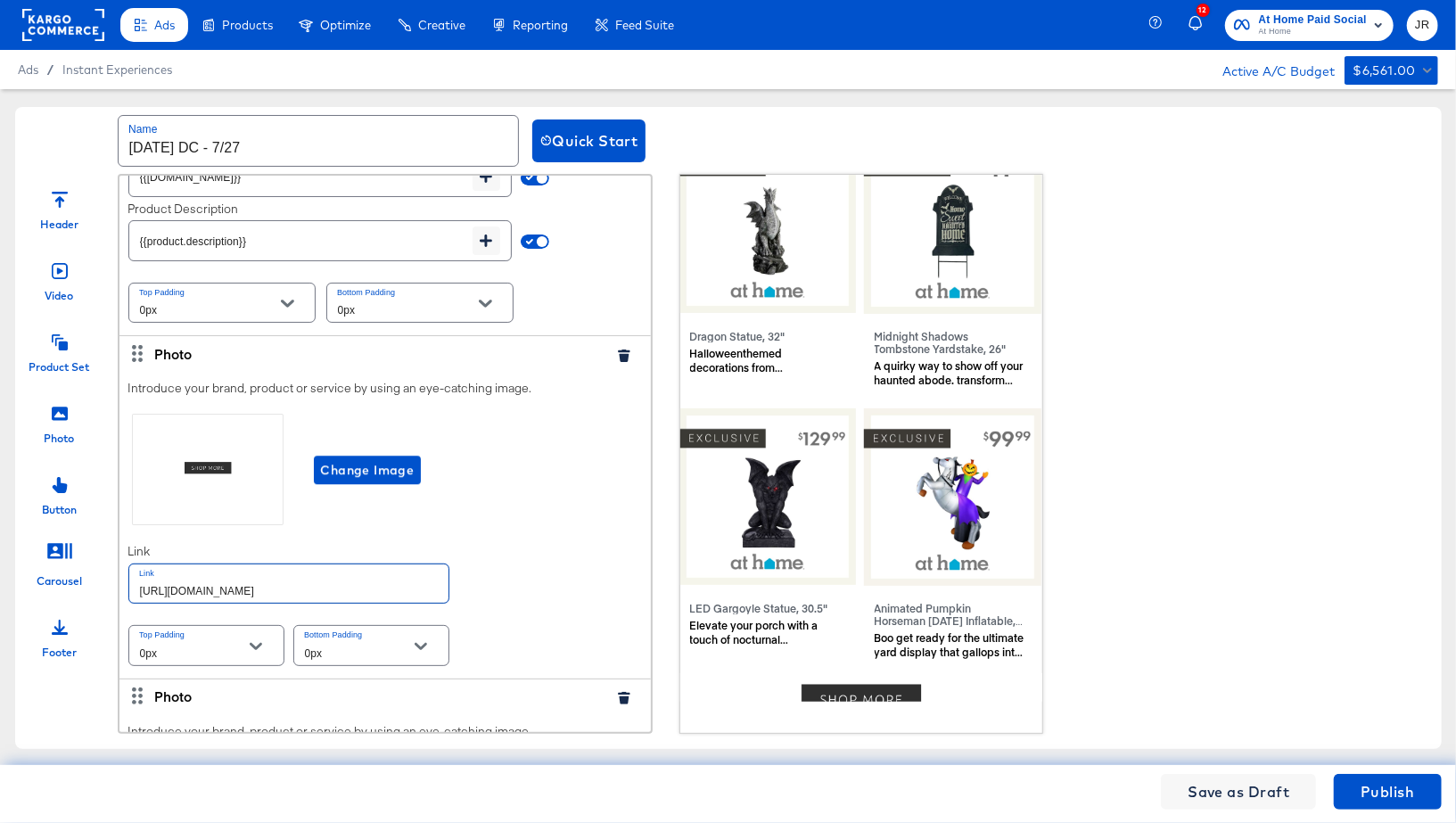 type on "[URL][DOMAIN_NAME]" 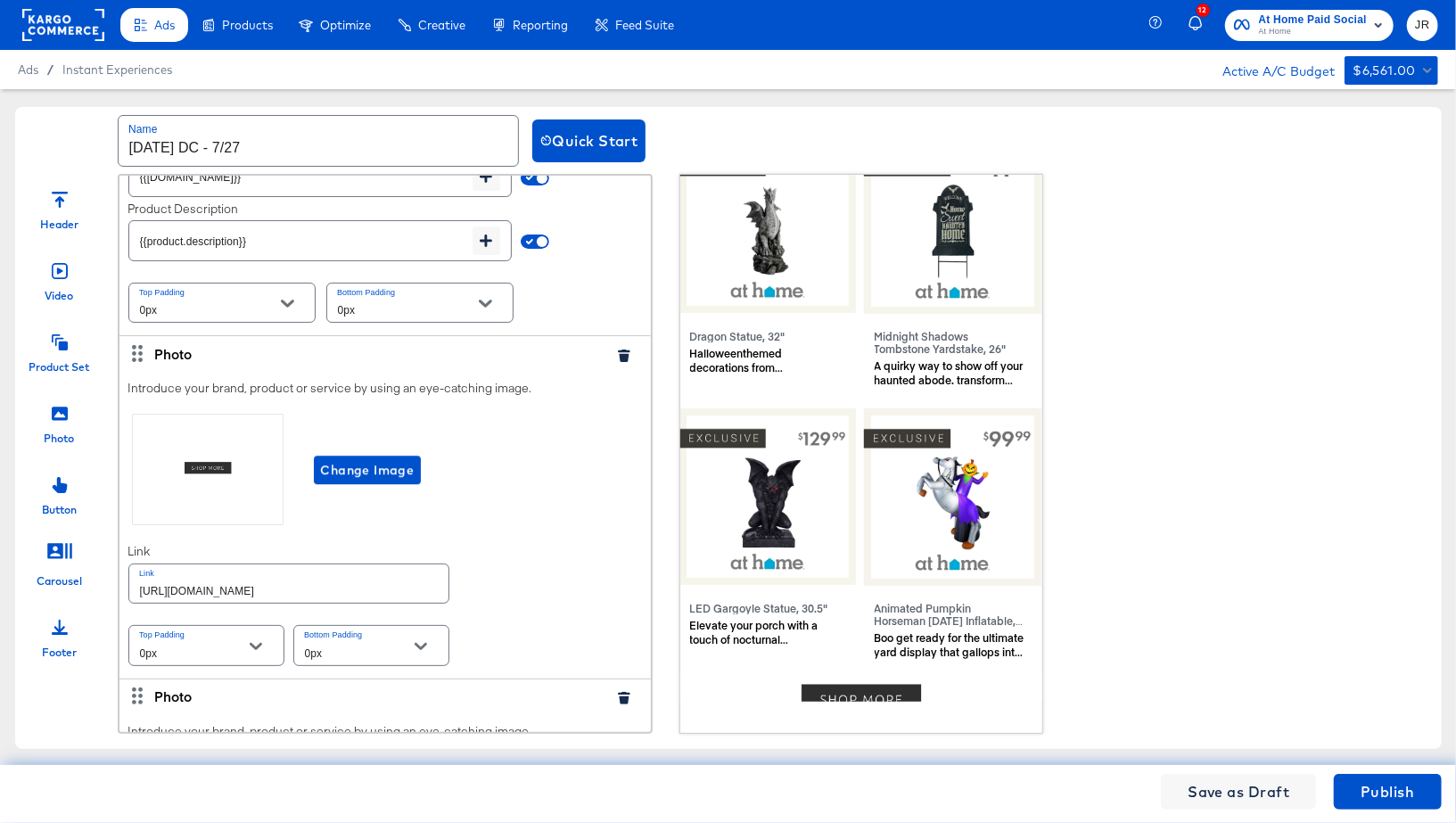 click on "Introduce your brand, product or service by using an eye-catching image. Change Image Link Link [URL][DOMAIN_NAME] Top Padding 0px Bottom Padding 0px" at bounding box center (385, 524) 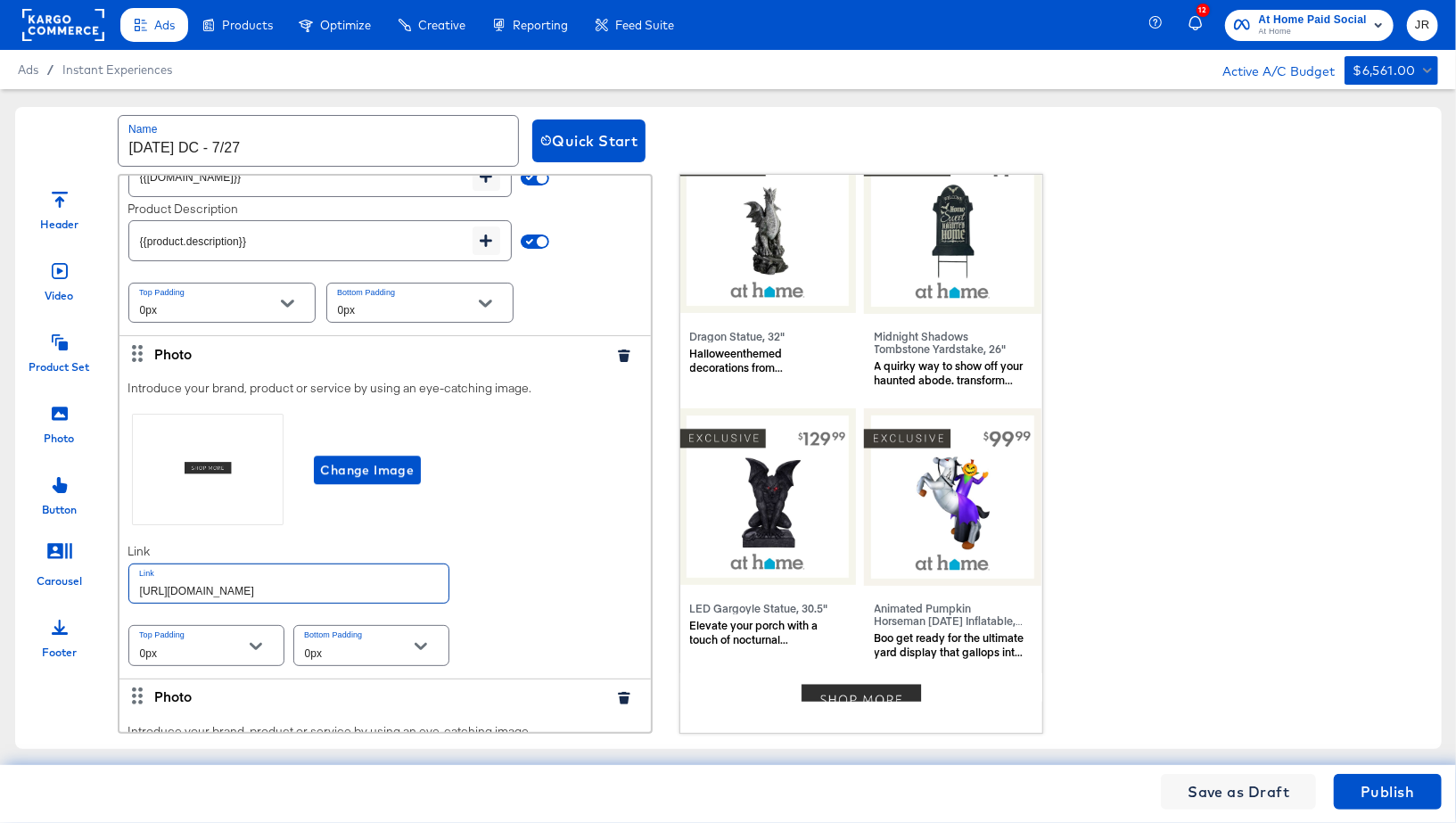 click on "[URL][DOMAIN_NAME]" at bounding box center [289, 583] 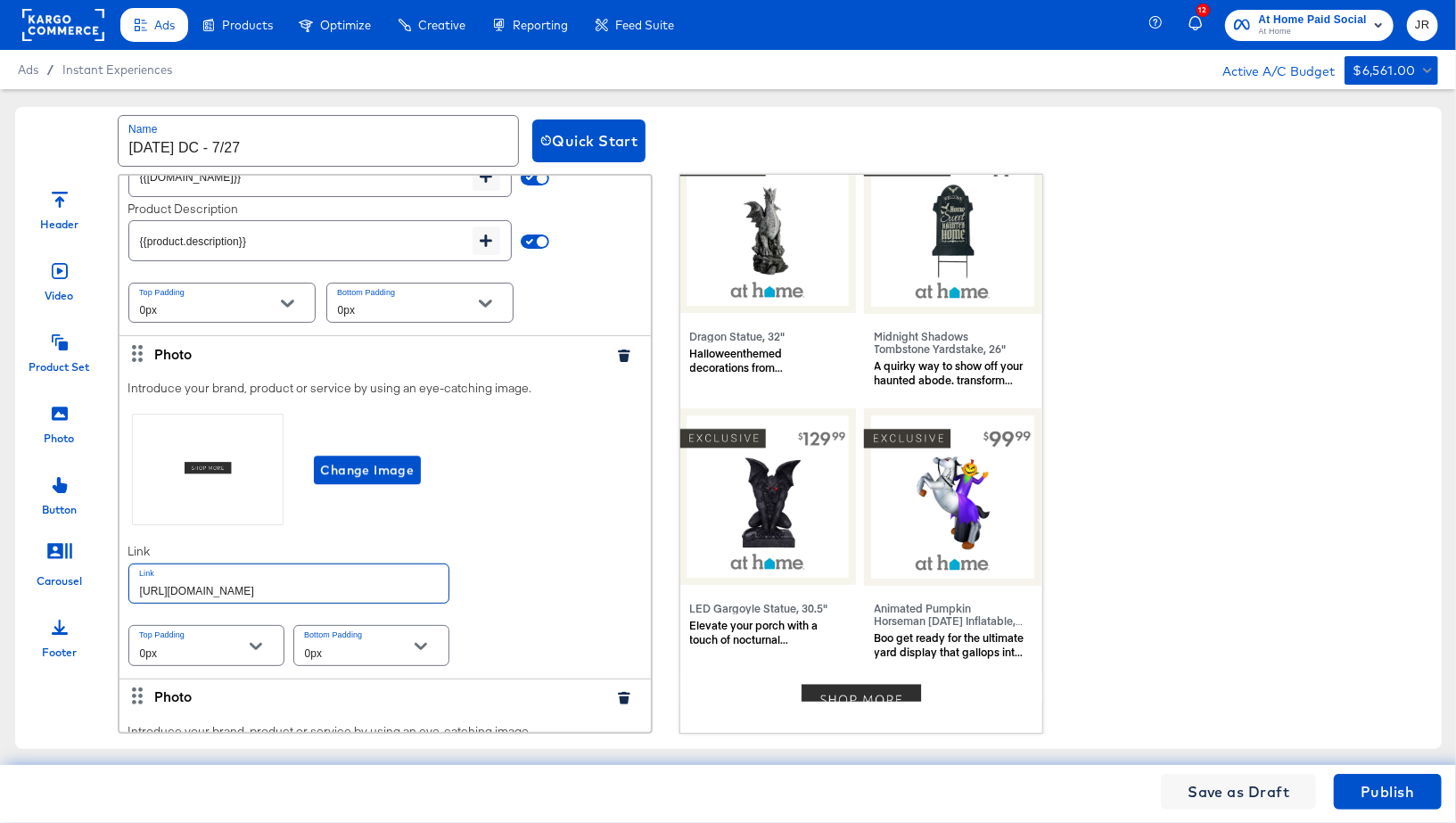 click at bounding box center [385, 529] 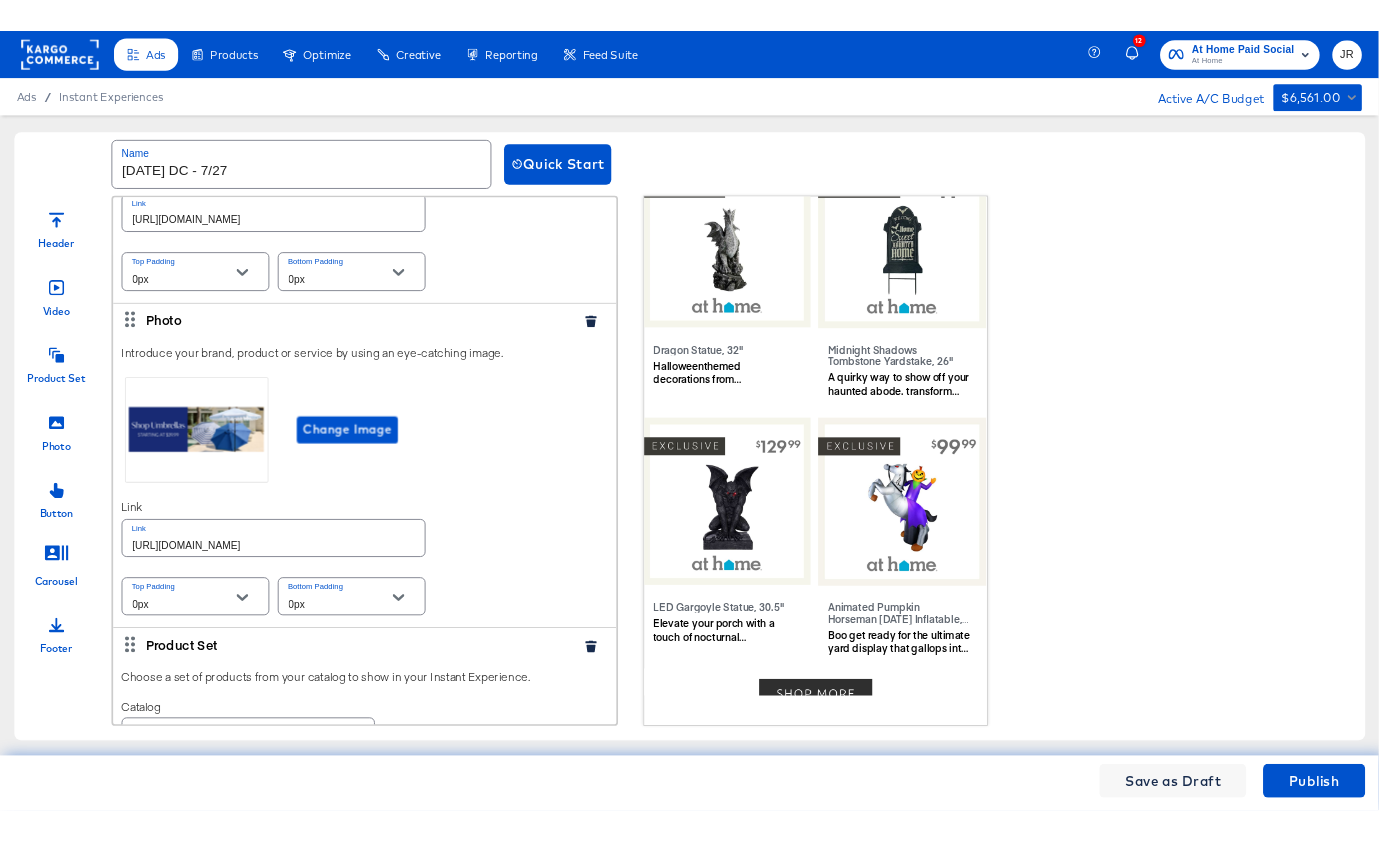 scroll, scrollTop: 4006, scrollLeft: 0, axis: vertical 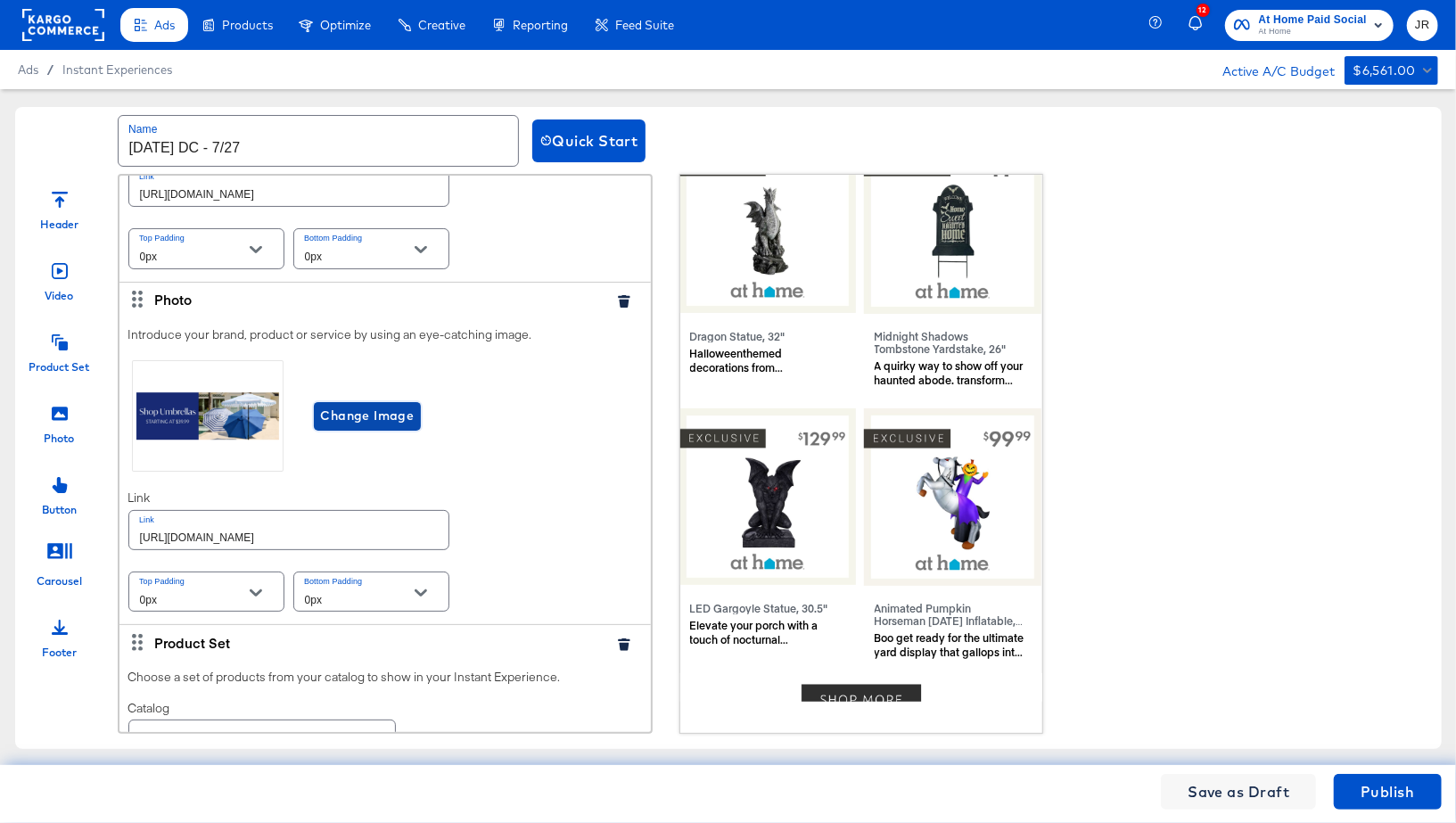 click on "Change Image" at bounding box center (367, 416) 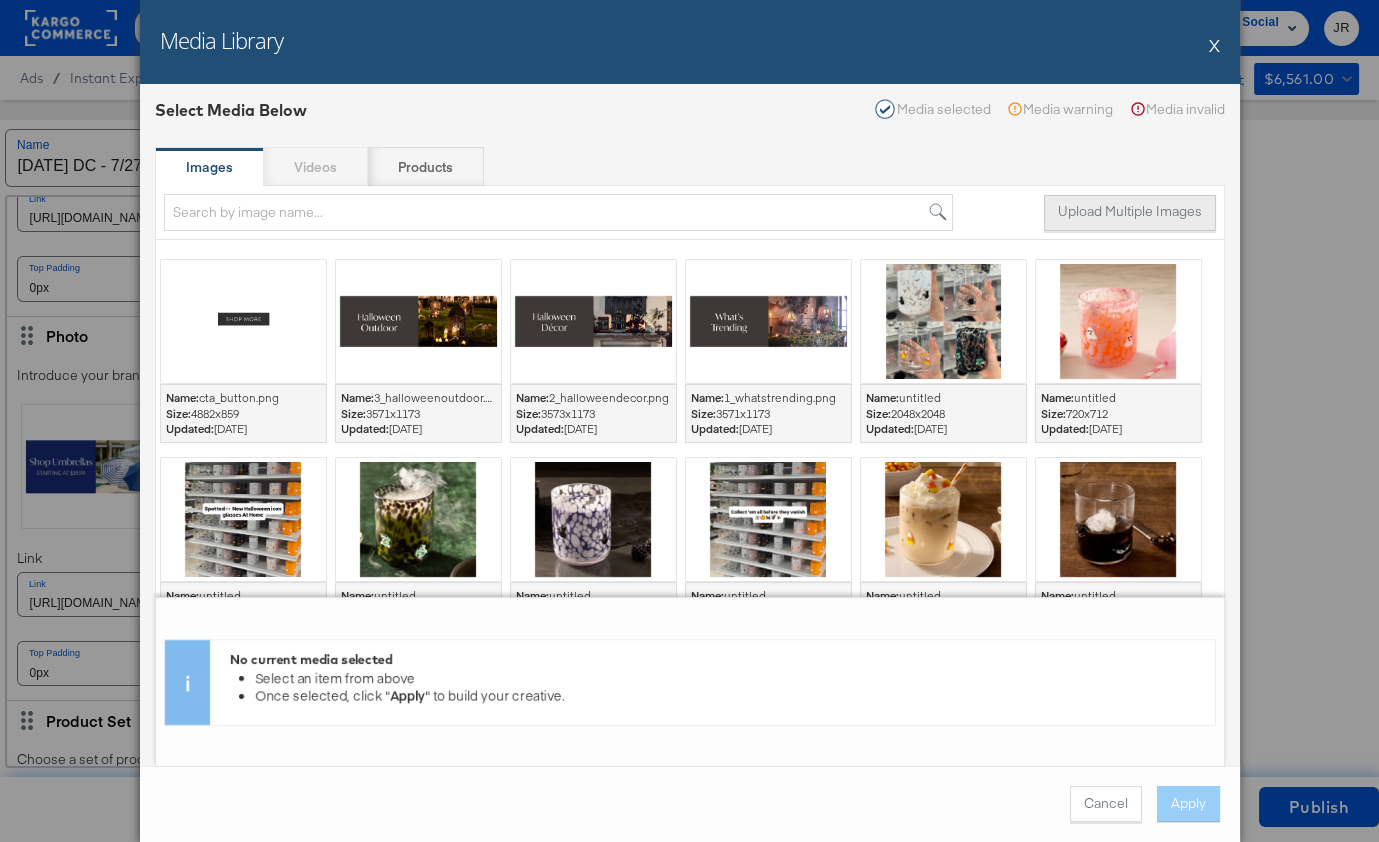 click on "Upload Multiple Images" at bounding box center [1130, 213] 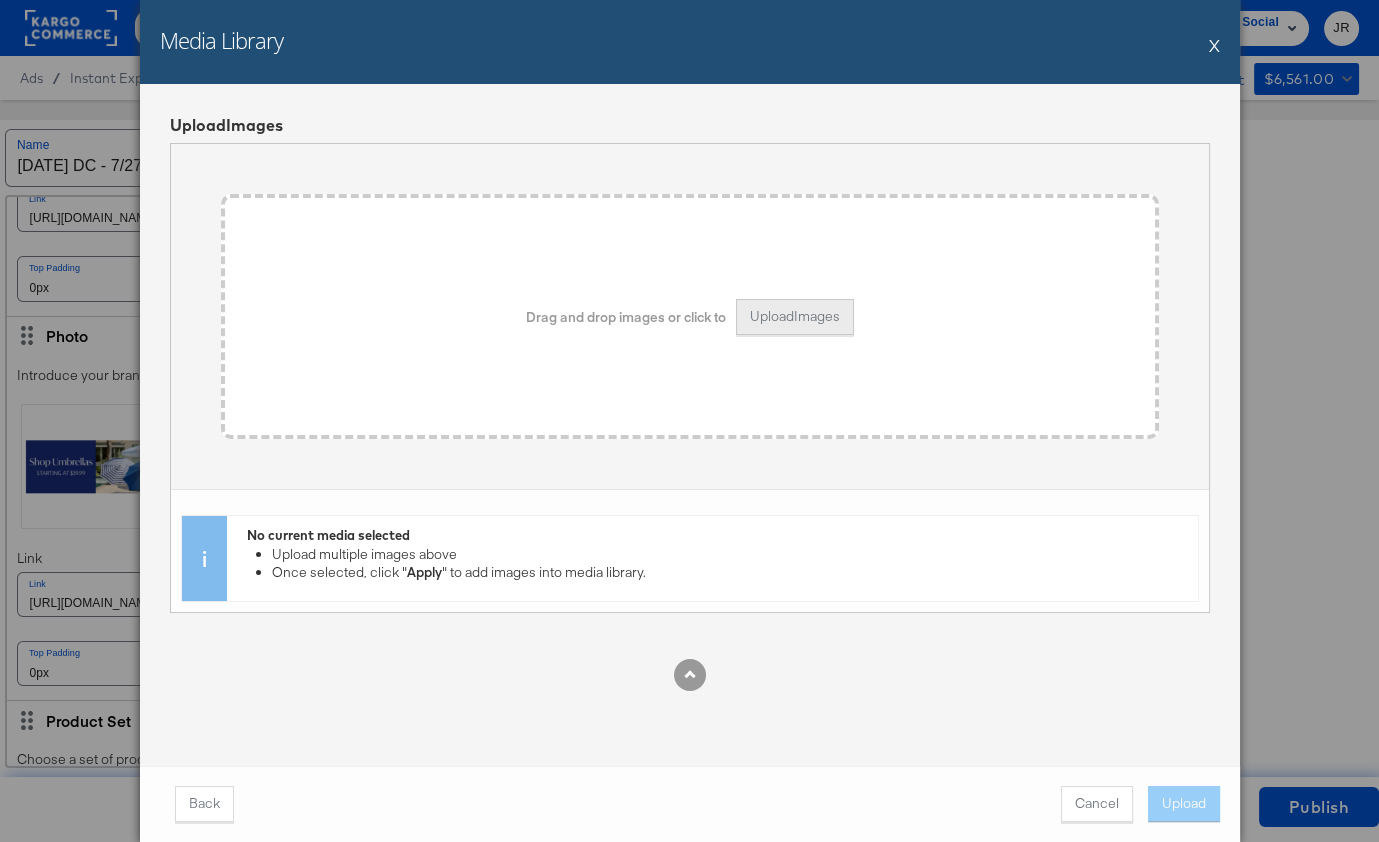 click on "Upload  Images" at bounding box center [795, 317] 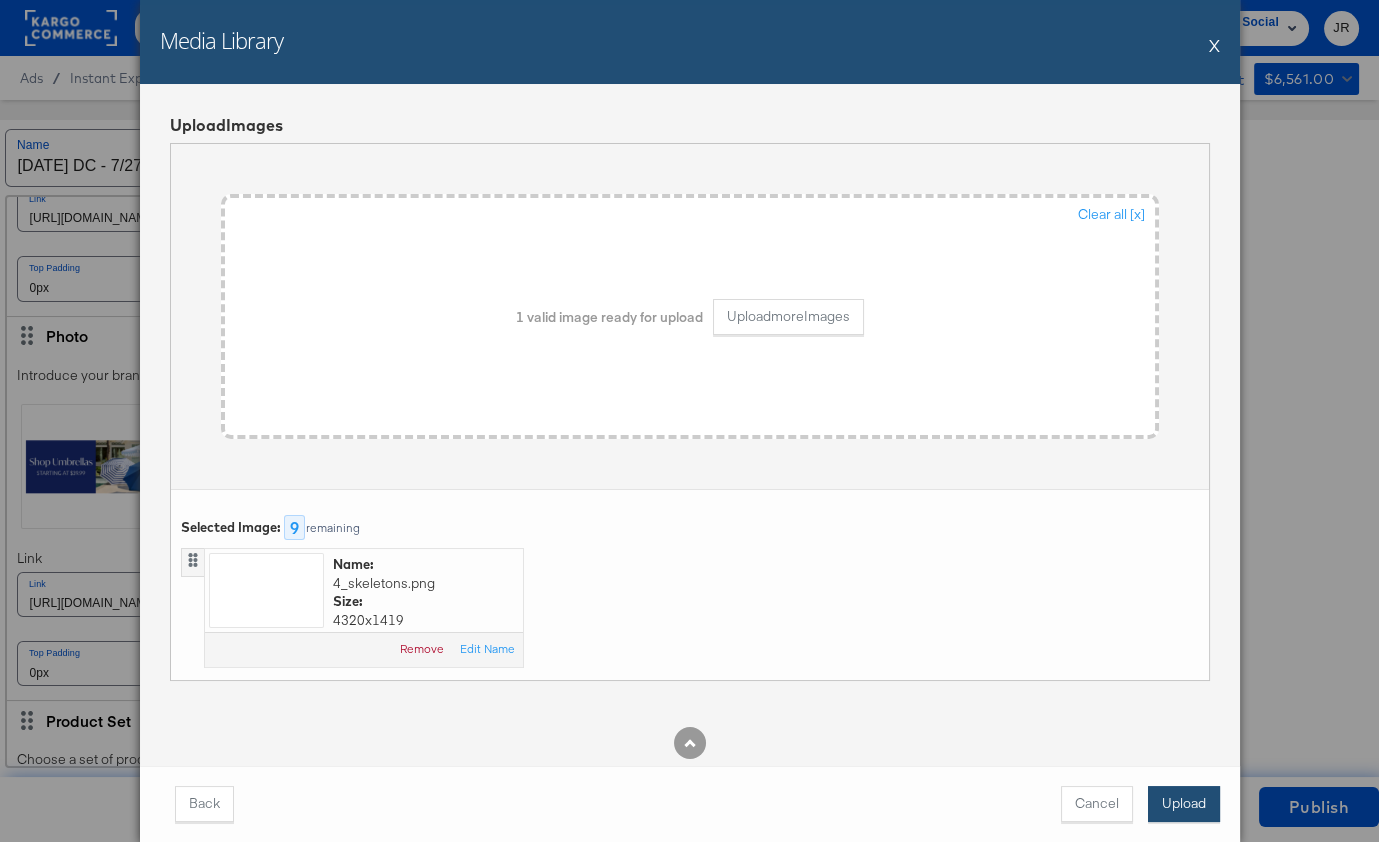 click on "Upload" at bounding box center (1184, 804) 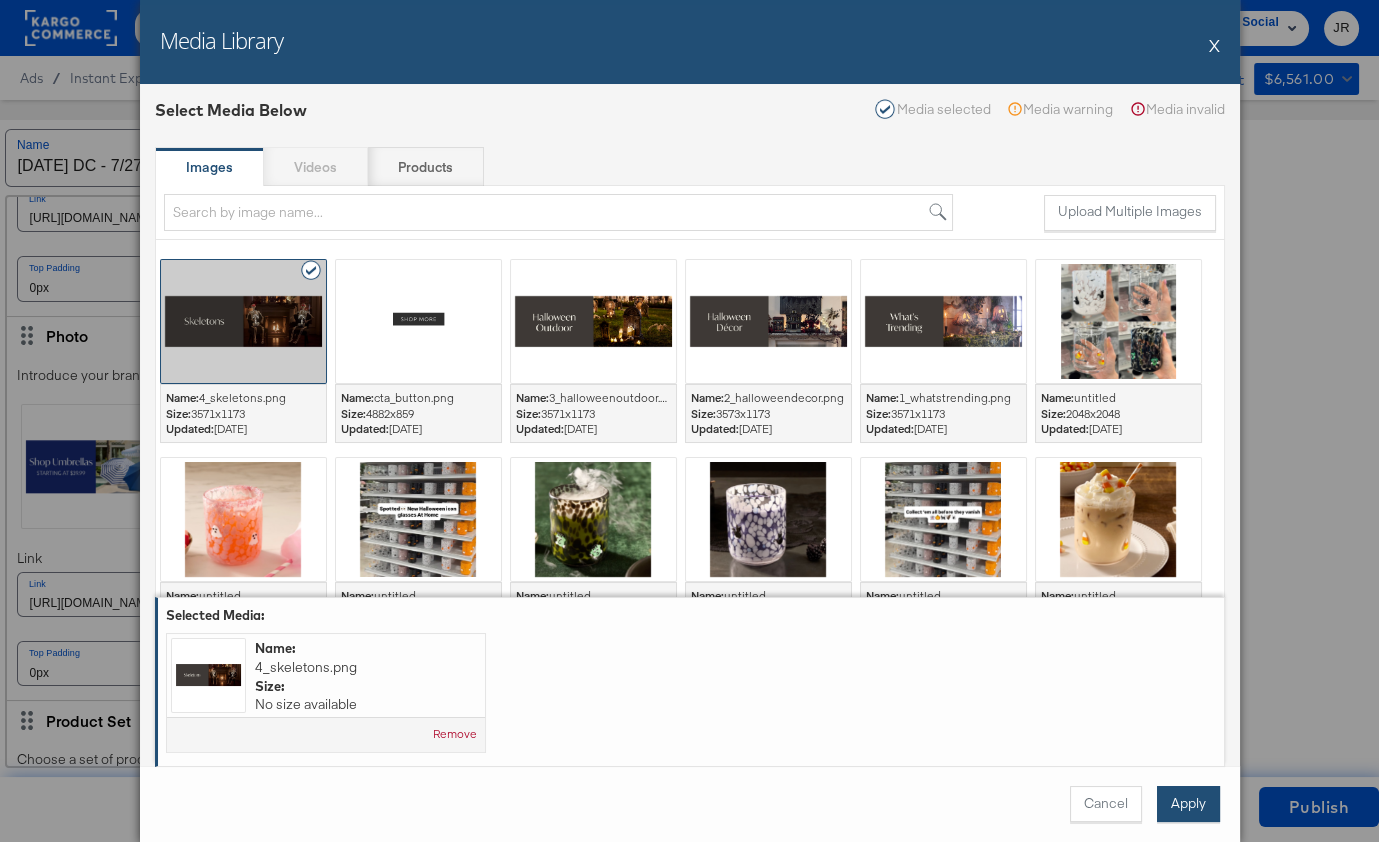 click on "Apply" at bounding box center (1188, 804) 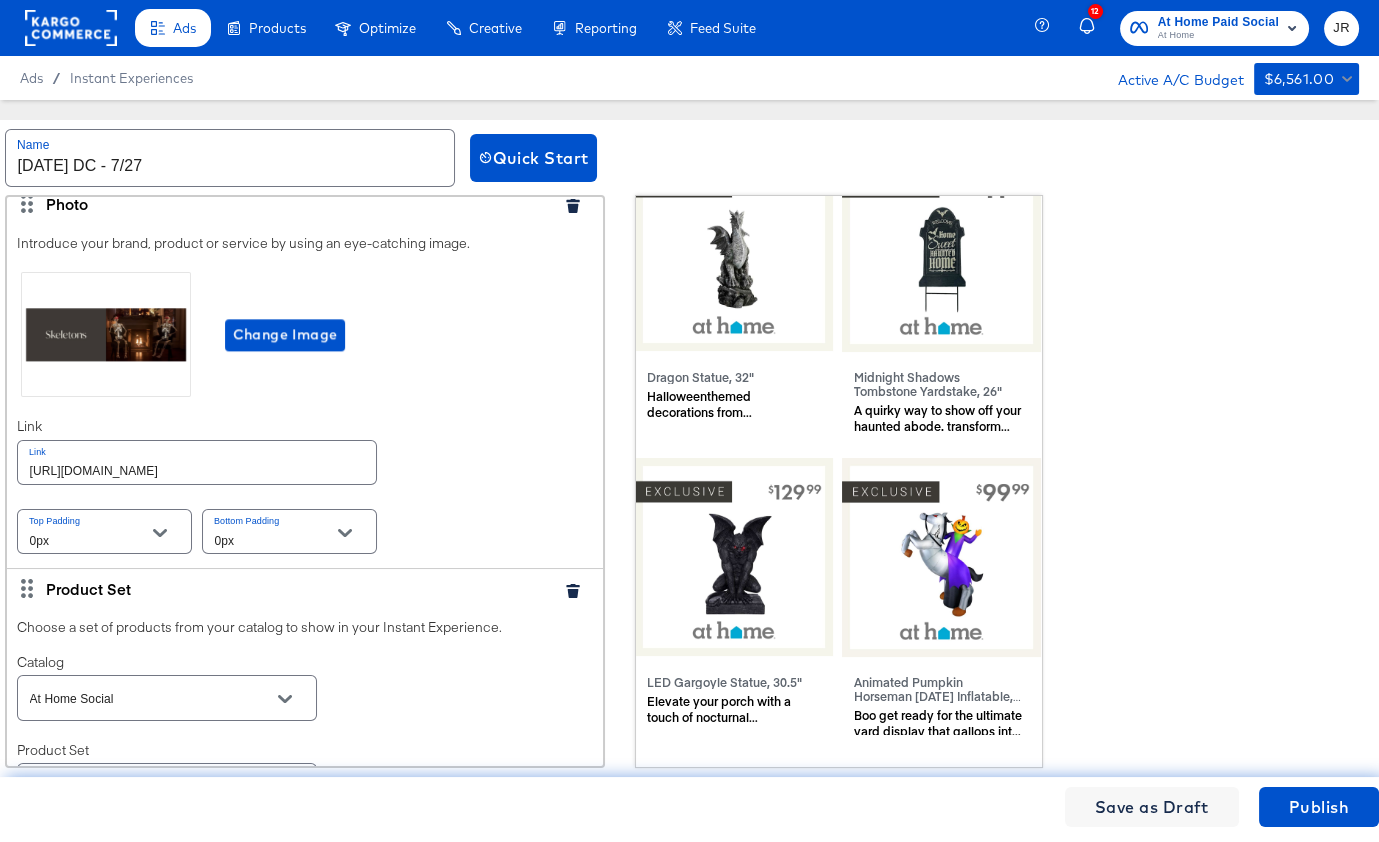 scroll, scrollTop: 4150, scrollLeft: 0, axis: vertical 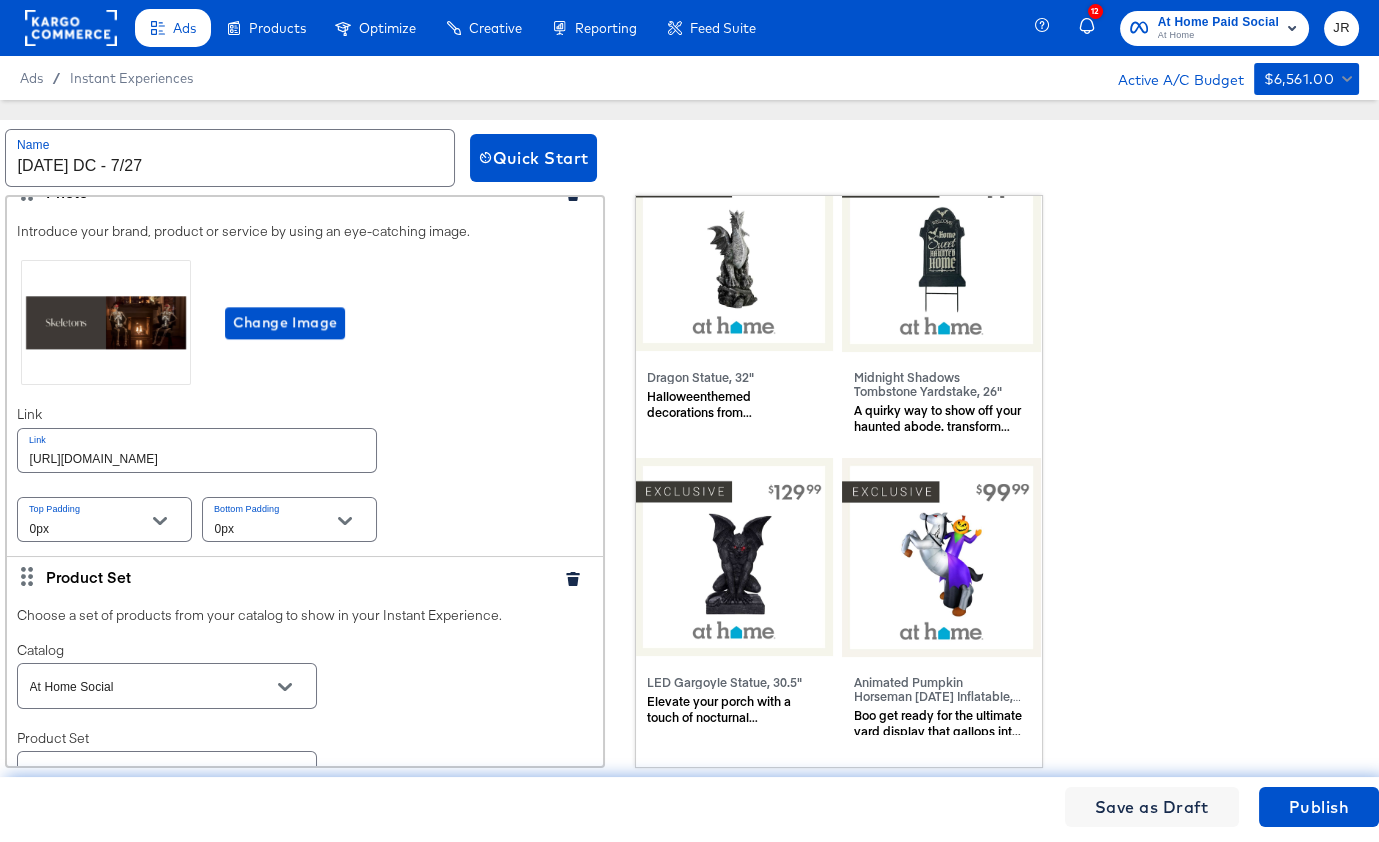click on "https://www.athome.com/patio-umbrellas-shop-all" at bounding box center [197, 450] 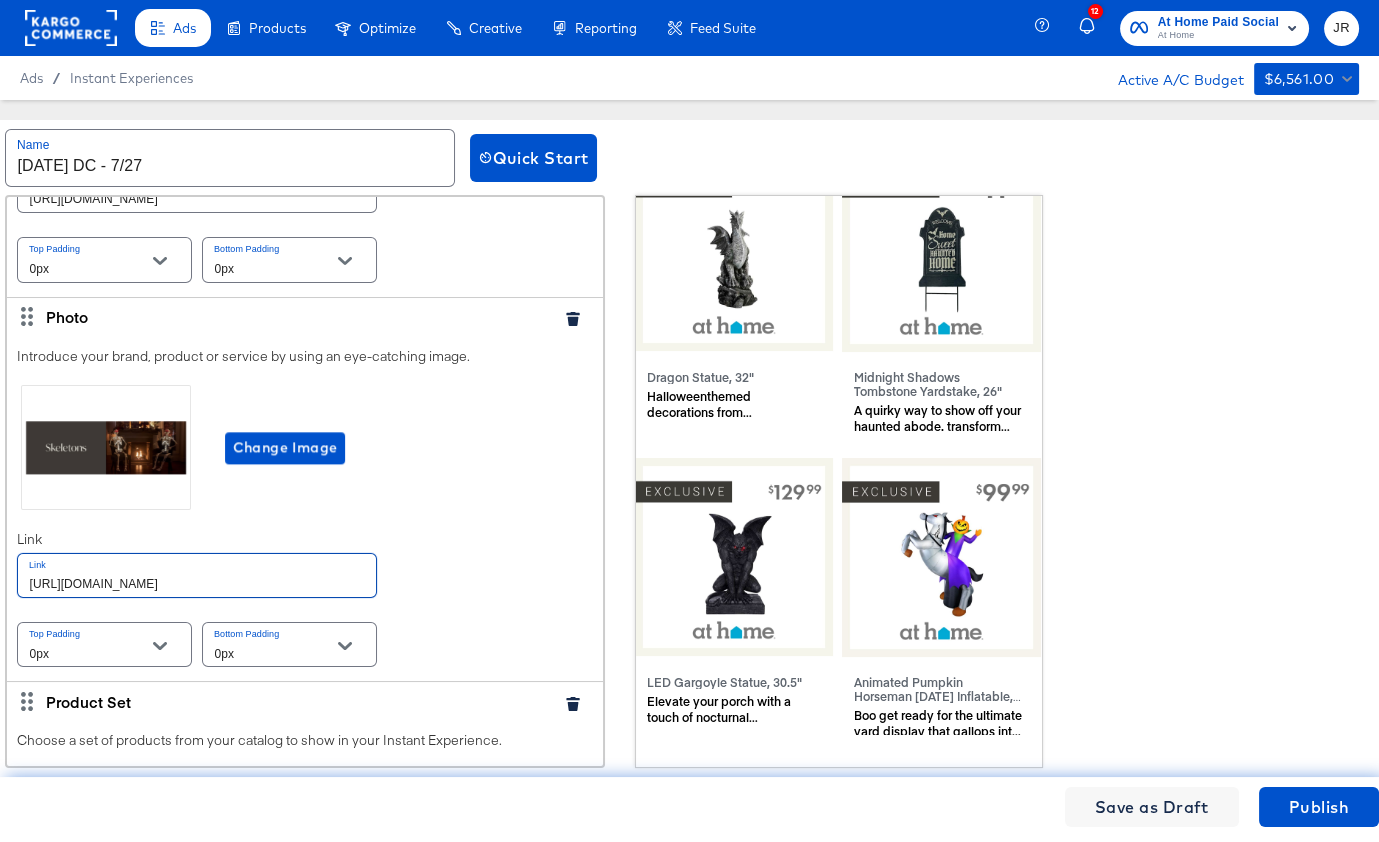 paste on "halloween-skeletons/" 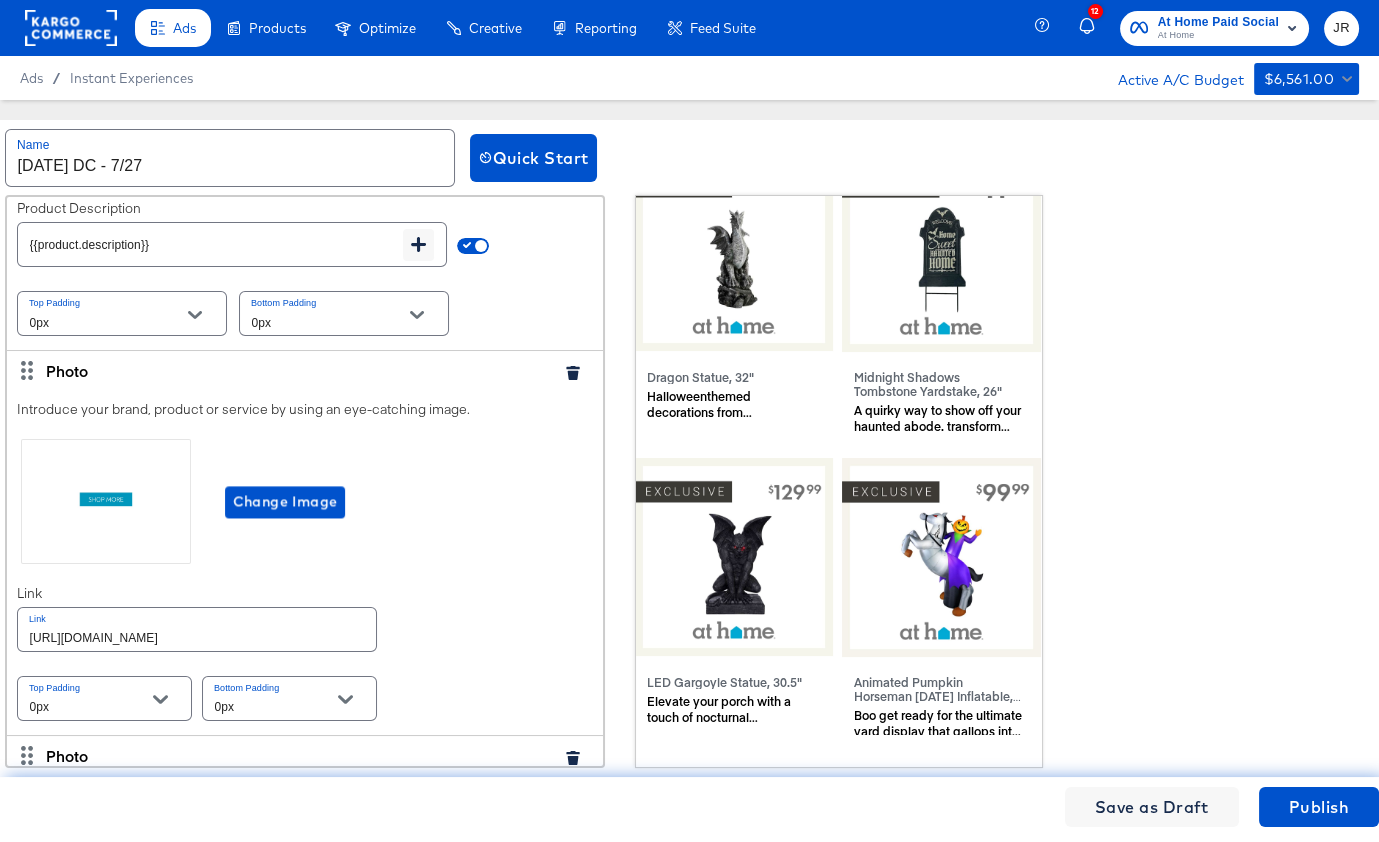 scroll, scrollTop: 5054, scrollLeft: 0, axis: vertical 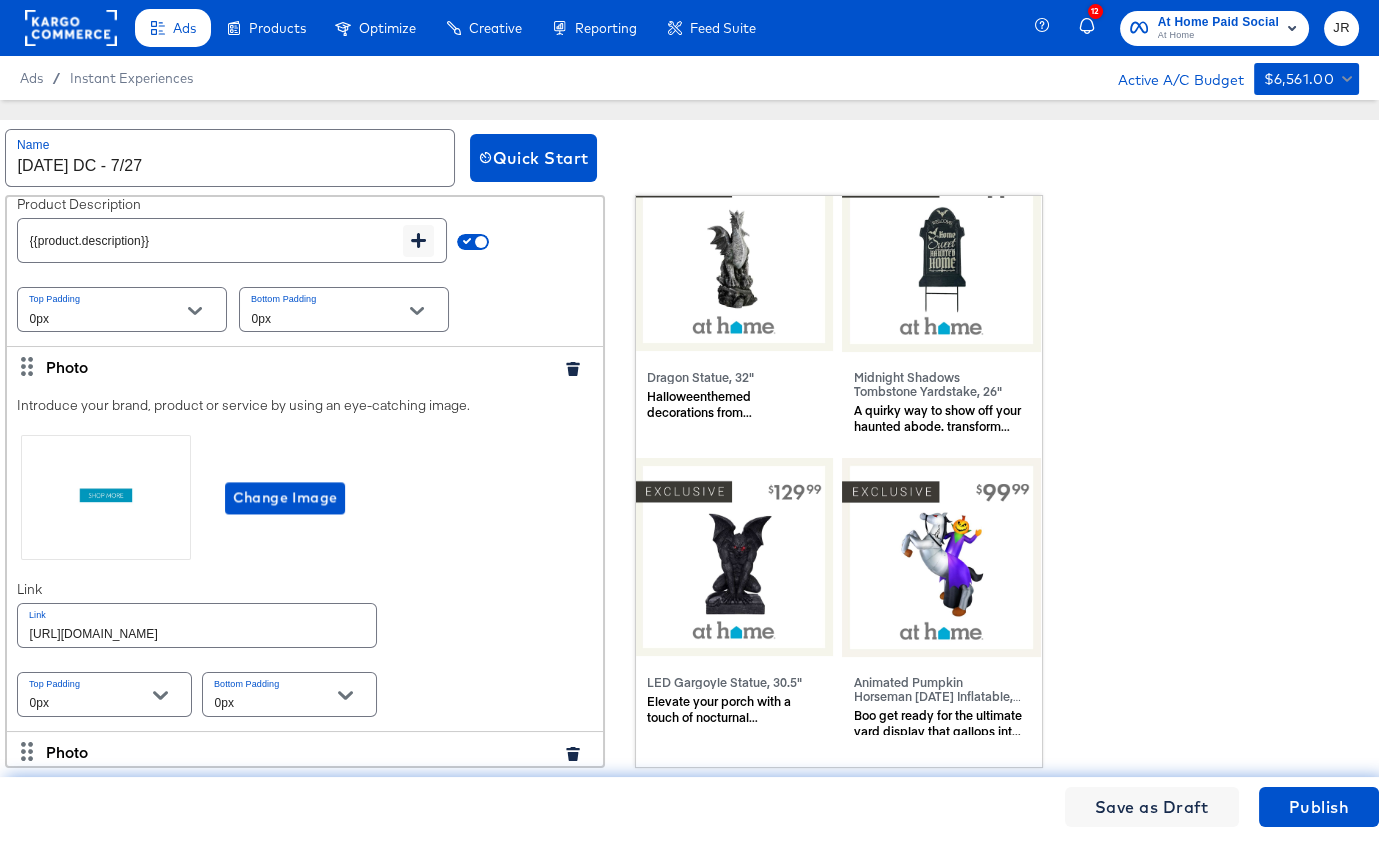 type on "[URL][DOMAIN_NAME]" 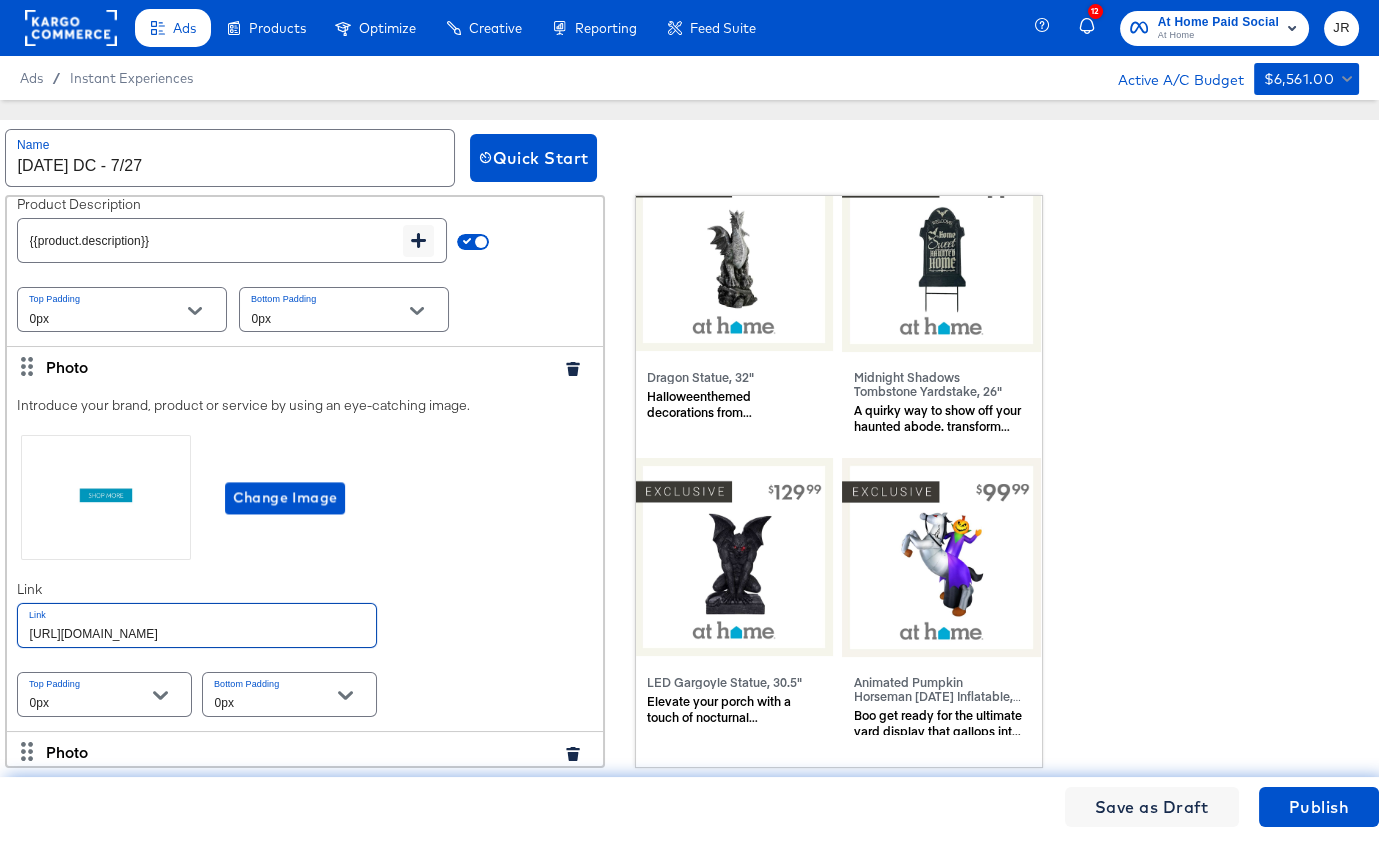 click on "https://www.athome.com/patio-umbrellas-shop-all" at bounding box center [197, 625] 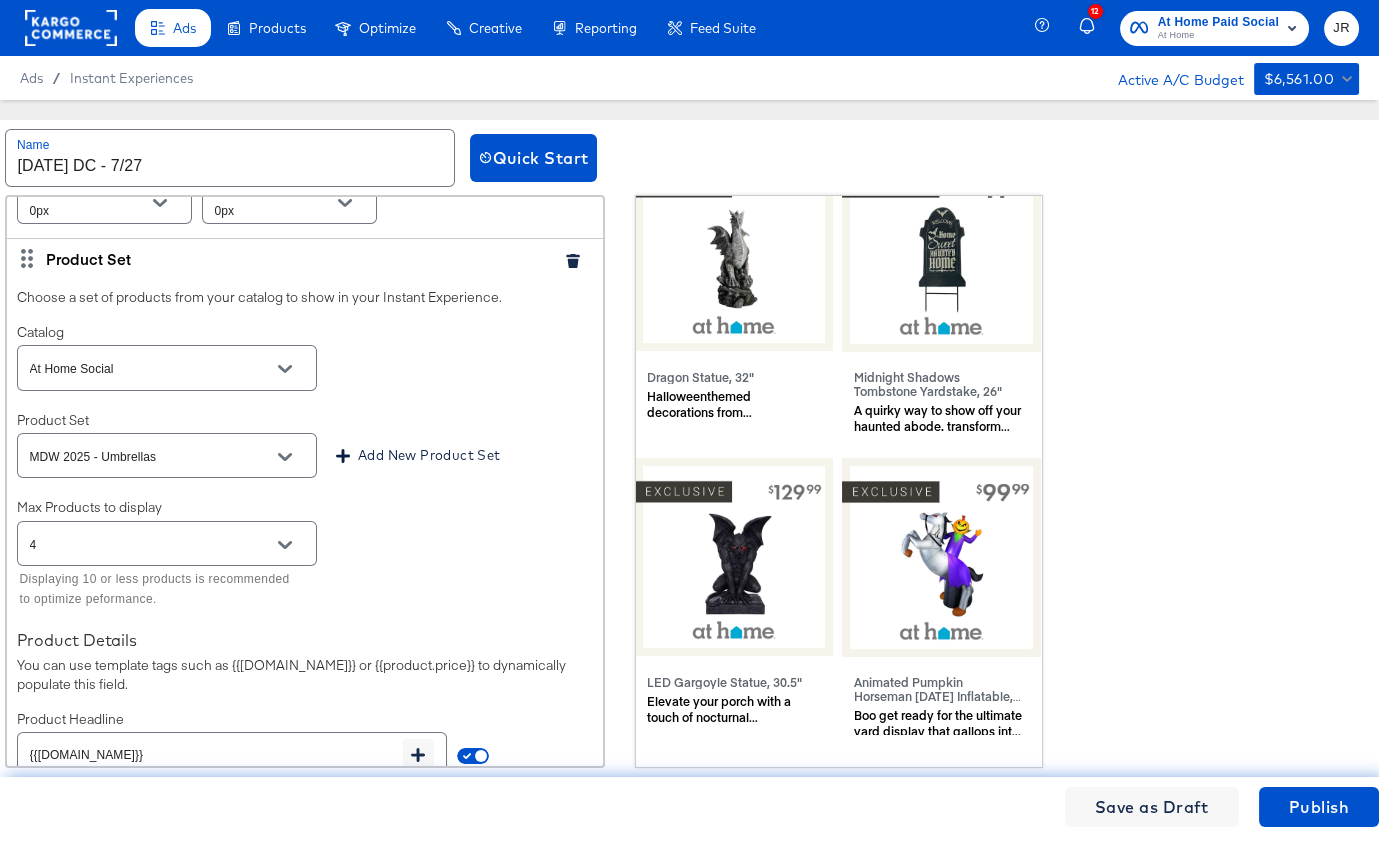 scroll, scrollTop: 4453, scrollLeft: 0, axis: vertical 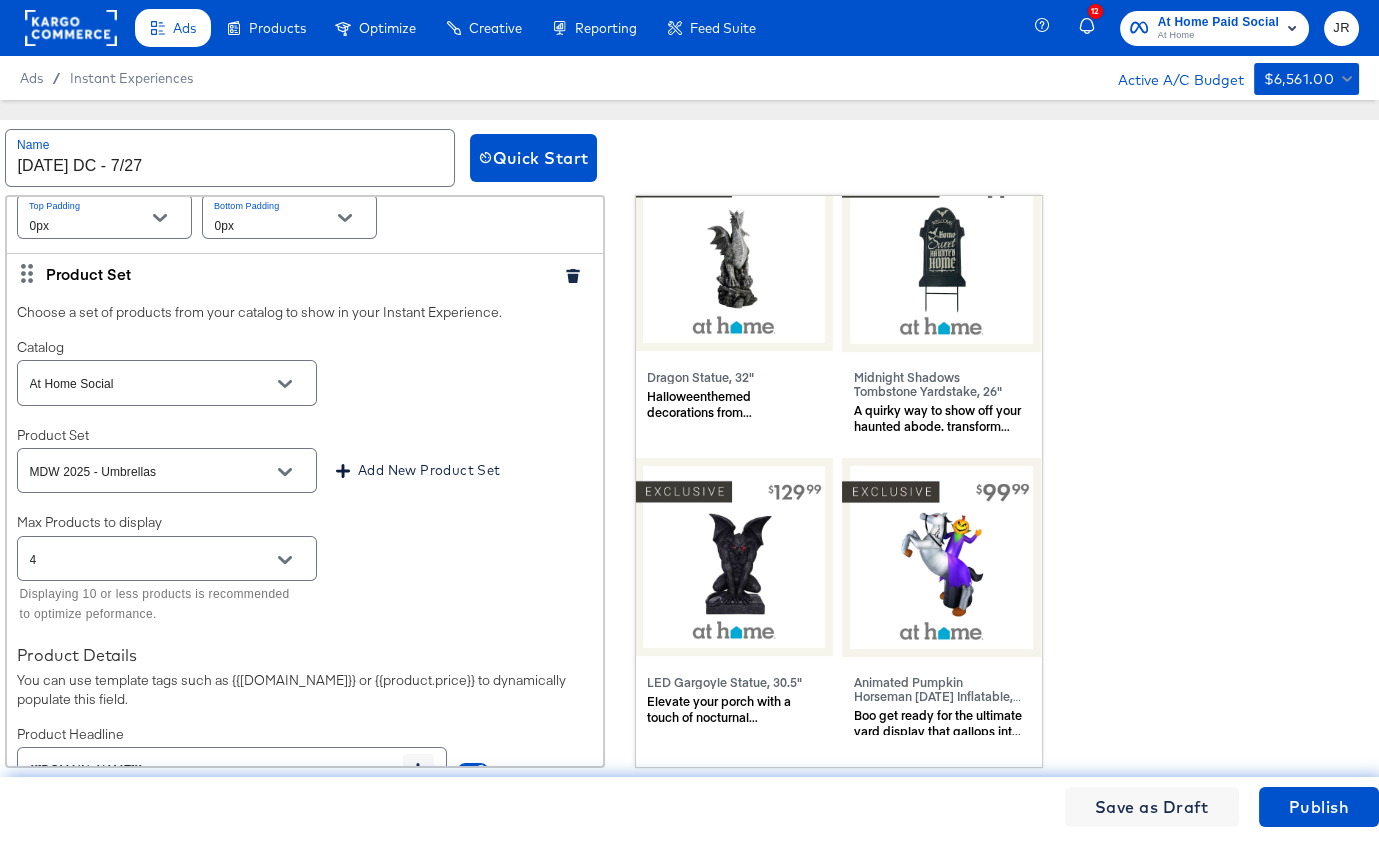 click on "At Home Social" at bounding box center (151, 383) 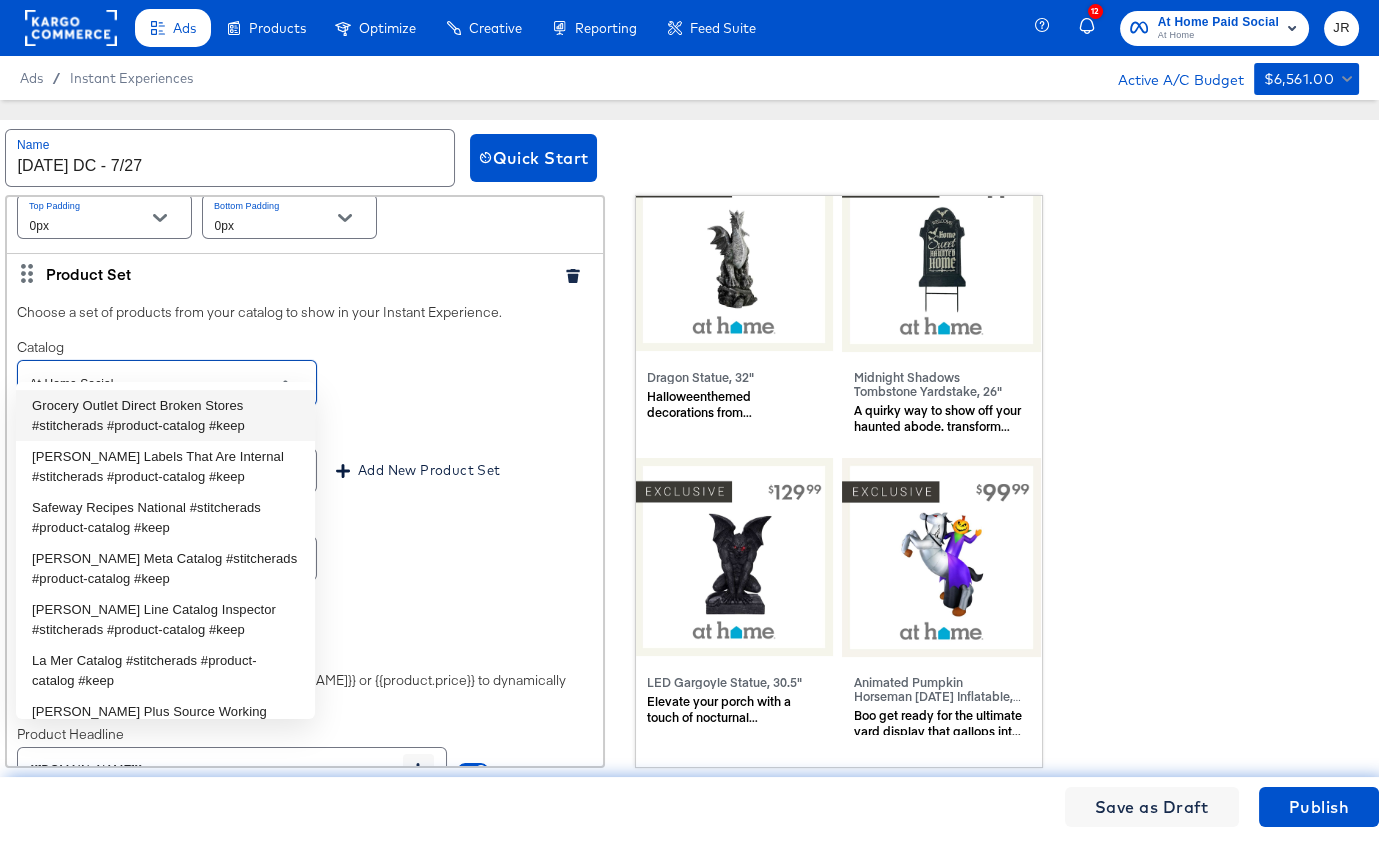 click on "Catalog At Home Social" at bounding box center (305, 374) 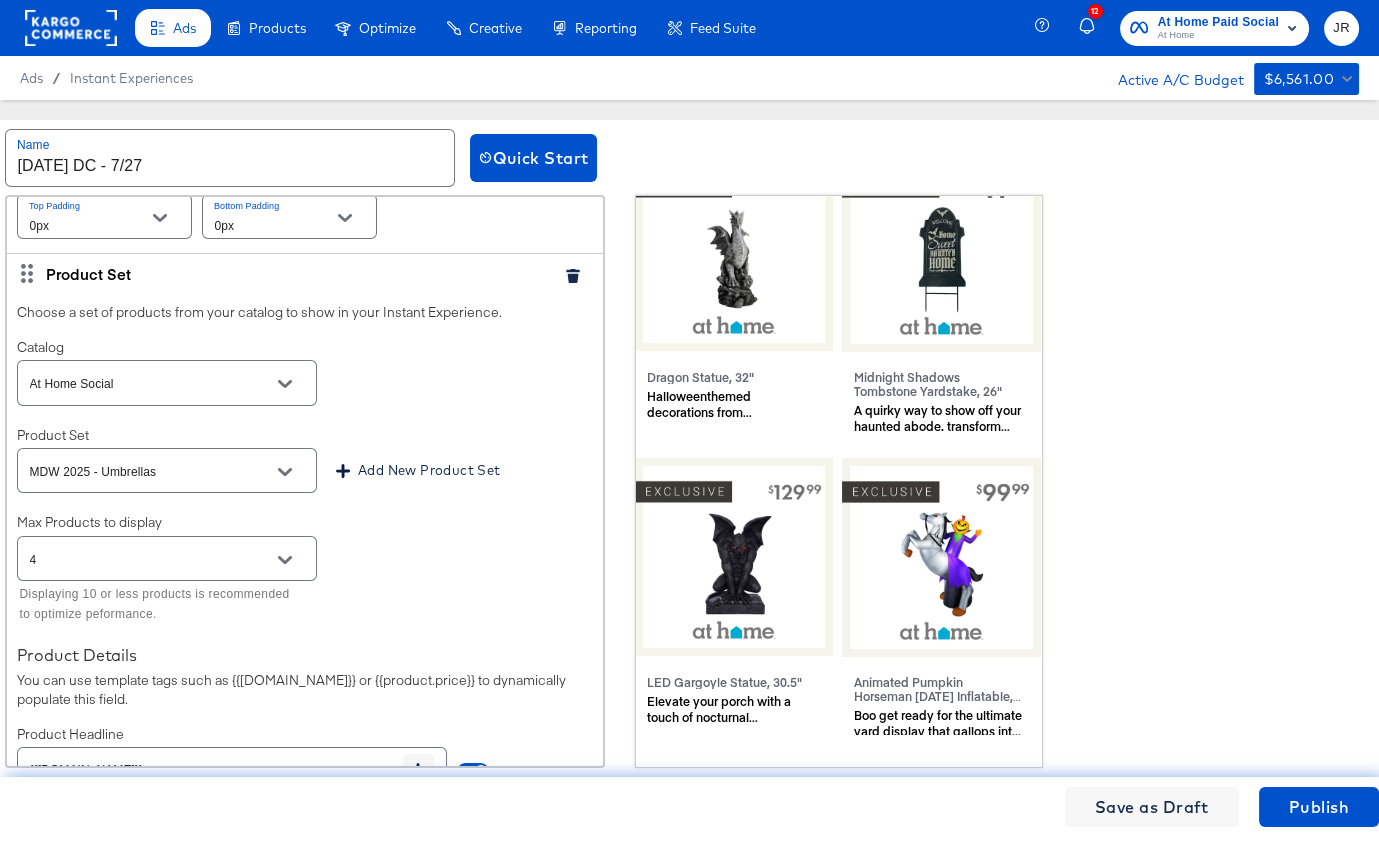 click on "MDW 2025 - Umbrellas" at bounding box center [151, 471] 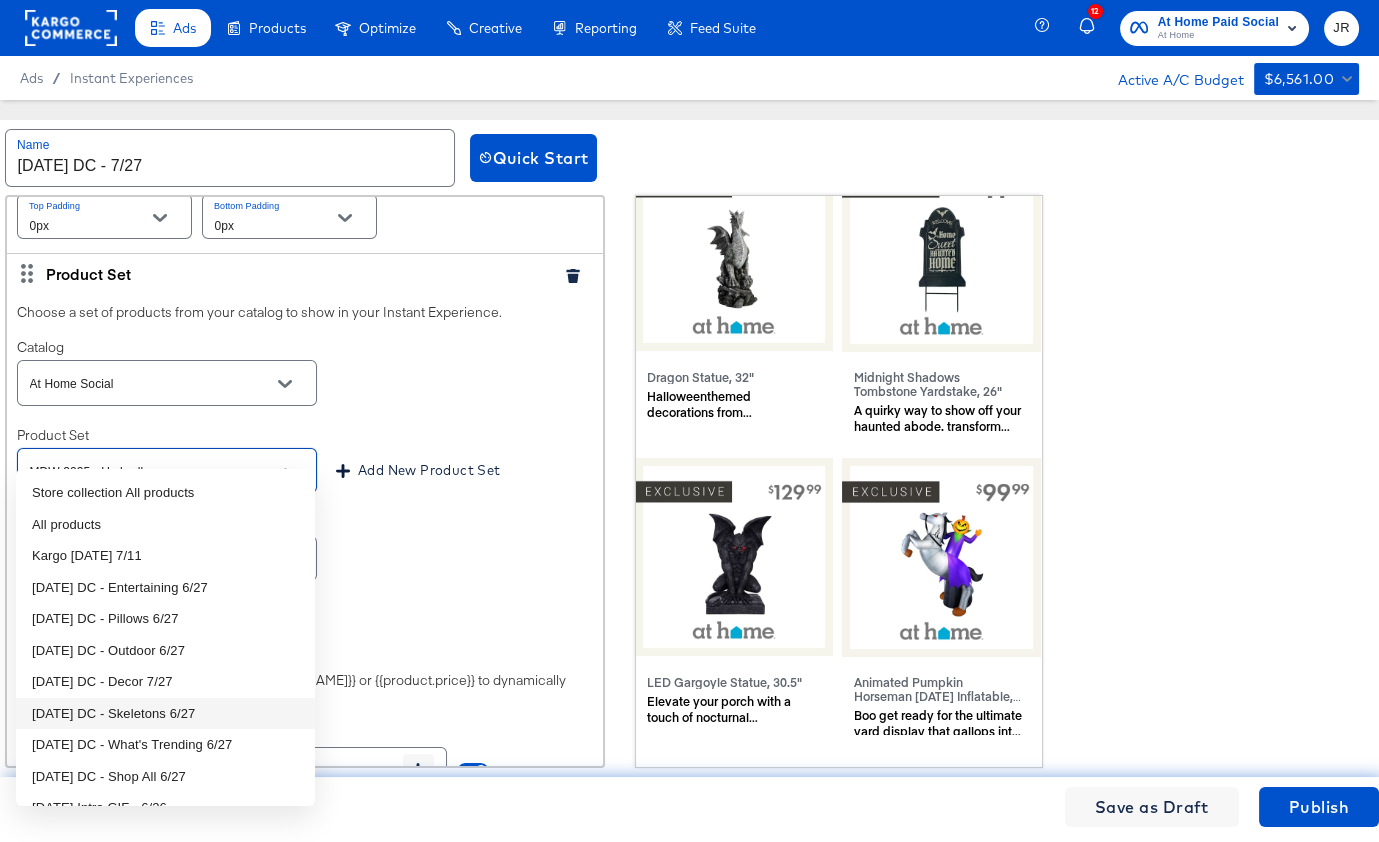 click on "[DATE] DC - Skeletons 6/27" at bounding box center (165, 714) 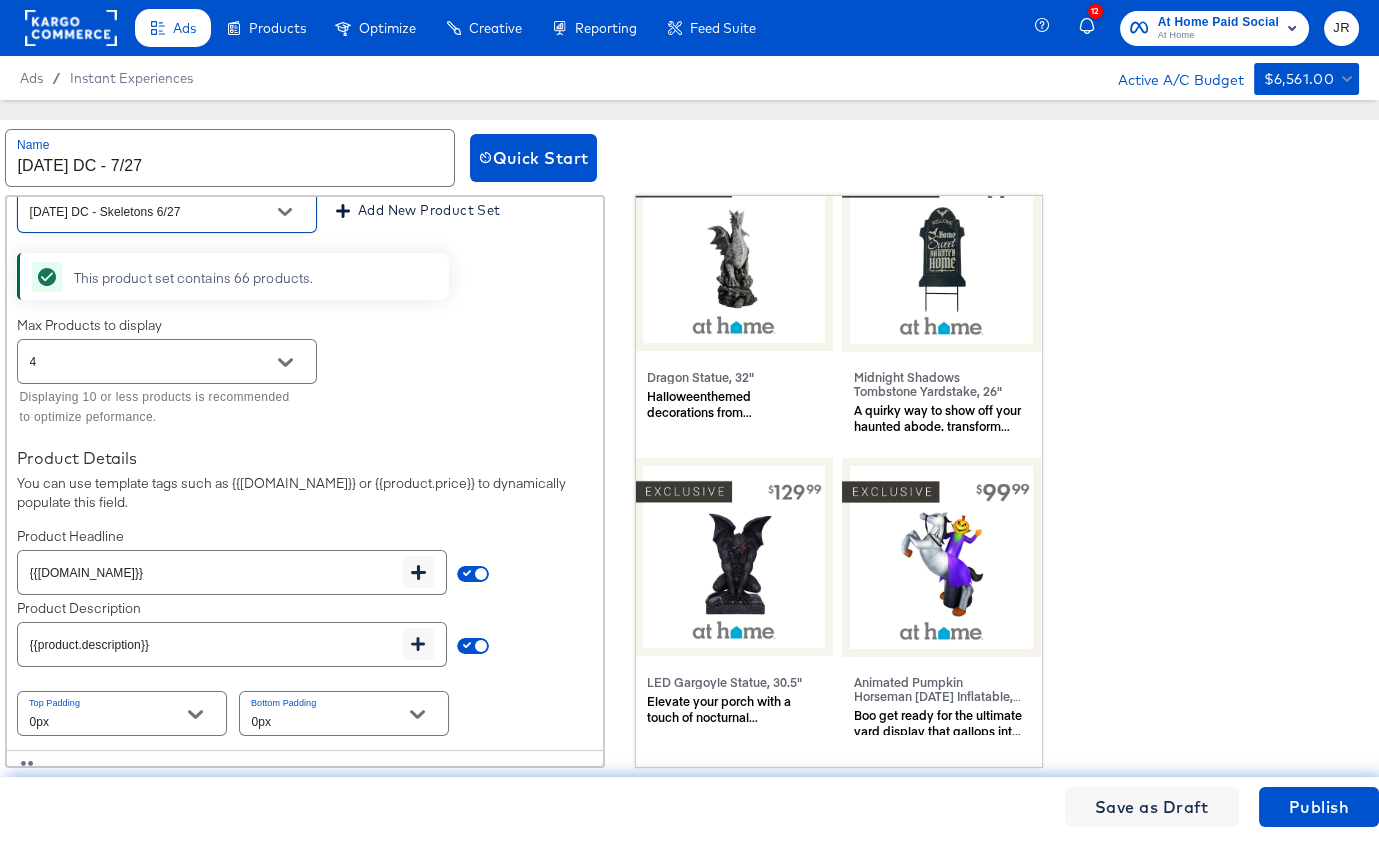 scroll, scrollTop: 4921, scrollLeft: 0, axis: vertical 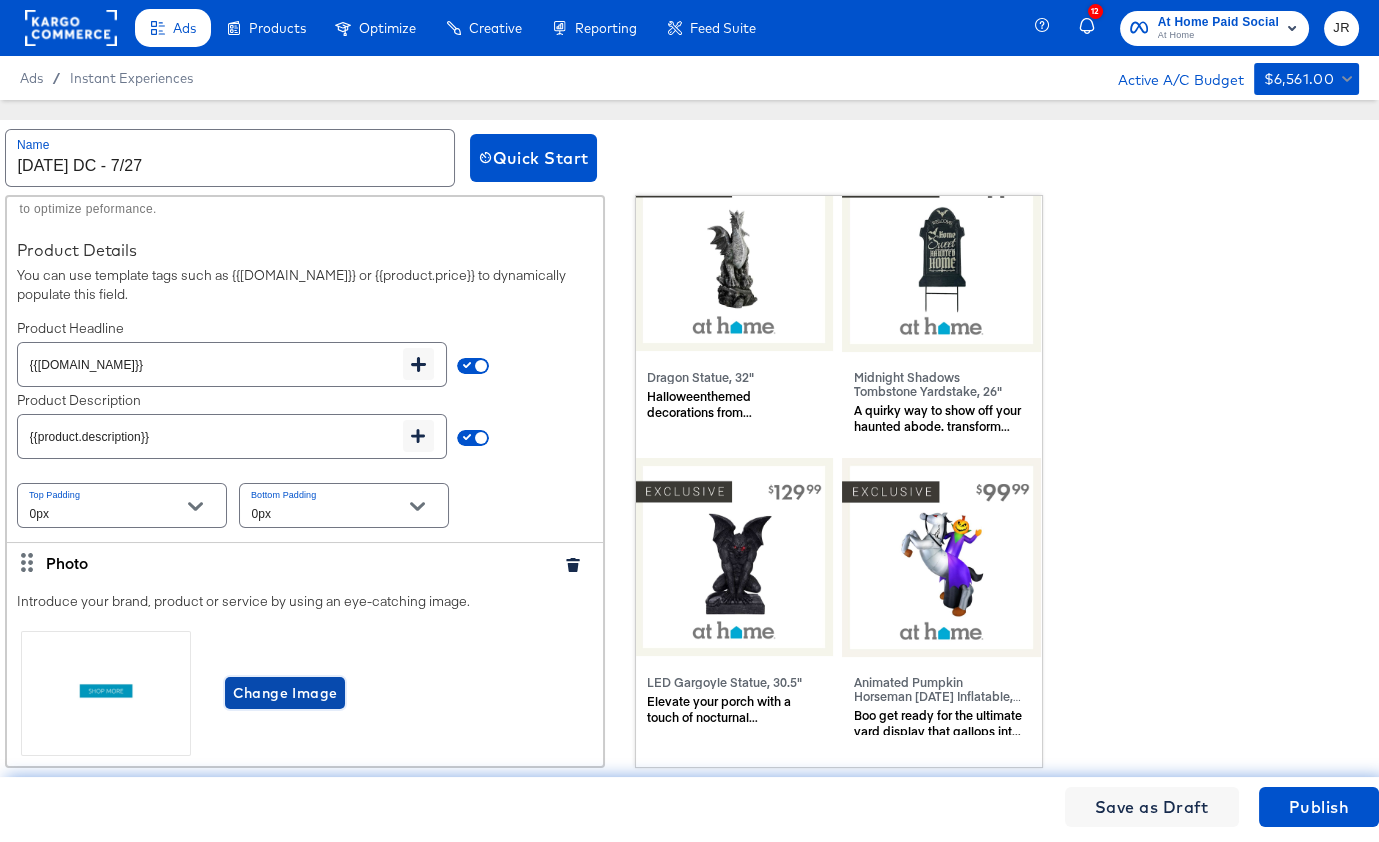 click on "Change Image" at bounding box center [285, 693] 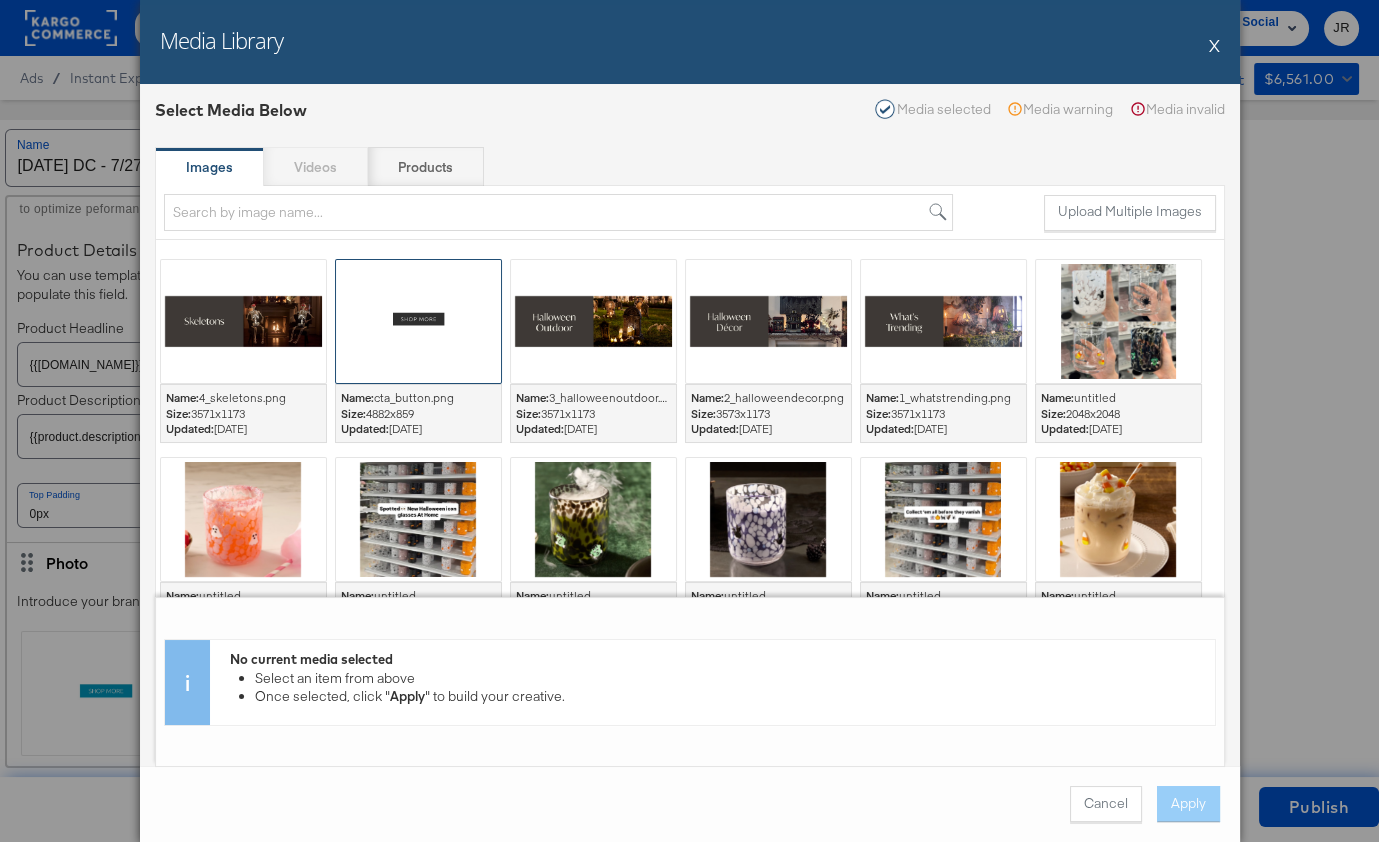 click at bounding box center [418, 321] 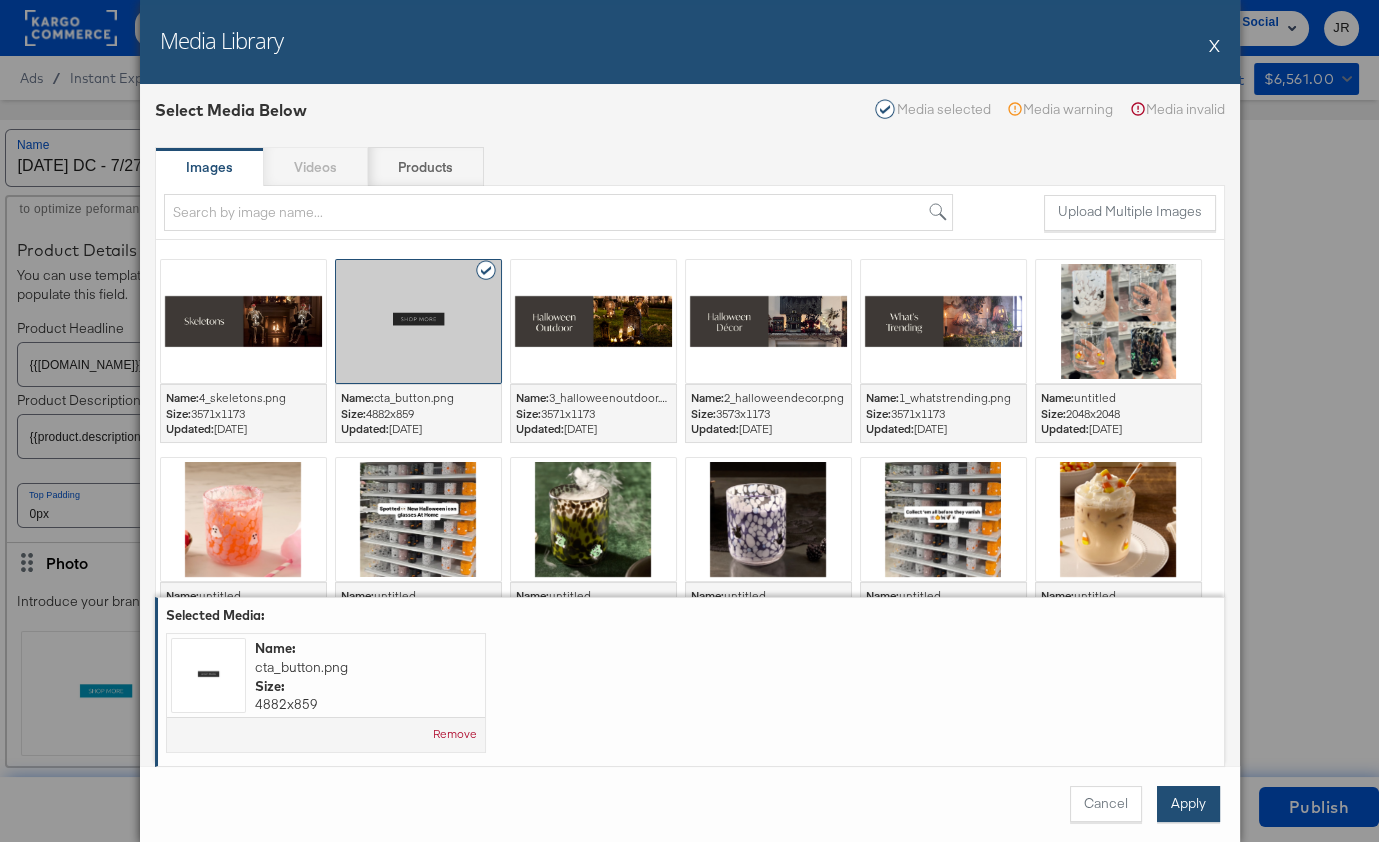 click on "Apply" at bounding box center [1188, 804] 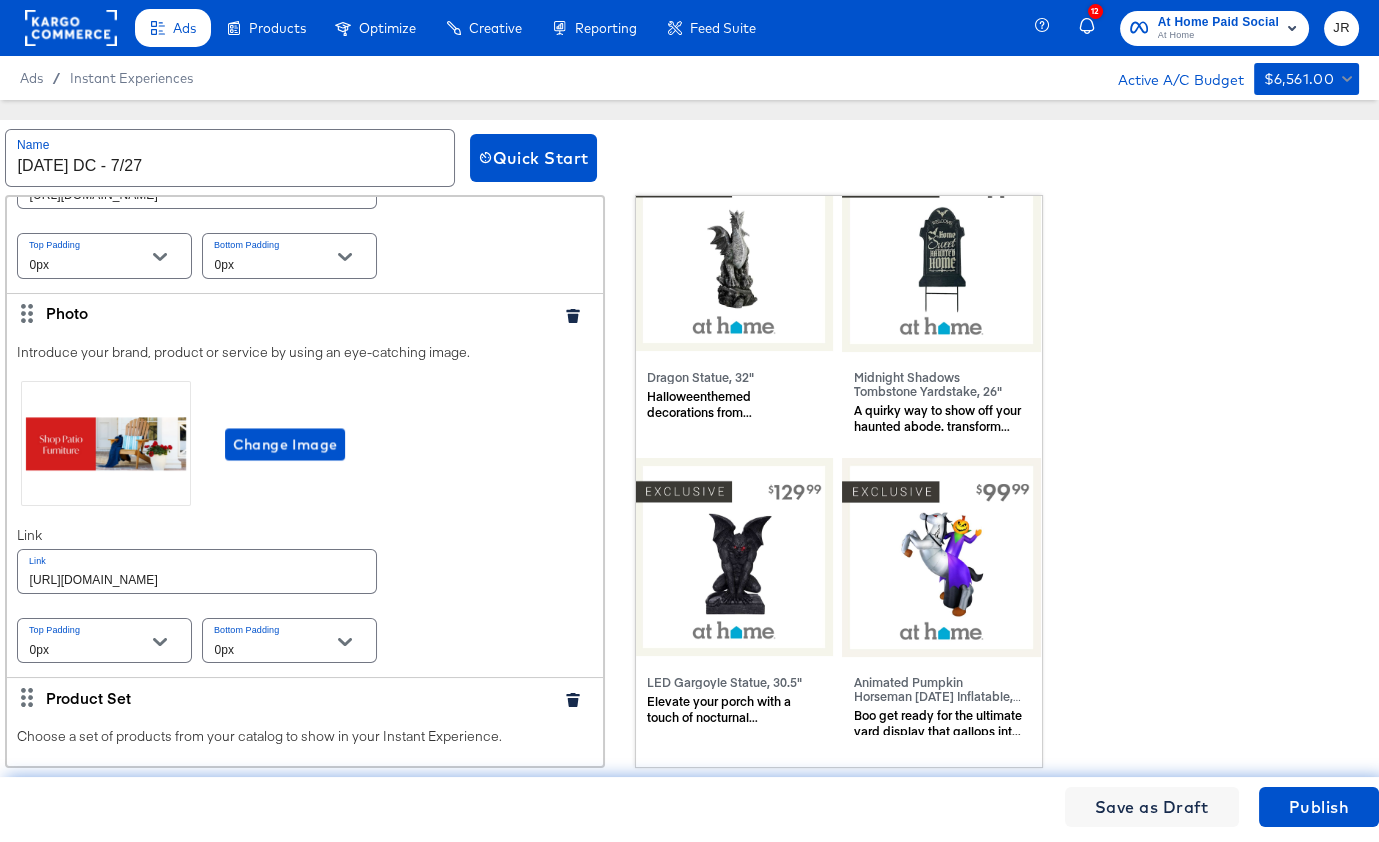 scroll, scrollTop: 5560, scrollLeft: 0, axis: vertical 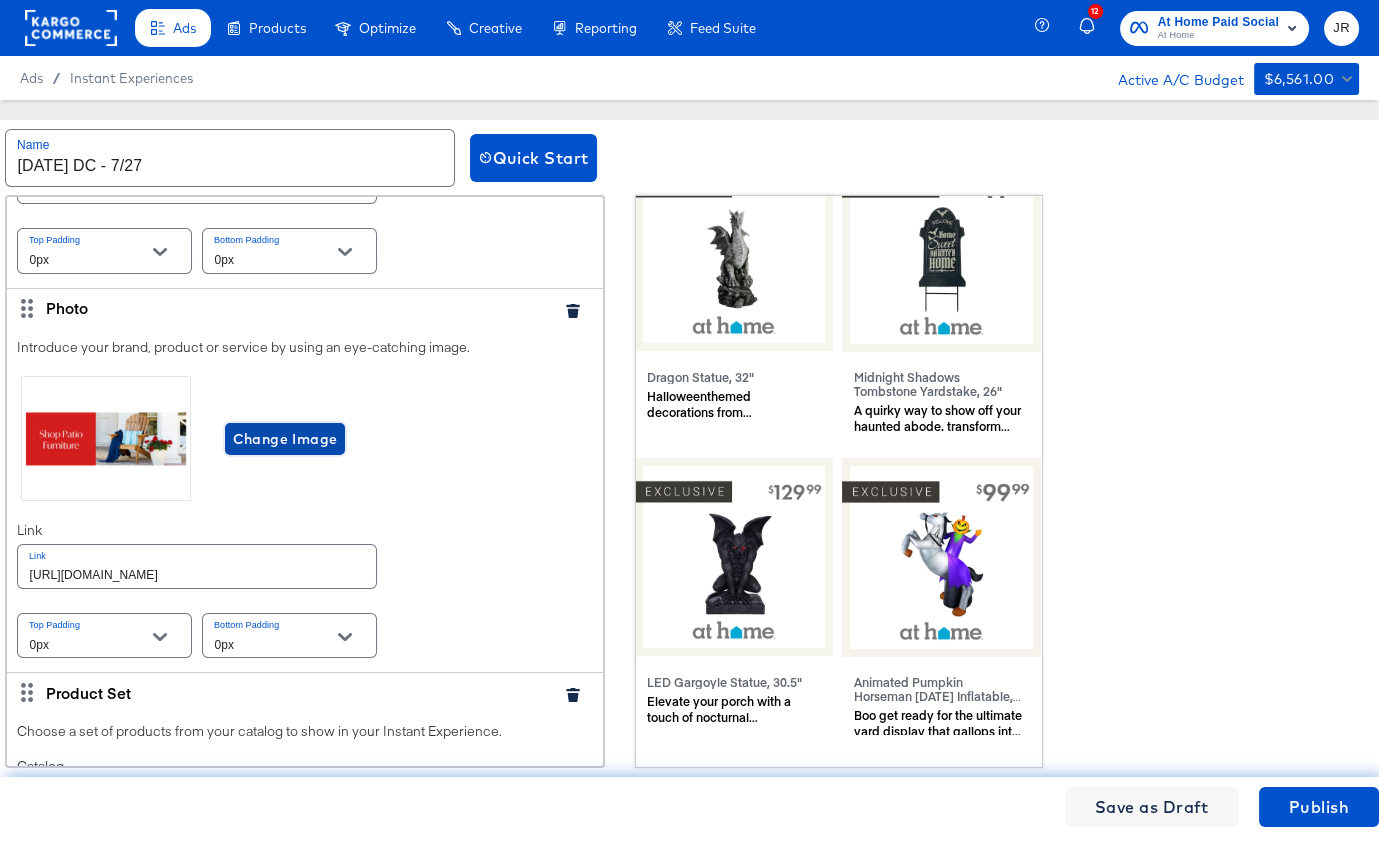 click on "Change Image" at bounding box center [285, 439] 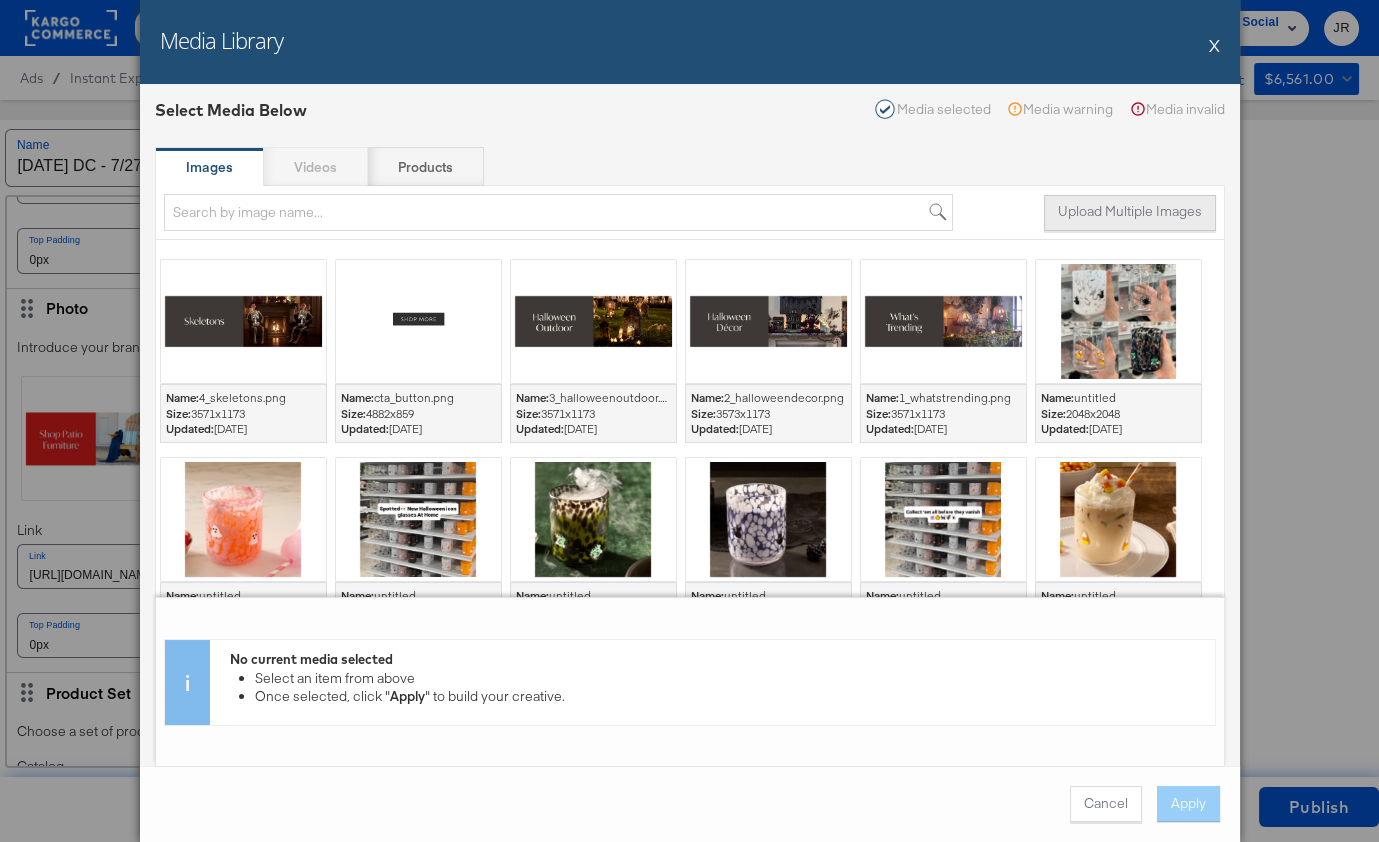 click on "Upload Multiple Images" at bounding box center [1130, 213] 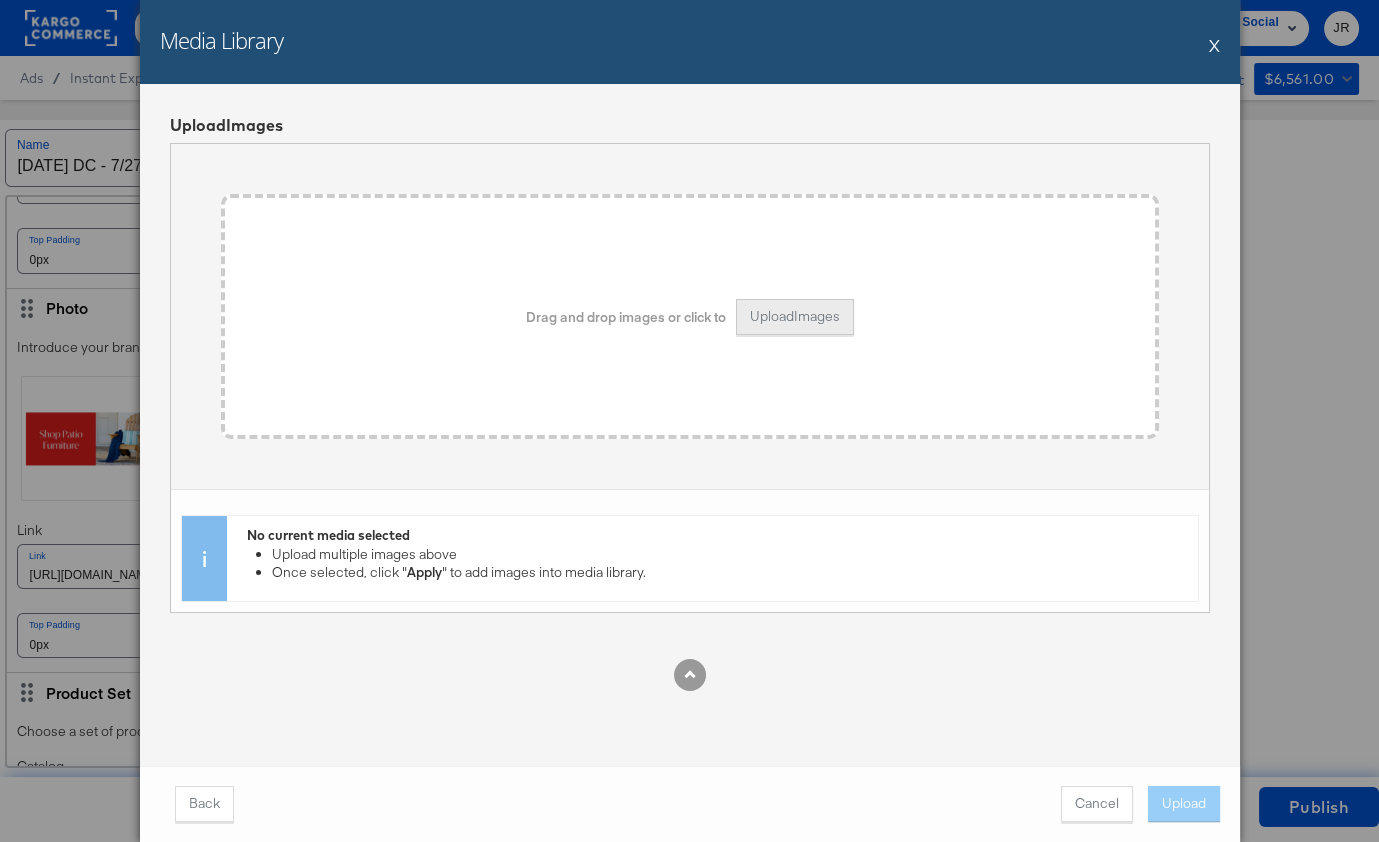 click on "Upload  Images" at bounding box center [795, 317] 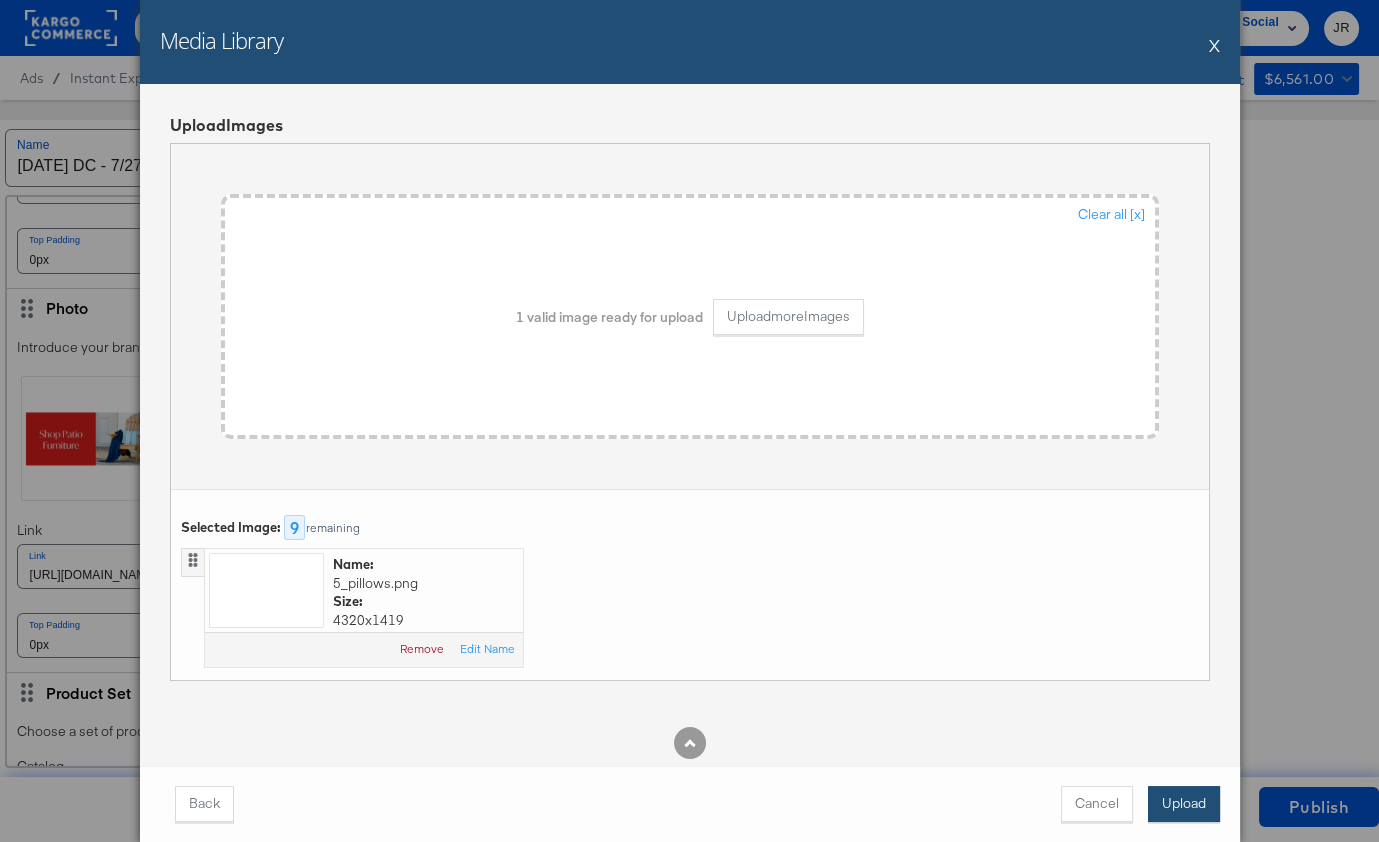 click on "Upload" at bounding box center (1184, 804) 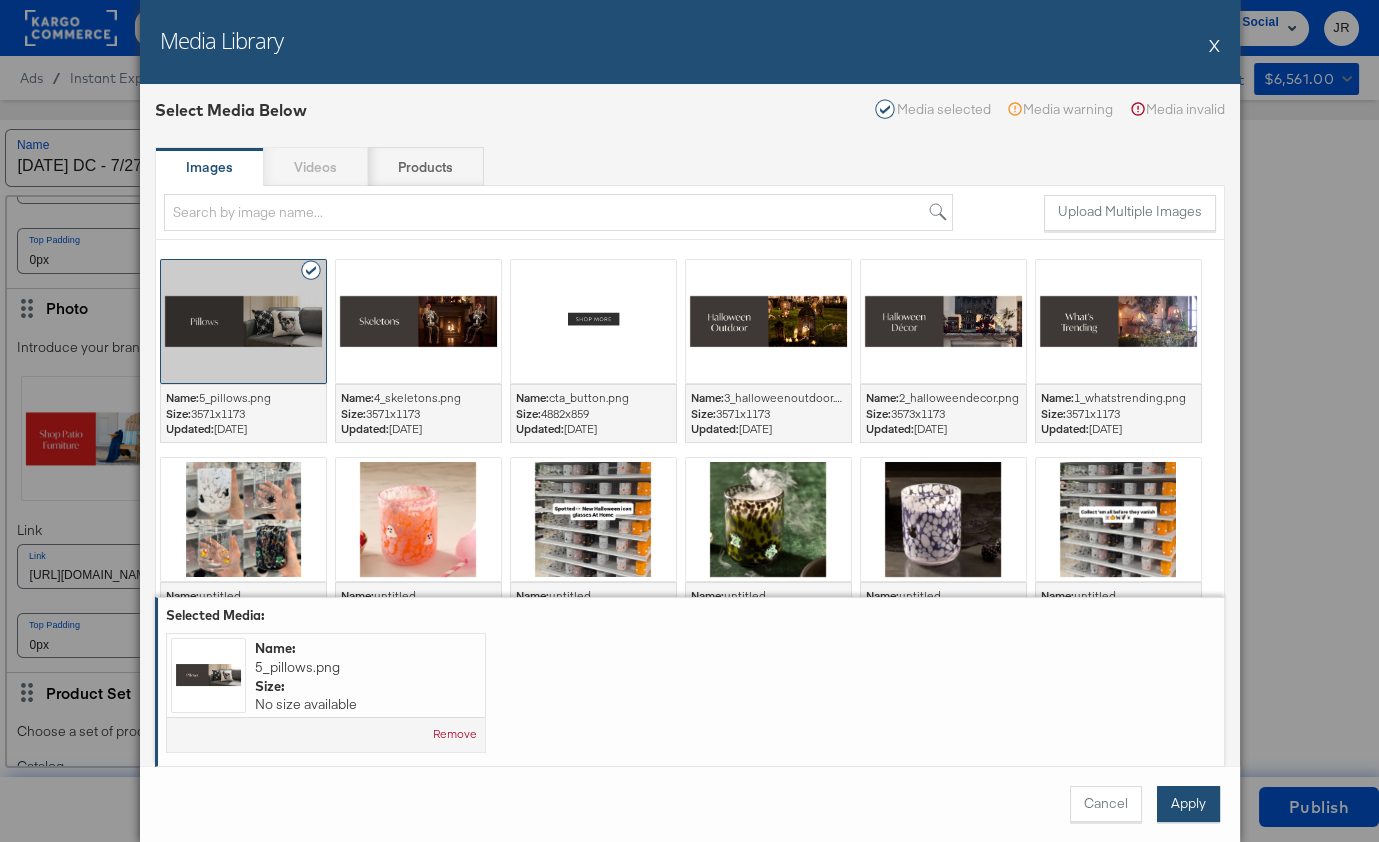 click on "Apply" at bounding box center [1188, 804] 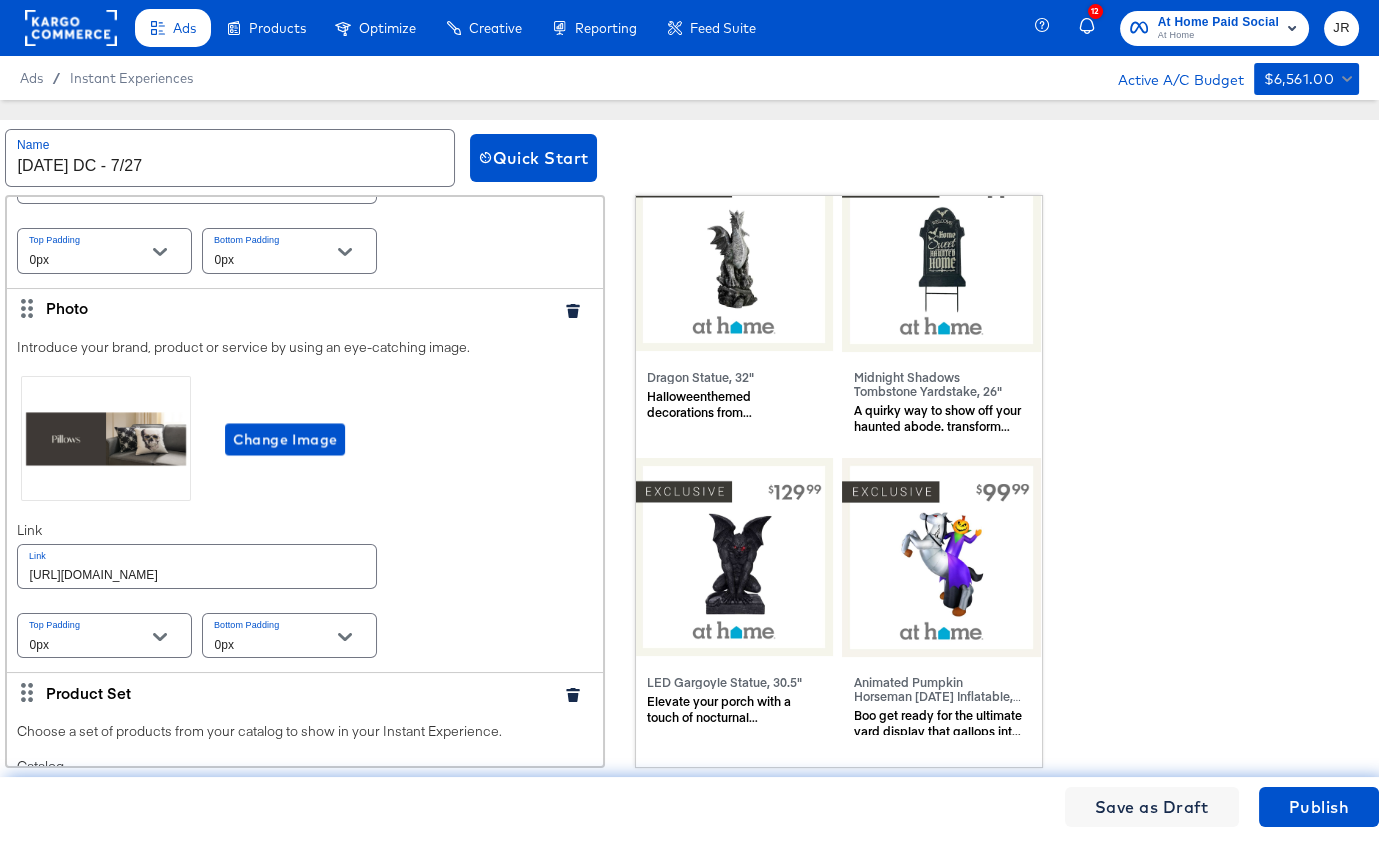 click on "https://www.athome.com/shop-all-patio-furniture" at bounding box center [197, 566] 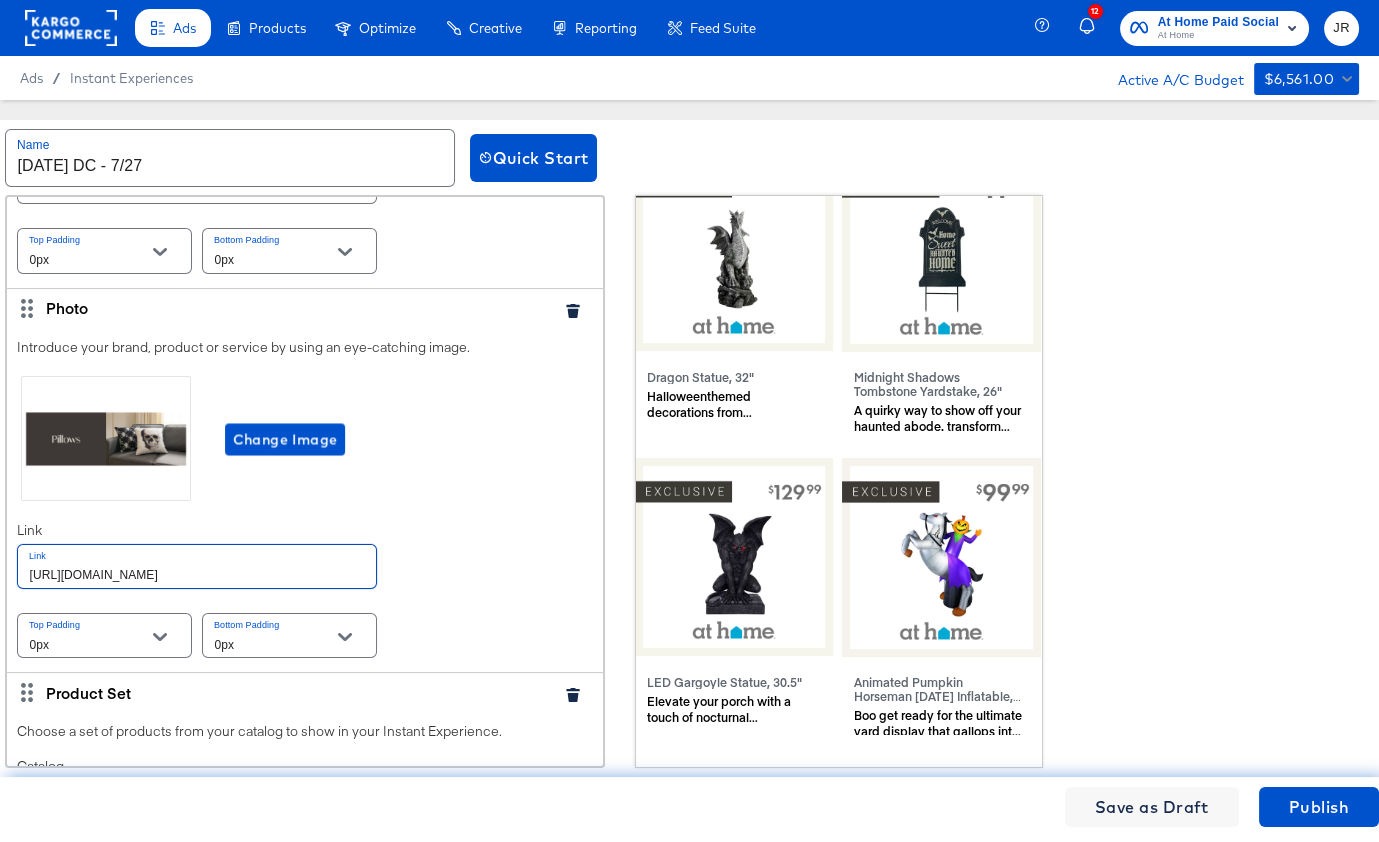 paste on "halloween-pillows/" 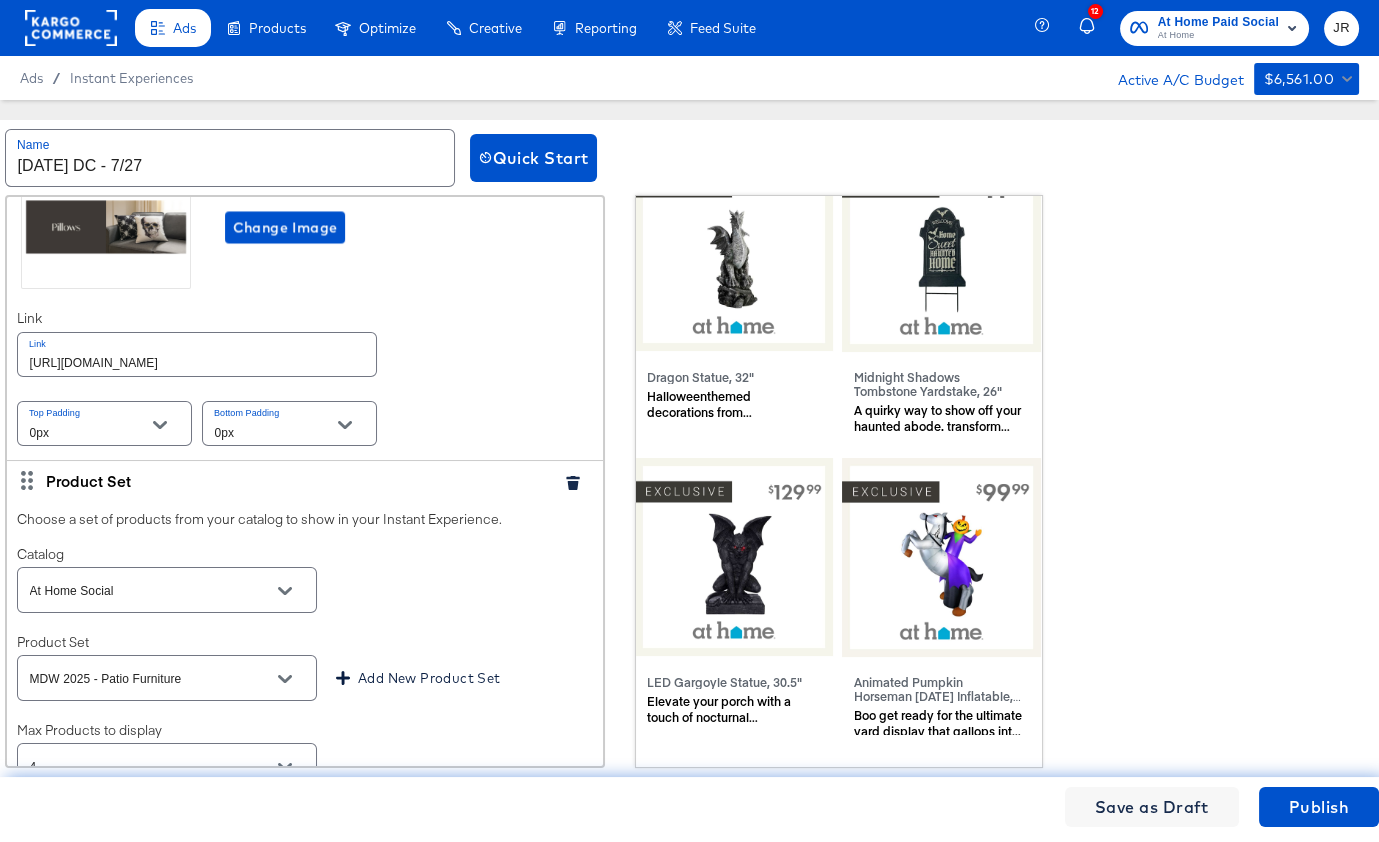 scroll, scrollTop: 5772, scrollLeft: 0, axis: vertical 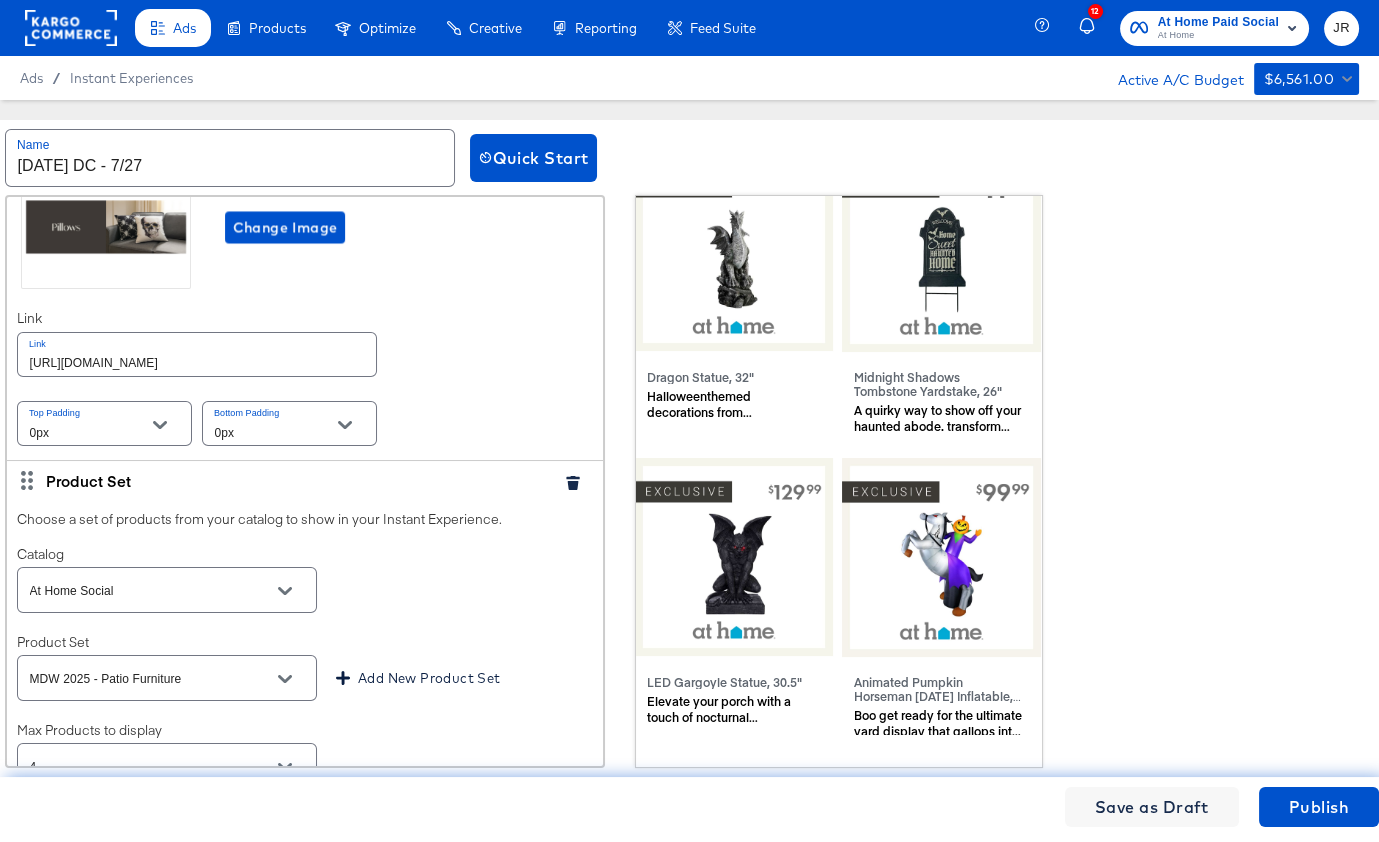 click on "MDW 2025 - Patio Furniture" at bounding box center [151, 678] 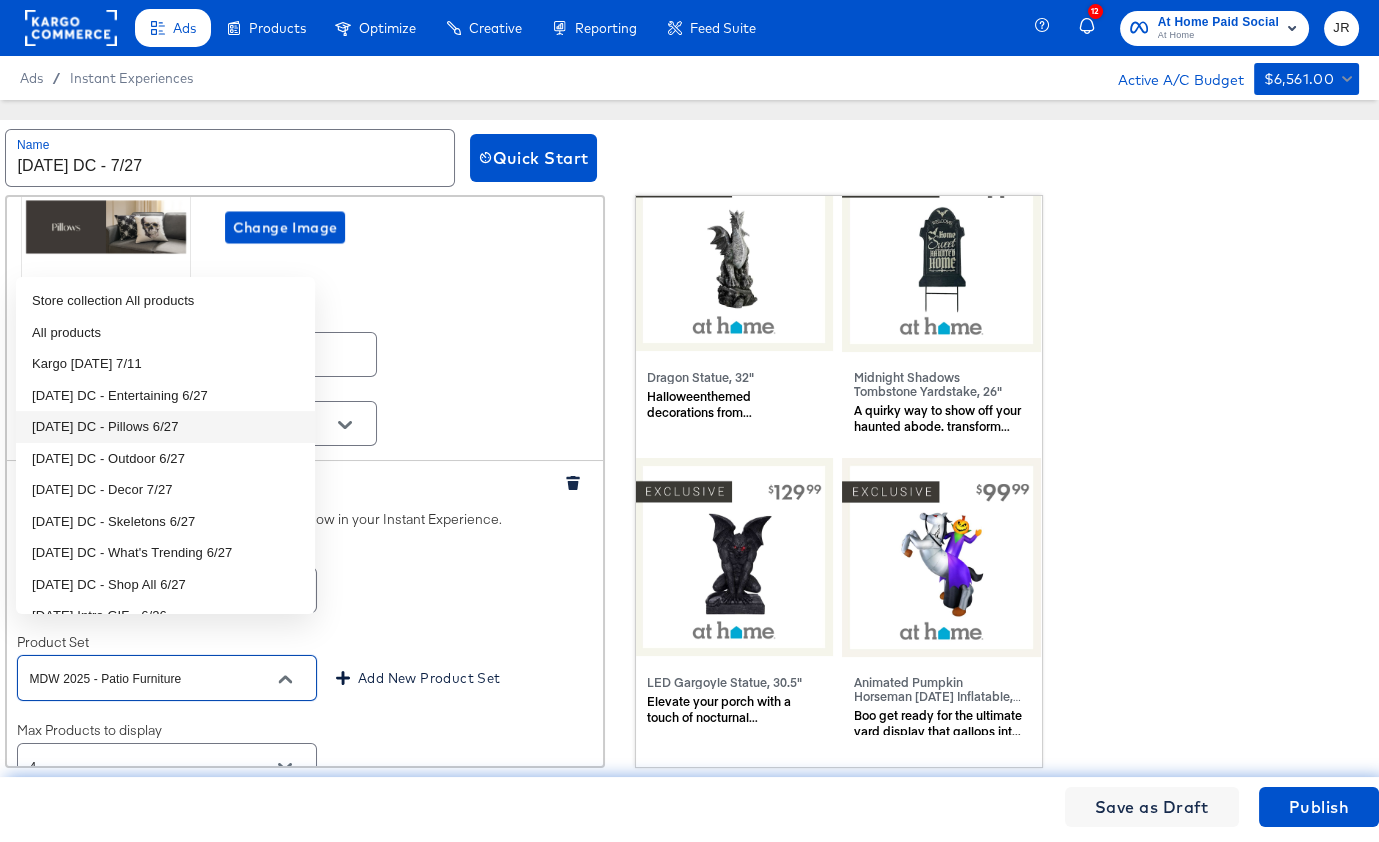 click on "[DATE] DC - Pillows 6/27" at bounding box center [165, 427] 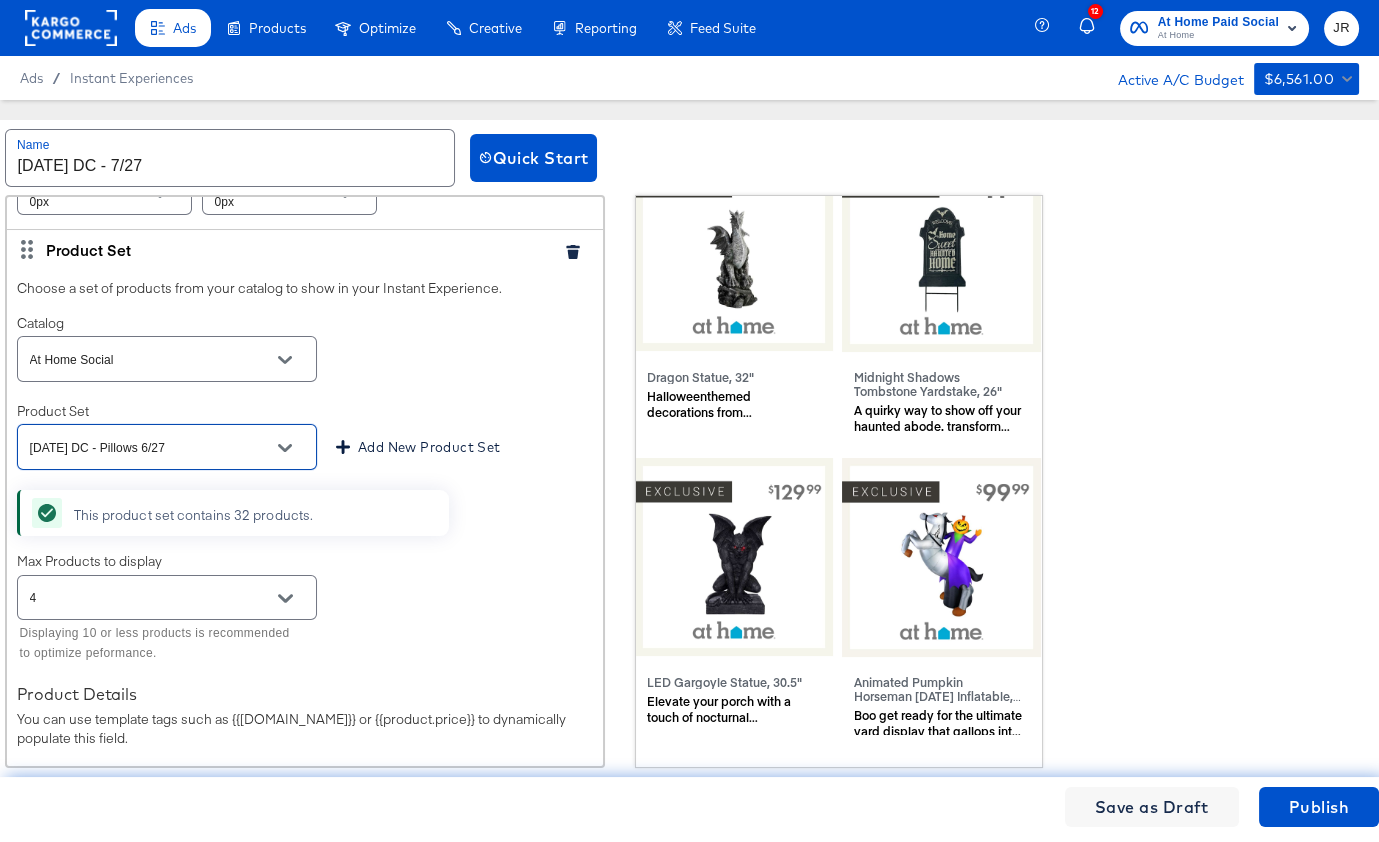 scroll, scrollTop: 6004, scrollLeft: 0, axis: vertical 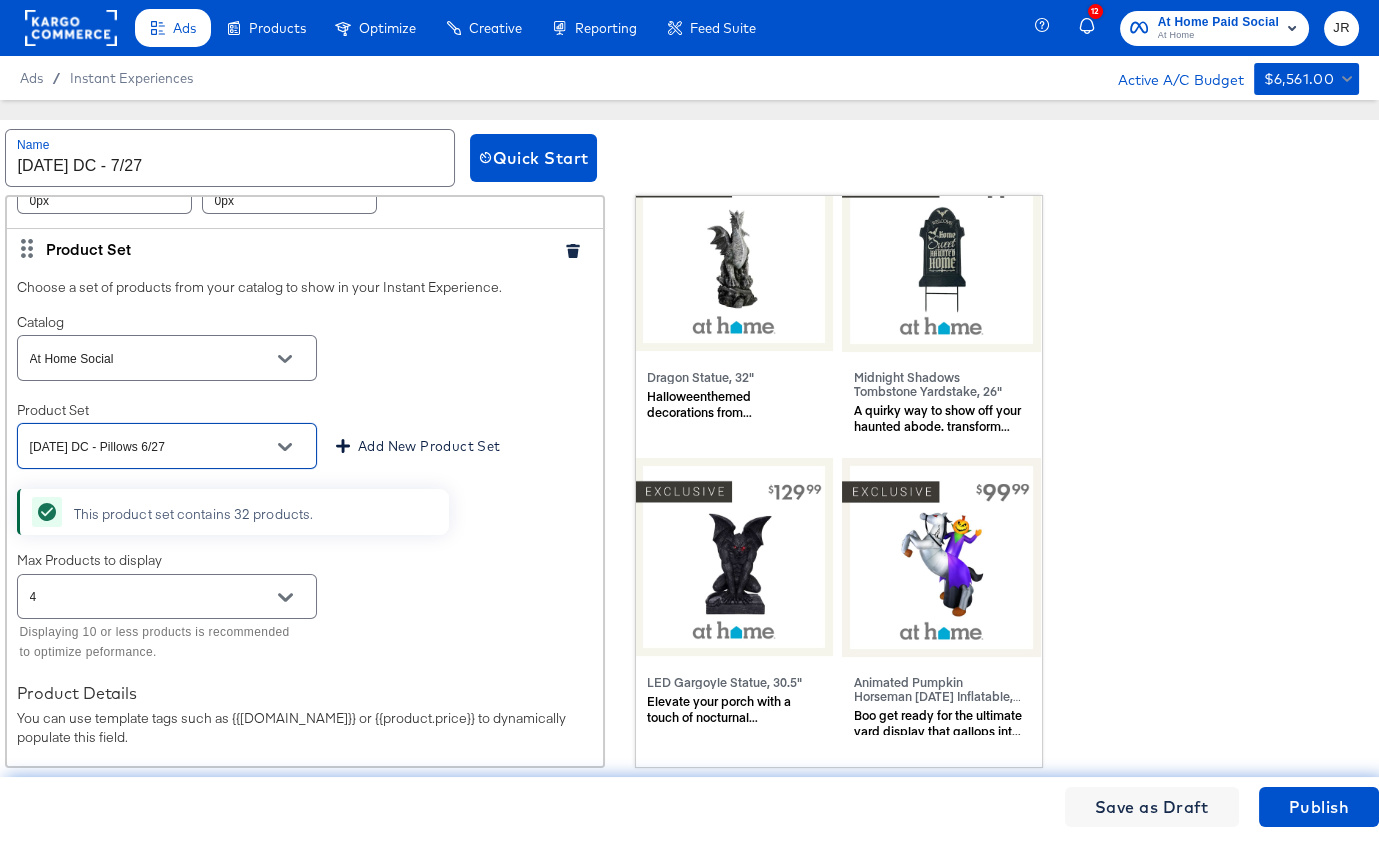 click on "Max Products to display 4 Displaying 10 or less products is recommended to optimize peformance." at bounding box center [305, 609] 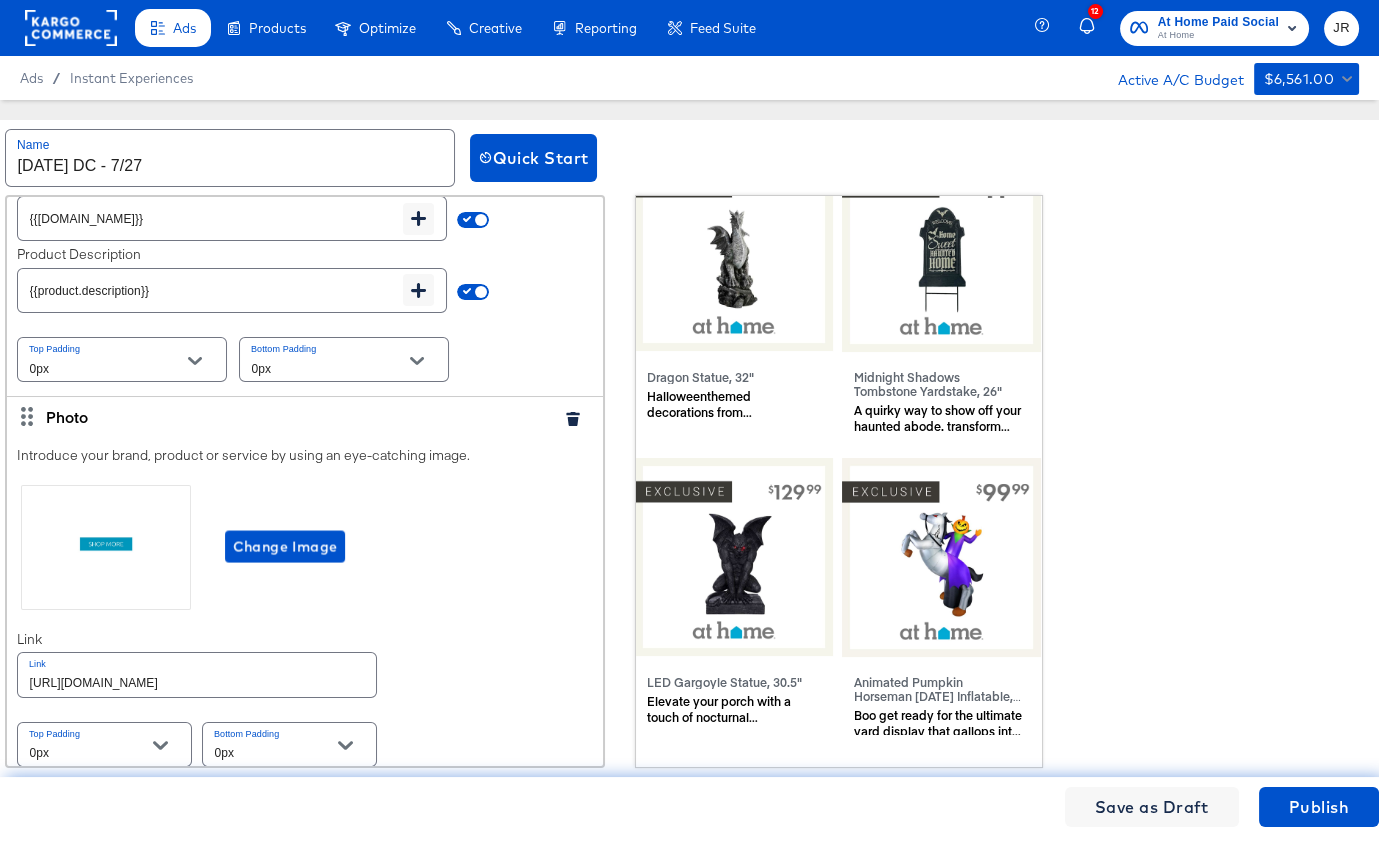 scroll, scrollTop: 6600, scrollLeft: 0, axis: vertical 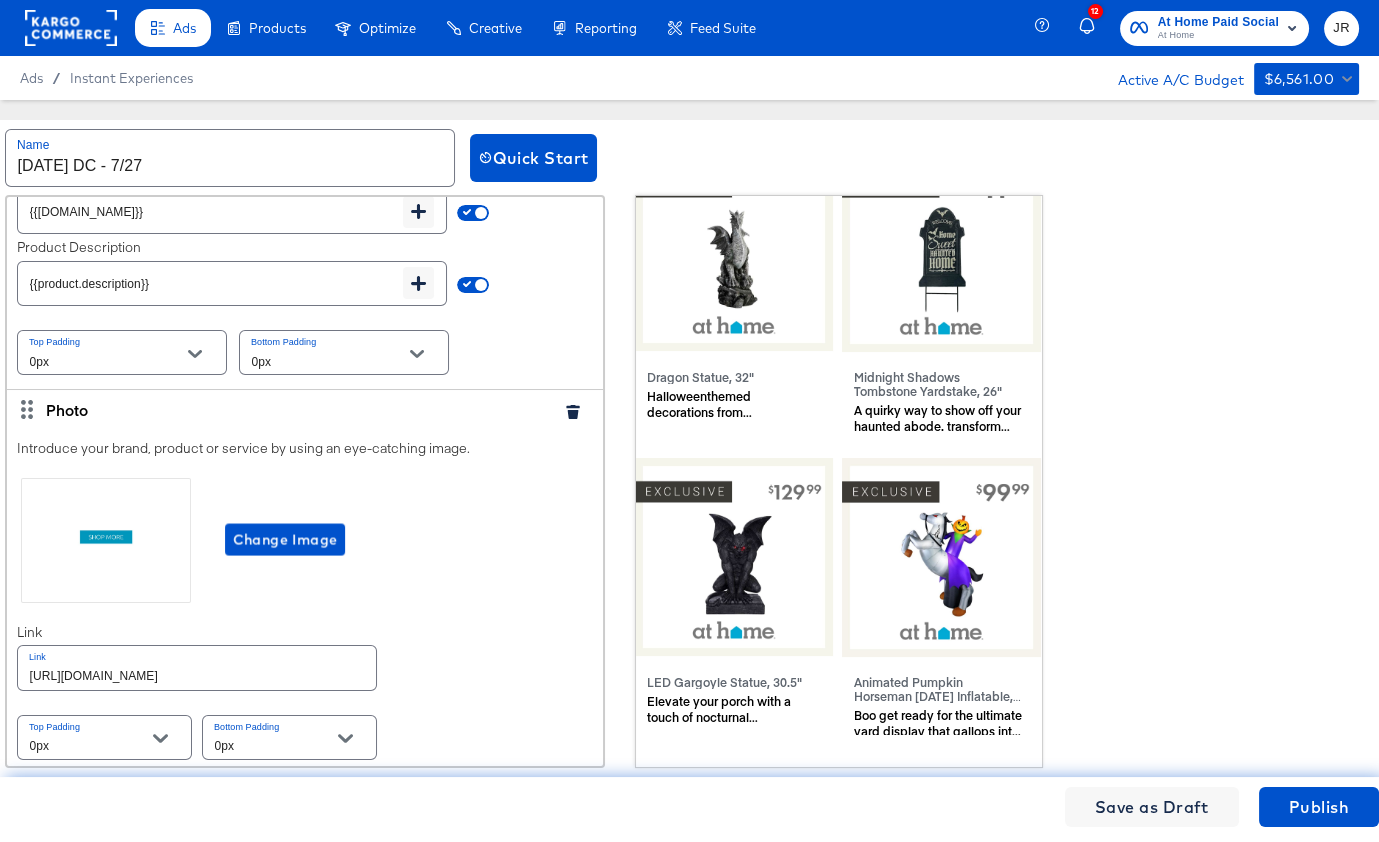 click on "https://www.athome.com/shop-all-patio-furniture" at bounding box center (197, 667) 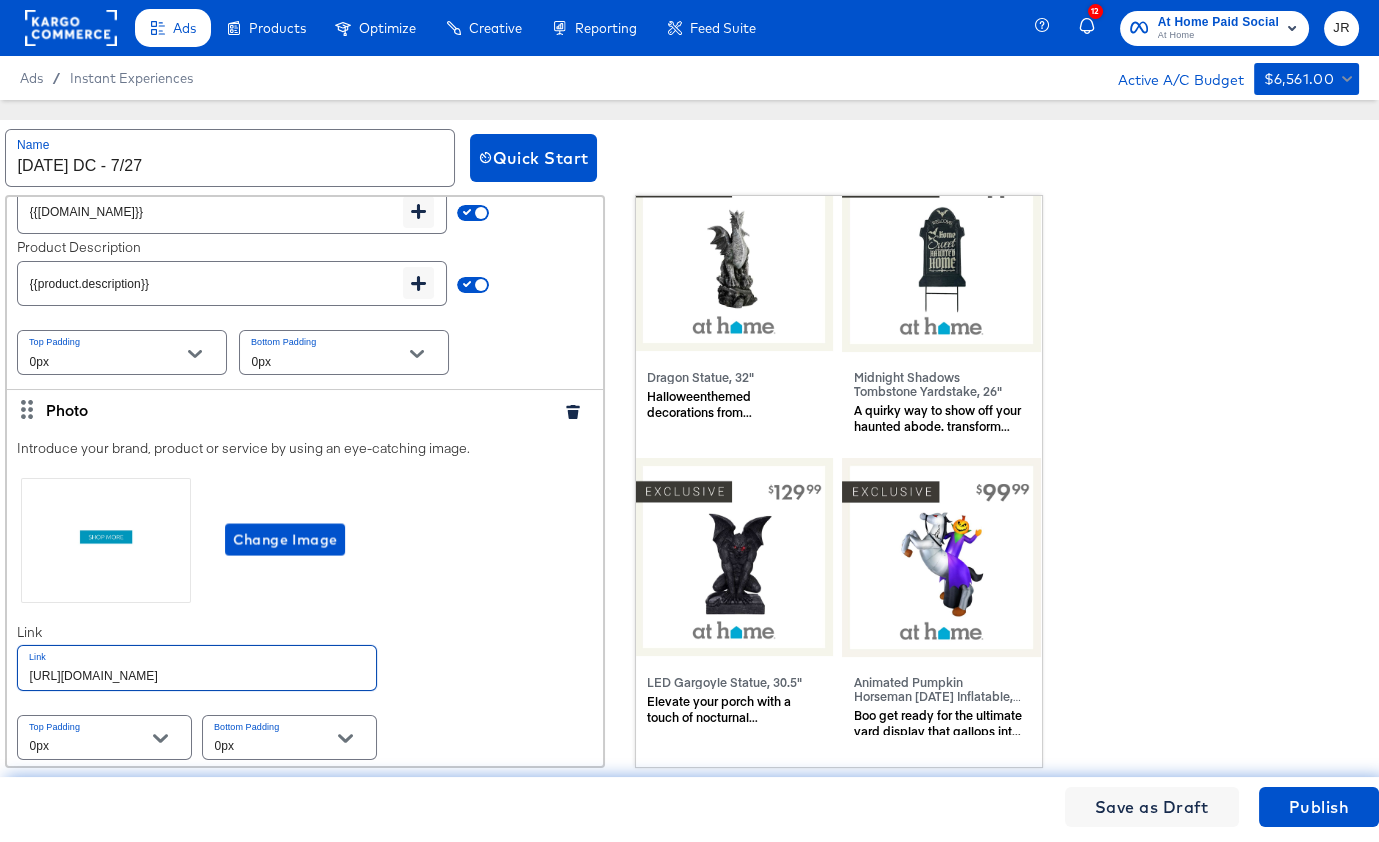 paste on "halloween-pillows/" 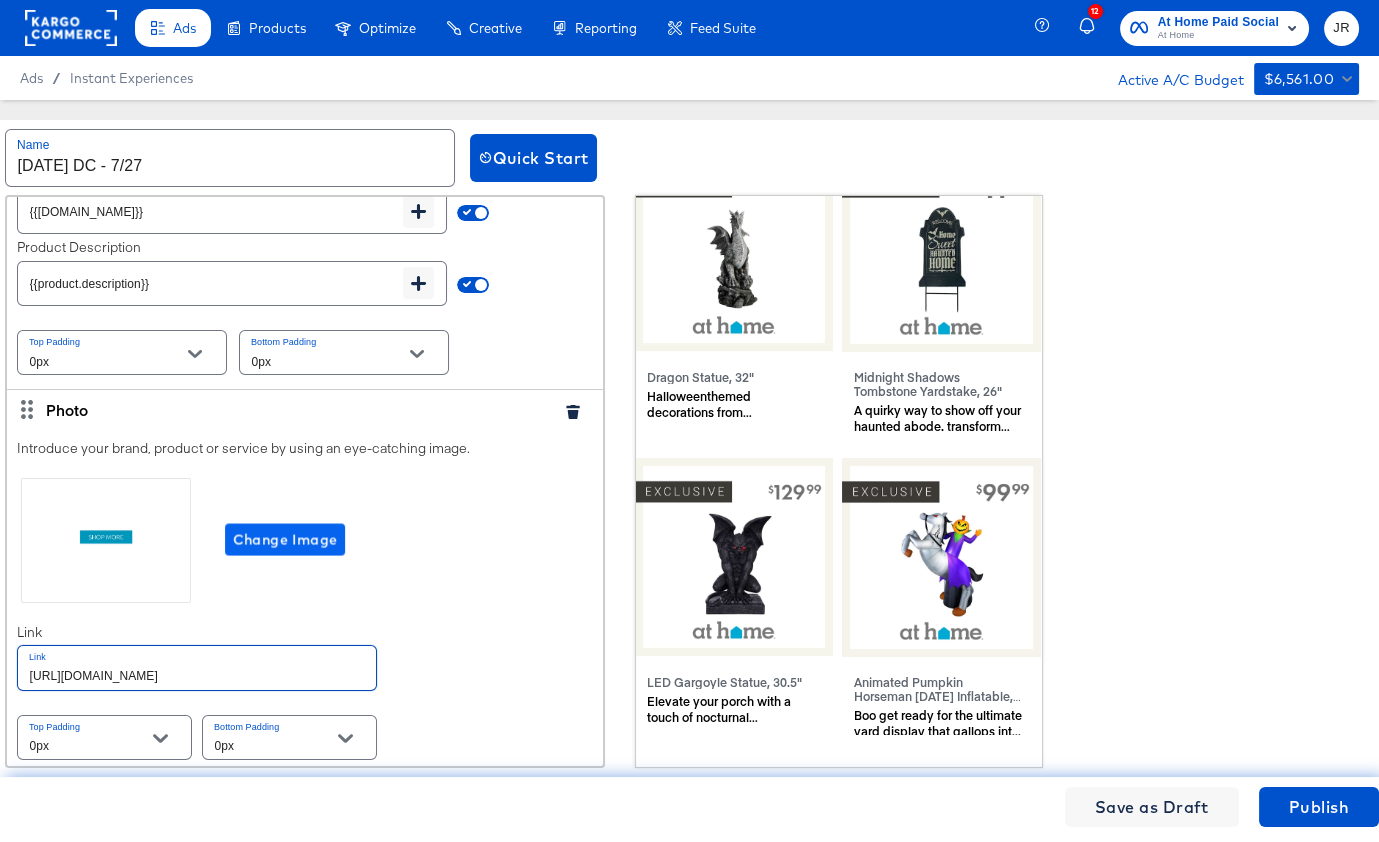 type on "[URL][DOMAIN_NAME]" 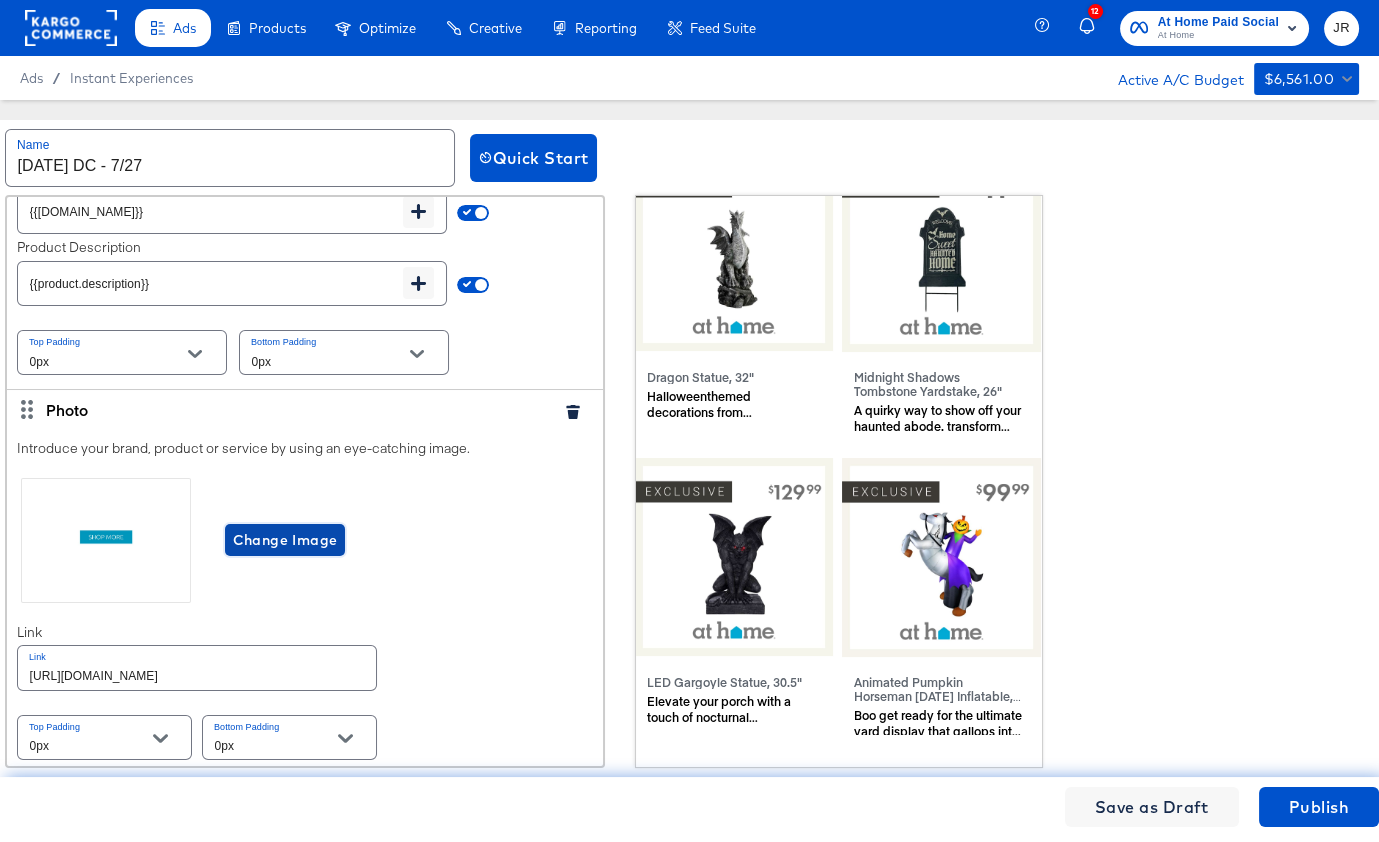 click on "Change Image" at bounding box center [285, 540] 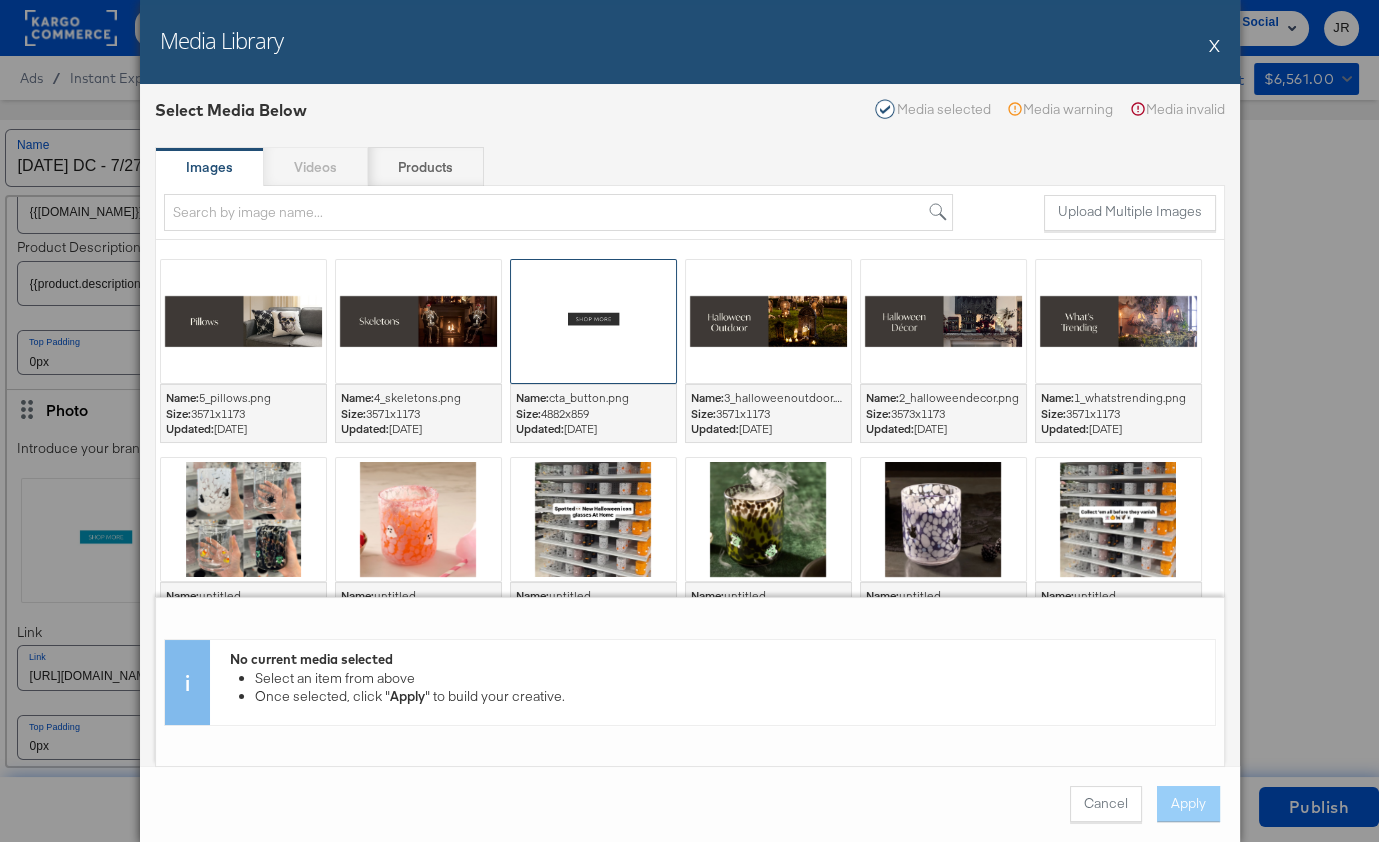 click at bounding box center [593, 321] 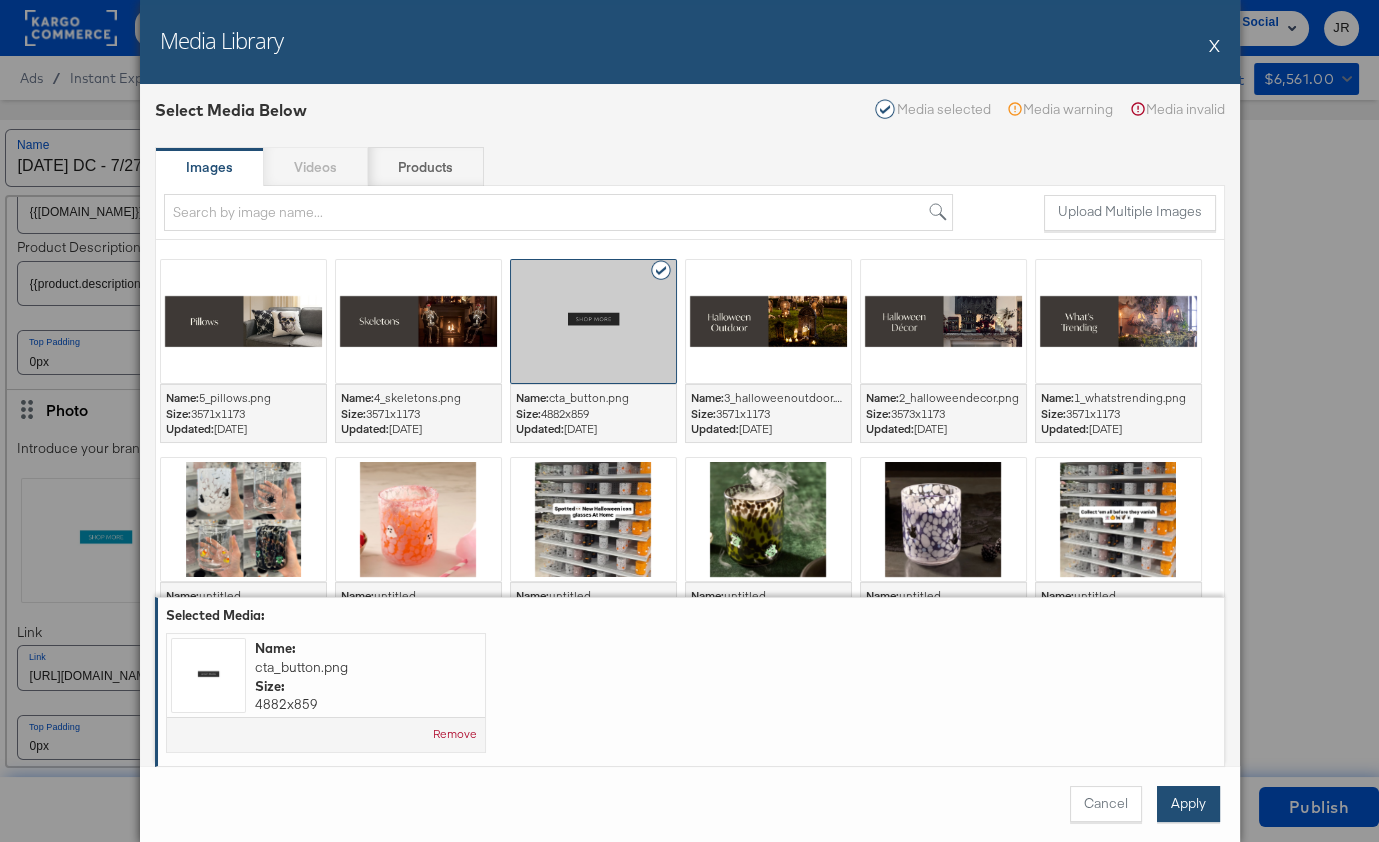 click on "Apply" at bounding box center (1188, 804) 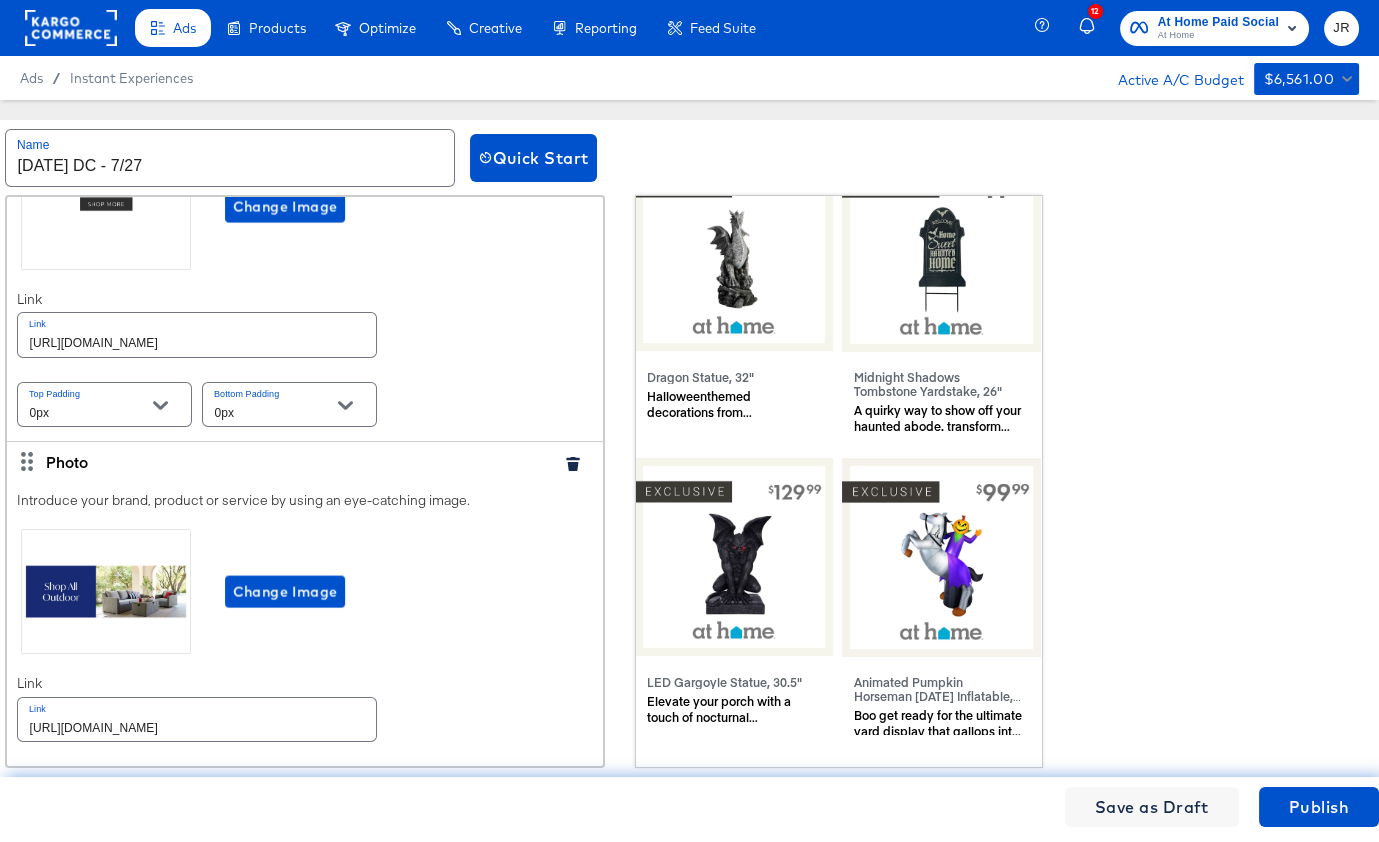 scroll, scrollTop: 7158, scrollLeft: 0, axis: vertical 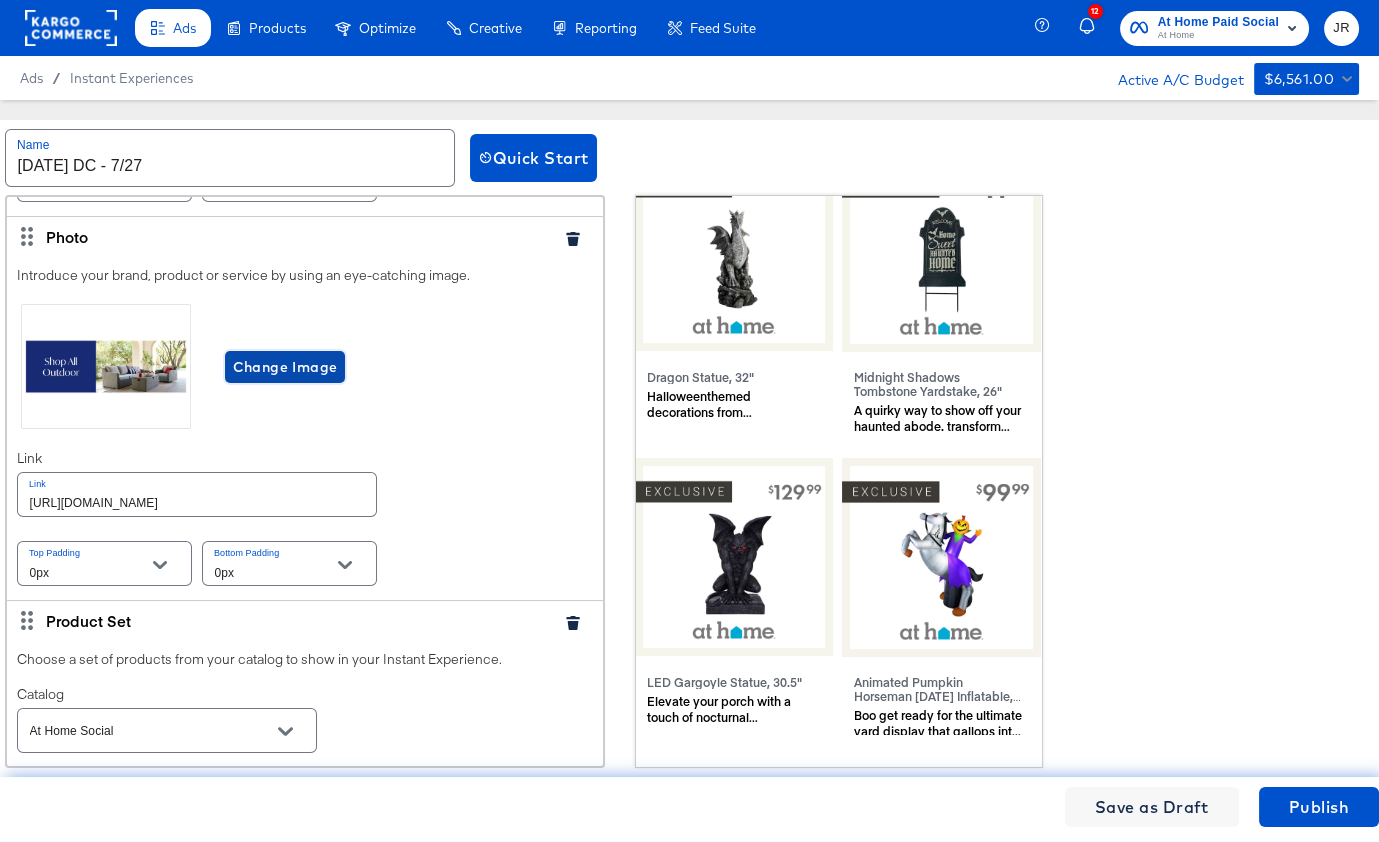 click on "Change Image" at bounding box center [285, 367] 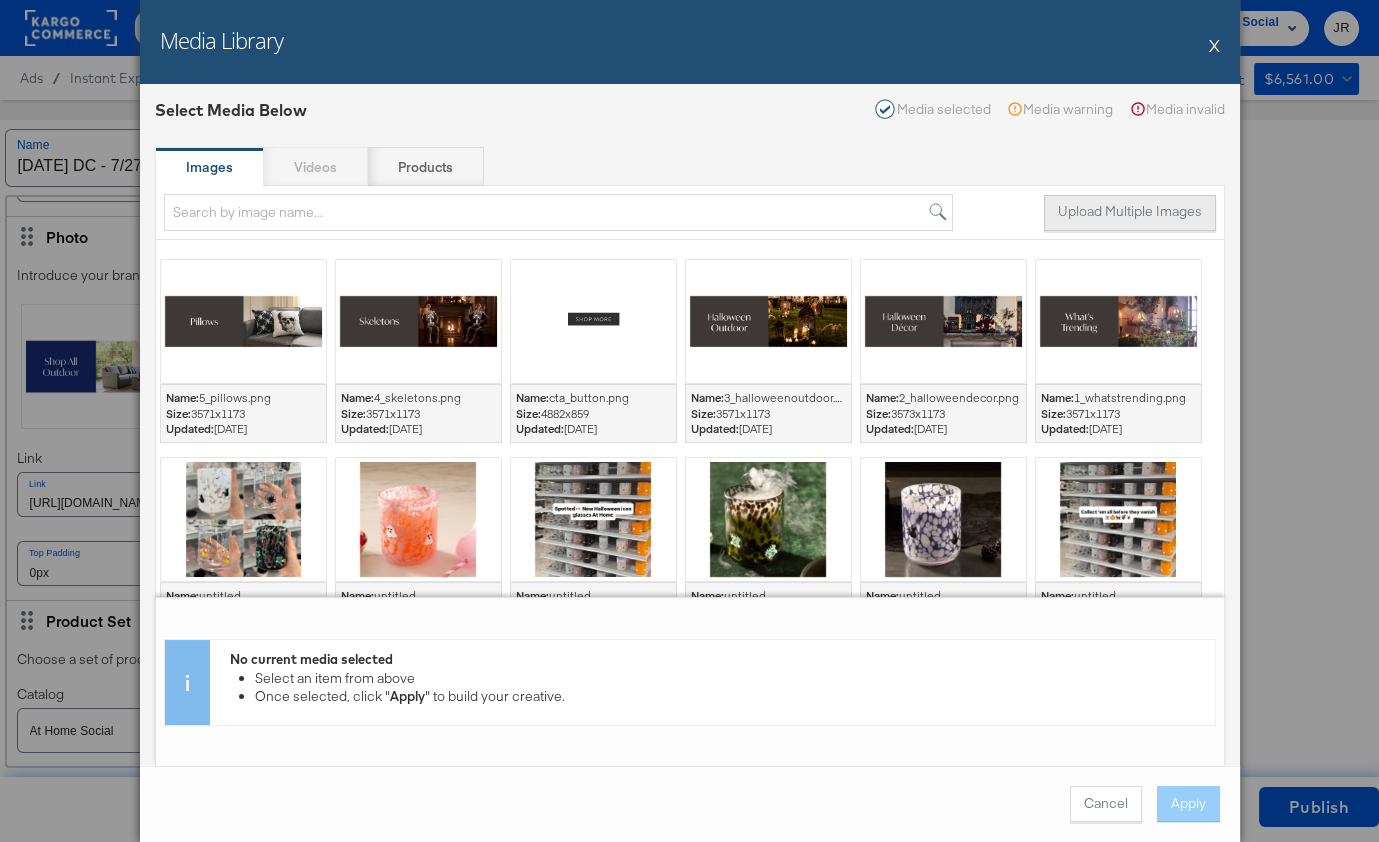 click on "Upload Multiple Images" at bounding box center [1130, 213] 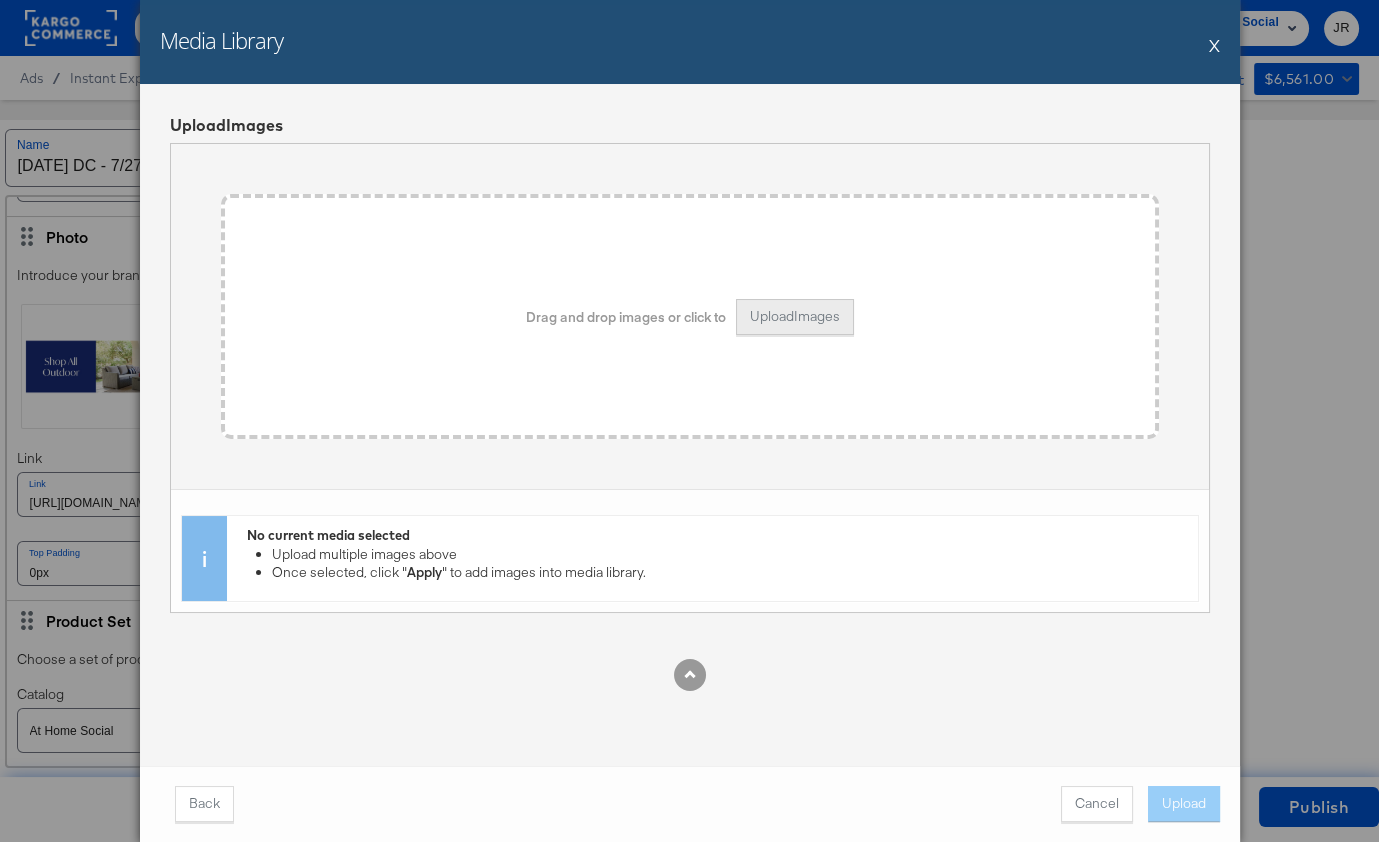 click on "Upload  Images" at bounding box center (795, 317) 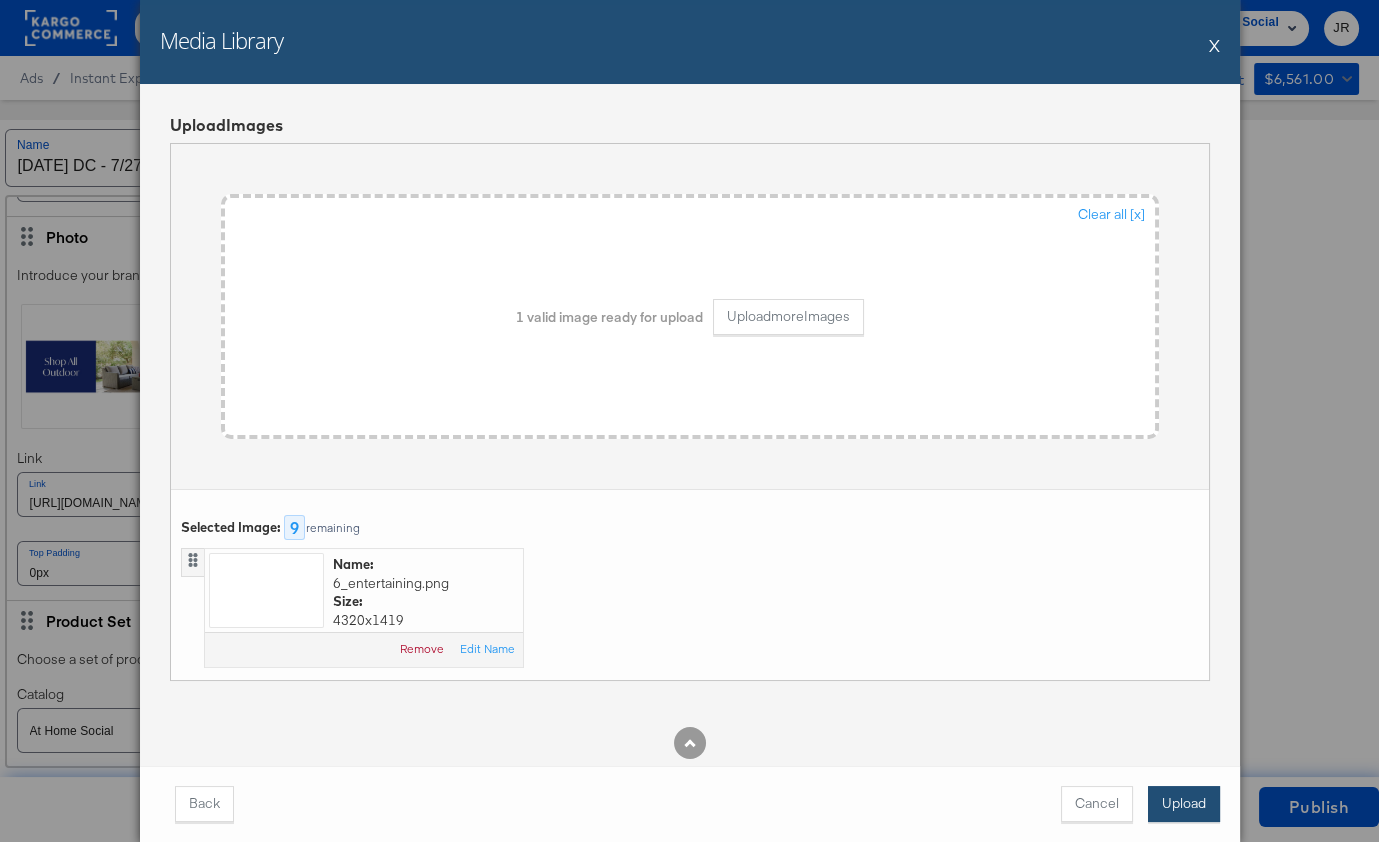 click on "Upload" at bounding box center (1184, 804) 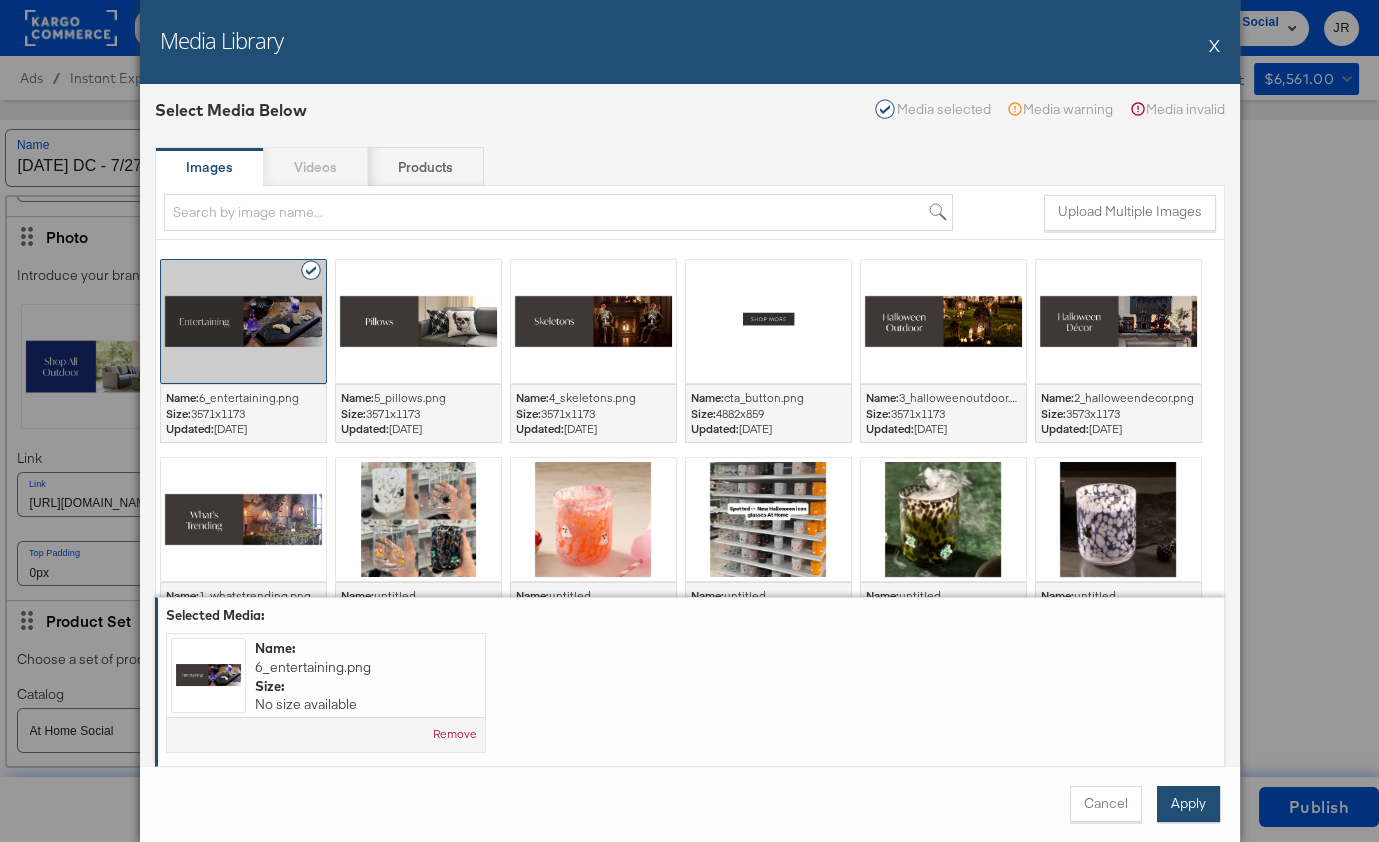 click on "Apply" at bounding box center (1188, 804) 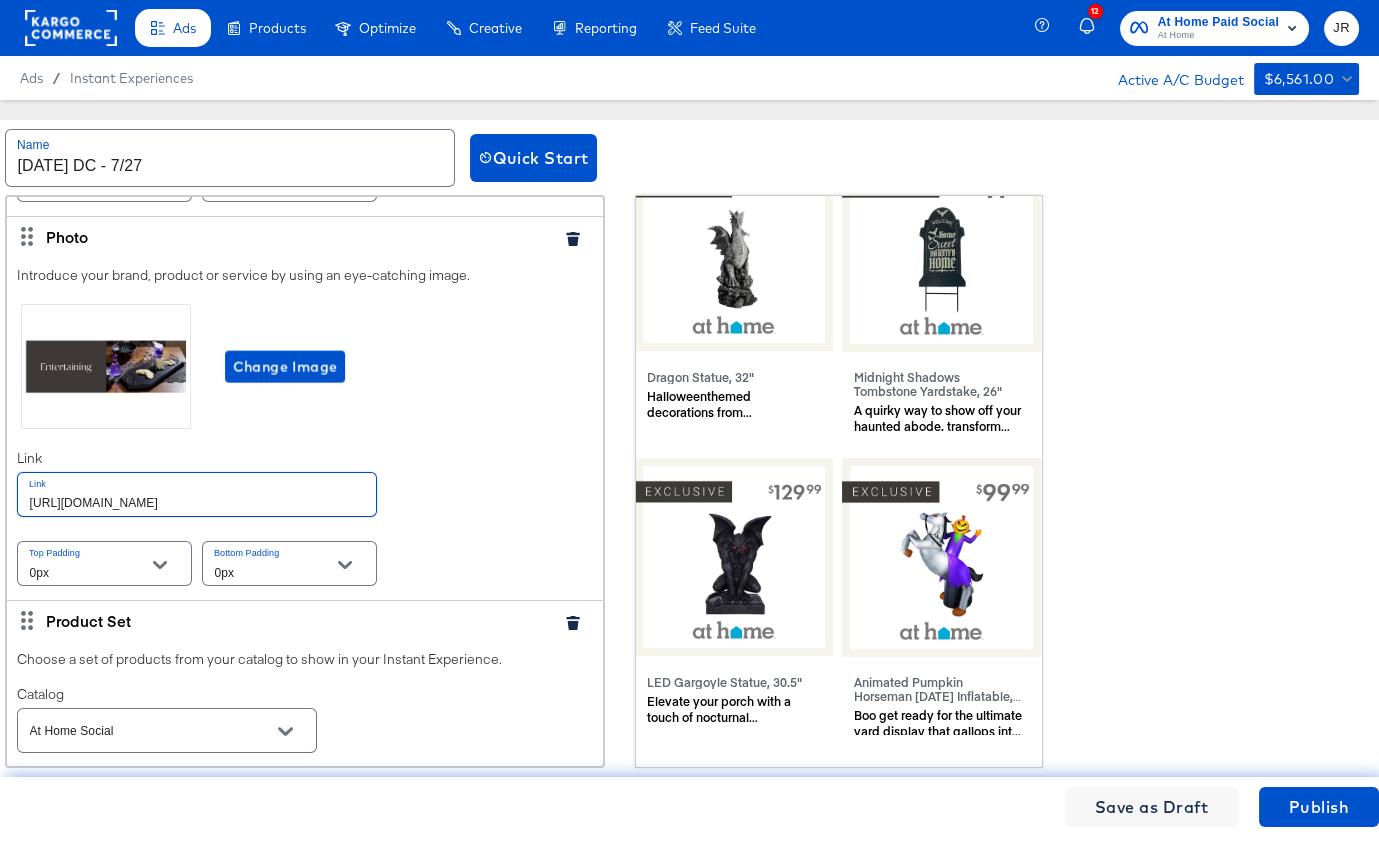 click on "https://www.athome.com/outdoor-furniture-decor" at bounding box center (197, 494) 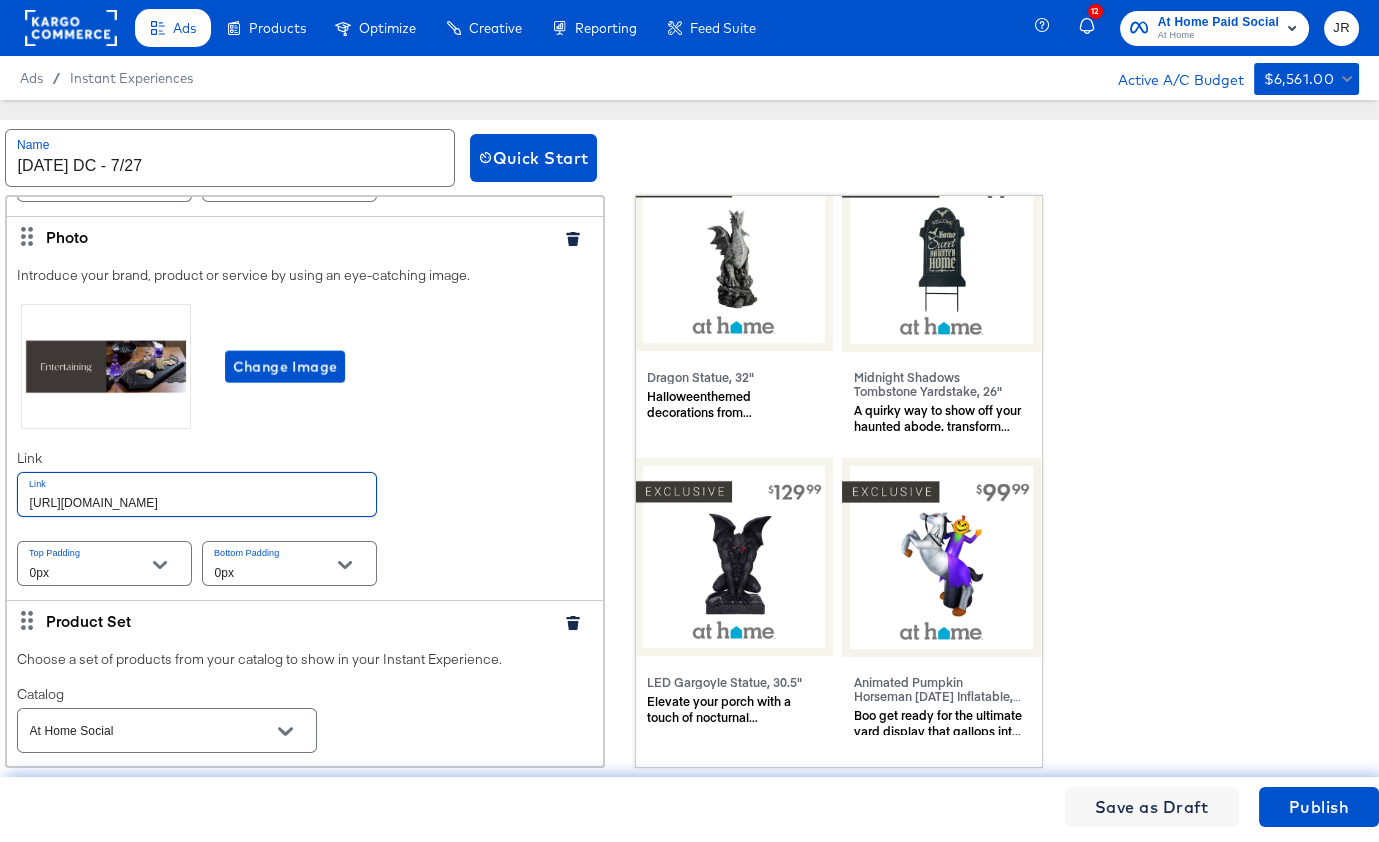 paste on "halloween-kitchen-entertaining/" 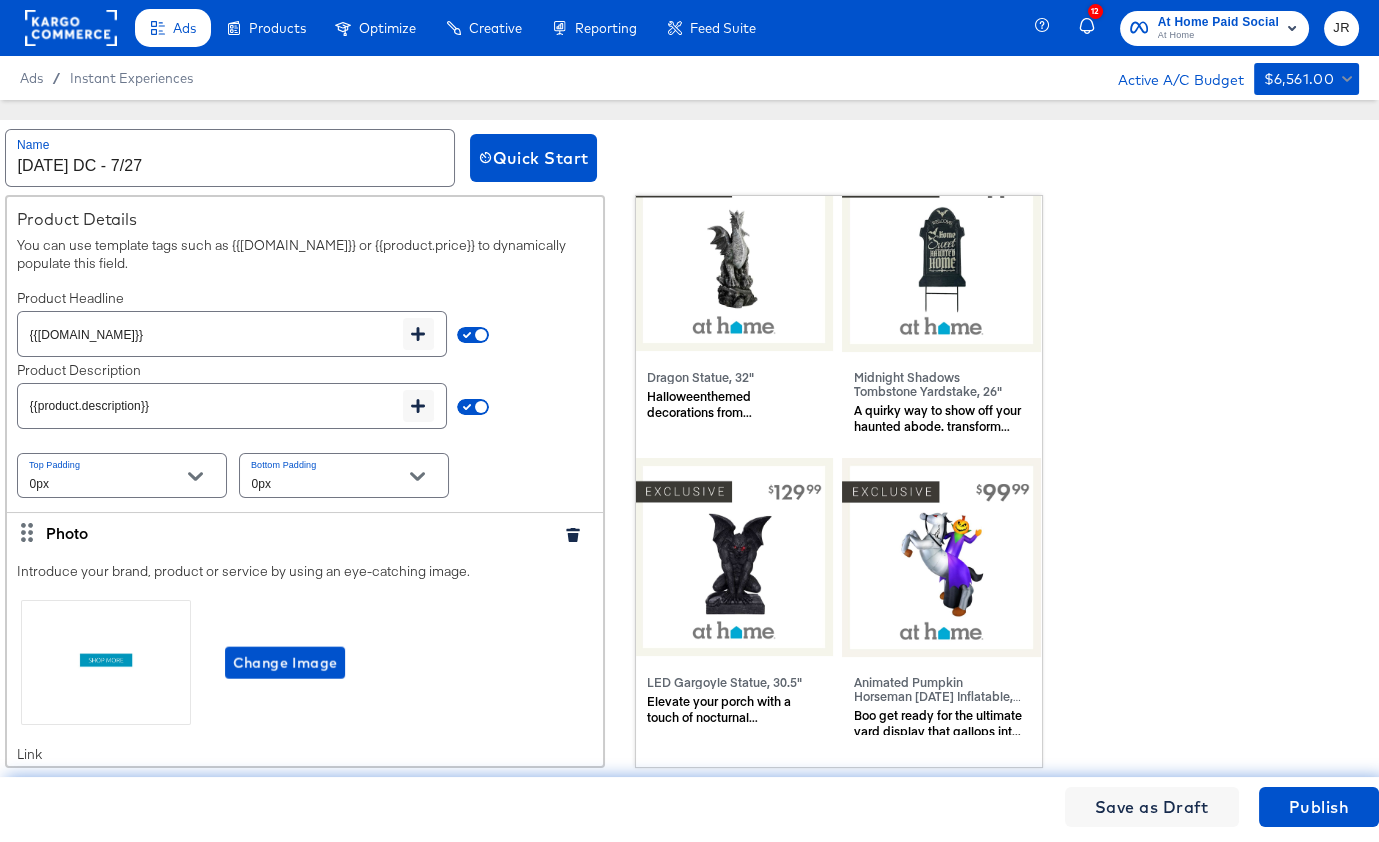 scroll, scrollTop: 8019, scrollLeft: 0, axis: vertical 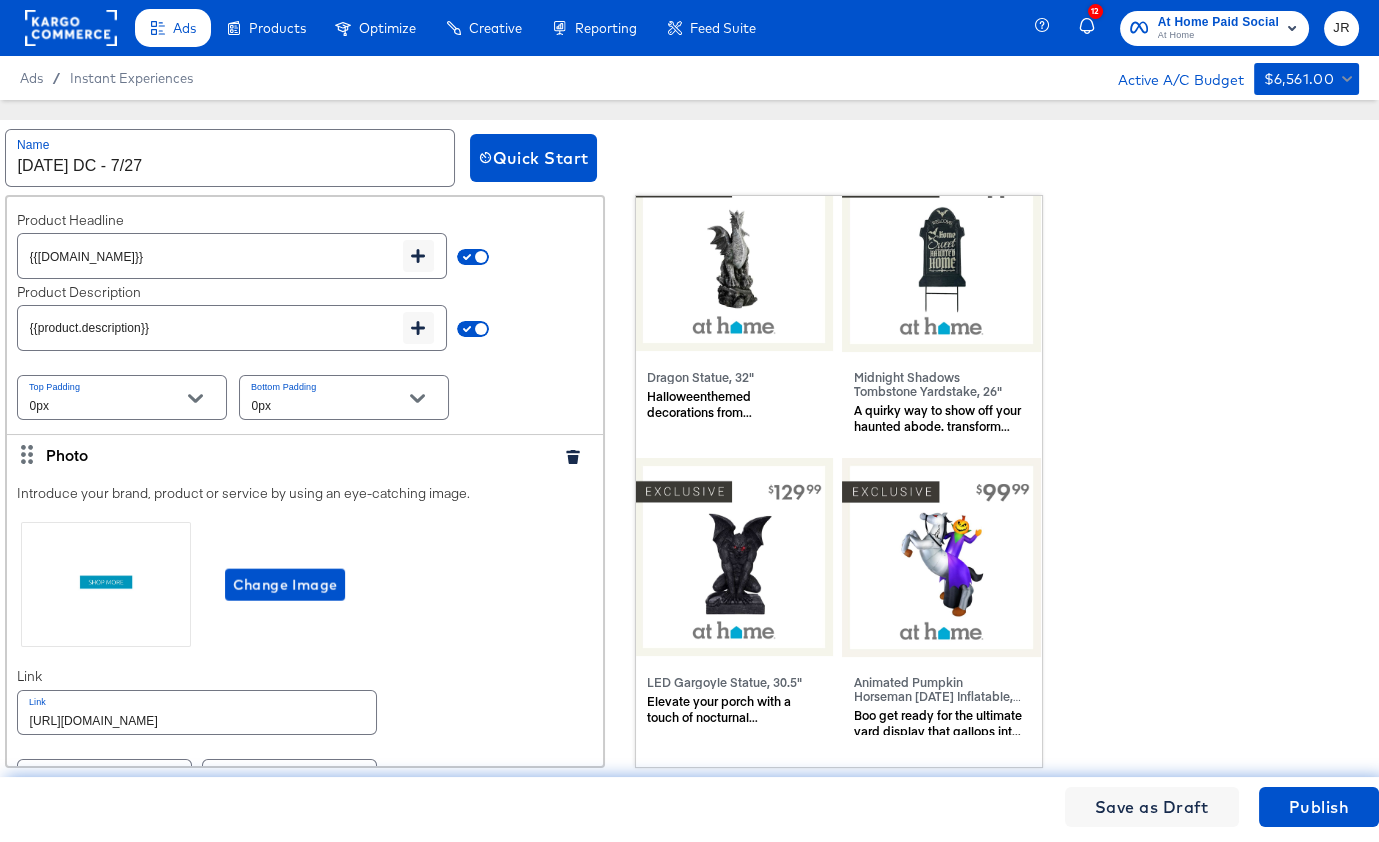 type on "[URL][DOMAIN_NAME]" 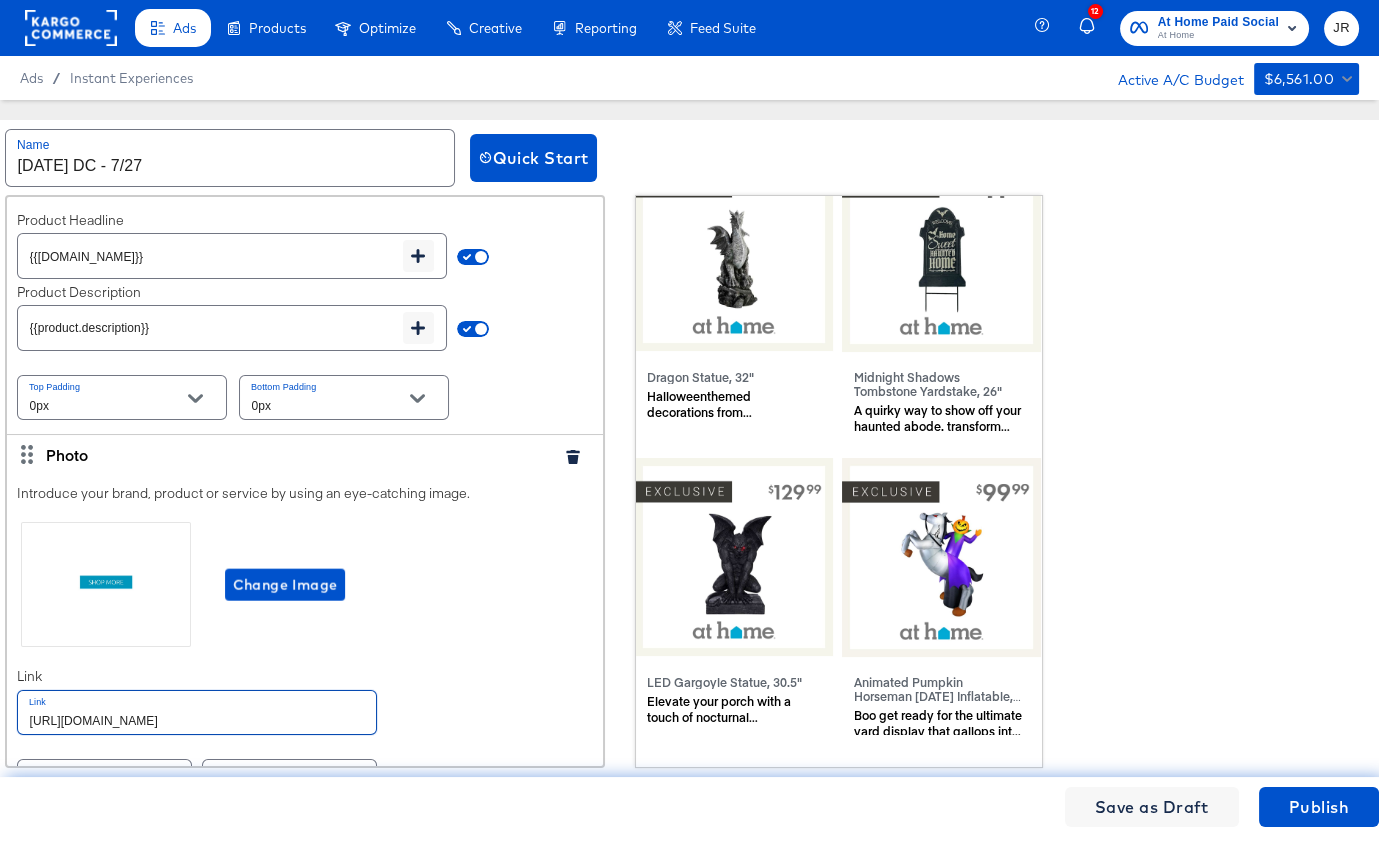 paste on "halloween-kitchen-entertaining/" 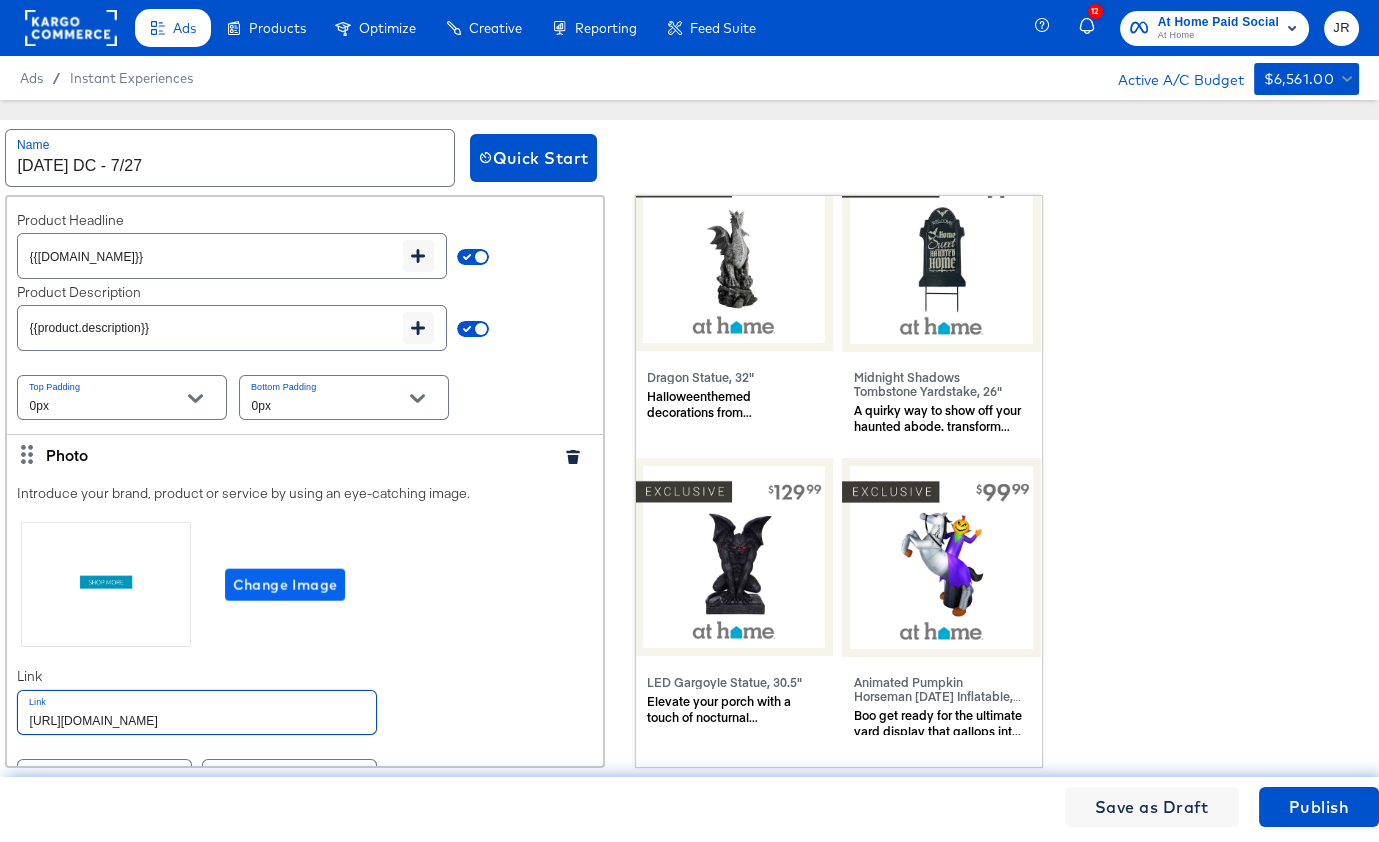 type on "[URL][DOMAIN_NAME]" 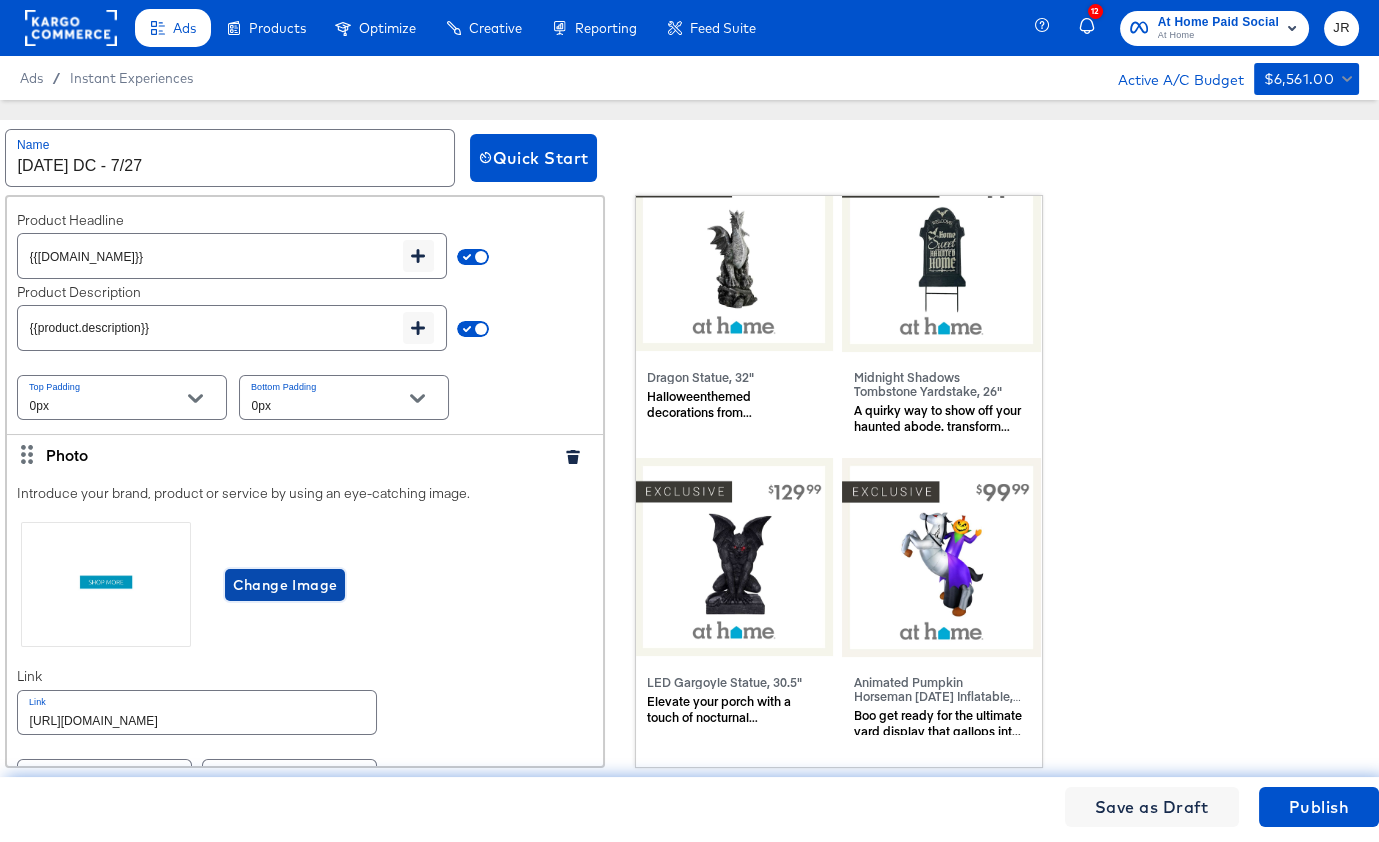click on "Change Image" at bounding box center [285, 585] 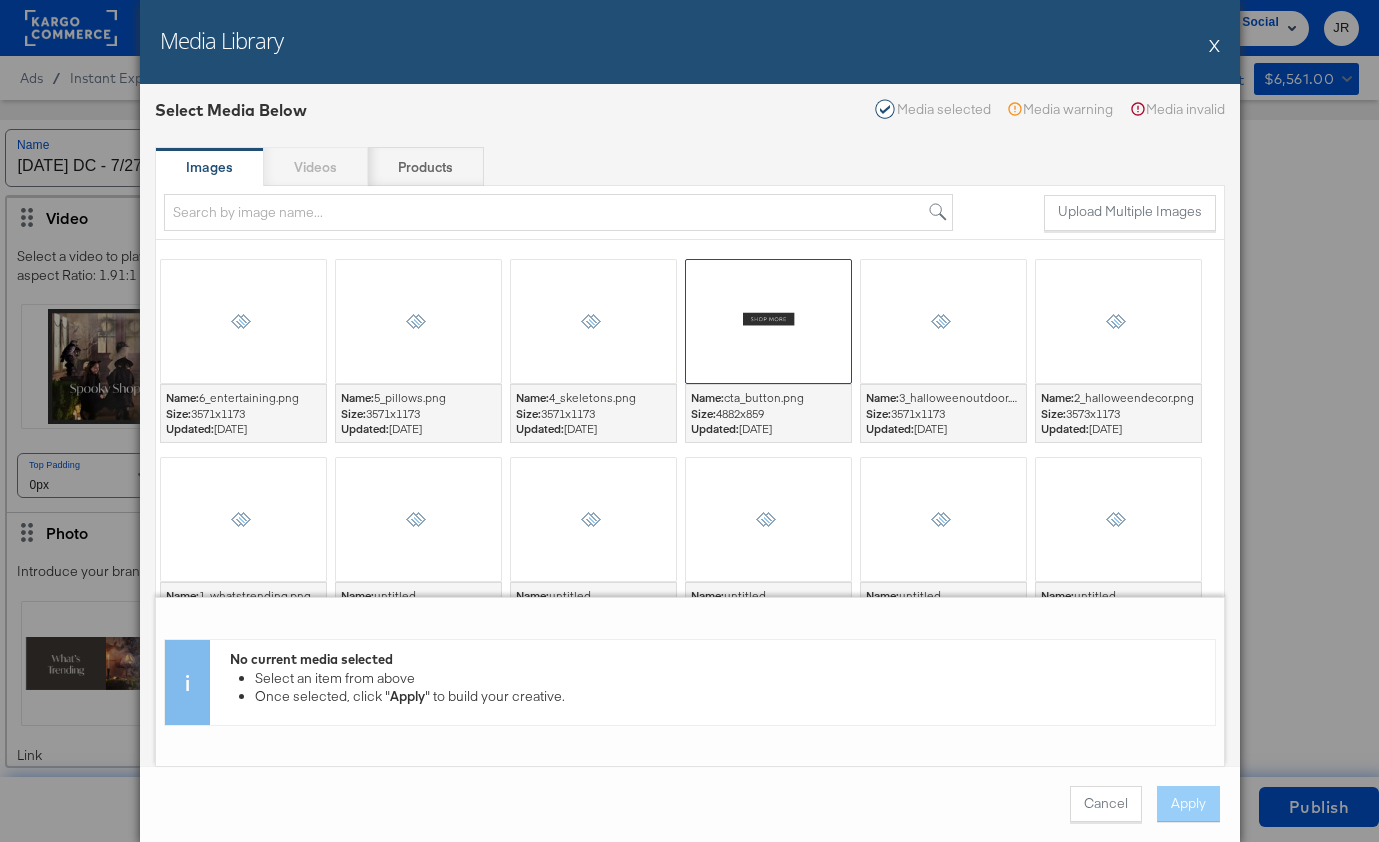 scroll, scrollTop: 0, scrollLeft: 0, axis: both 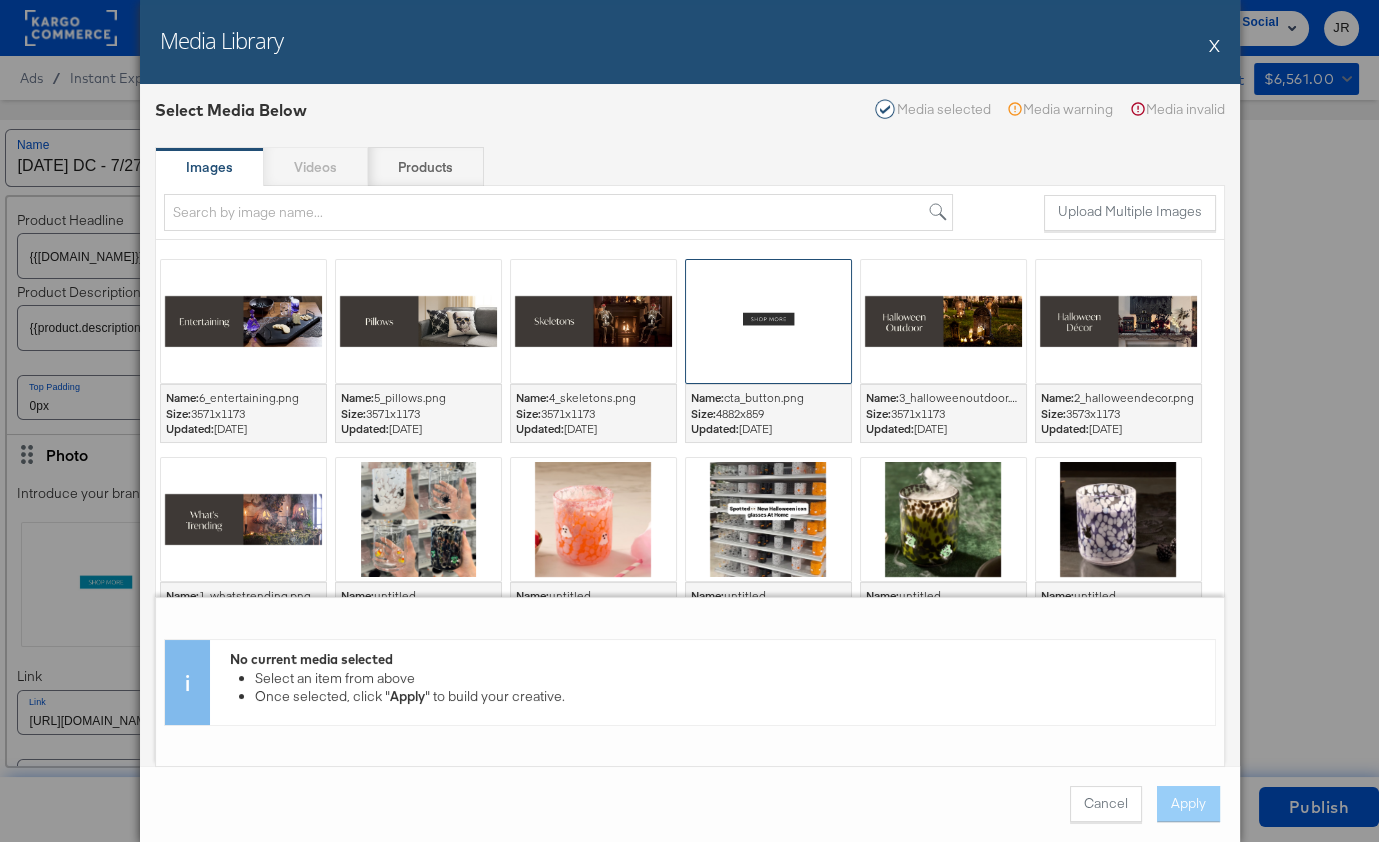 click at bounding box center (768, 321) 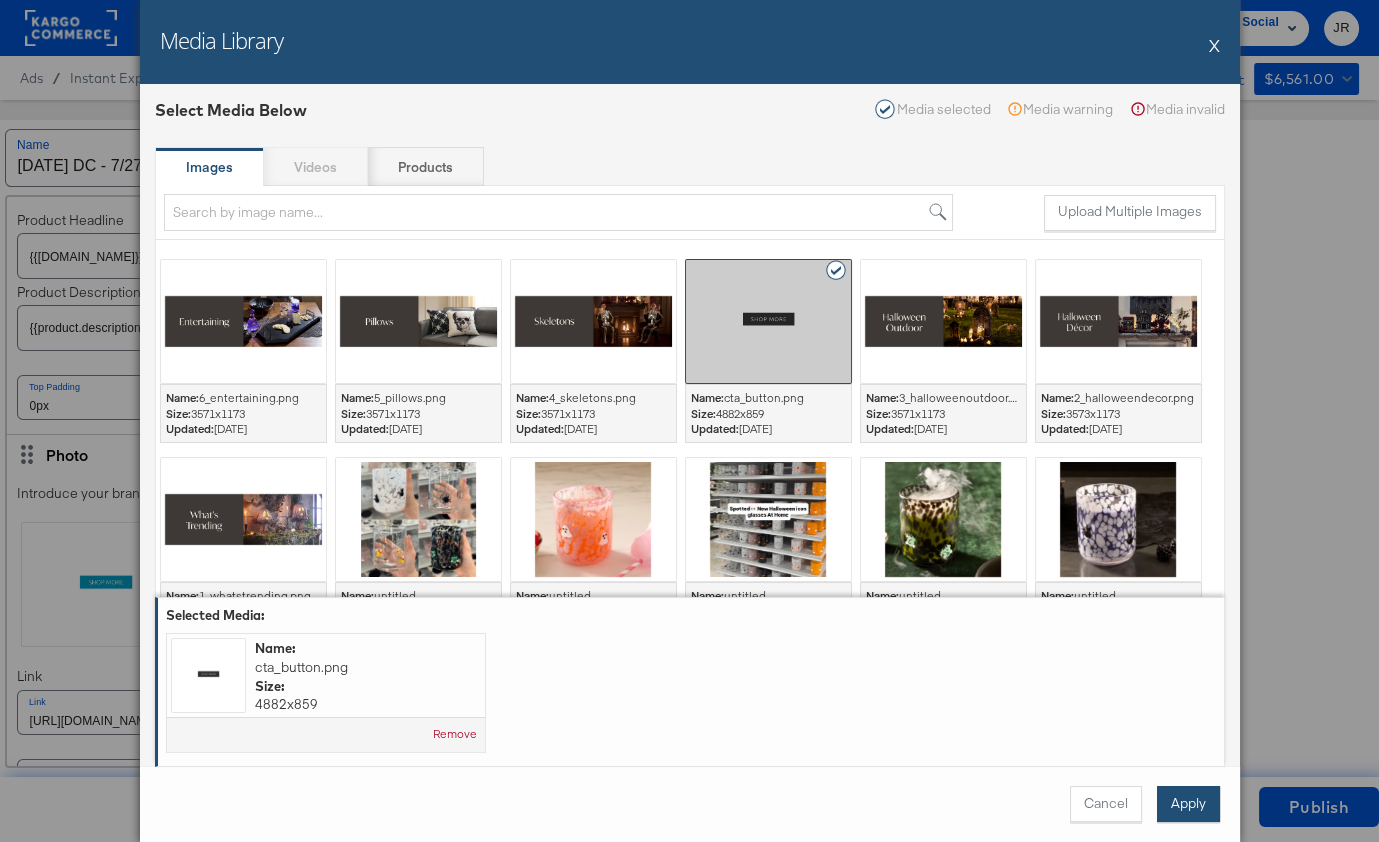 click on "Apply" at bounding box center [1188, 804] 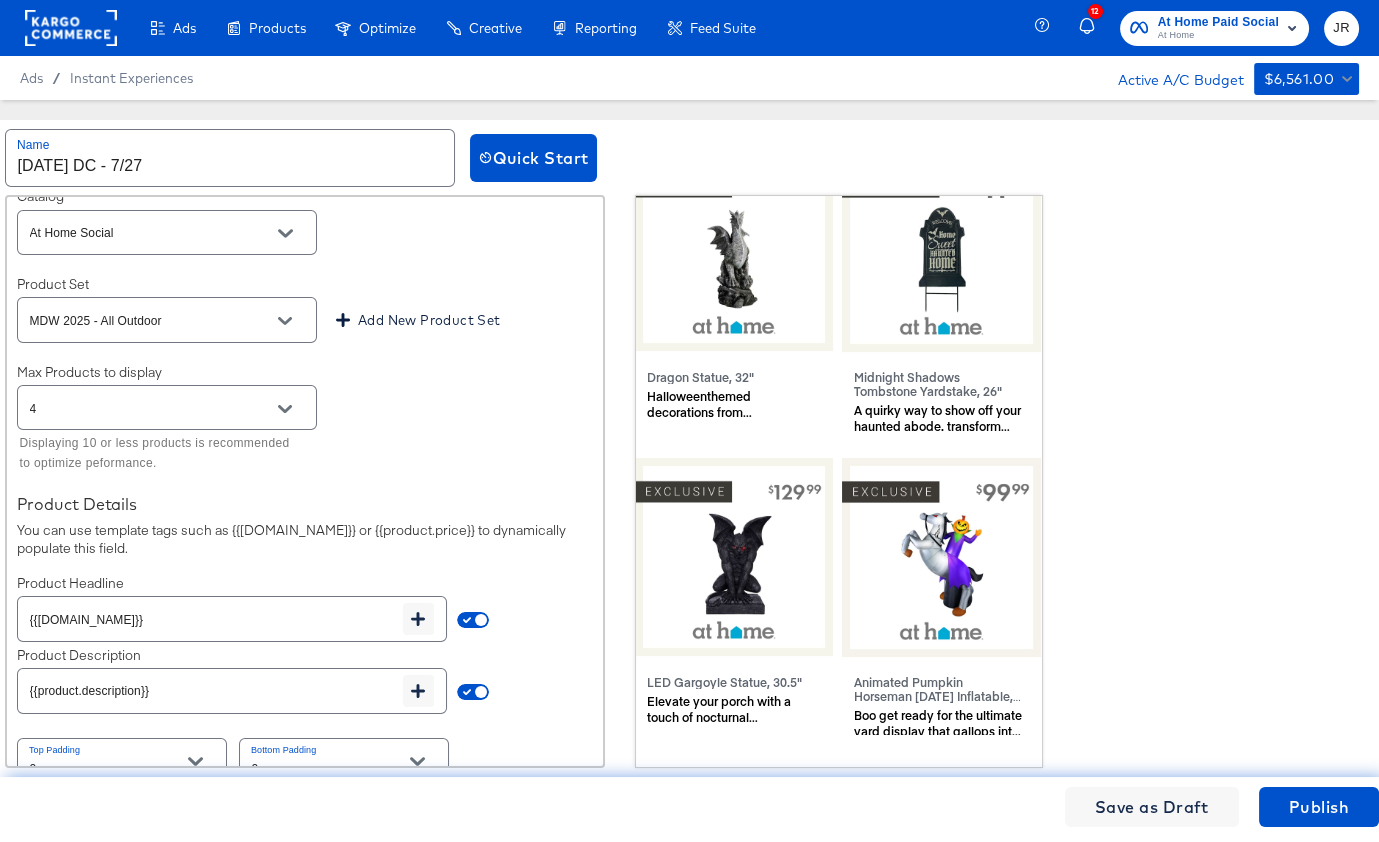 scroll, scrollTop: 7652, scrollLeft: 0, axis: vertical 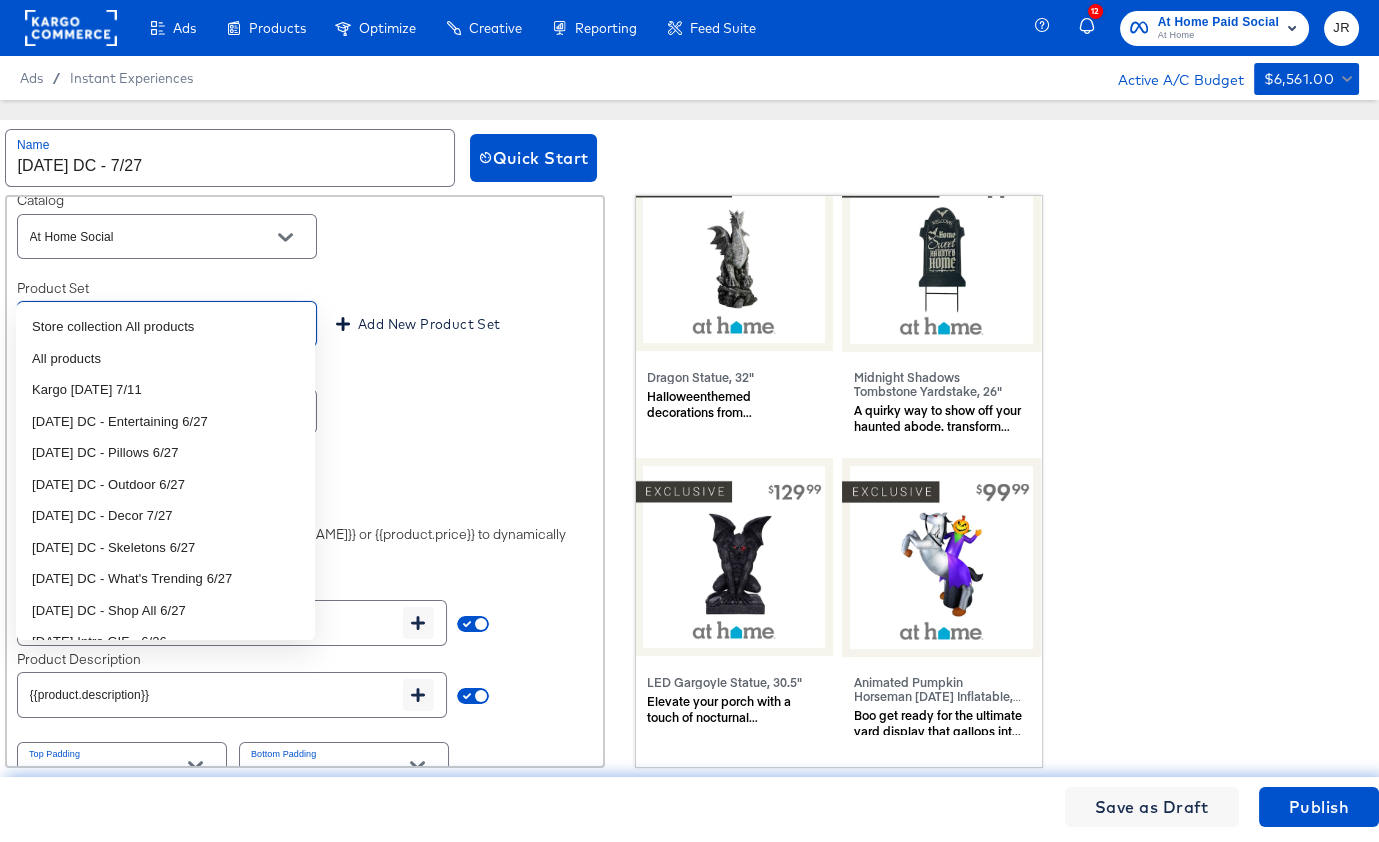 click on "MDW 2025 - All Outdoor" at bounding box center [151, 324] 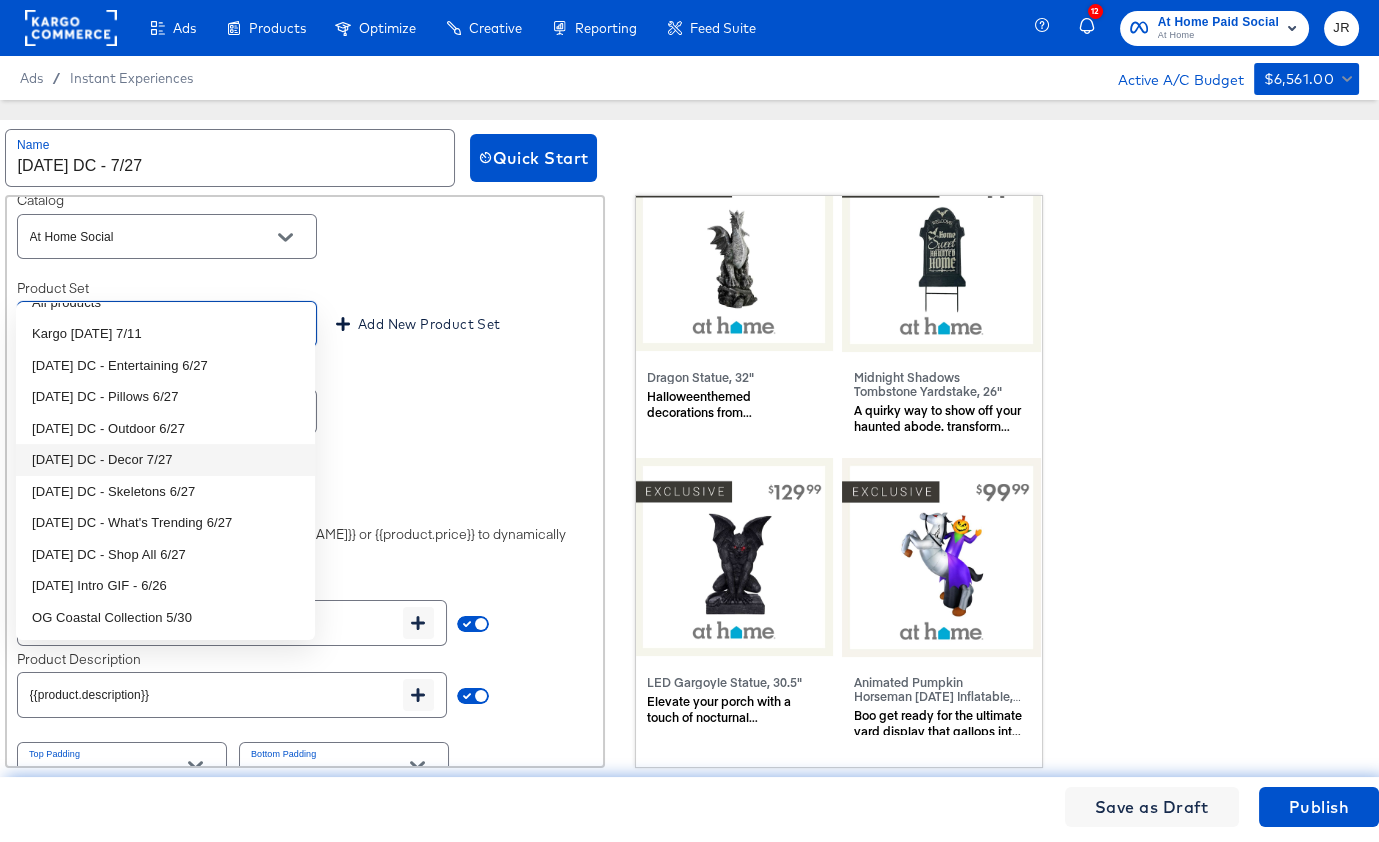 scroll, scrollTop: 54, scrollLeft: 0, axis: vertical 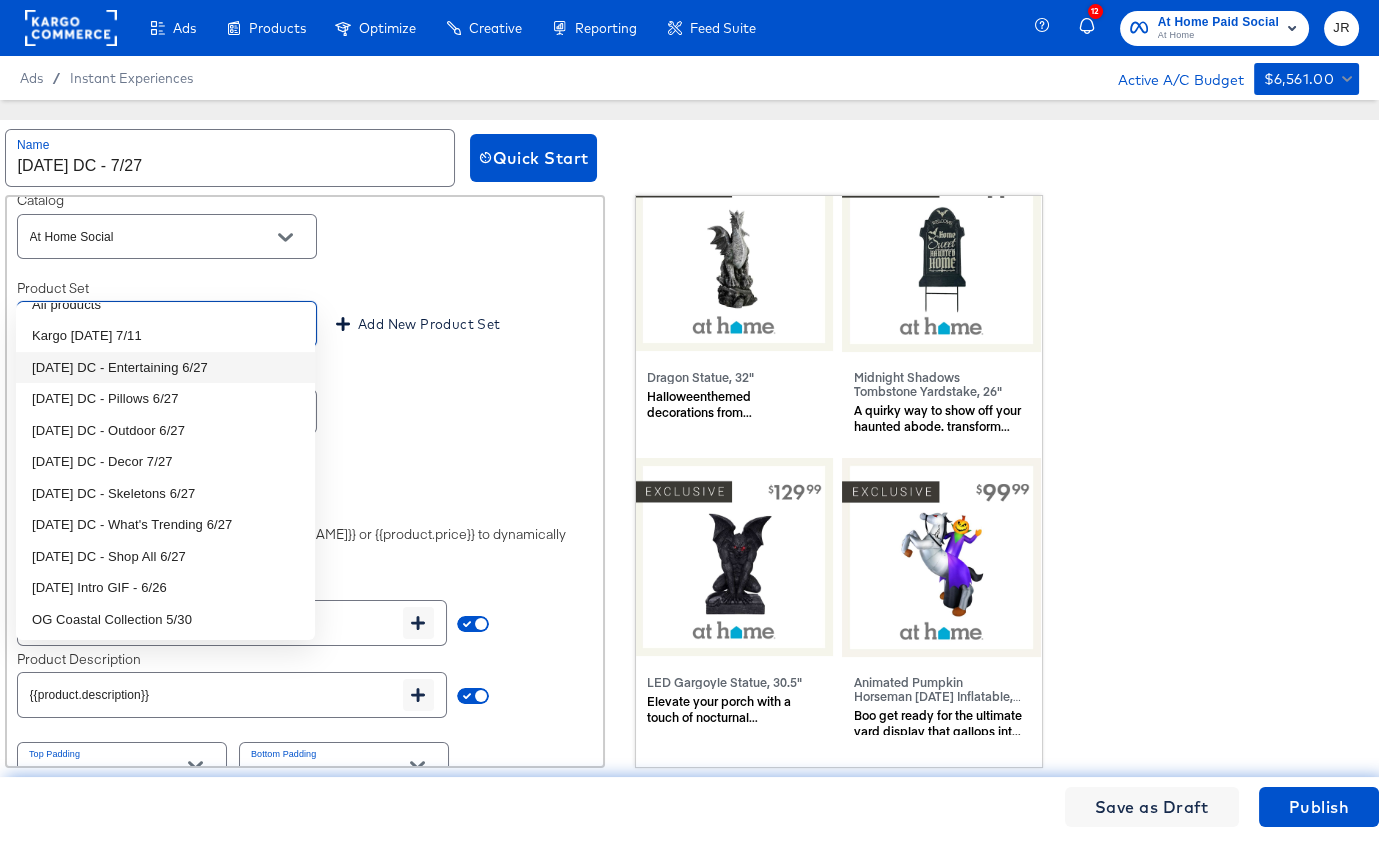click on "[DATE] DC - Entertaining 6/27" at bounding box center (165, 368) 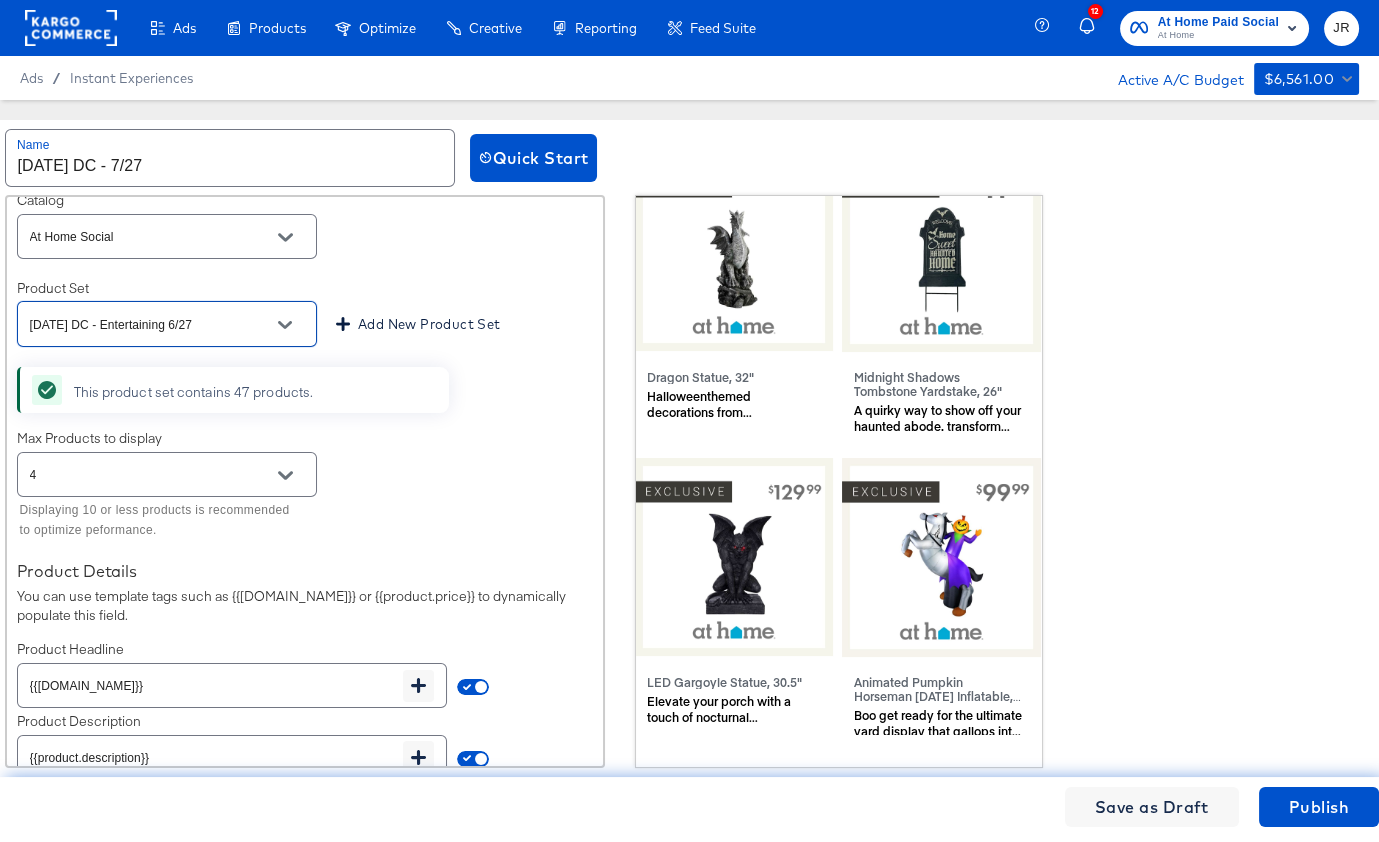 click on "Max Products to display 4 Displaying 10 or less products is recommended to optimize peformance." at bounding box center (305, 487) 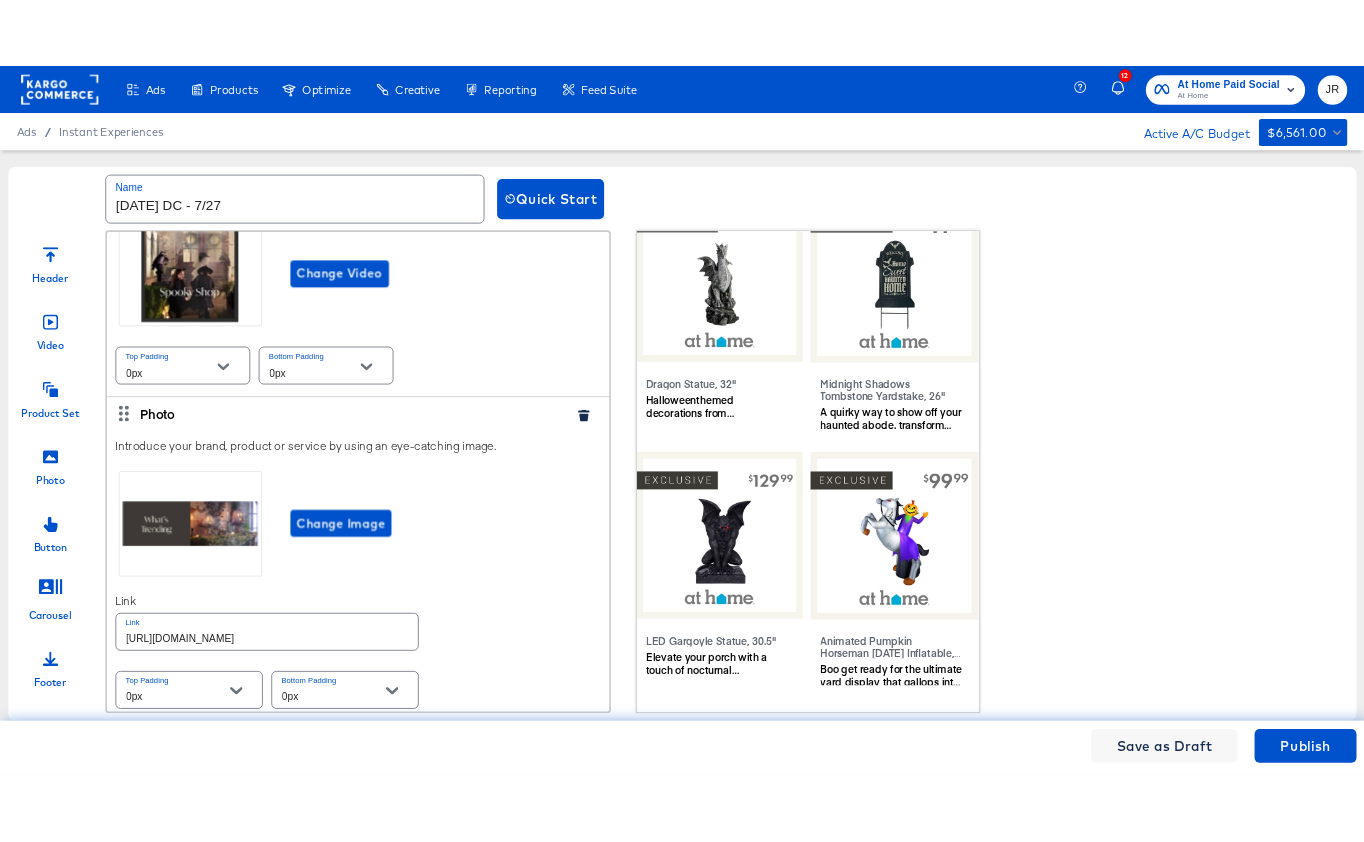 scroll, scrollTop: 0, scrollLeft: 0, axis: both 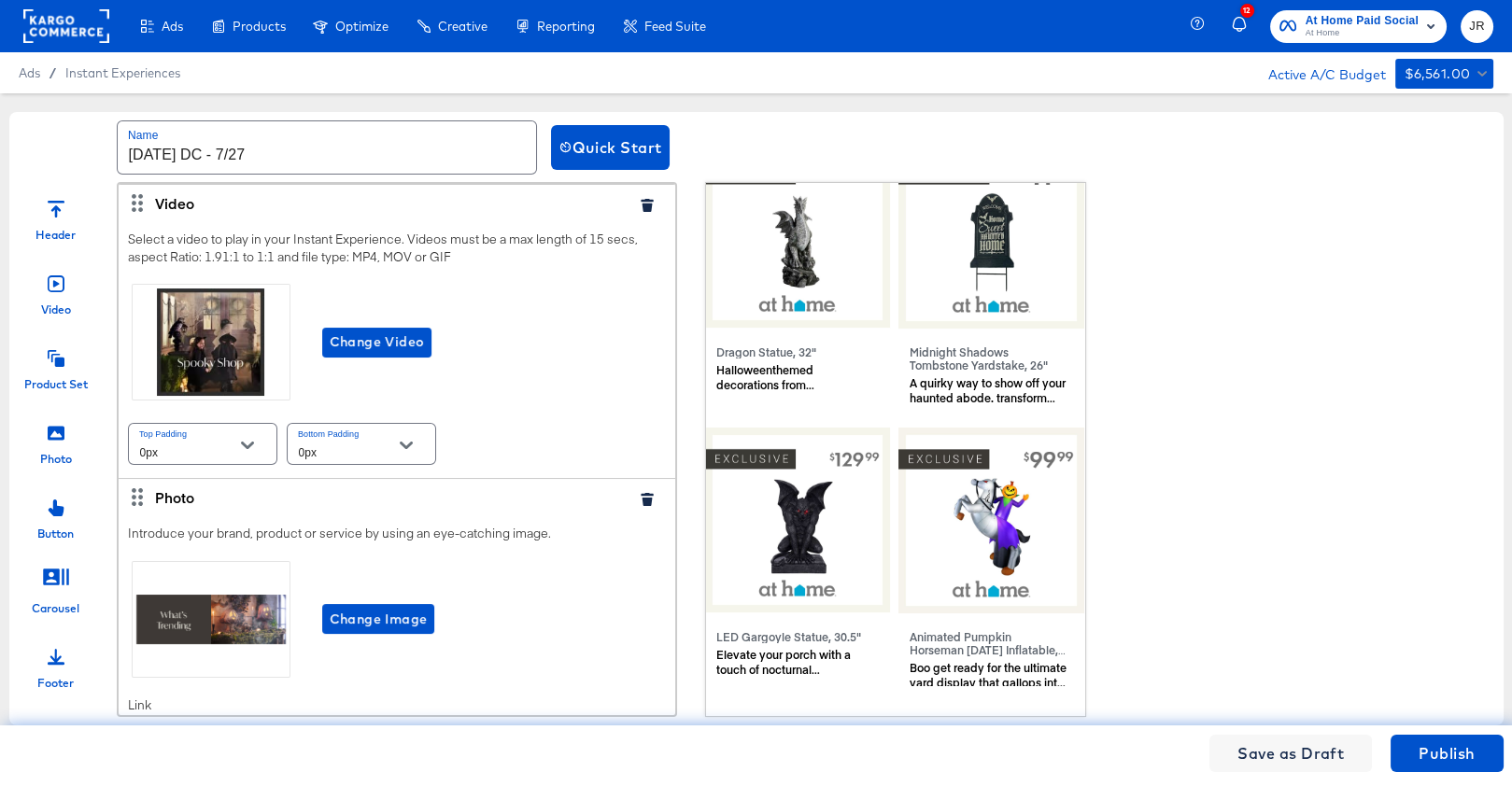 click 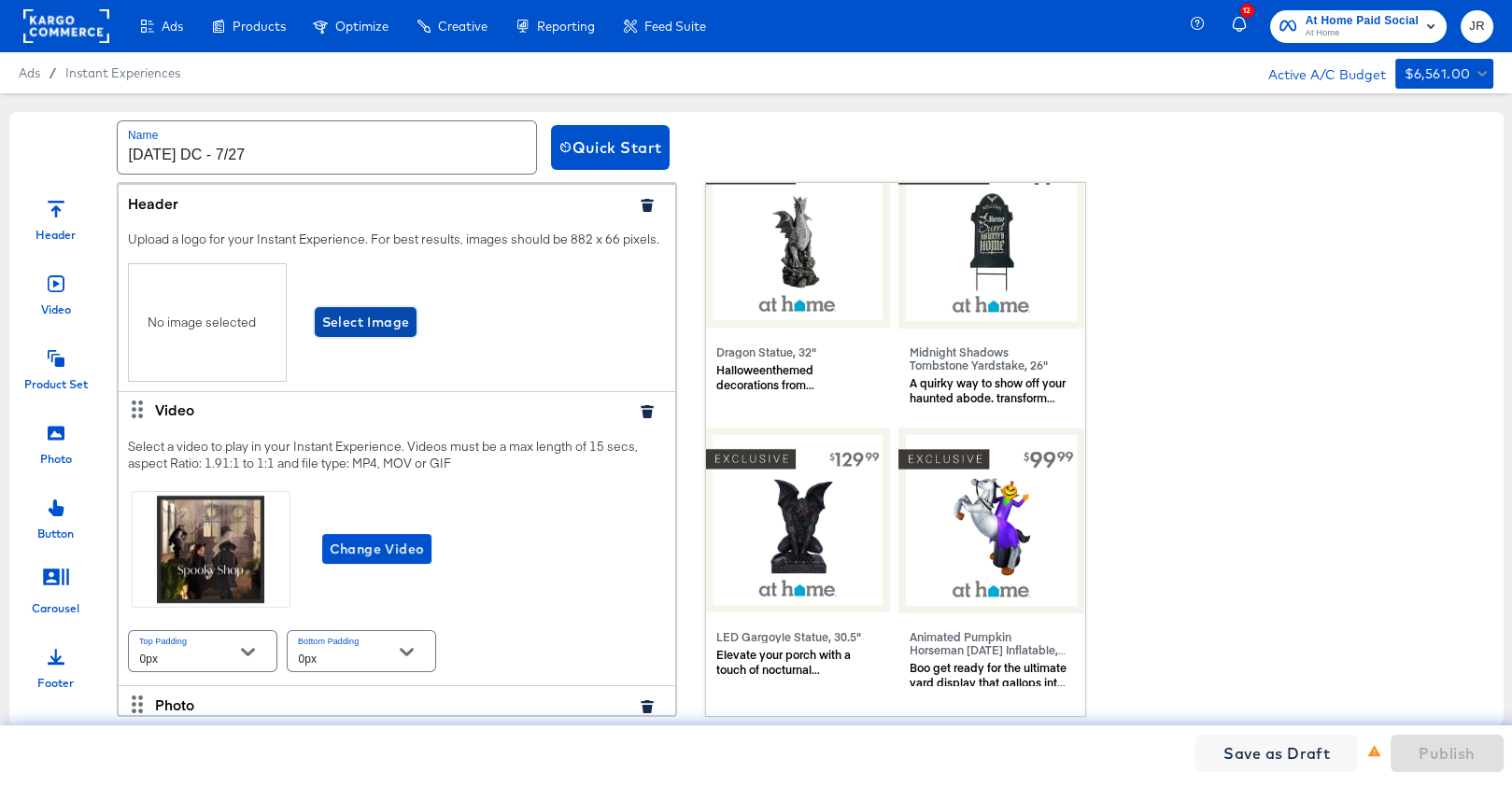 click on "Select Image" at bounding box center (366, 322) 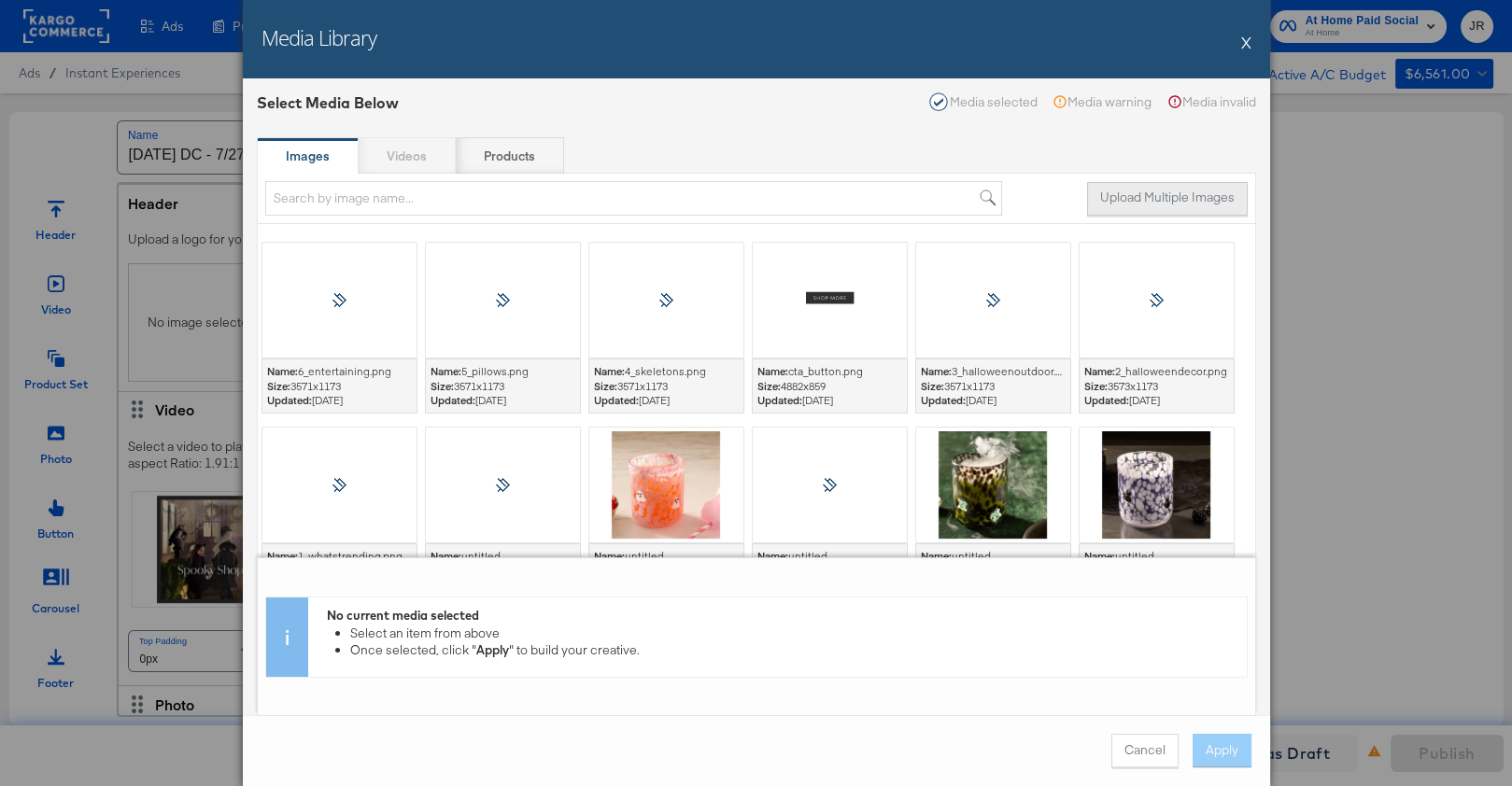 click on "Upload Multiple Images" at bounding box center (1167, 199) 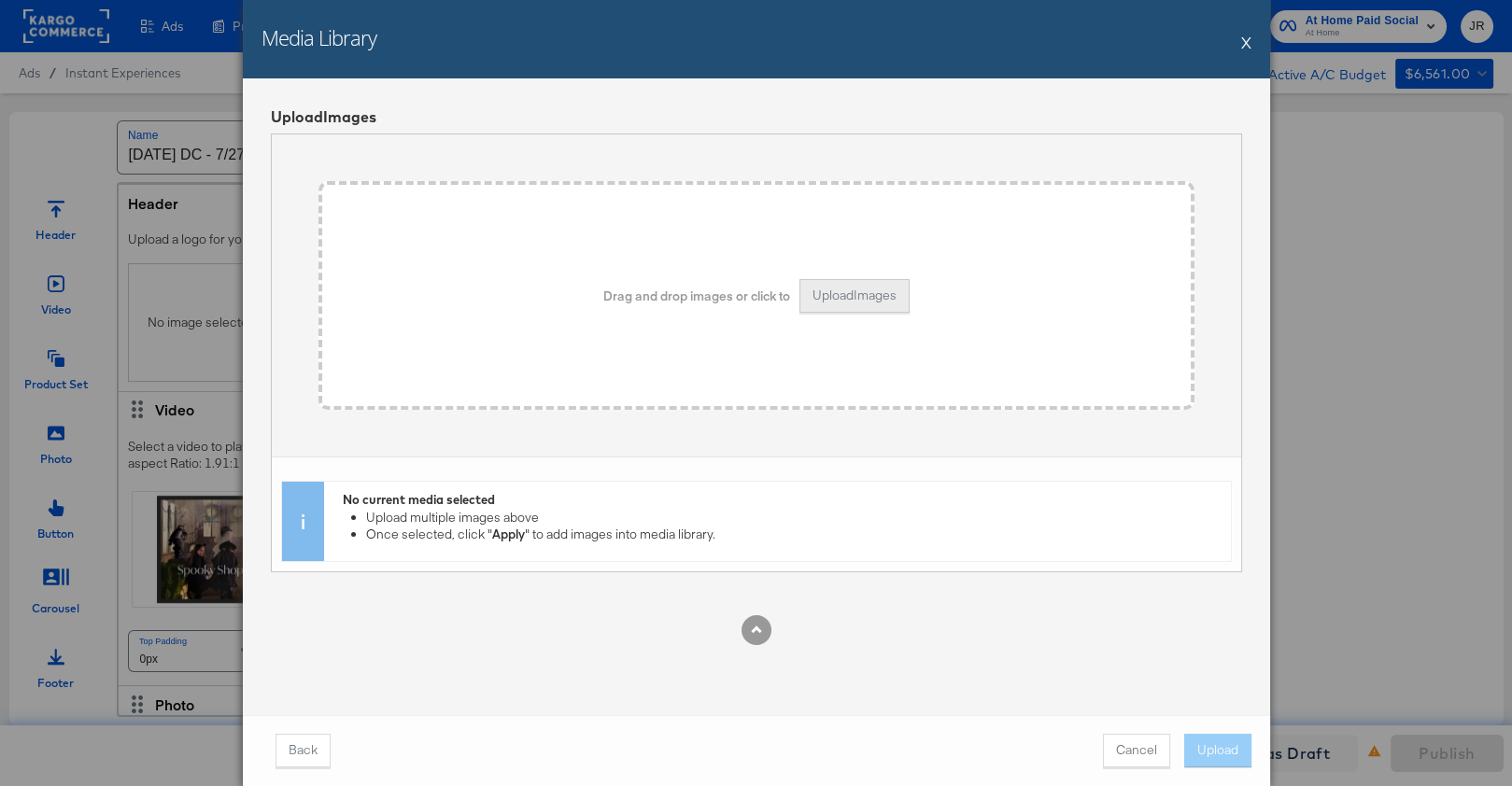 click on "Upload  Images" at bounding box center (855, 296) 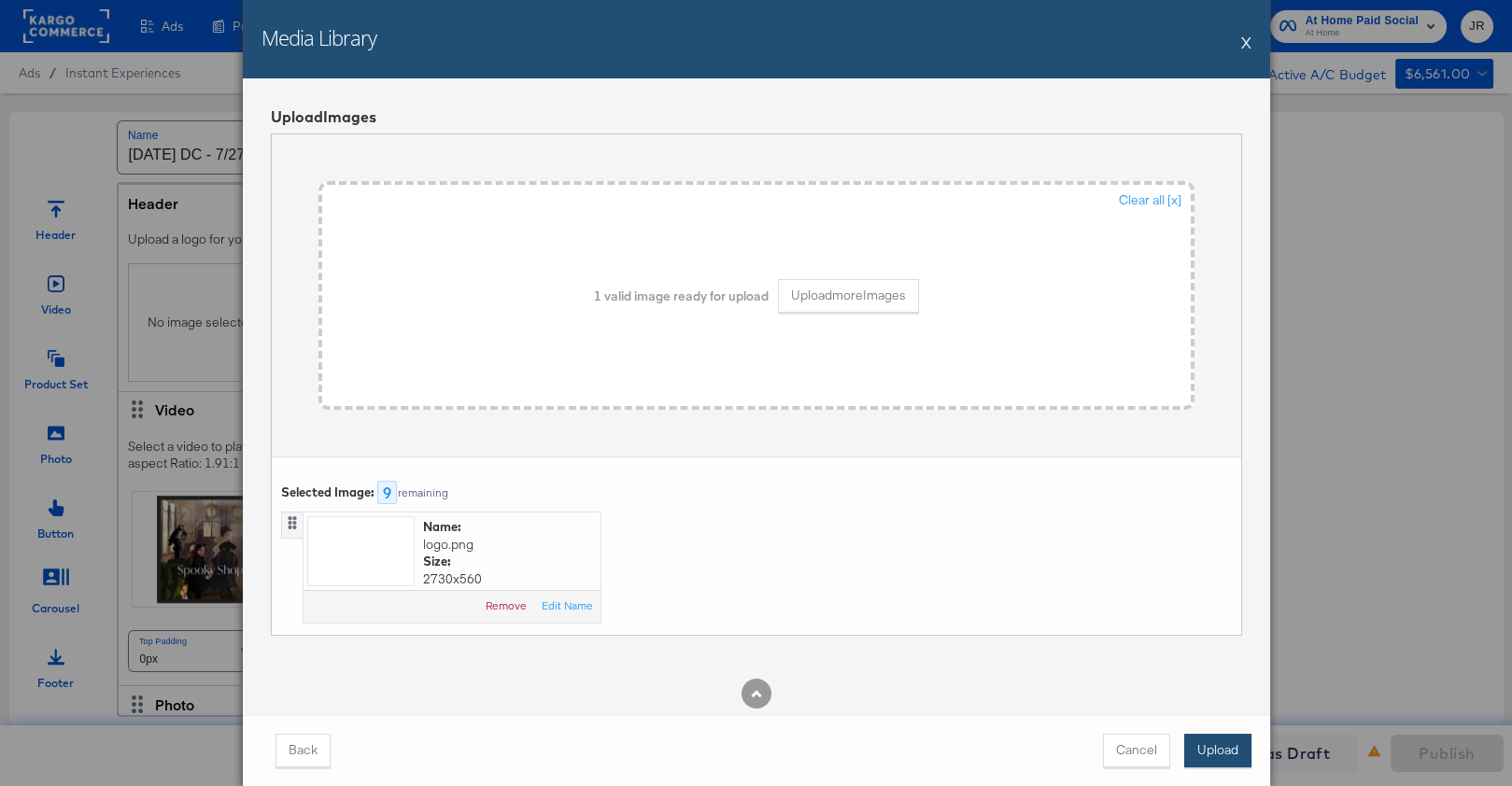 click on "Upload" at bounding box center (1218, 751) 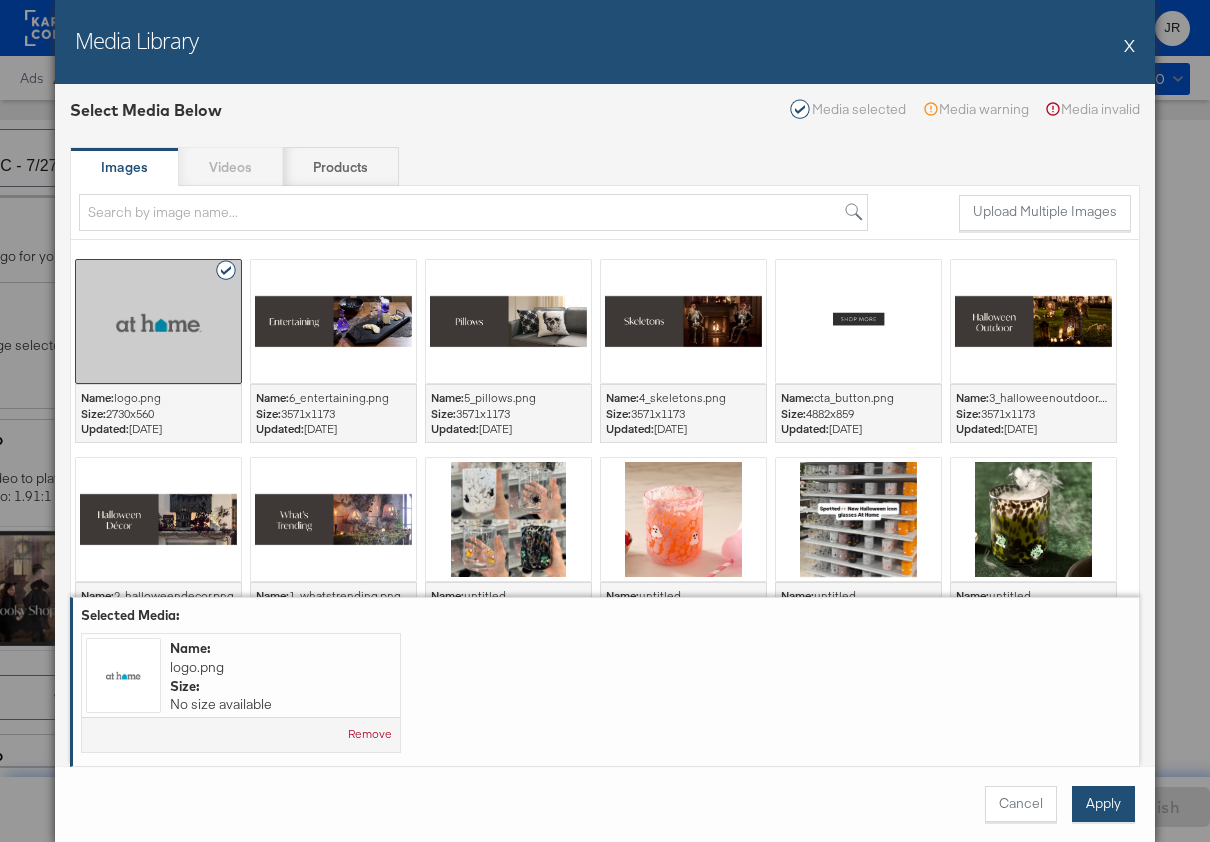 click on "Apply" at bounding box center [1103, 804] 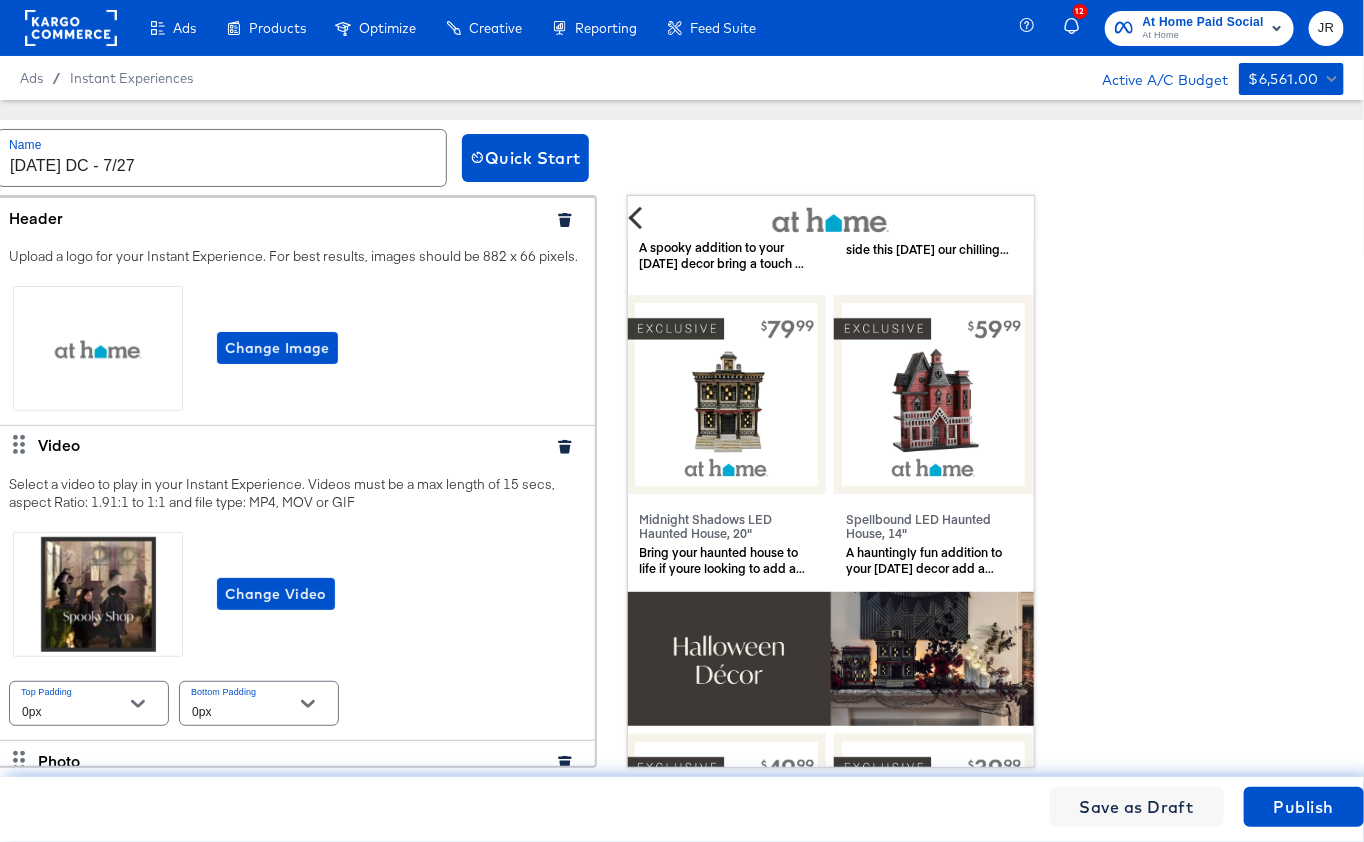 scroll, scrollTop: 804, scrollLeft: 1, axis: both 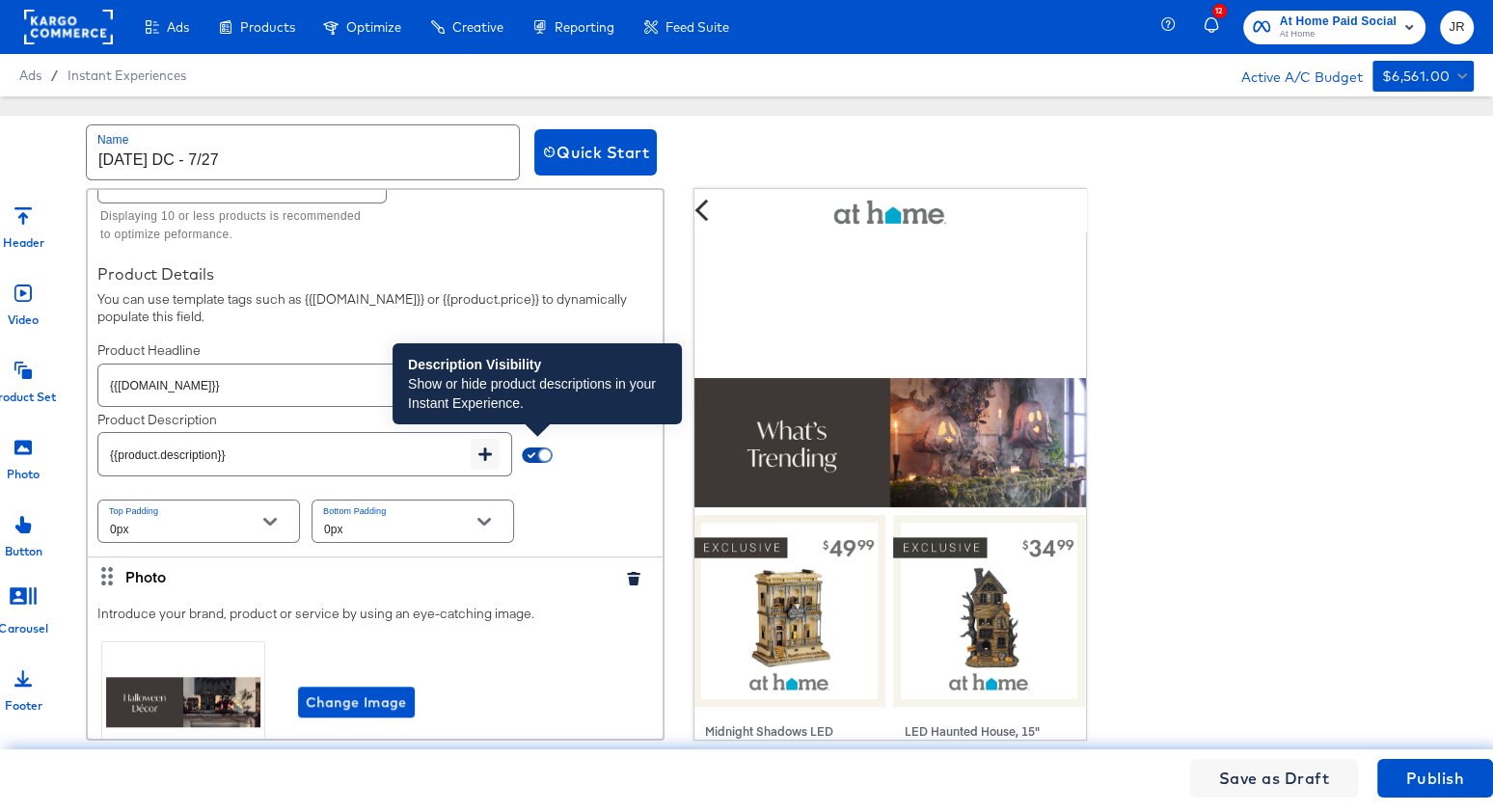 click at bounding box center [545, 459] 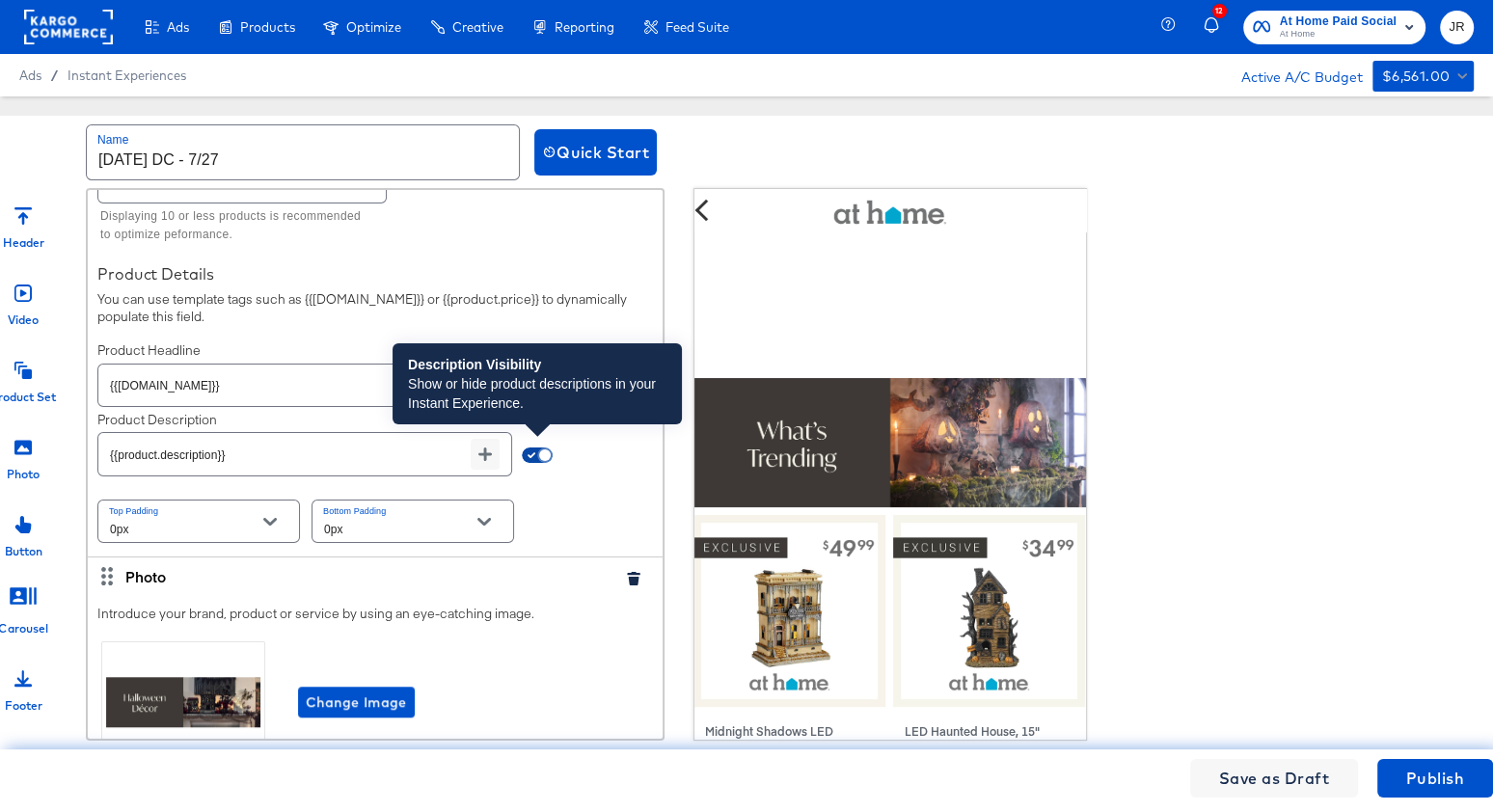checkbox on "false" 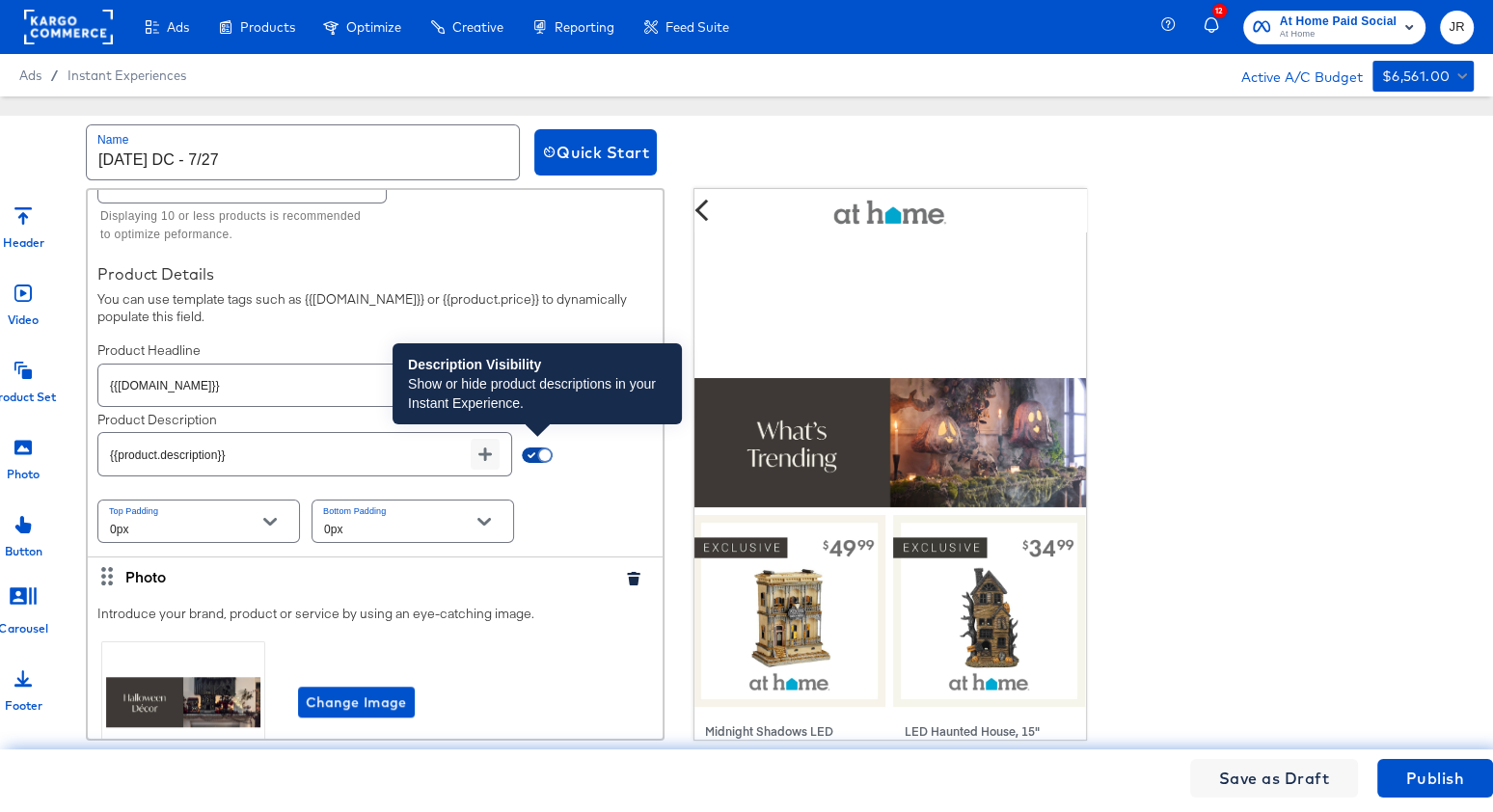 type on "{{field.hide}}" 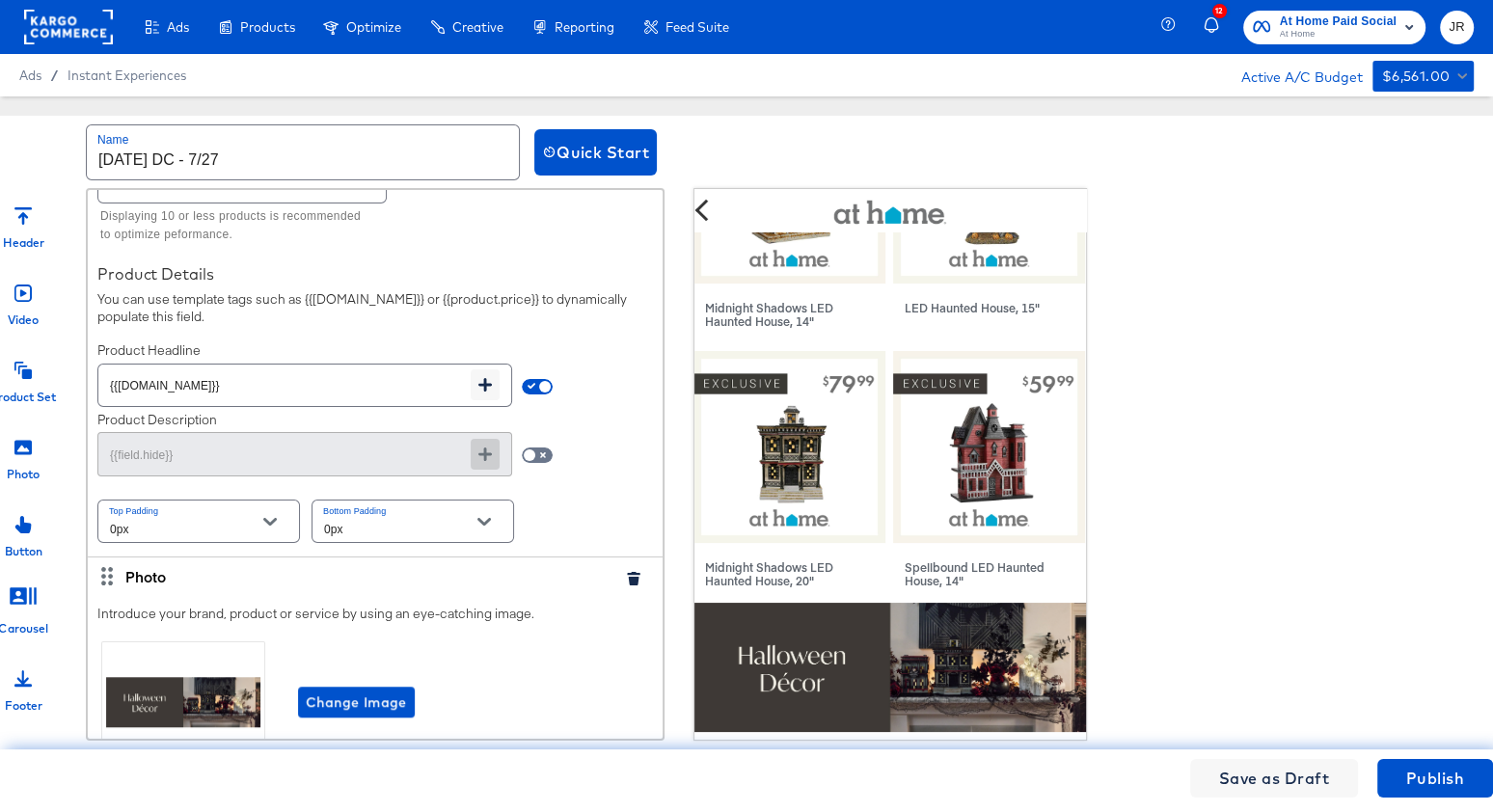 scroll, scrollTop: 669, scrollLeft: 1, axis: both 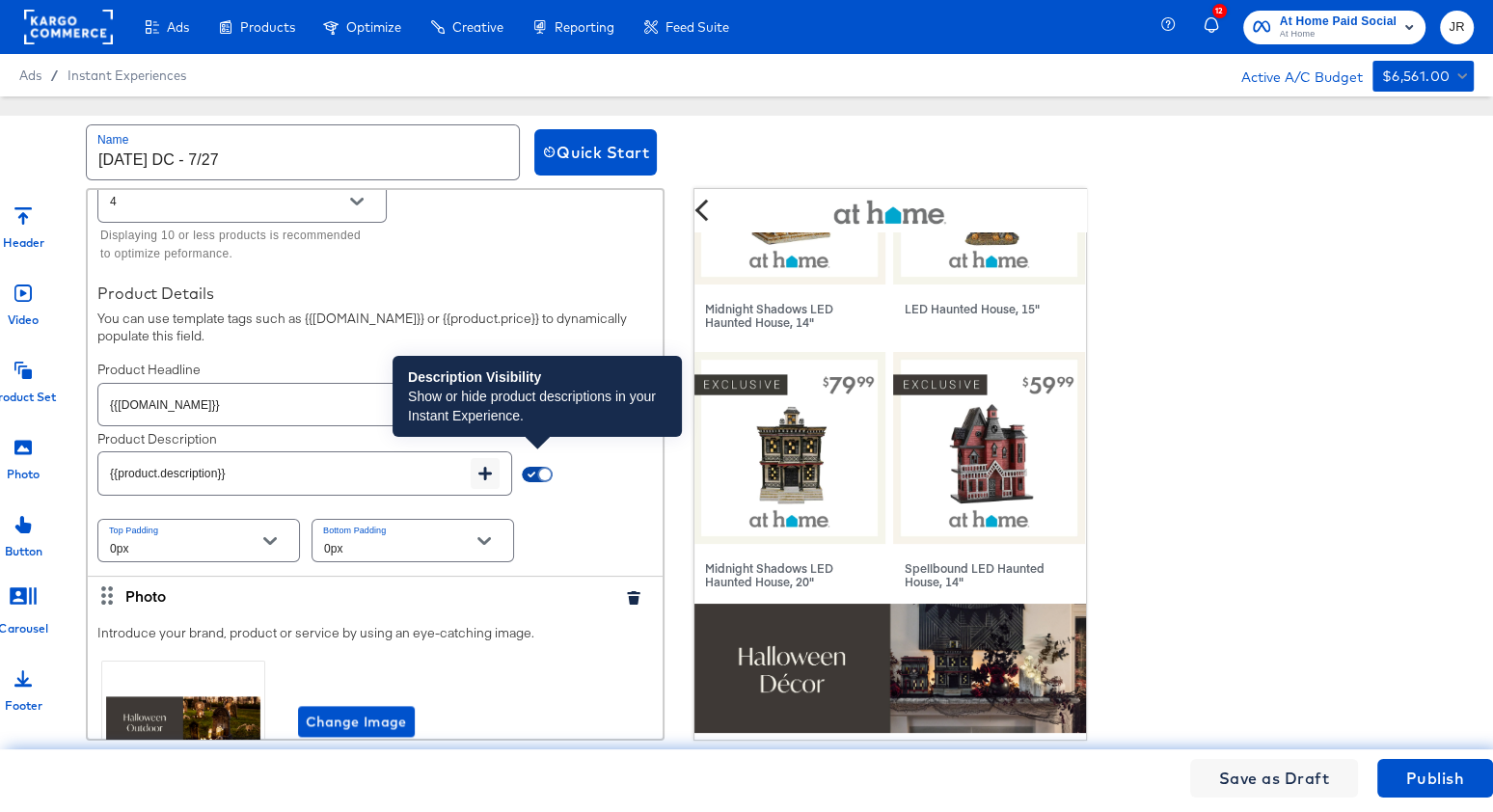 click at bounding box center [545, 478] 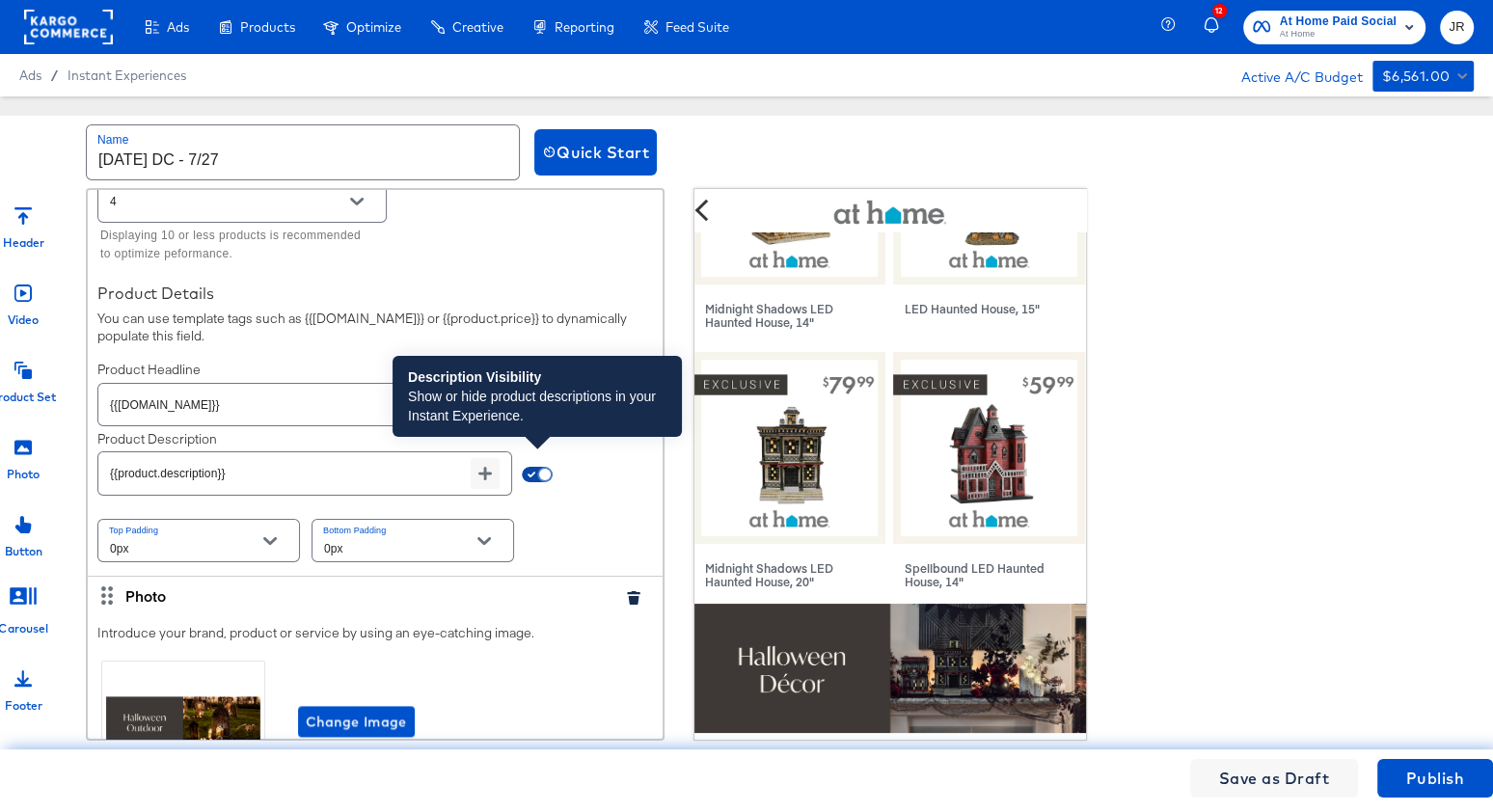 checkbox on "false" 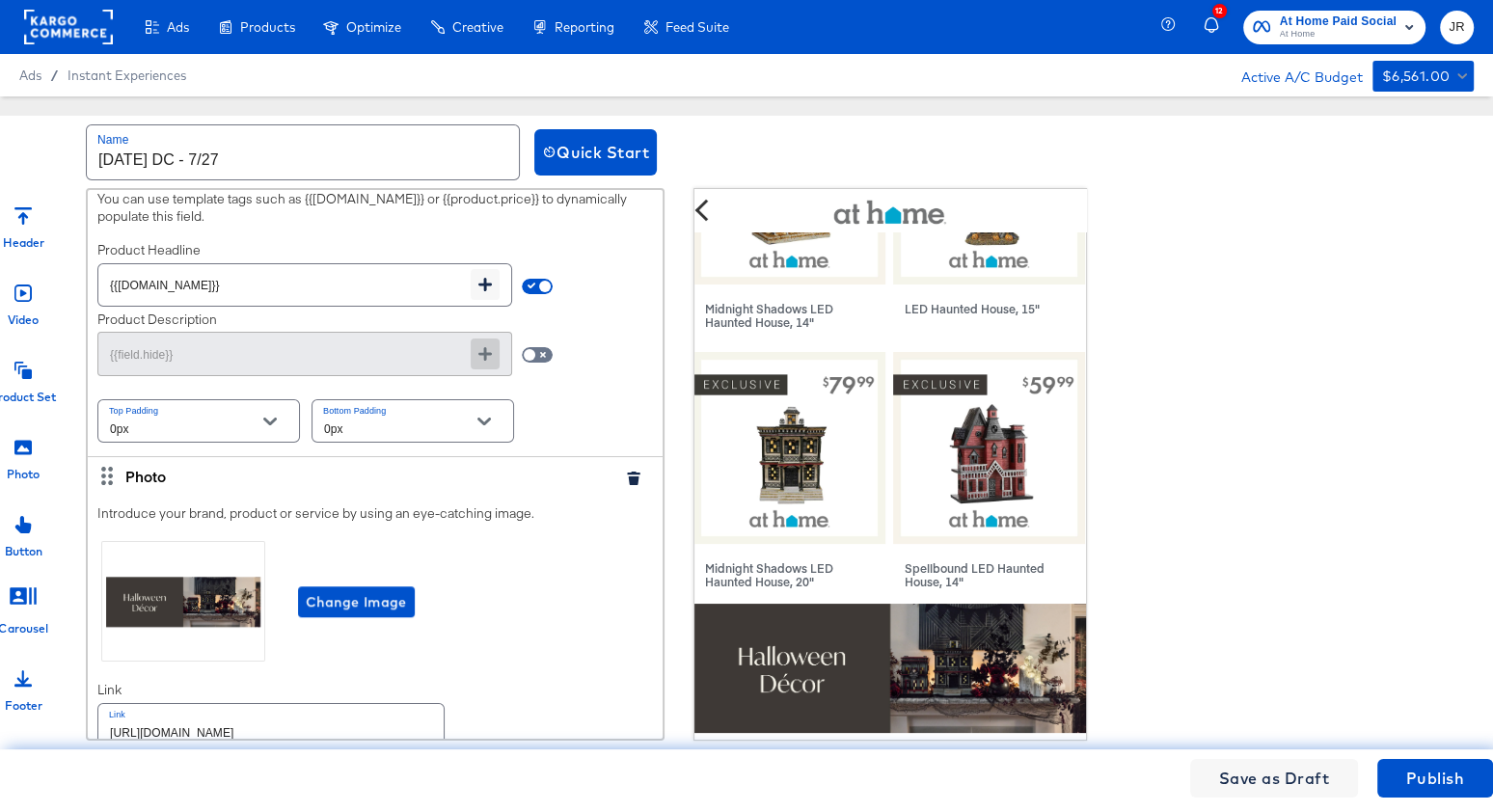 scroll, scrollTop: 1297, scrollLeft: 0, axis: vertical 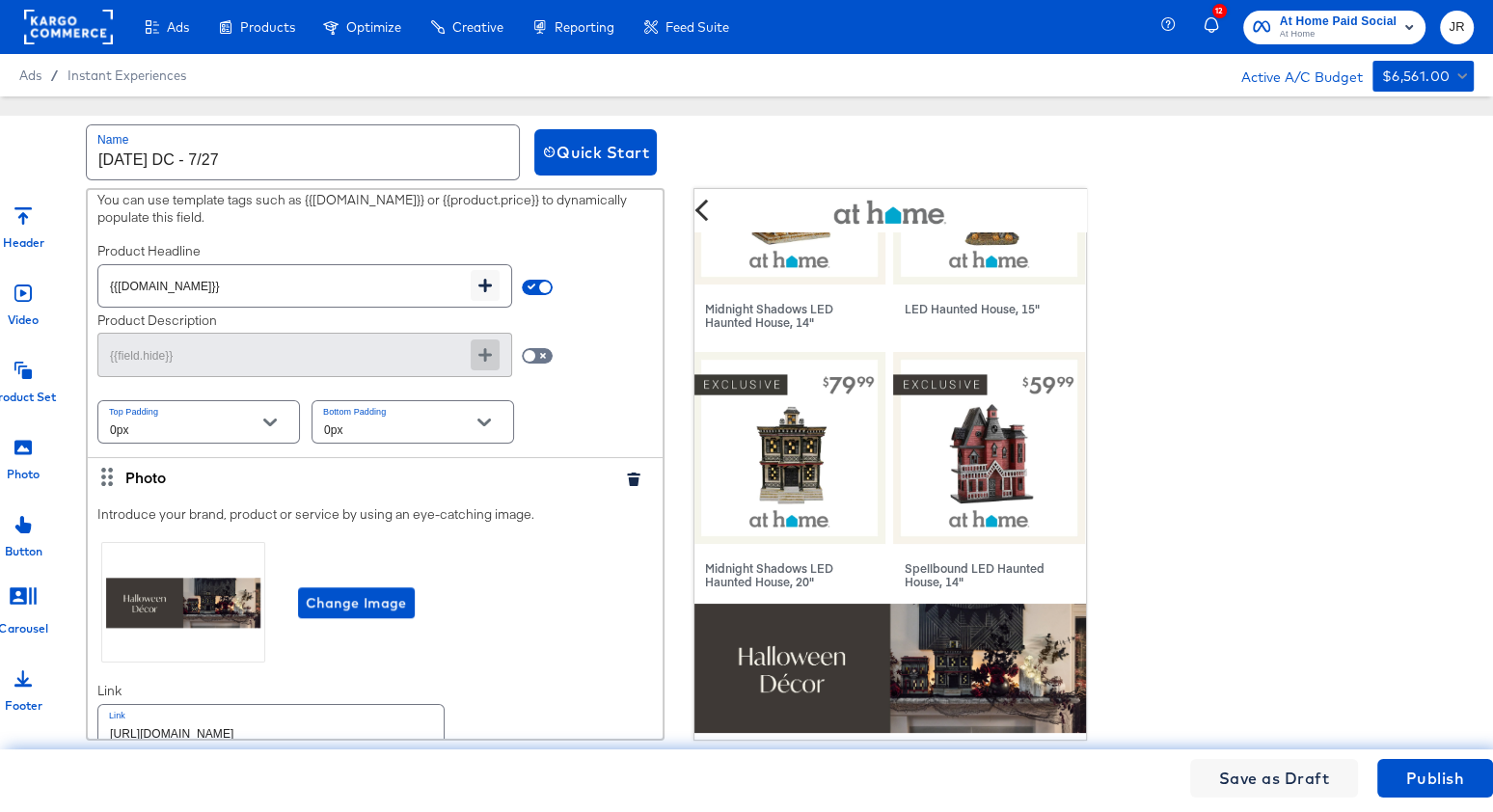 drag, startPoint x: 25, startPoint y: 462, endPoint x: -8, endPoint y: 432, distance: 44.598206 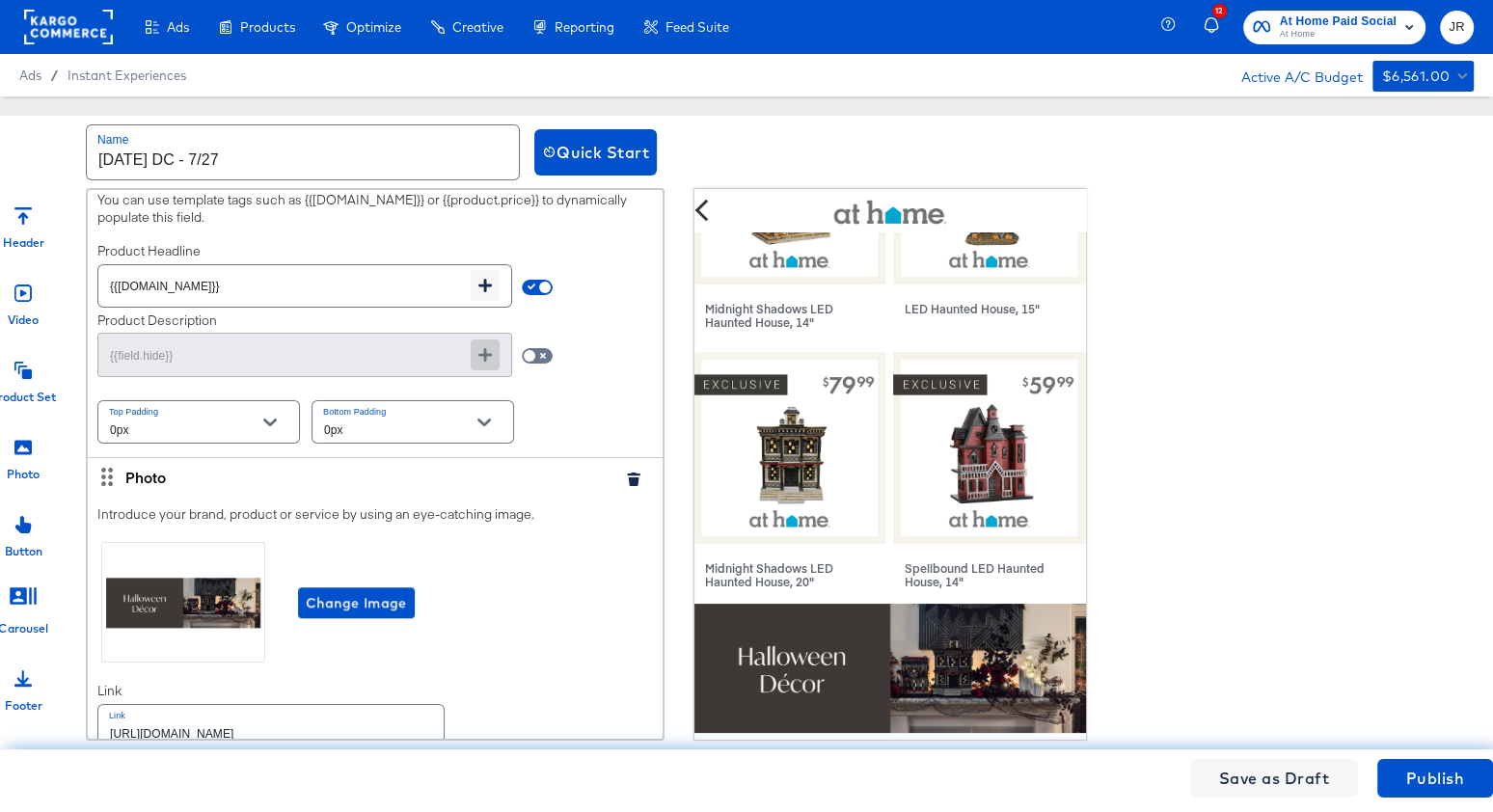 click on "Ads Ads Dashboard Main dashboard for Media Buying. New Campaign Create a new campaign. Audiences Manage your Audiences. Configuration Configure parameters, naming templates, and more. Automation Setup and control automated actions. Instant Experiences Main dashboard for Instant Experiences. Products Products Product Catalogs Enhance Your Product Catalog, Map Them to Publishers, and Incorporate Overlay Designs. Product Sets Create filtered sets to control which products appear in your ads. Performance Product Sets Automate the Creation of Product Sets from Google Analytics Performance Data. Optimize Optimize Test and Learn Edit your split tests. Creative Creative Creative Home Build overlay designs and videos, leveraging your catalog data. My Designs Manage all your created Overlay Designs. Templates Leverage best practice design principles as a starting point for overlay designs. Create Mock Catalog Create a test catalog to preview Overlay Designs. Reporting Reporting 12 JR" at bounding box center (746, 406) 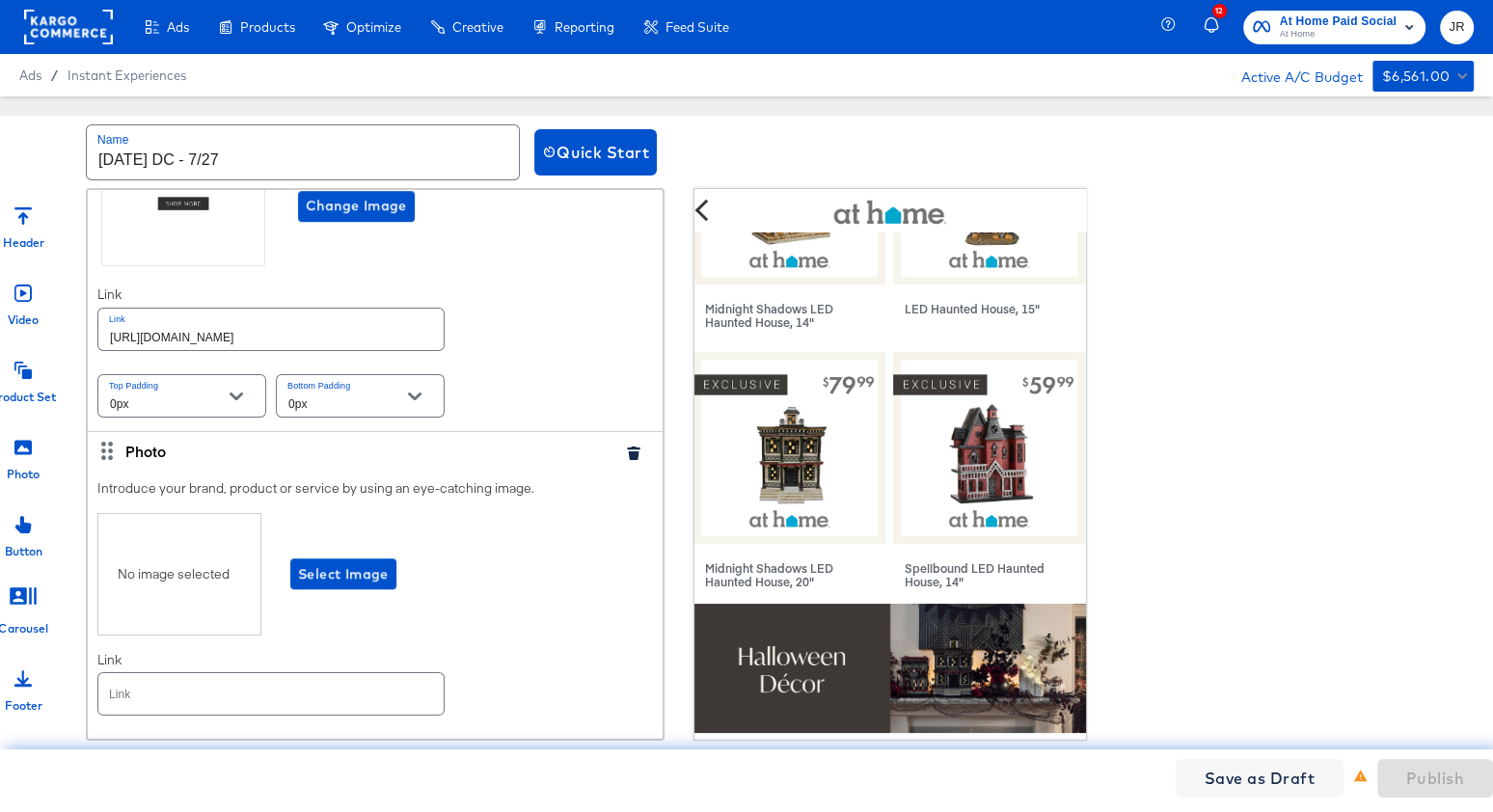 scroll, scrollTop: 8014, scrollLeft: 0, axis: vertical 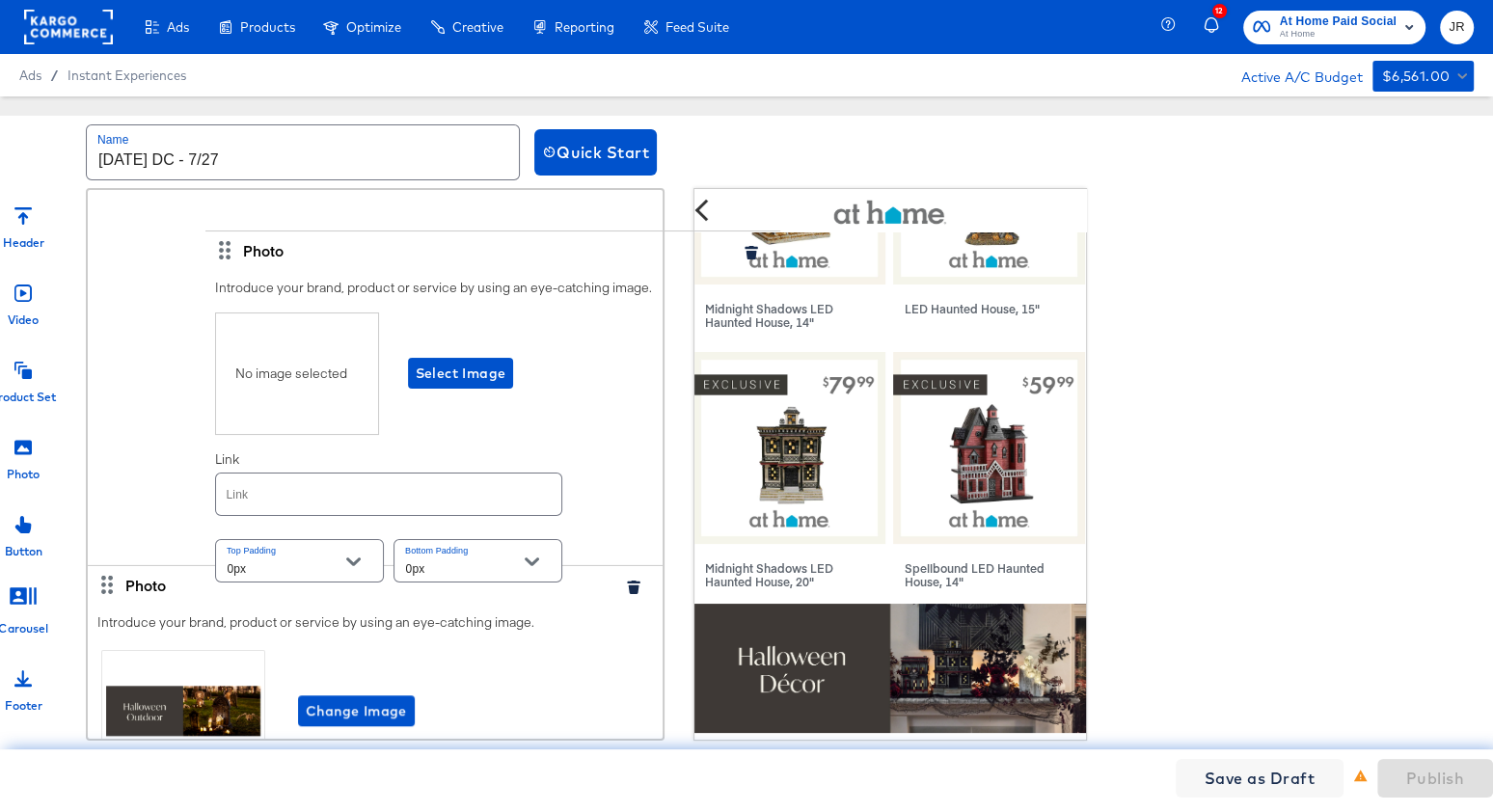 drag, startPoint x: 106, startPoint y: 398, endPoint x: 225, endPoint y: 247, distance: 192.25504 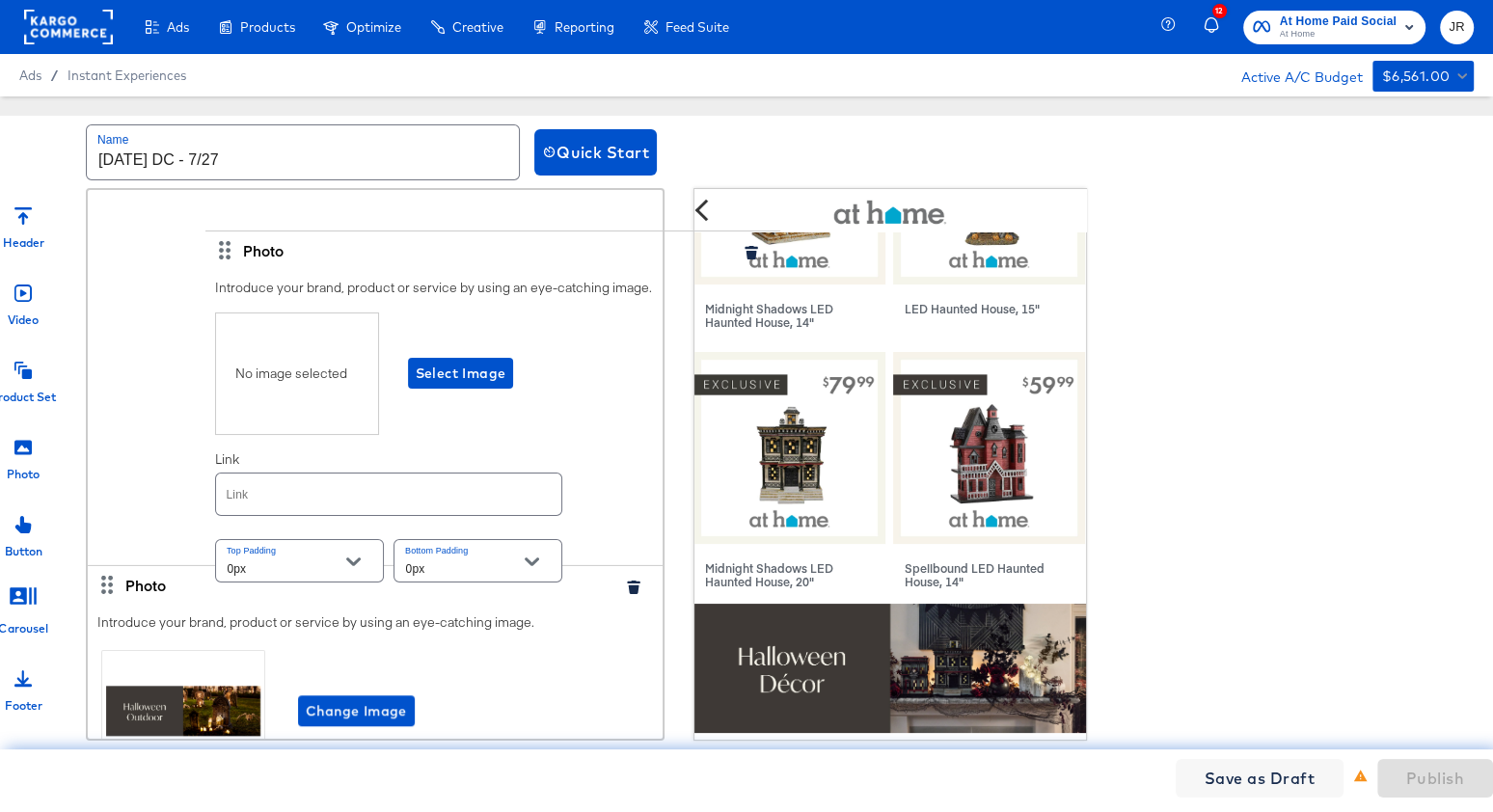click on "Header Upload a logo for your Instant Experience. For best results, images should be 882 x 66 pixels. Change Image Video Select a video to play in your Instant Experience. Videos must be a max length of 15 secs, aspect Ratio: 1.91:1 to 1:1 and file type: MP4, MOV or GIF Change Video Top Padding 0px Bottom Padding 0px Photo Introduce your brand, product or service by using an eye-catching image. Change Image Link Link [URL][DOMAIN_NAME] Top Padding 0px Bottom Padding 0px Product Set Choose a set of products from your catalog to show in your Instant Experience. Catalog At Home Social Product Set [DATE] DC - What's Trending 6/27 Add New Product Set Max Products to display 4 Displaying 10 or less products is recommended to optimize peformance. Product Details You can use template tags such as {{[DOMAIN_NAME]}} or {{product.price}} to dynamically populate this field. Product Headline {{[DOMAIN_NAME]}} Product Description {{field.hide}} Top Padding 0px Bottom Padding 0px Photo Link Link" at bounding box center [375, 1721] 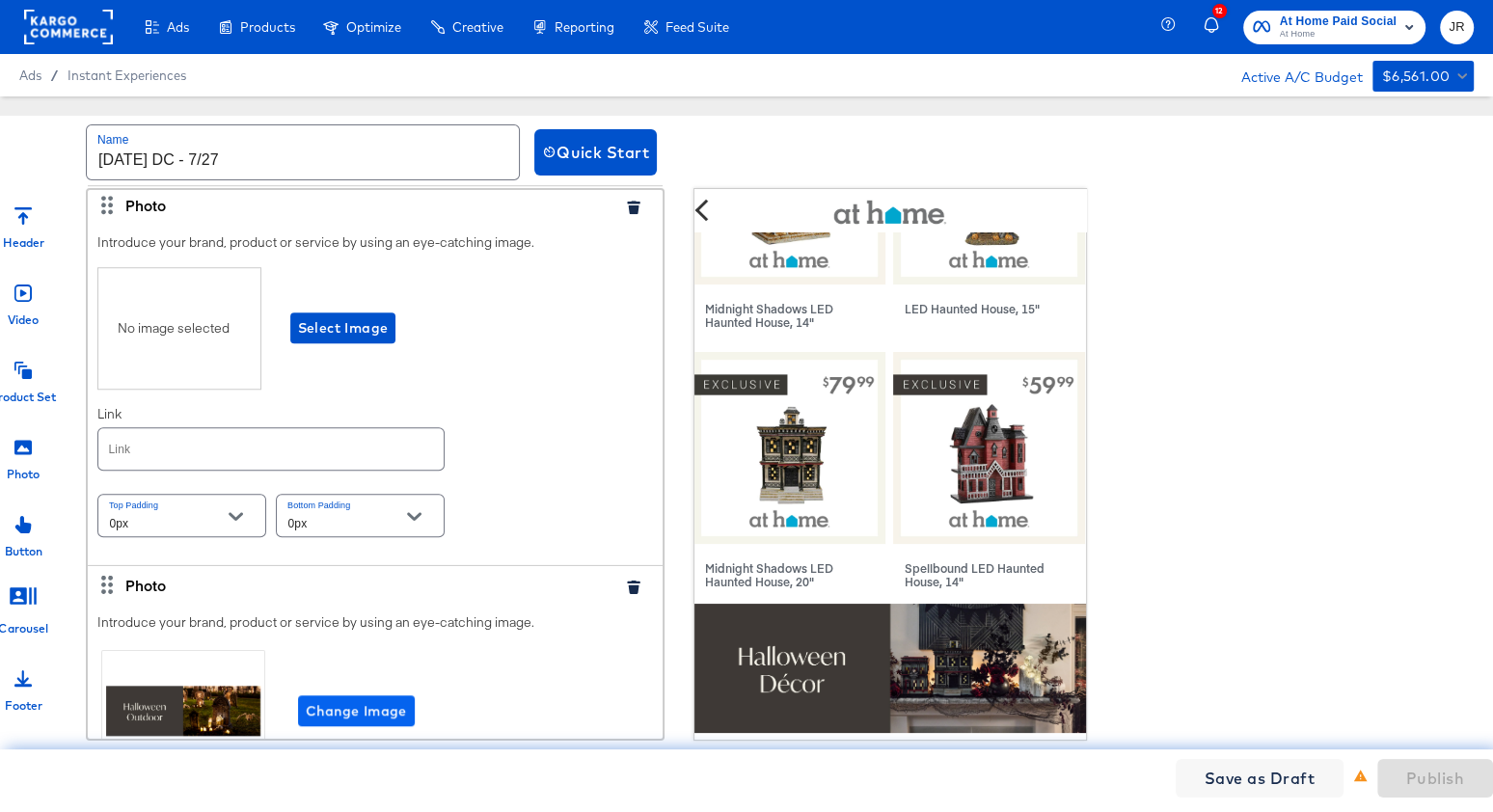 type on "[URL][DOMAIN_NAME]" 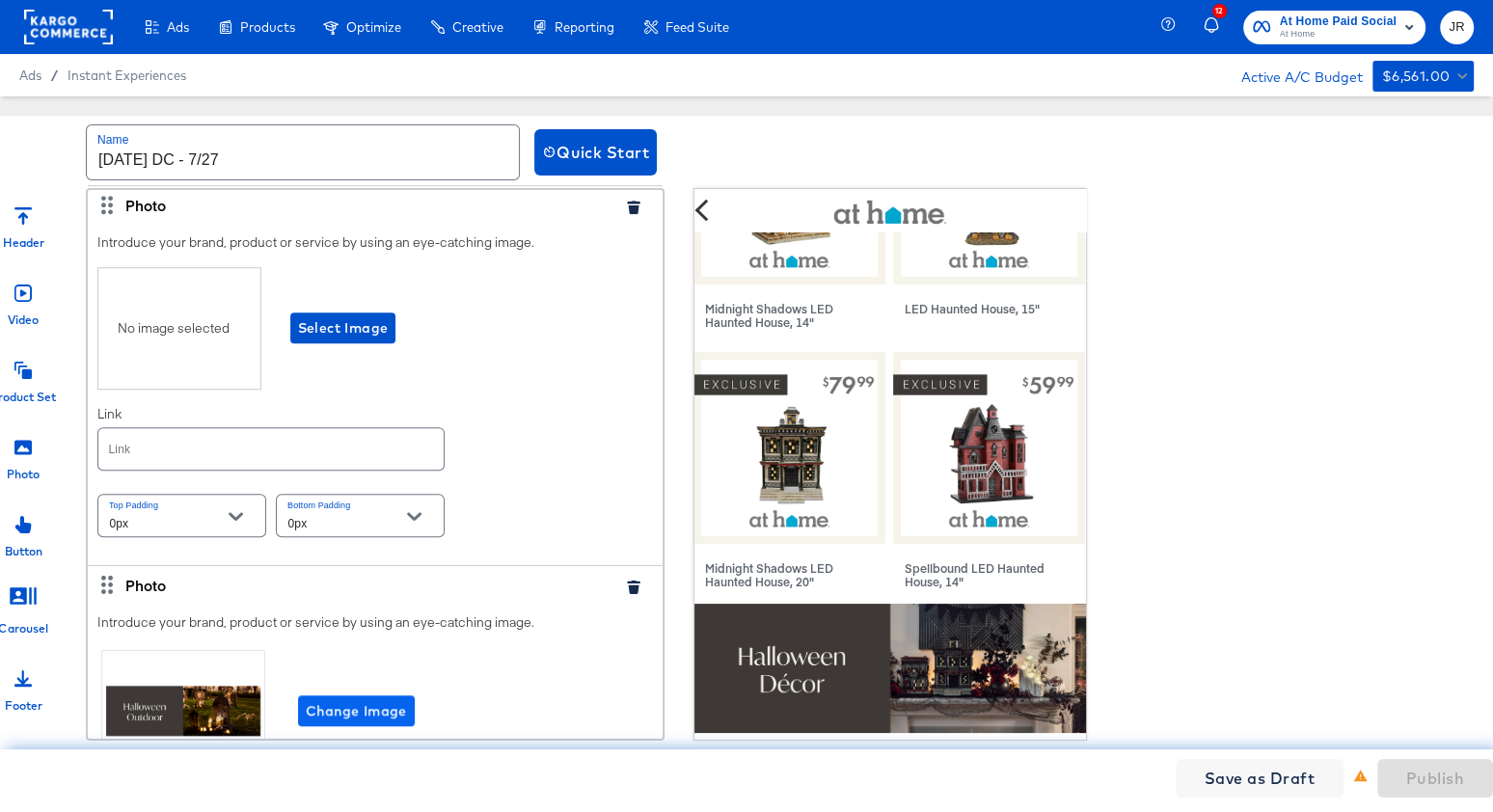 type on "[URL][DOMAIN_NAME]" 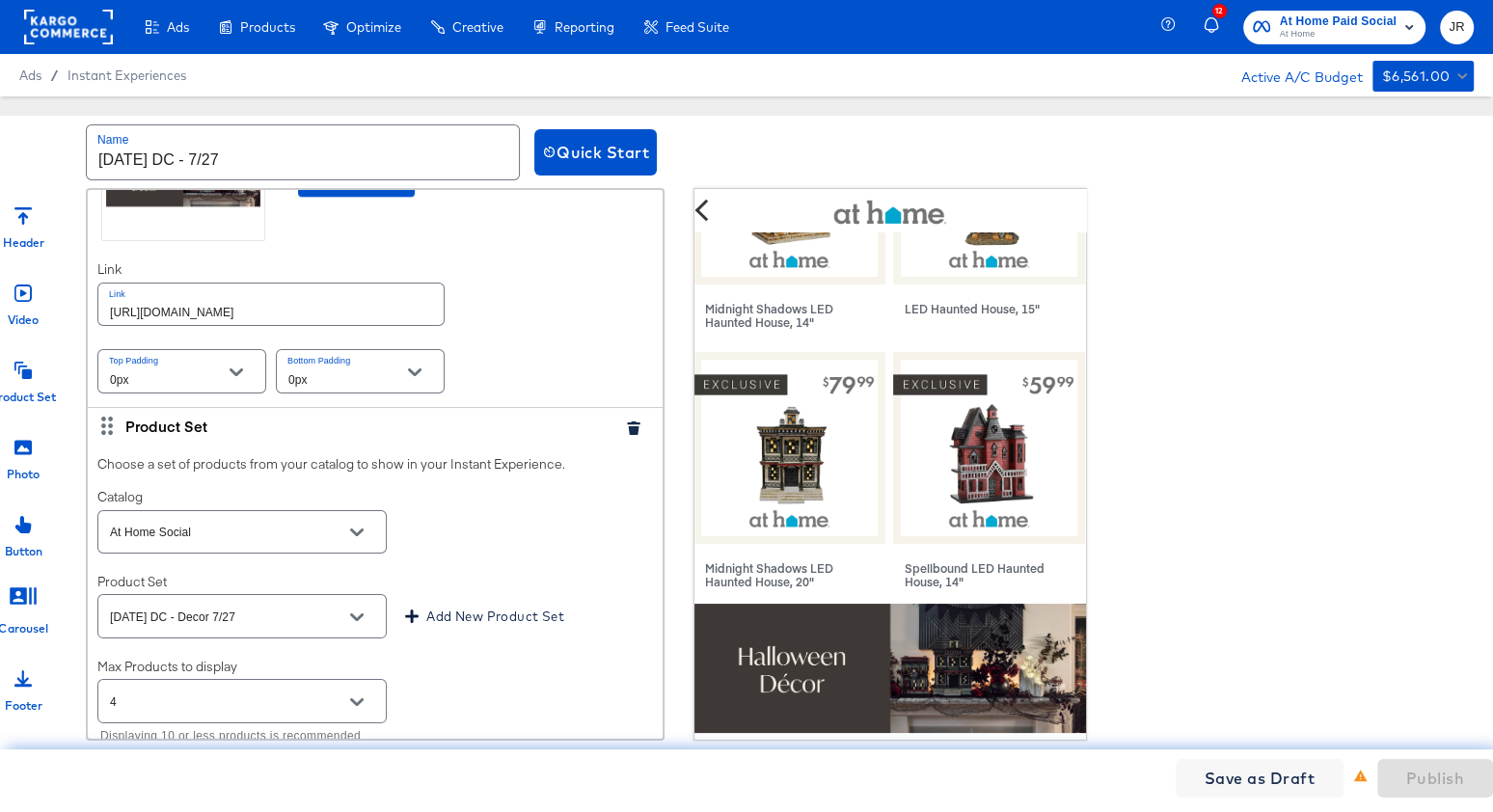 scroll, scrollTop: 1681, scrollLeft: 0, axis: vertical 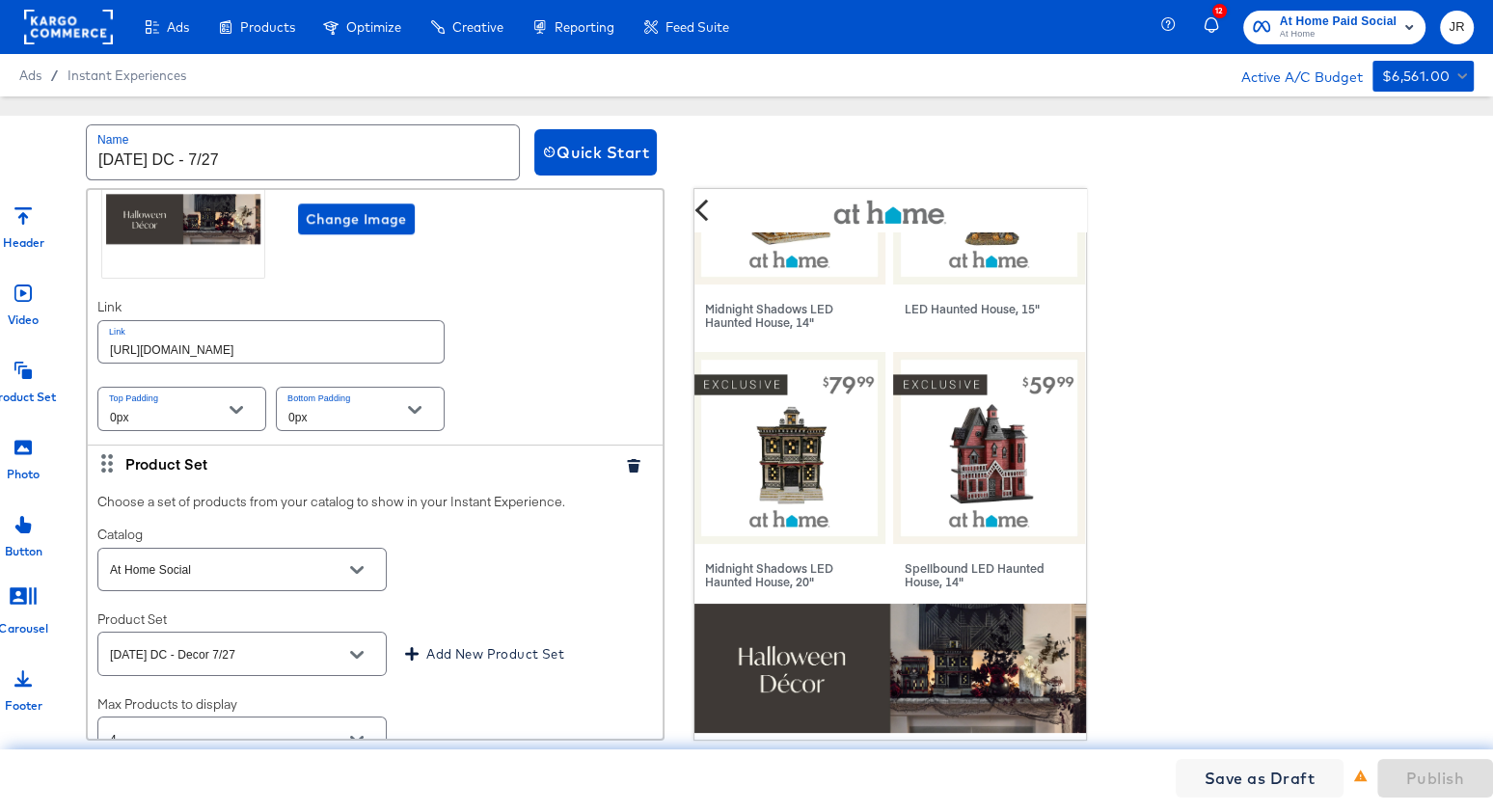 click on "[URL][DOMAIN_NAME]" at bounding box center (271, 341) 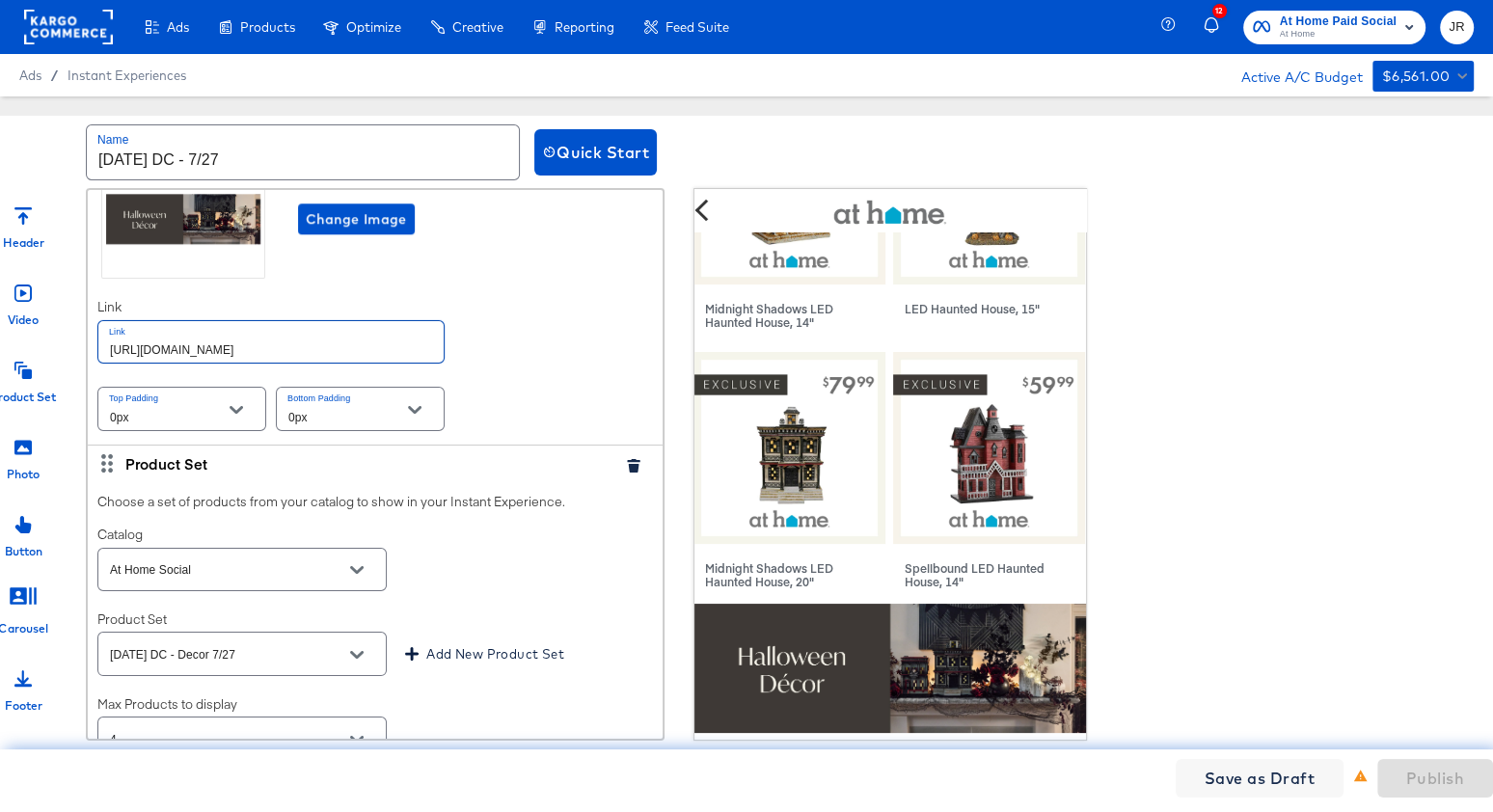 click on "[URL][DOMAIN_NAME]" at bounding box center [271, 341] 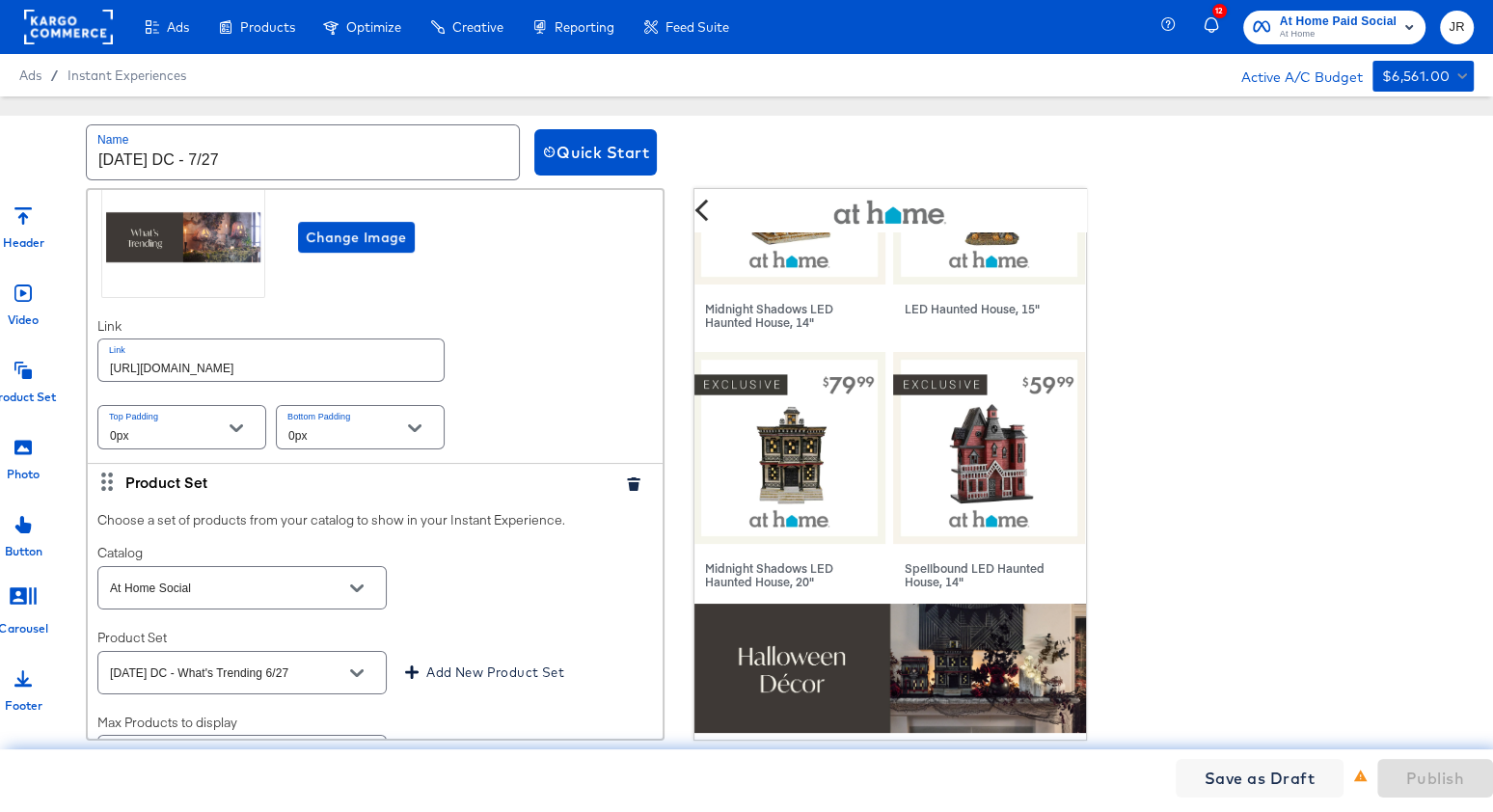 scroll, scrollTop: 631, scrollLeft: 0, axis: vertical 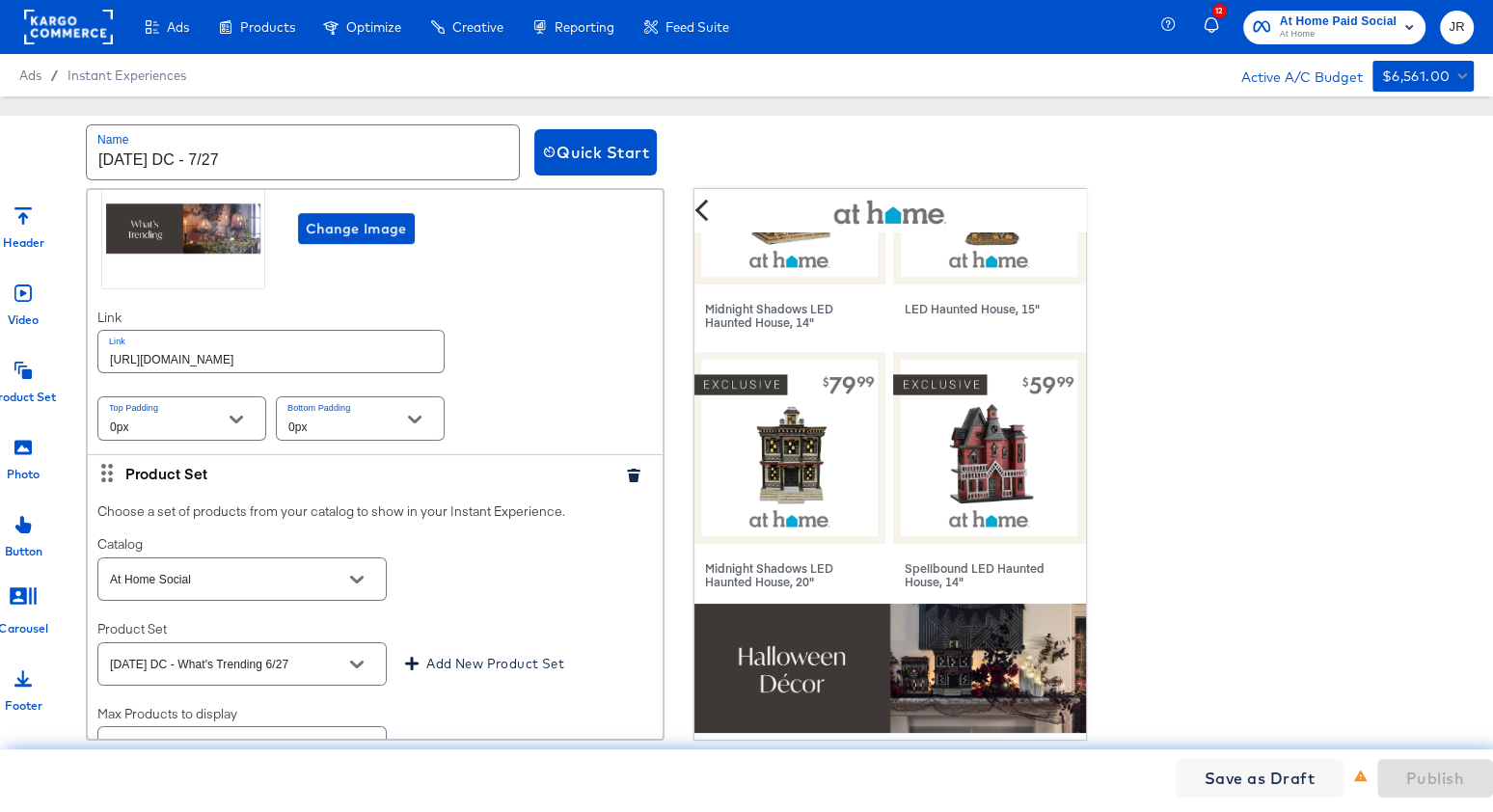 click on "[URL][DOMAIN_NAME]" at bounding box center (271, 351) 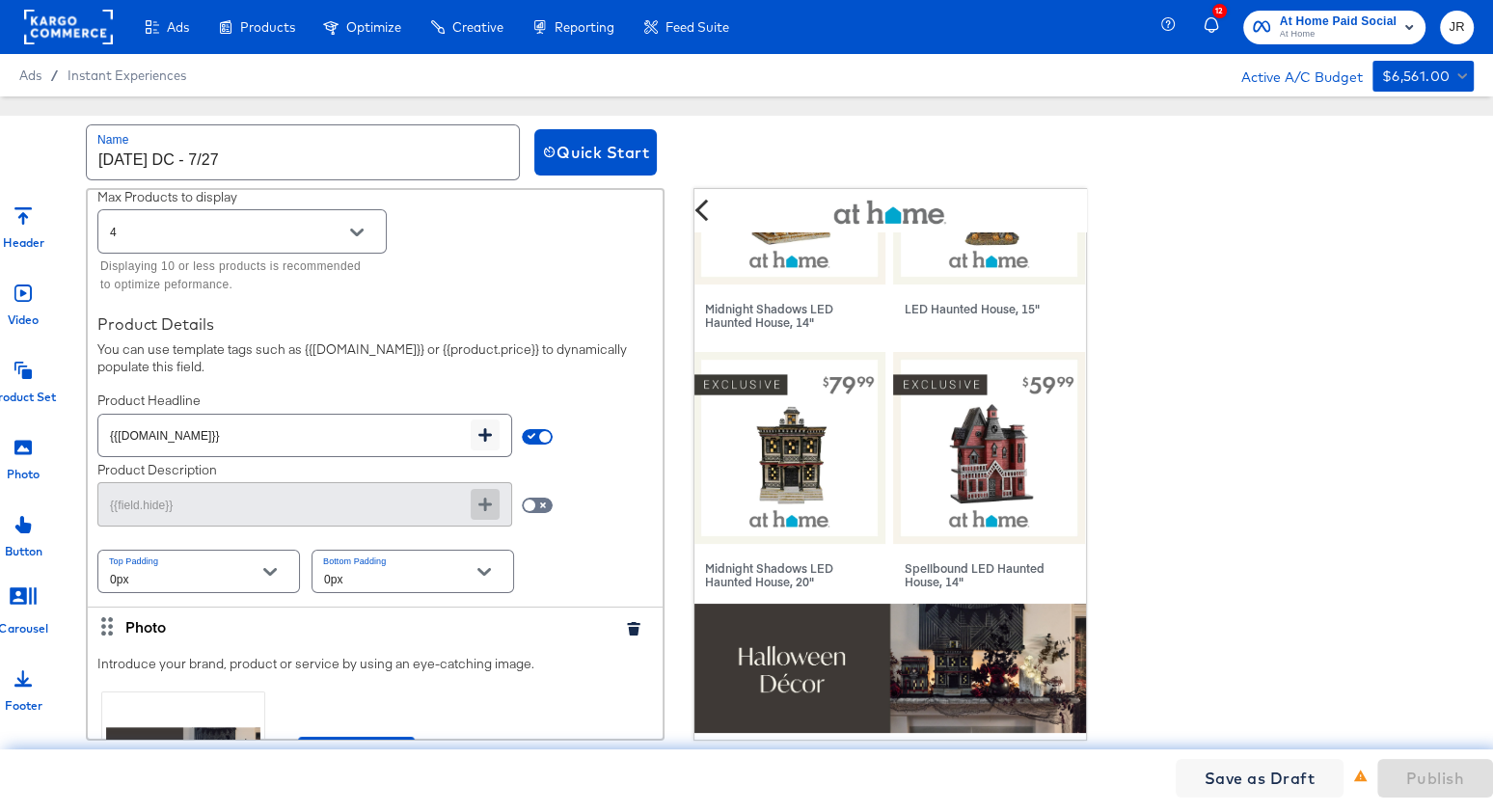 scroll, scrollTop: 1151, scrollLeft: 0, axis: vertical 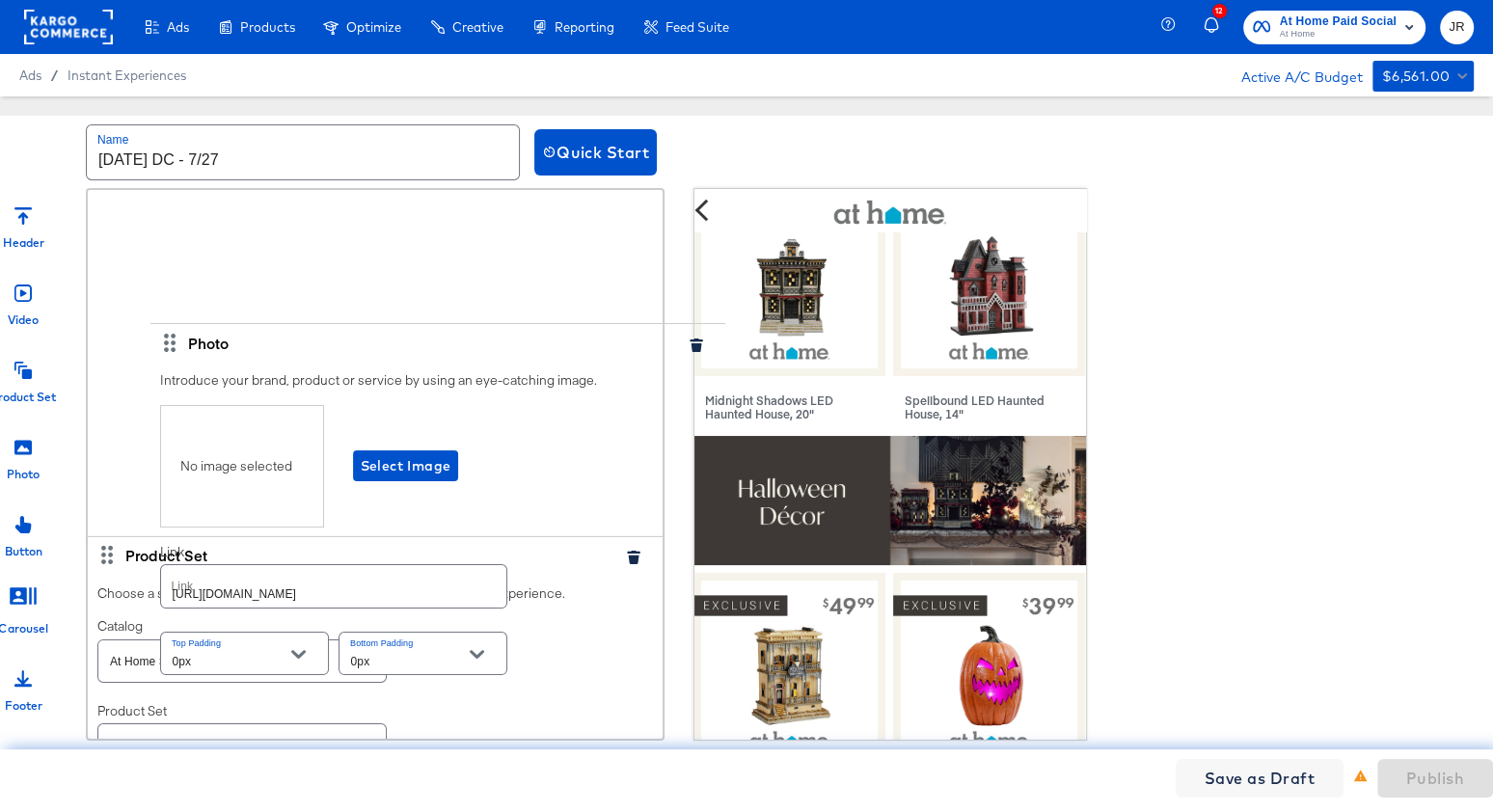 drag, startPoint x: 104, startPoint y: 387, endPoint x: 167, endPoint y: 345, distance: 75.71658 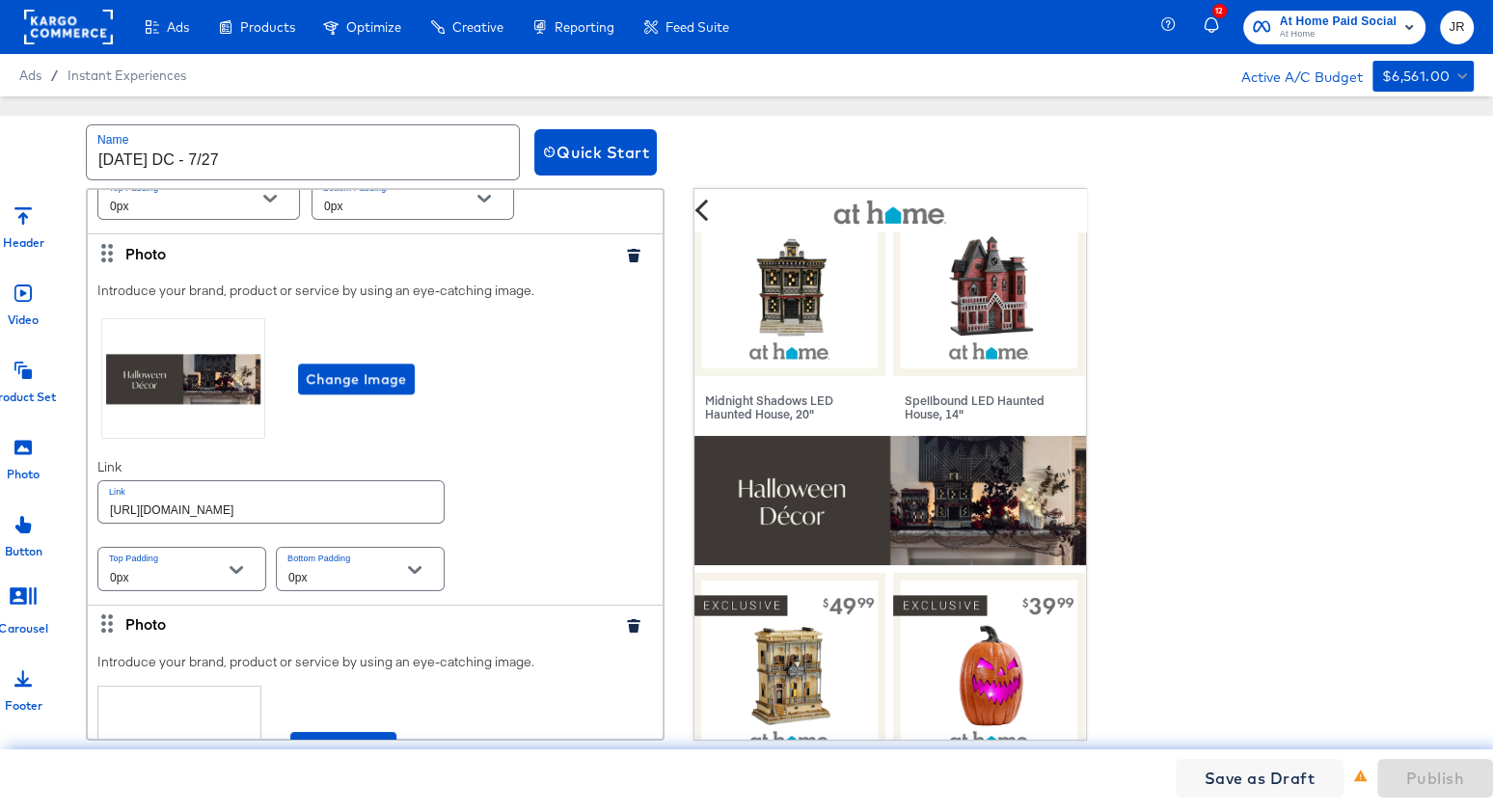 scroll, scrollTop: 1502, scrollLeft: 0, axis: vertical 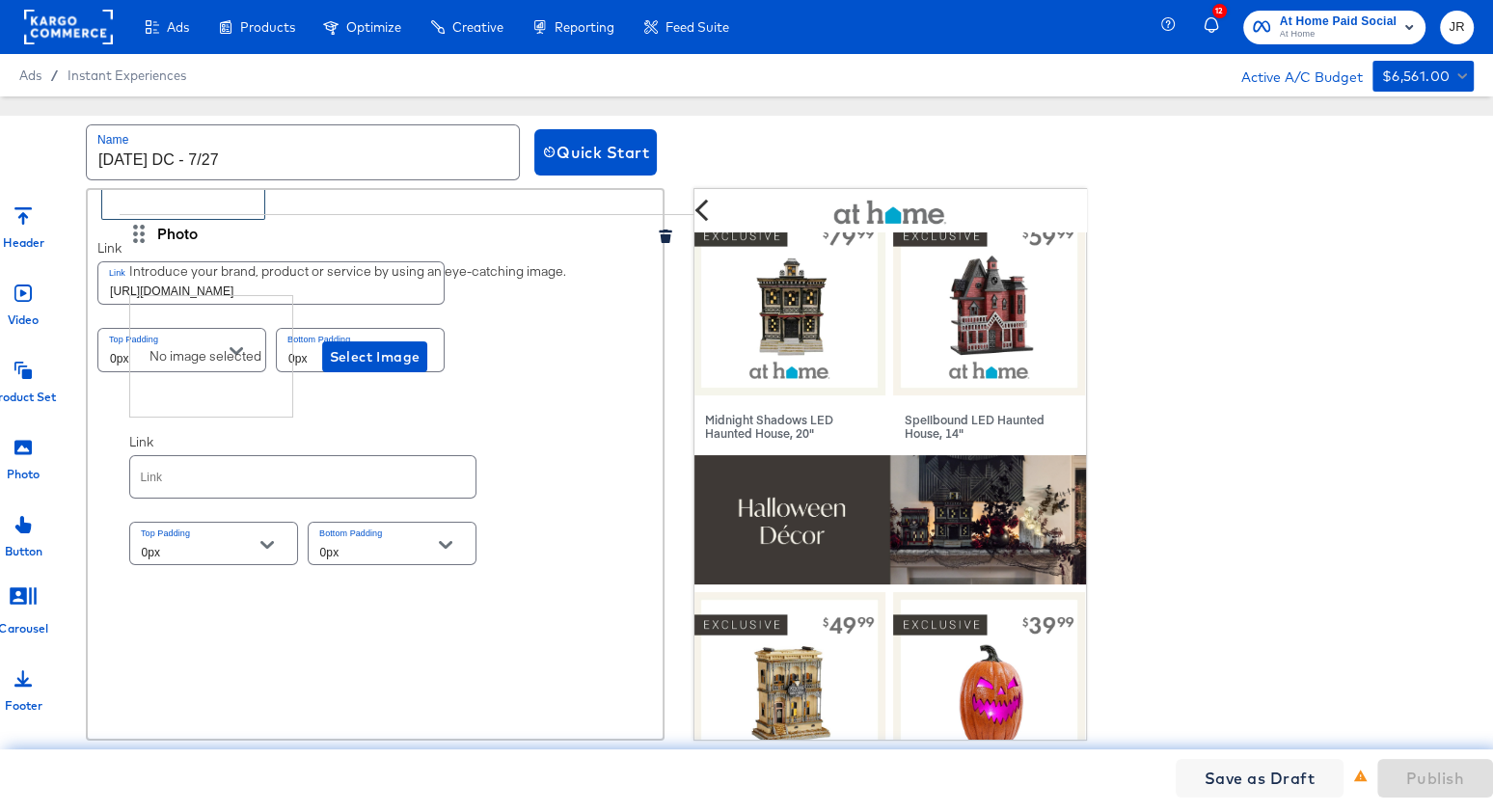 drag, startPoint x: 109, startPoint y: 402, endPoint x: 140, endPoint y: 236, distance: 168.86977 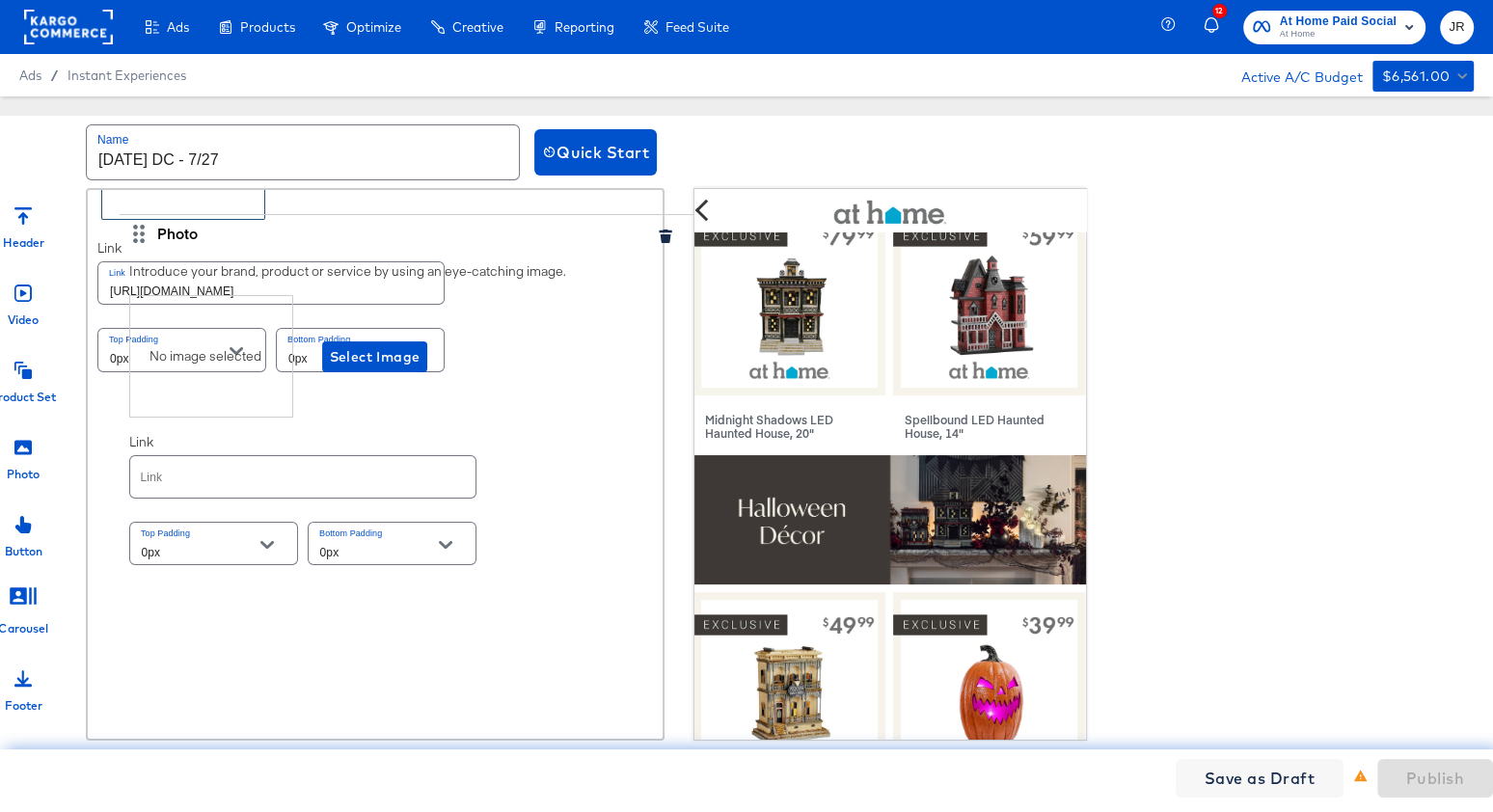 click on "Header Upload a logo for your Instant Experience. For best results, images should be 882 x 66 pixels. Change Image Video Select a video to play in your Instant Experience. Videos must be a max length of 15 secs, aspect Ratio: 1.91:1 to 1:1 and file type: MP4, MOV or GIF Change Video Top Padding 0px Bottom Padding 0px Photo Introduce your brand, product or service by using an eye-catching image. Change Image Link Link [URL][DOMAIN_NAME] Top Padding 0px Bottom Padding 0px Product Set Choose a set of products from your catalog to show in your Instant Experience. Catalog At Home Social Product Set [DATE] DC - What's Trending 6/27 Add New Product Set Max Products to display 4 Displaying 10 or less products is recommended to optimize peformance. Product Details You can use template tags such as {{[DOMAIN_NAME]}} or {{product.price}} to dynamically populate this field. Product Headline {{[DOMAIN_NAME]}} Product Description {{field.hide}} Top Padding 0px Bottom Padding 0px Photo Link Link" at bounding box center [375, 2575] 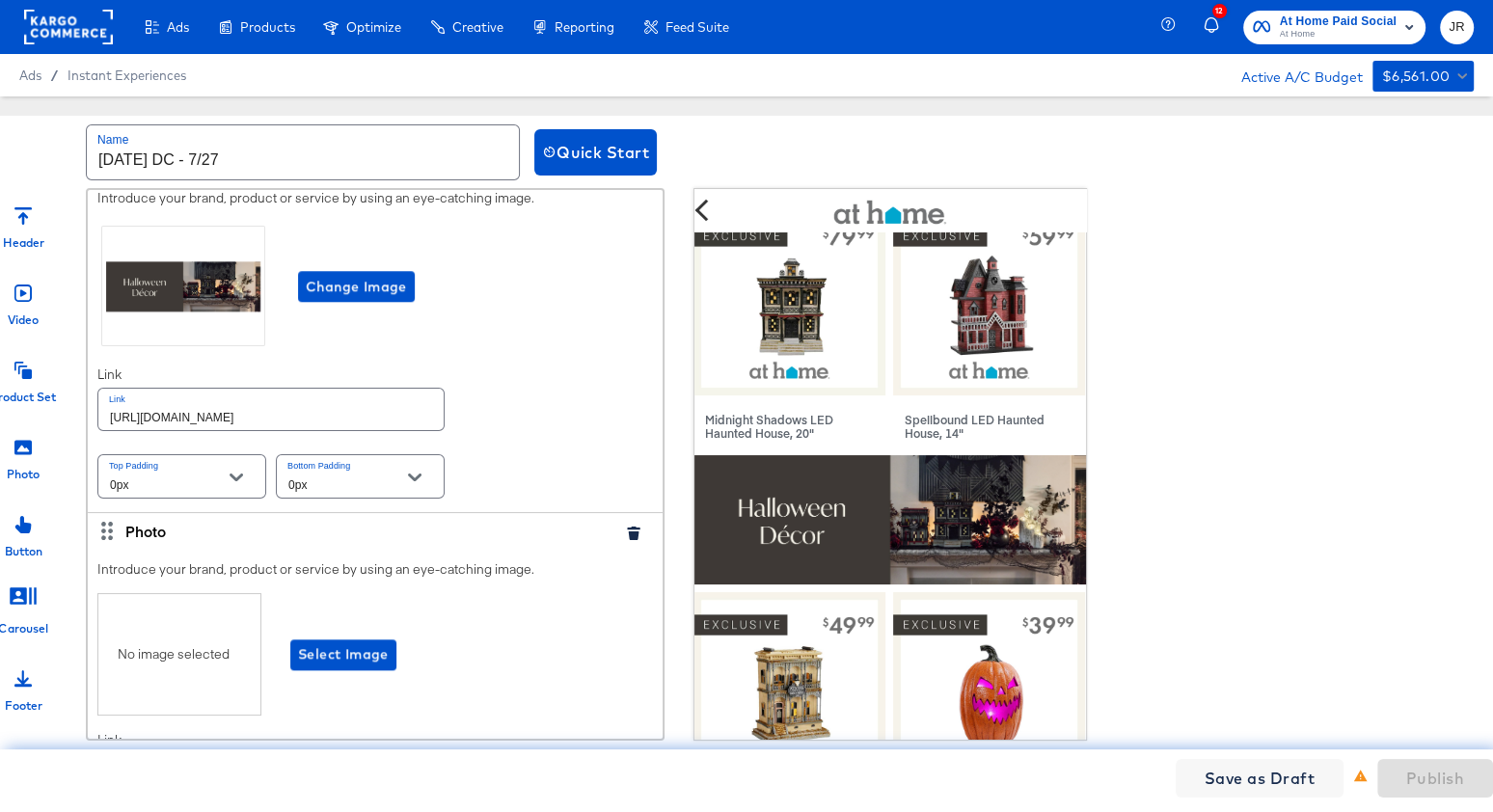 scroll, scrollTop: 1559, scrollLeft: 0, axis: vertical 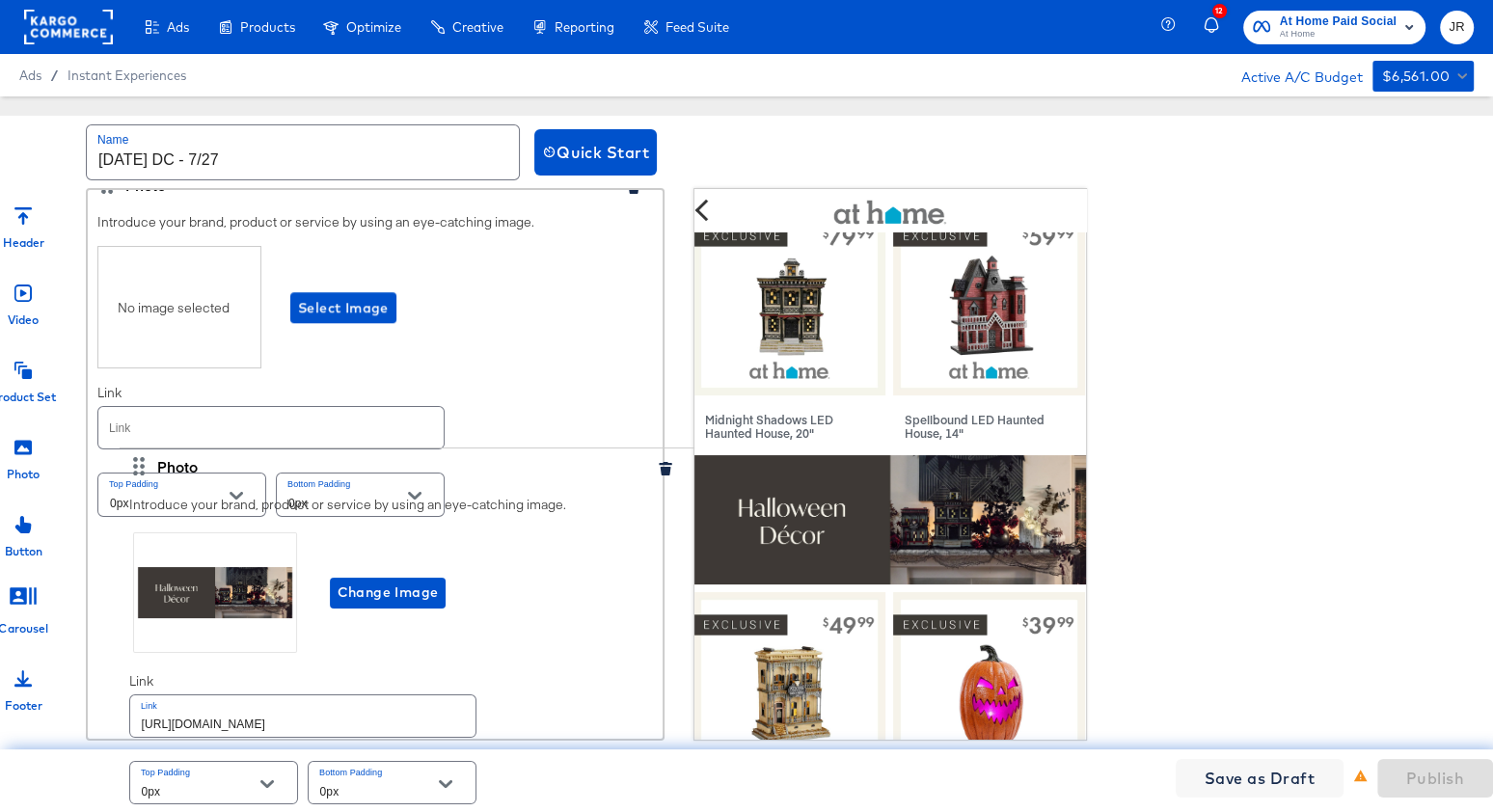 drag, startPoint x: 107, startPoint y: 203, endPoint x: 137, endPoint y: 472, distance: 270.66769 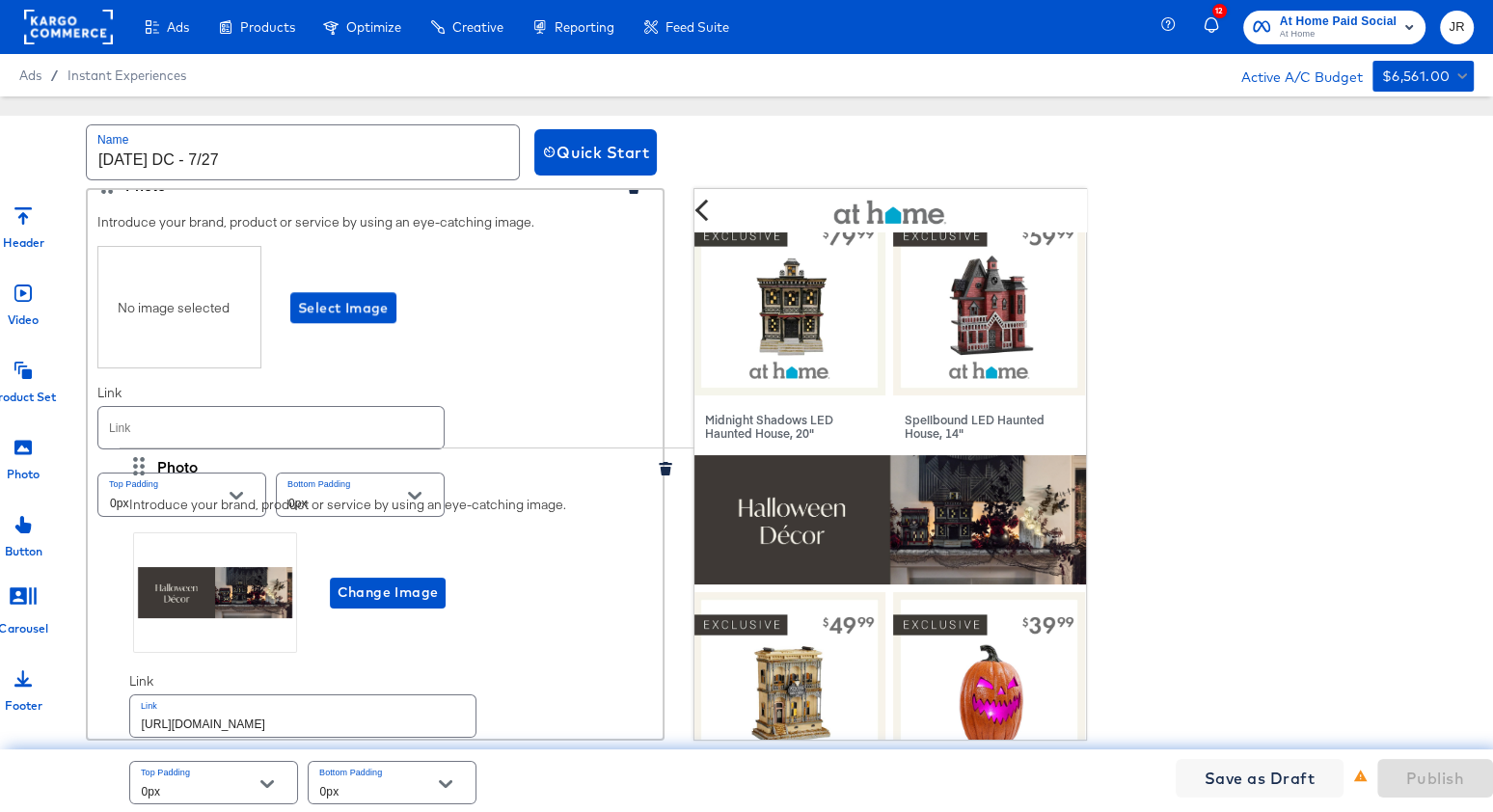 click on "Header Upload a logo for your Instant Experience. For best results, images should be 882 x 66 pixels. Change Image Video Select a video to play in your Instant Experience. Videos must be a max length of 15 secs, aspect Ratio: 1.91:1 to 1:1 and file type: MP4, MOV or GIF Change Video Top Padding 0px Bottom Padding 0px Photo Introduce your brand, product or service by using an eye-catching image. Change Image Link Link [URL][DOMAIN_NAME] Top Padding 0px Bottom Padding 0px Product Set Choose a set of products from your catalog to show in your Instant Experience. Catalog At Home Social Product Set [DATE] DC - What's Trending 6/27 Add New Product Set Max Products to display 4 Displaying 10 or less products is recommended to optimize peformance. Product Details You can use template tags such as {{[DOMAIN_NAME]}} or {{product.price}} to dynamically populate this field. Product Headline {{[DOMAIN_NAME]}} Product Description {{field.hide}} Top Padding 0px Bottom Padding 0px Photo Link Link" at bounding box center (375, 2722) 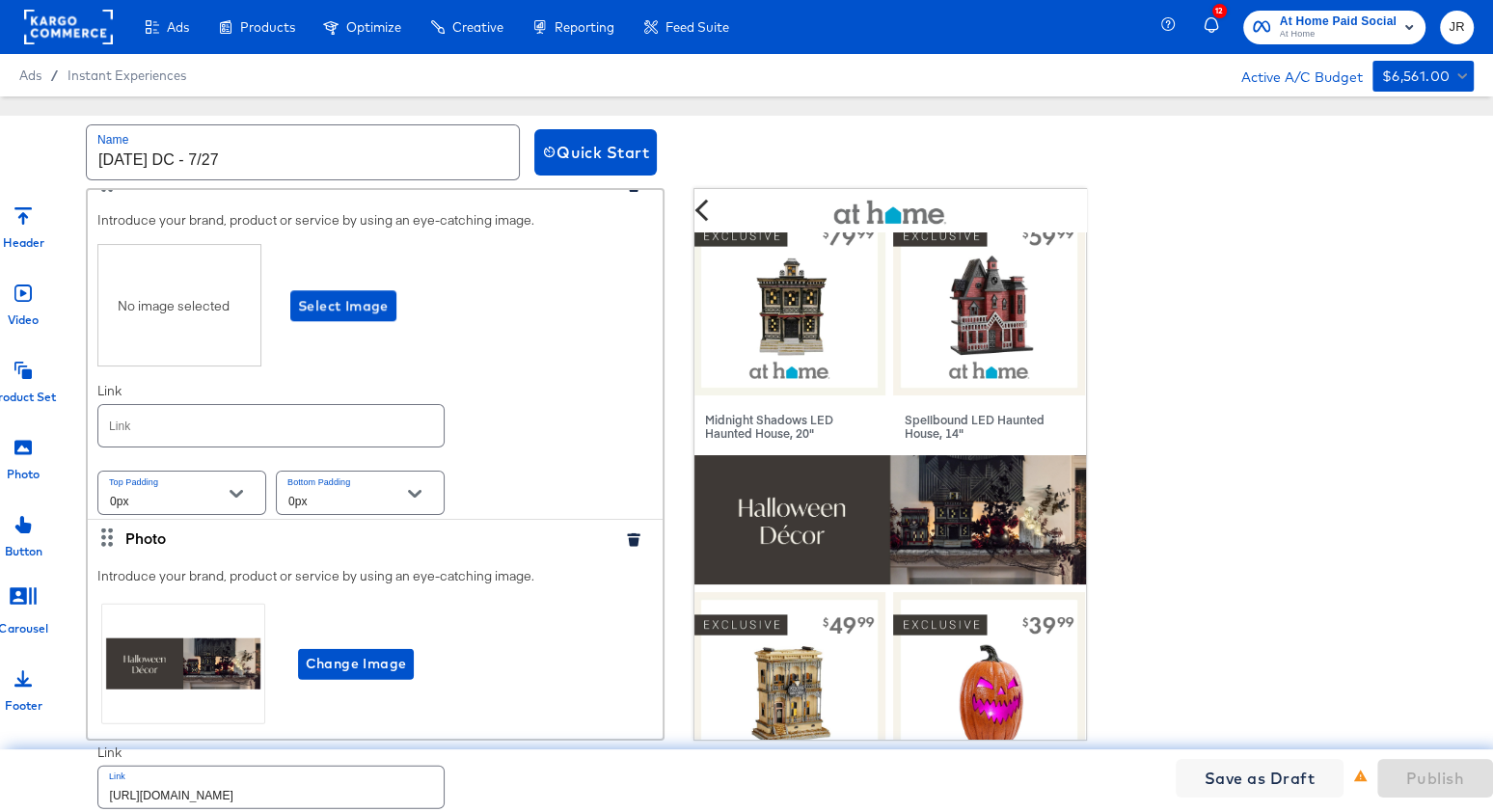 type on "[URL][DOMAIN_NAME]" 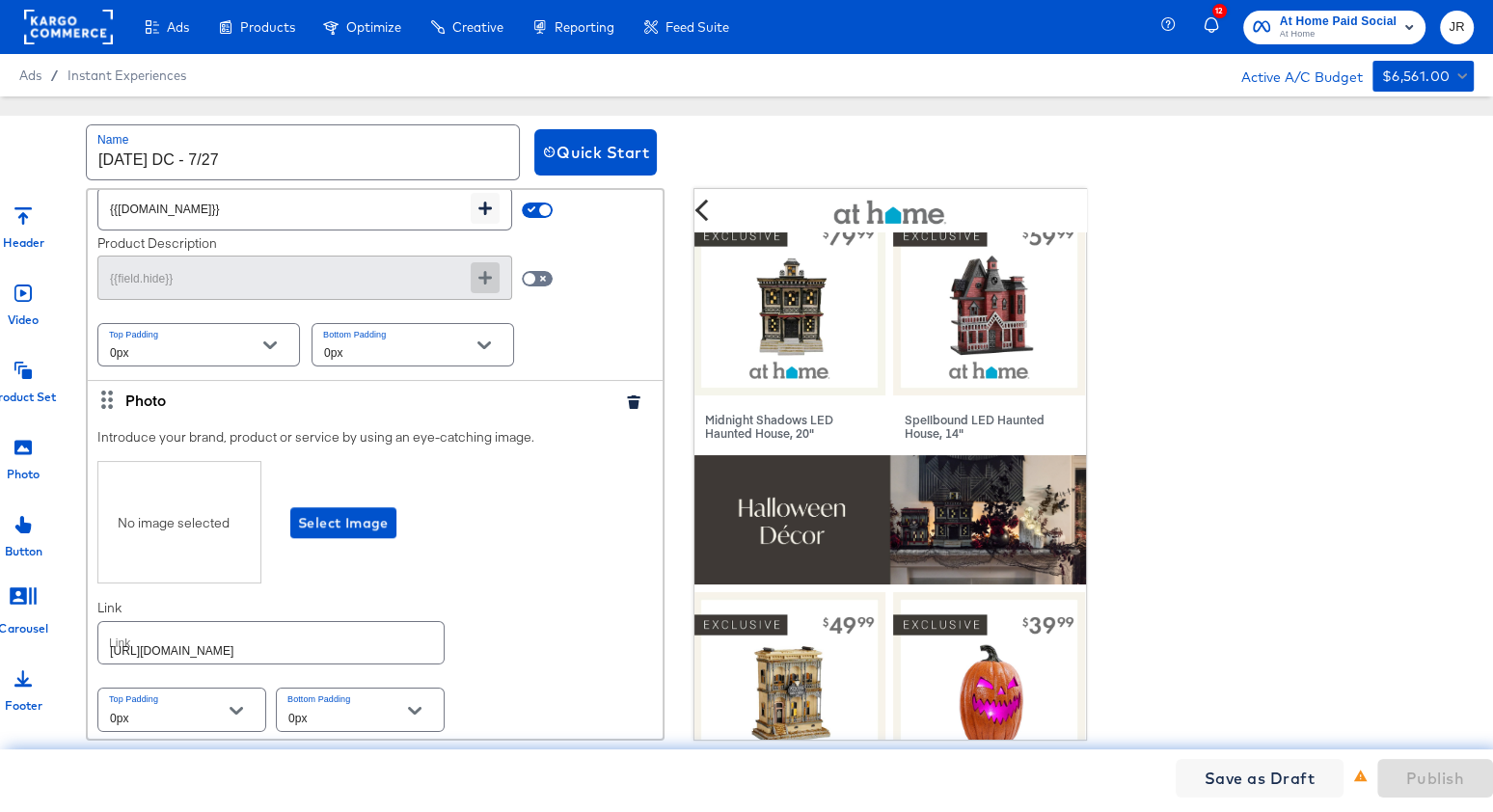 scroll, scrollTop: 1425, scrollLeft: 0, axis: vertical 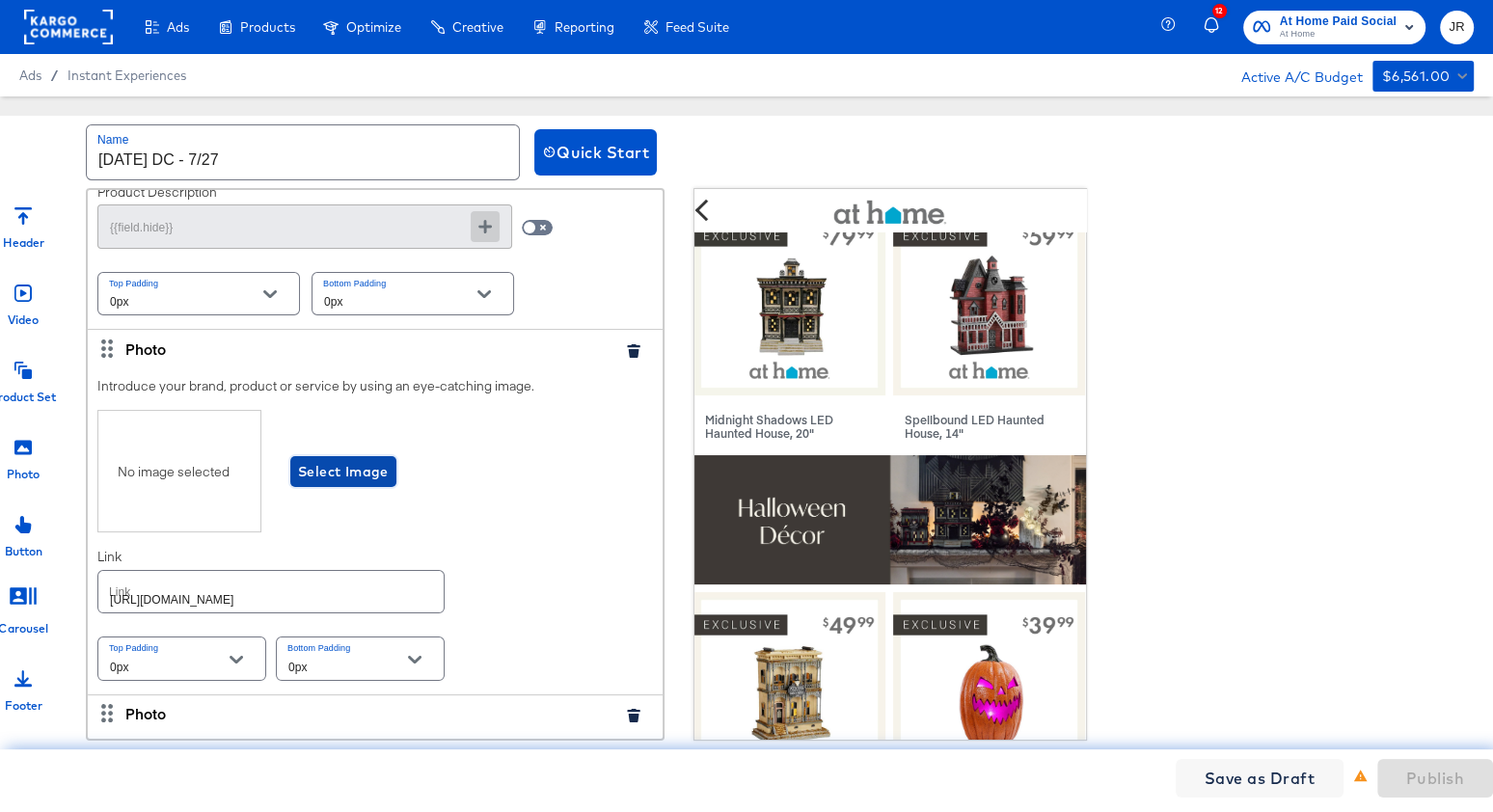 click on "Select Image" at bounding box center (343, 472) 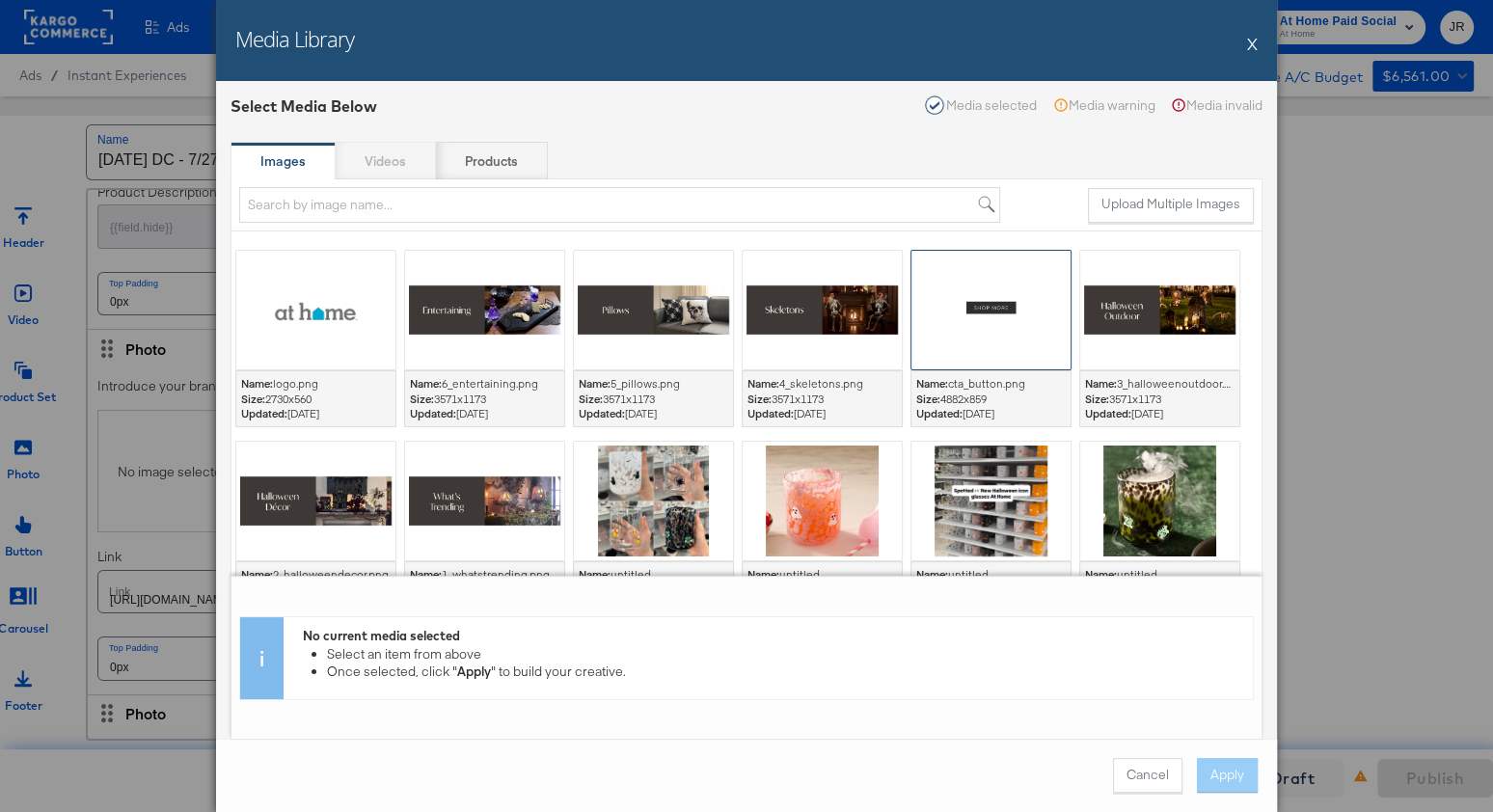click at bounding box center [991, 310] 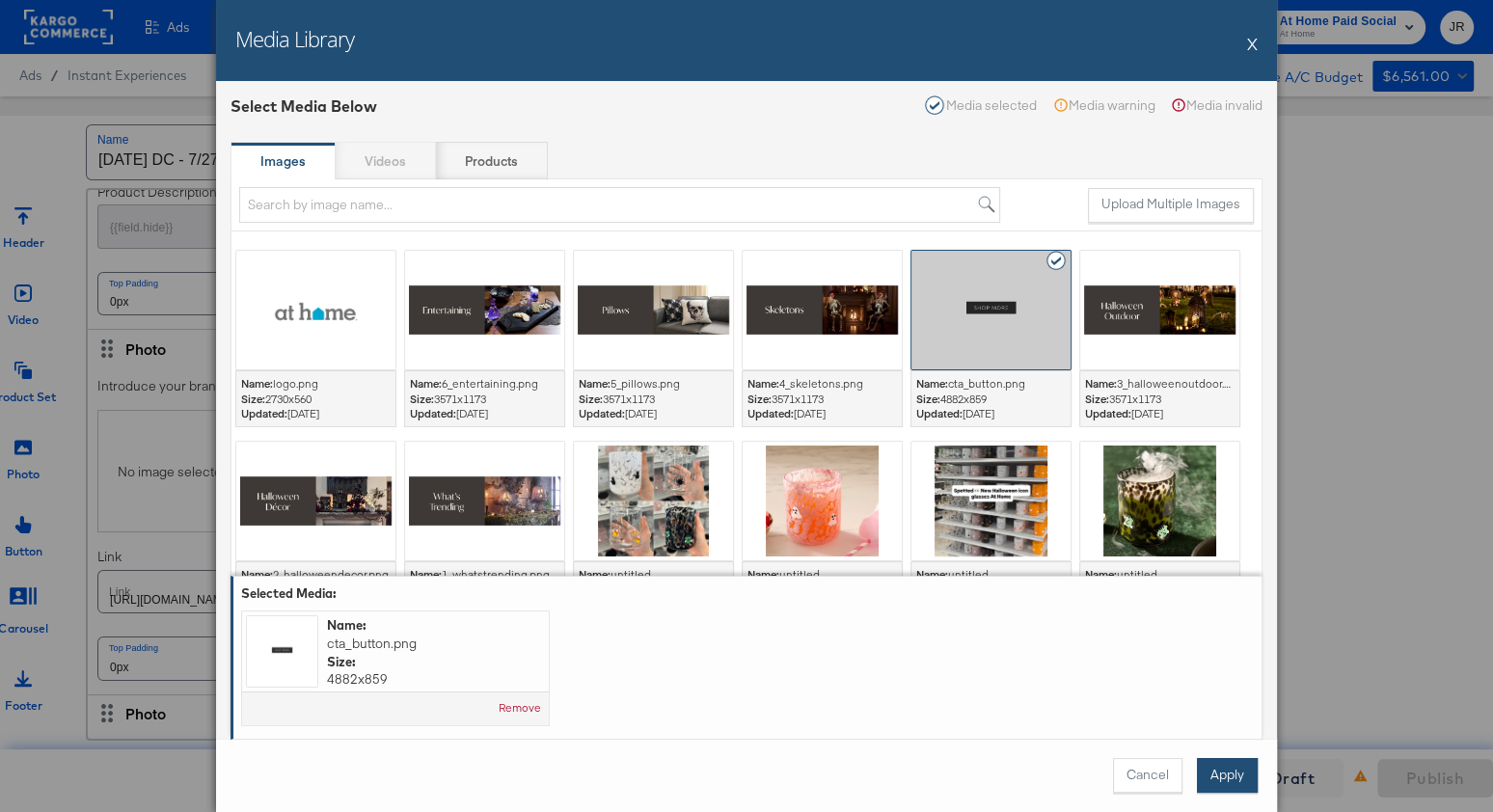 click on "Apply" at bounding box center [1227, 775] 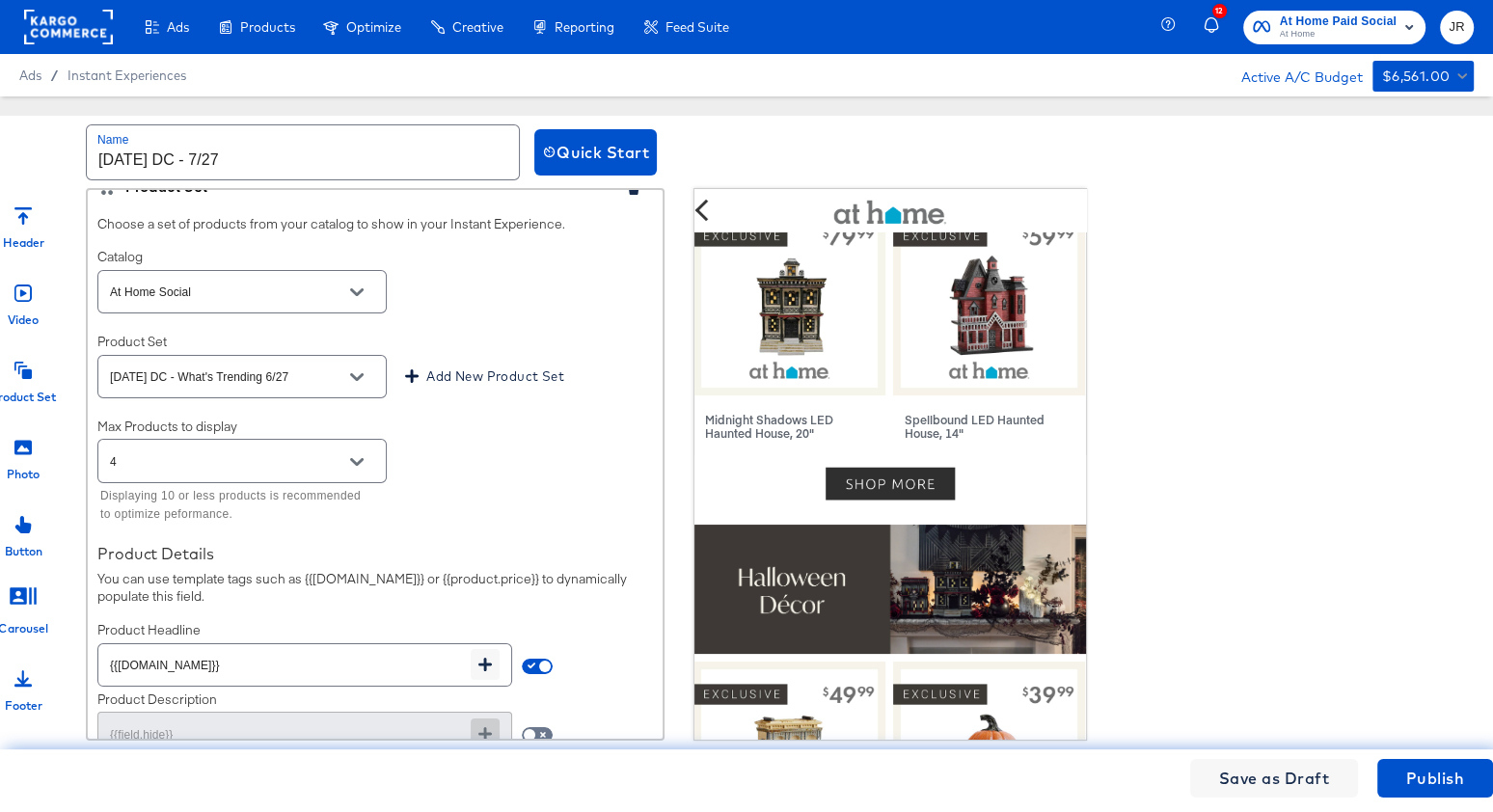 scroll, scrollTop: 719, scrollLeft: 0, axis: vertical 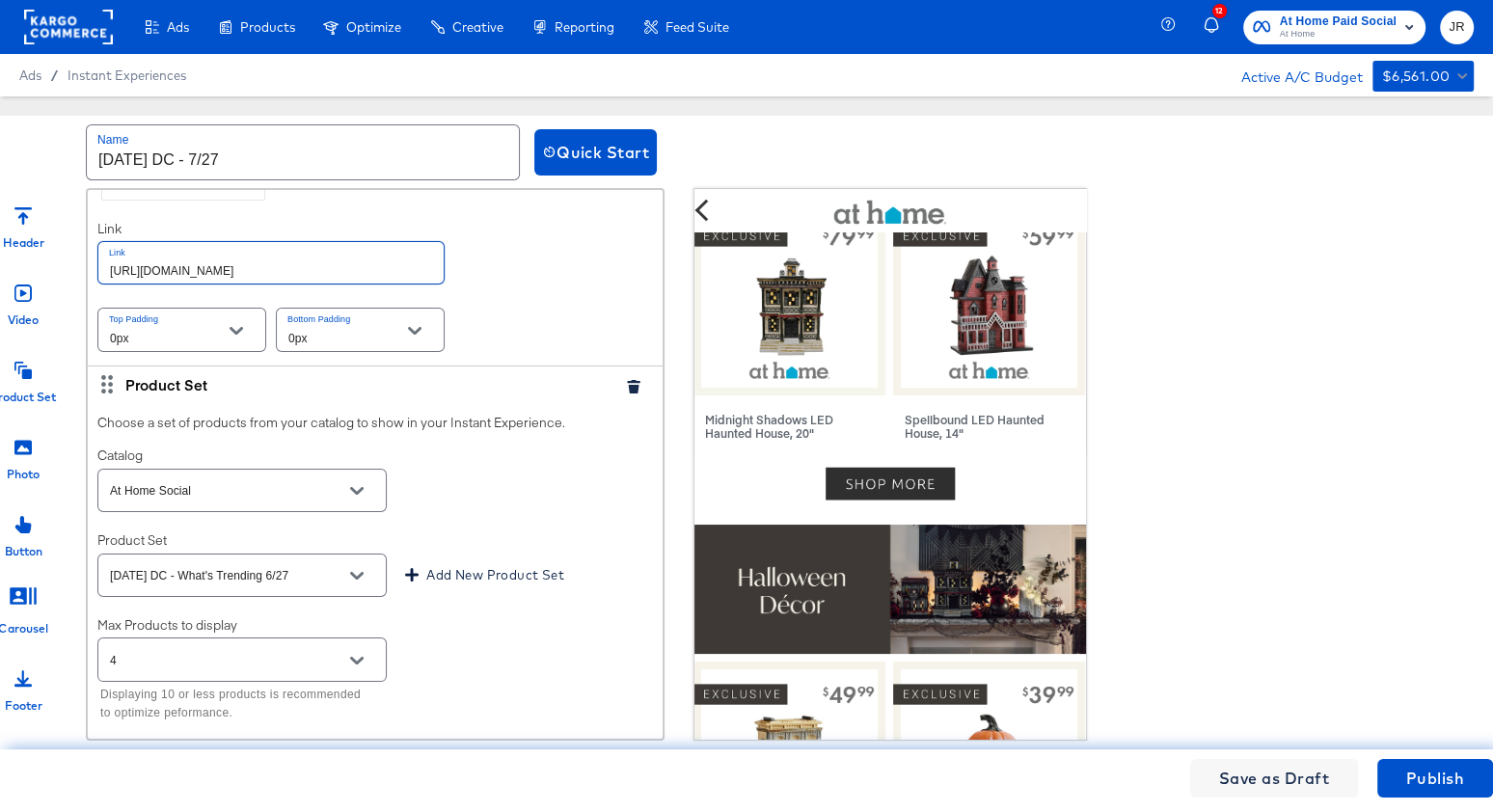 click on "[URL][DOMAIN_NAME]" at bounding box center [271, 262] 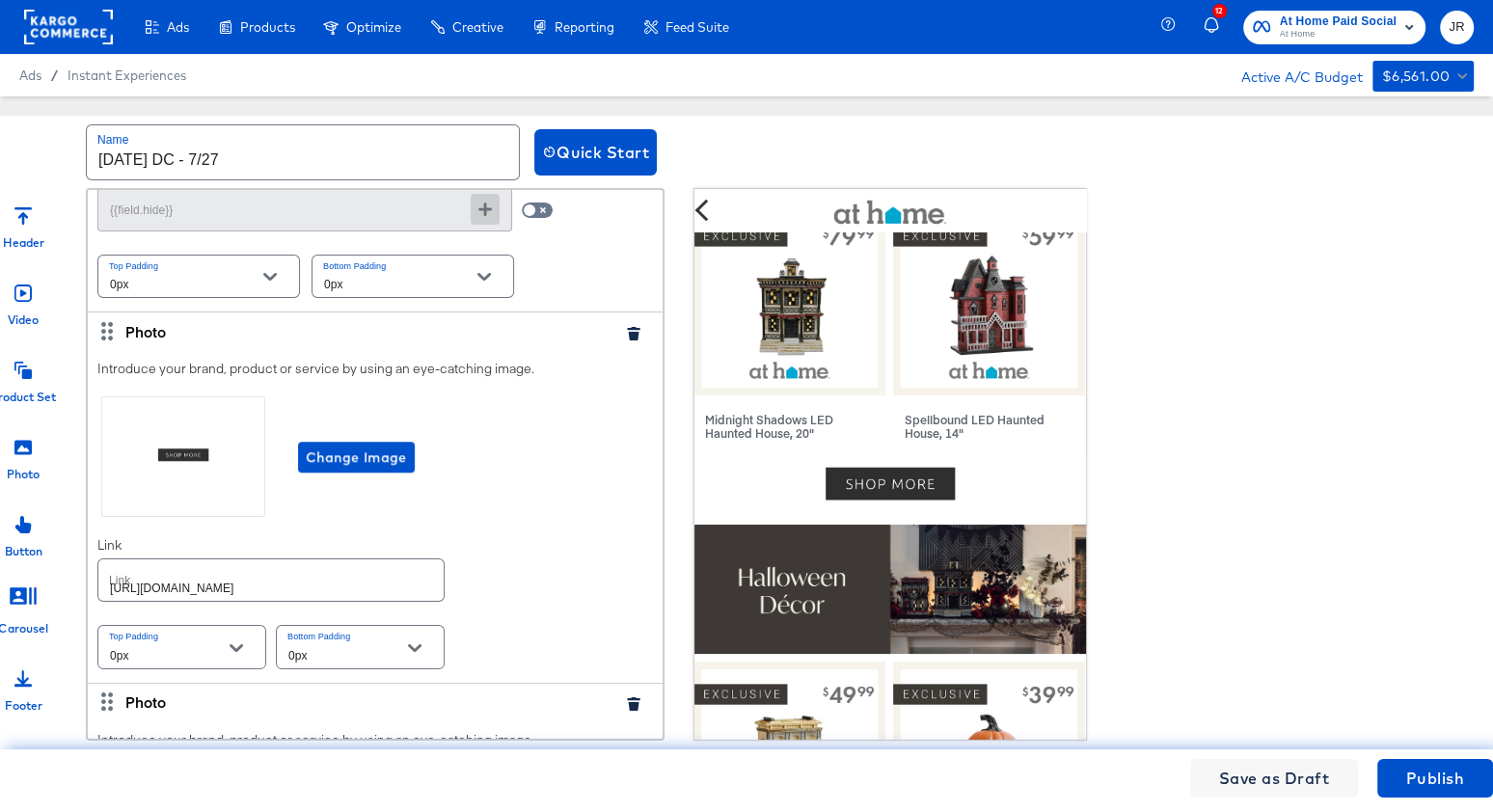 scroll, scrollTop: 1448, scrollLeft: 0, axis: vertical 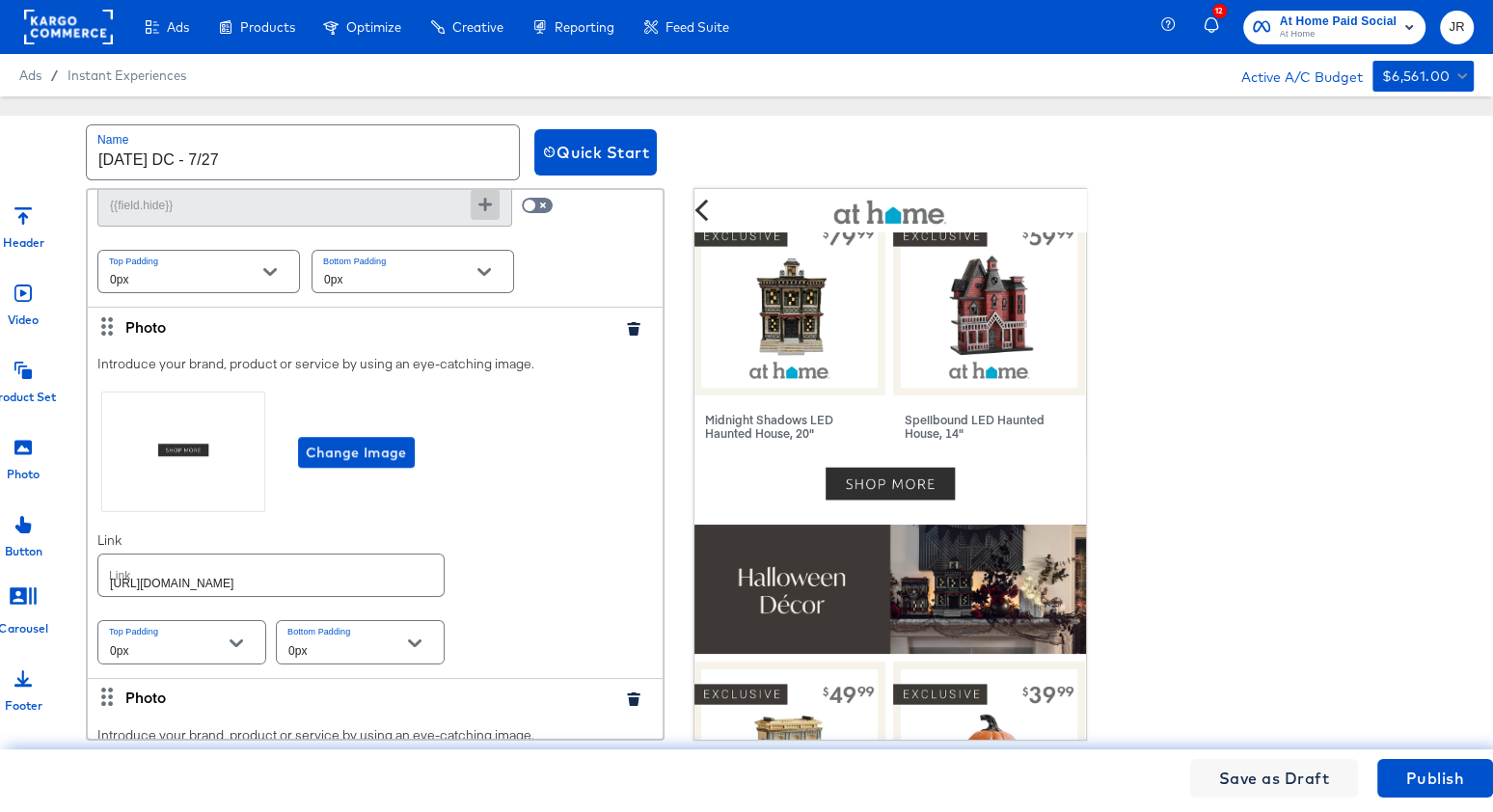 click on "[URL][DOMAIN_NAME]" at bounding box center (271, 575) 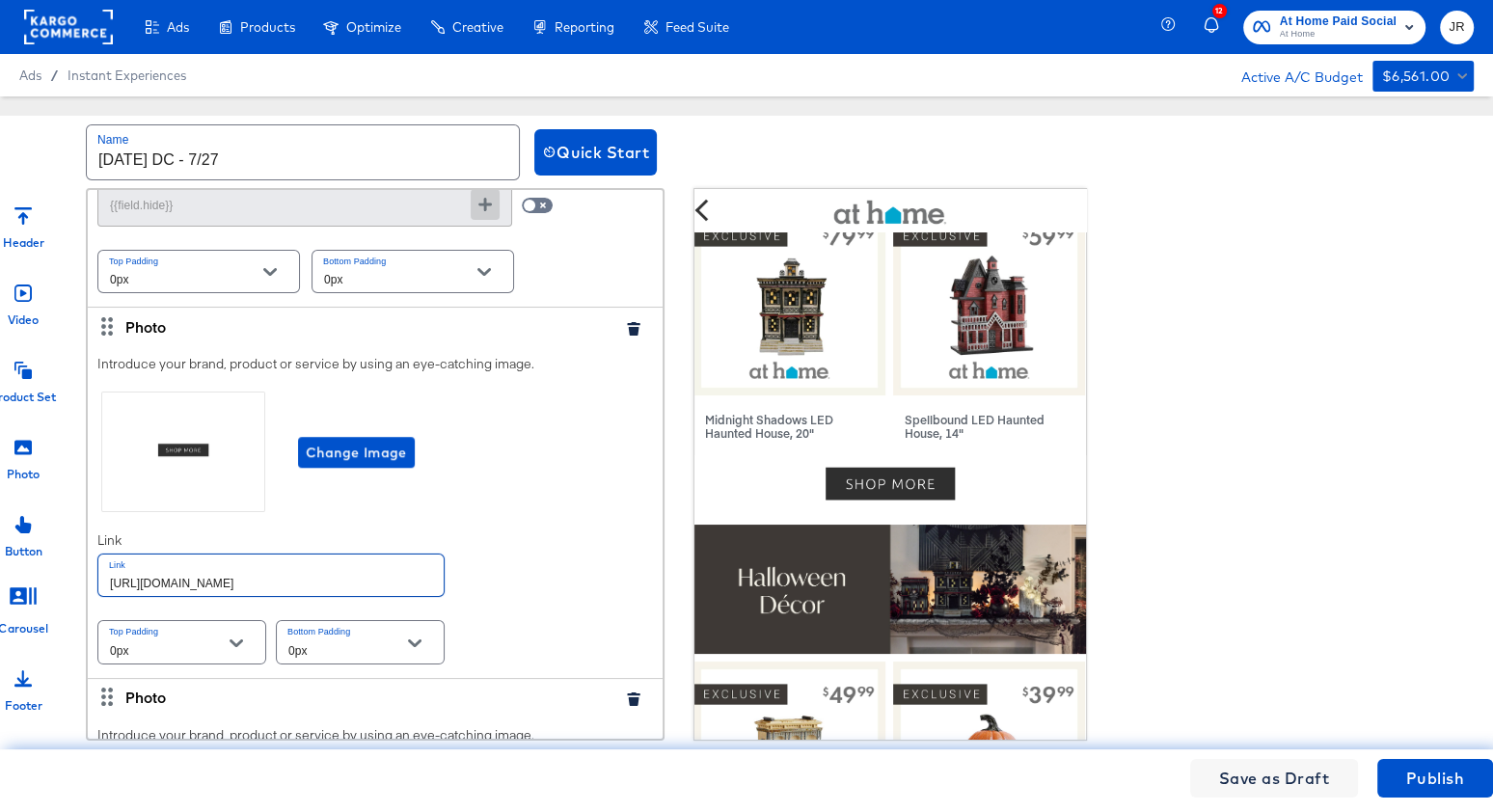 paste on "top-sellers" 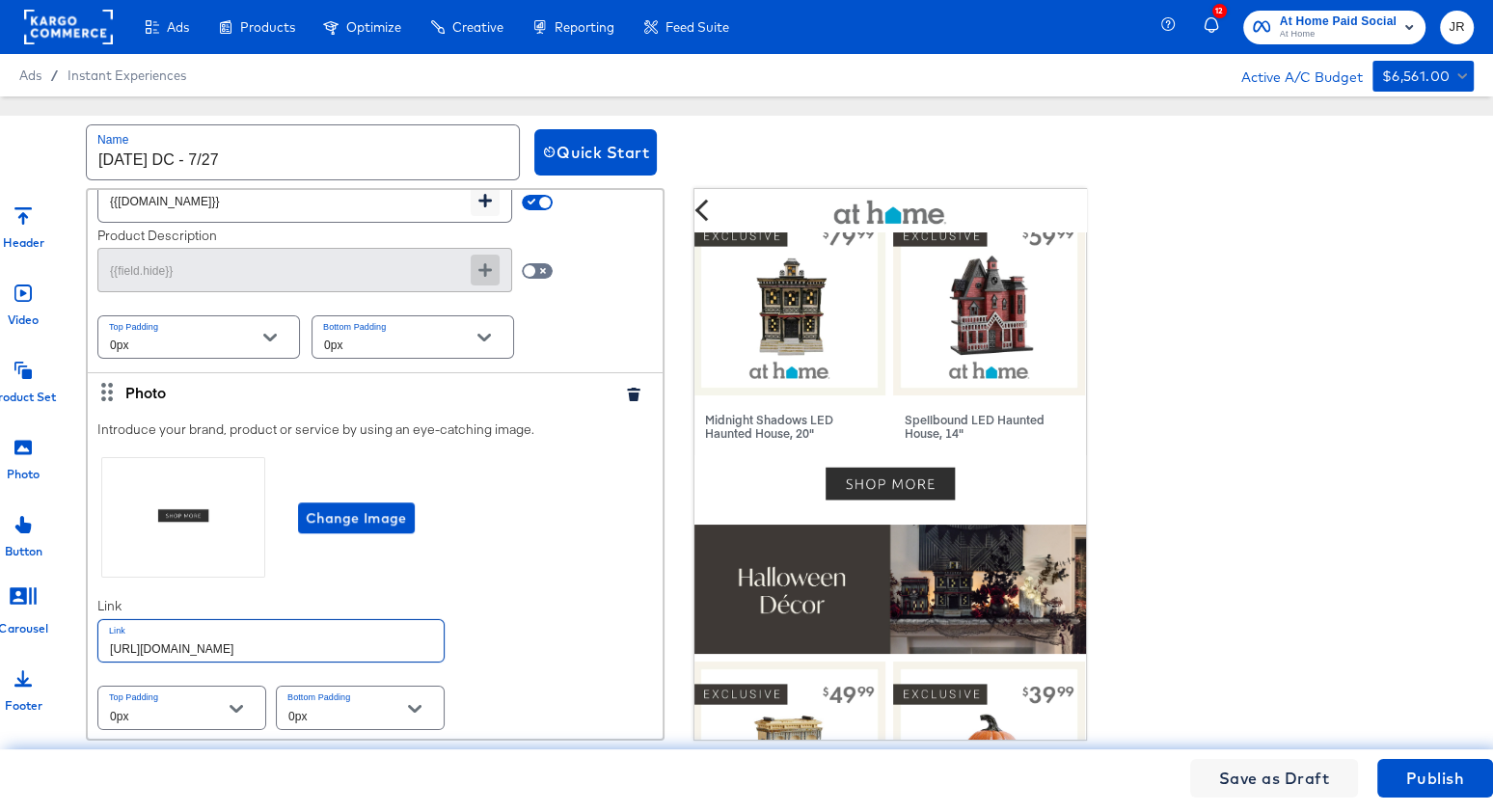 scroll, scrollTop: 1517, scrollLeft: 0, axis: vertical 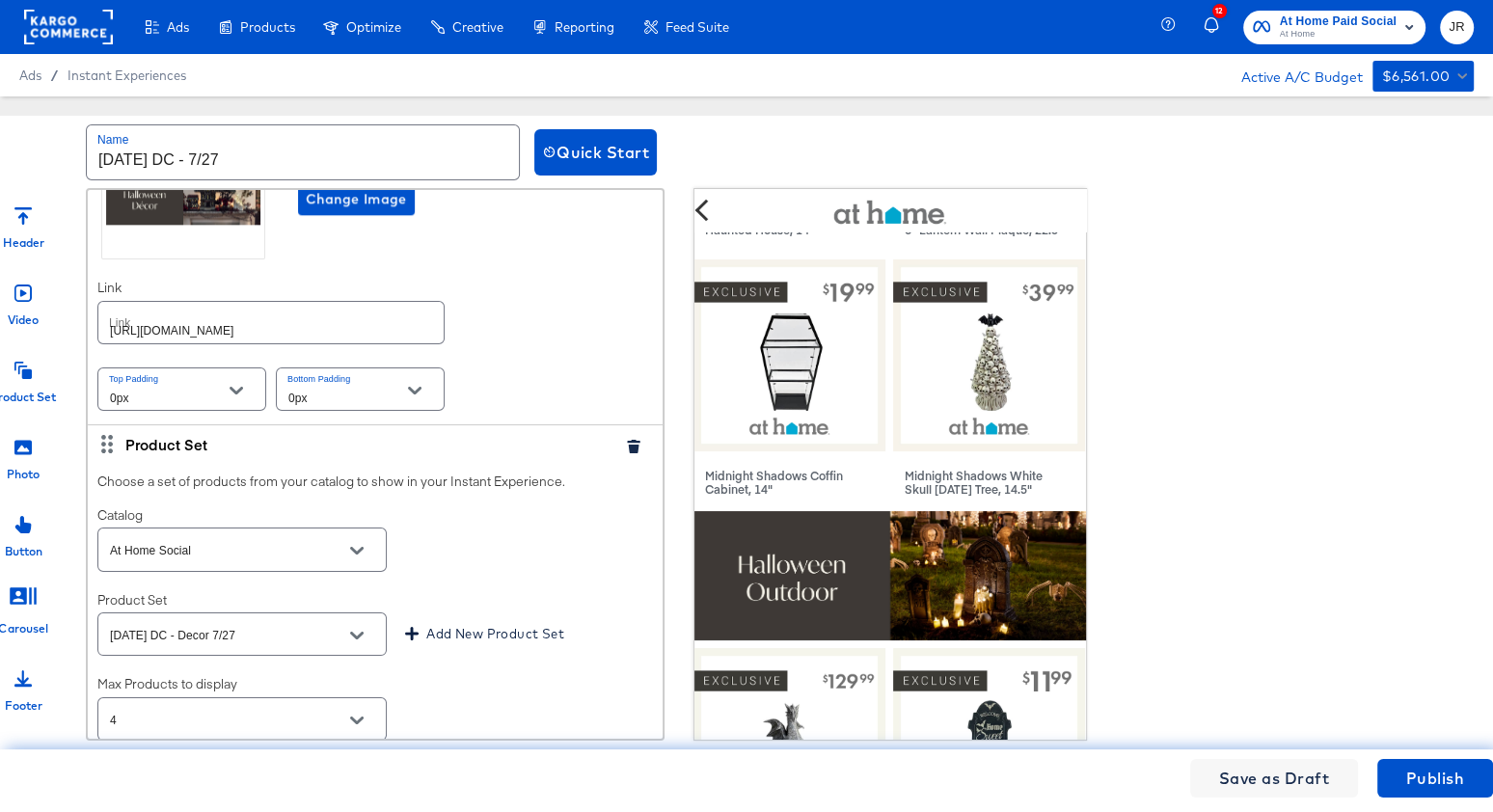 type on "[URL][DOMAIN_NAME]" 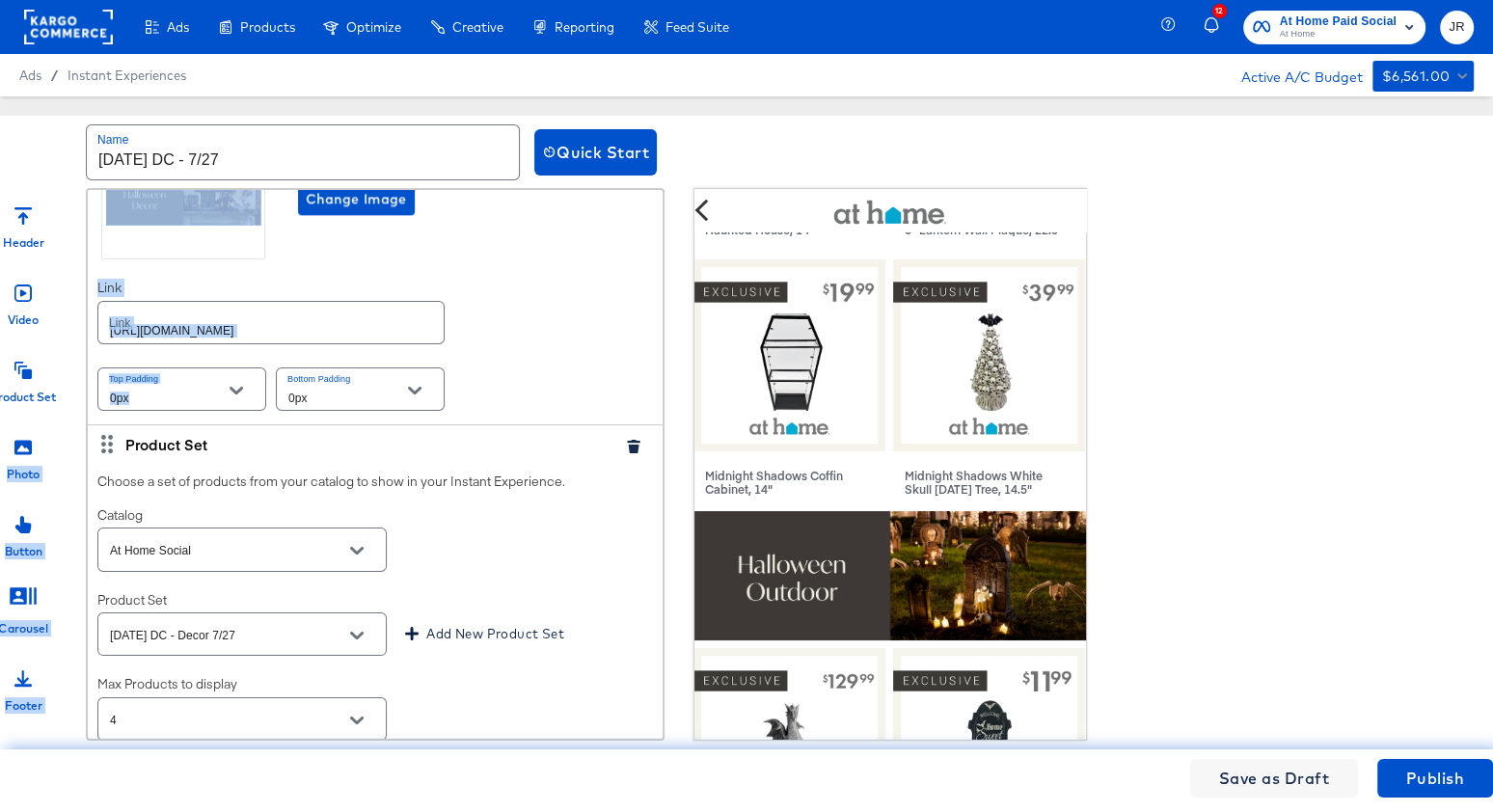 drag, startPoint x: 31, startPoint y: 460, endPoint x: 236, endPoint y: 375, distance: 221.92341 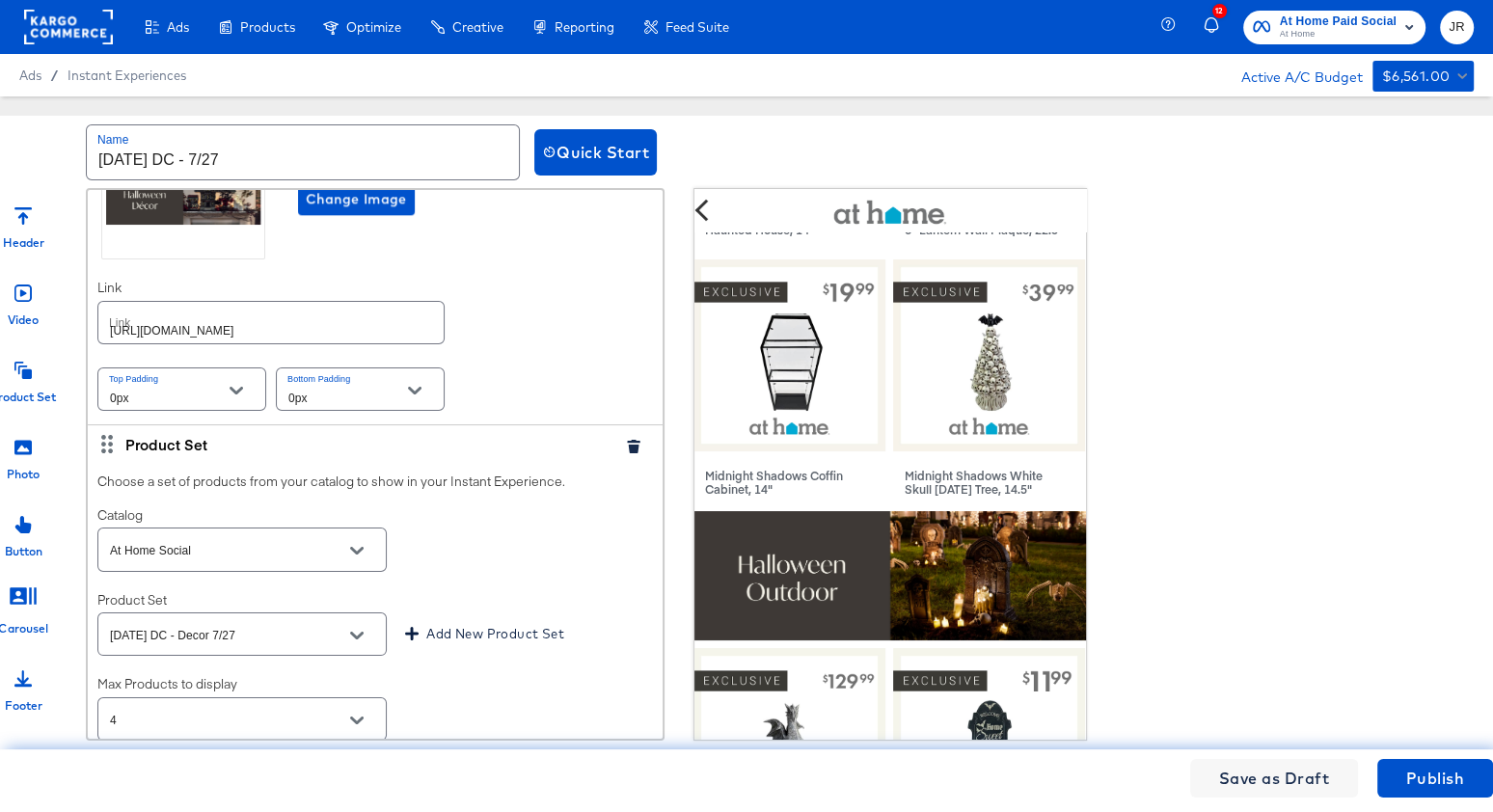 click on "Photo" at bounding box center (23, 453) 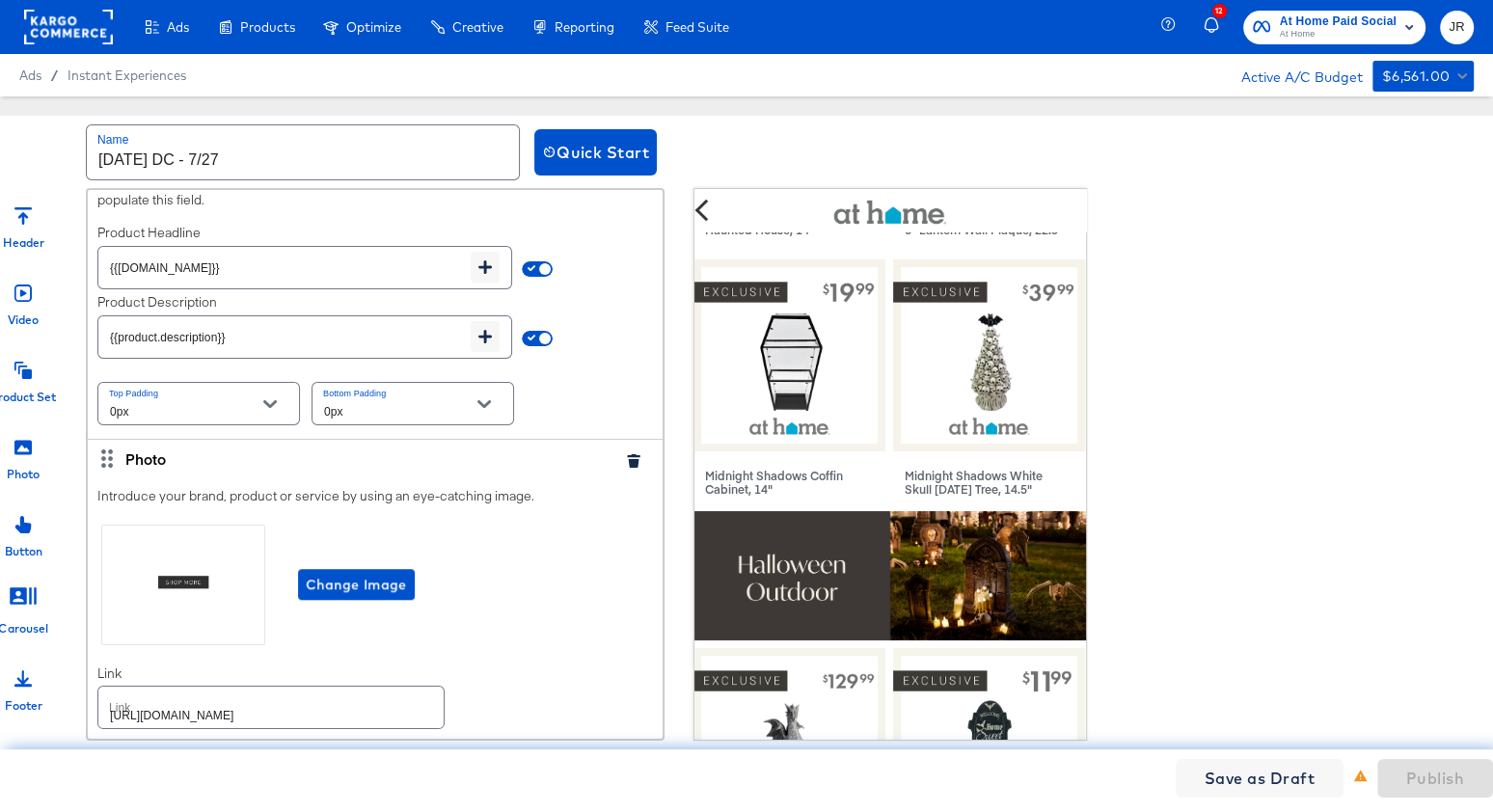 scroll, scrollTop: 8383, scrollLeft: 0, axis: vertical 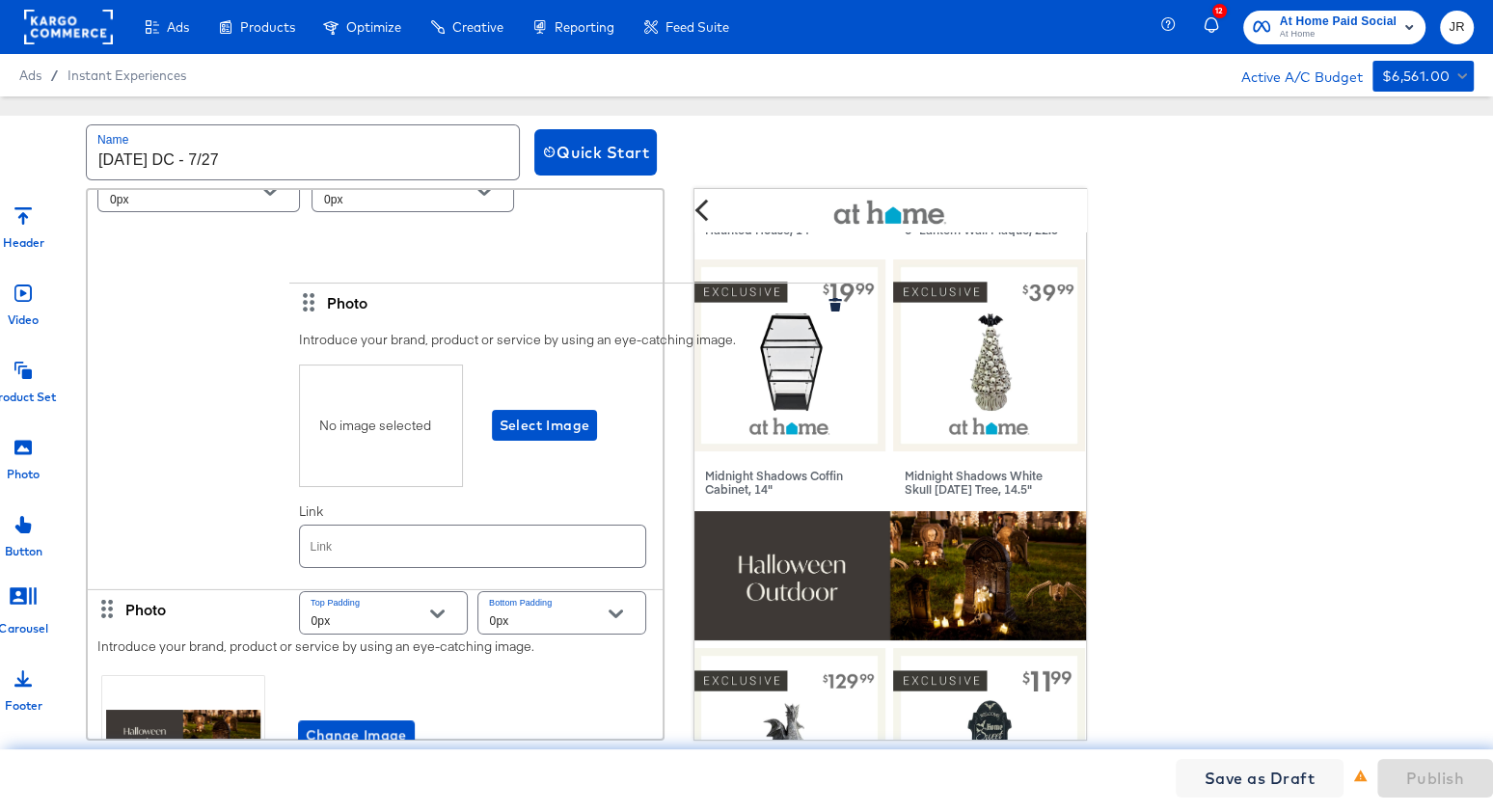 drag, startPoint x: 106, startPoint y: 392, endPoint x: 316, endPoint y: 284, distance: 236.14402 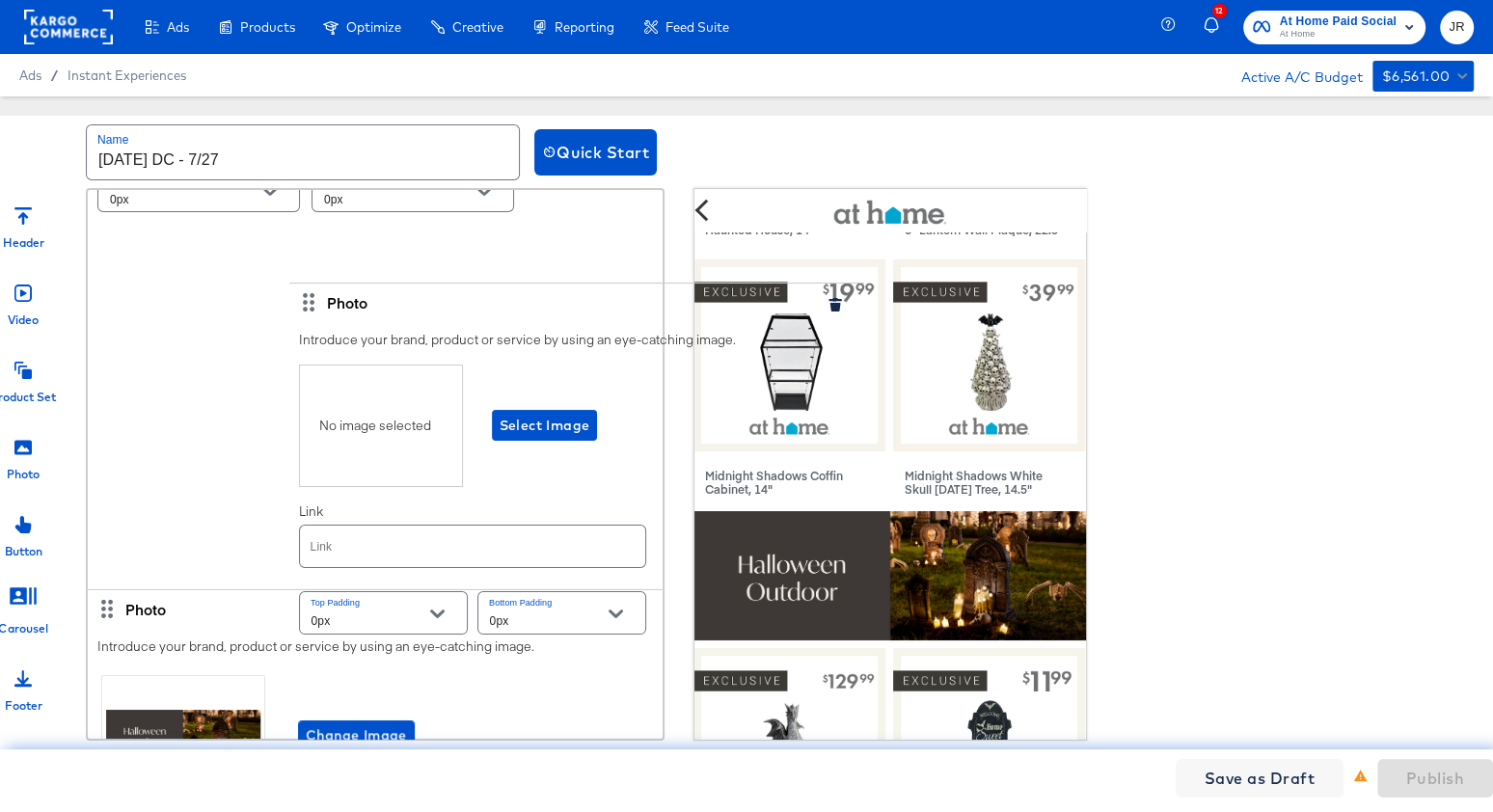 click on "Header Upload a logo for your Instant Experience. For best results, images should be 882 x 66 pixels. Change Image Video Select a video to play in your Instant Experience. Videos must be a max length of 15 secs, aspect Ratio: 1.91:1 to 1:1 and file type: MP4, MOV or GIF Change Video Top Padding 0px Bottom Padding 0px Photo Introduce your brand, product or service by using an eye-catching image. Change Image Link Link [URL][DOMAIN_NAME] Top Padding 0px Bottom Padding 0px Product Set Choose a set of products from your catalog to show in your Instant Experience. Catalog At Home Social Product Set [DATE] DC - What's Trending 6/27 Add New Product Set Max Products to display 4 Displaying 10 or less products is recommended to optimize peformance. Product Details You can use template tags such as {{[DOMAIN_NAME]}} or {{product.price}} to dynamically populate this field. Product Headline {{[DOMAIN_NAME]}} Product Description {{field.hide}} Top Padding 0px Bottom Padding 0px Photo Link Link" at bounding box center (375, 1561) 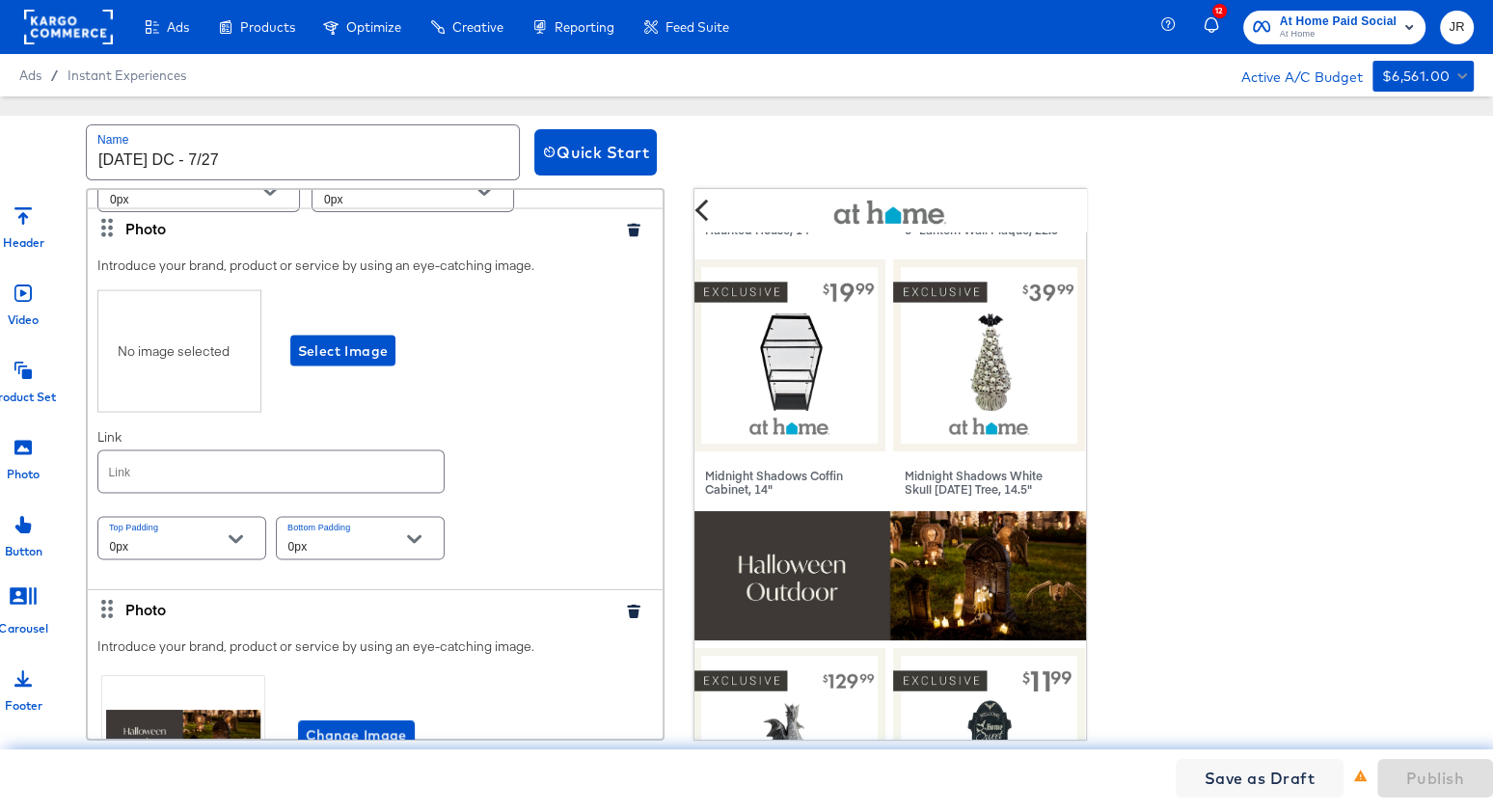 type on "[URL][DOMAIN_NAME]" 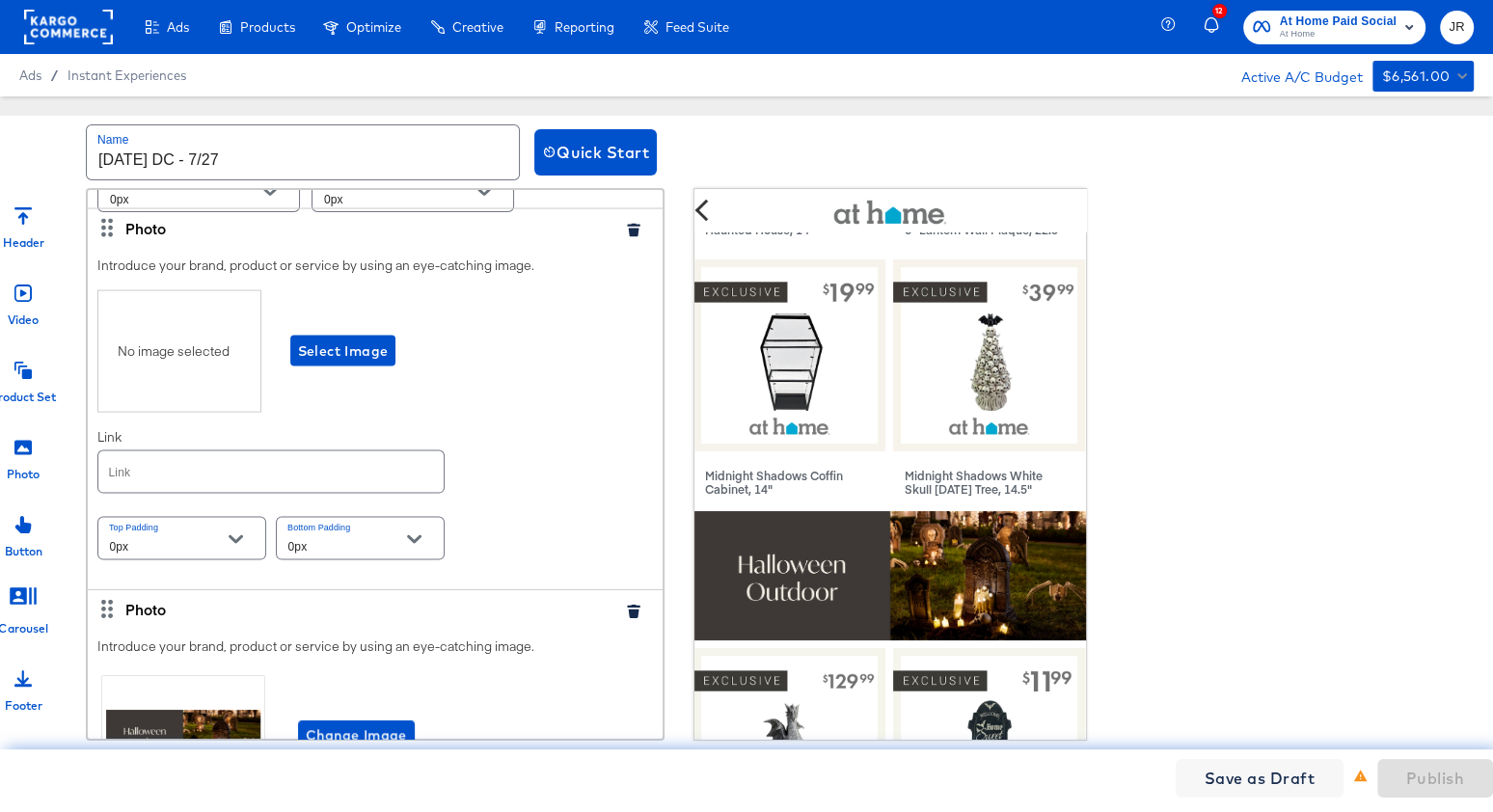 type on "[URL][DOMAIN_NAME]" 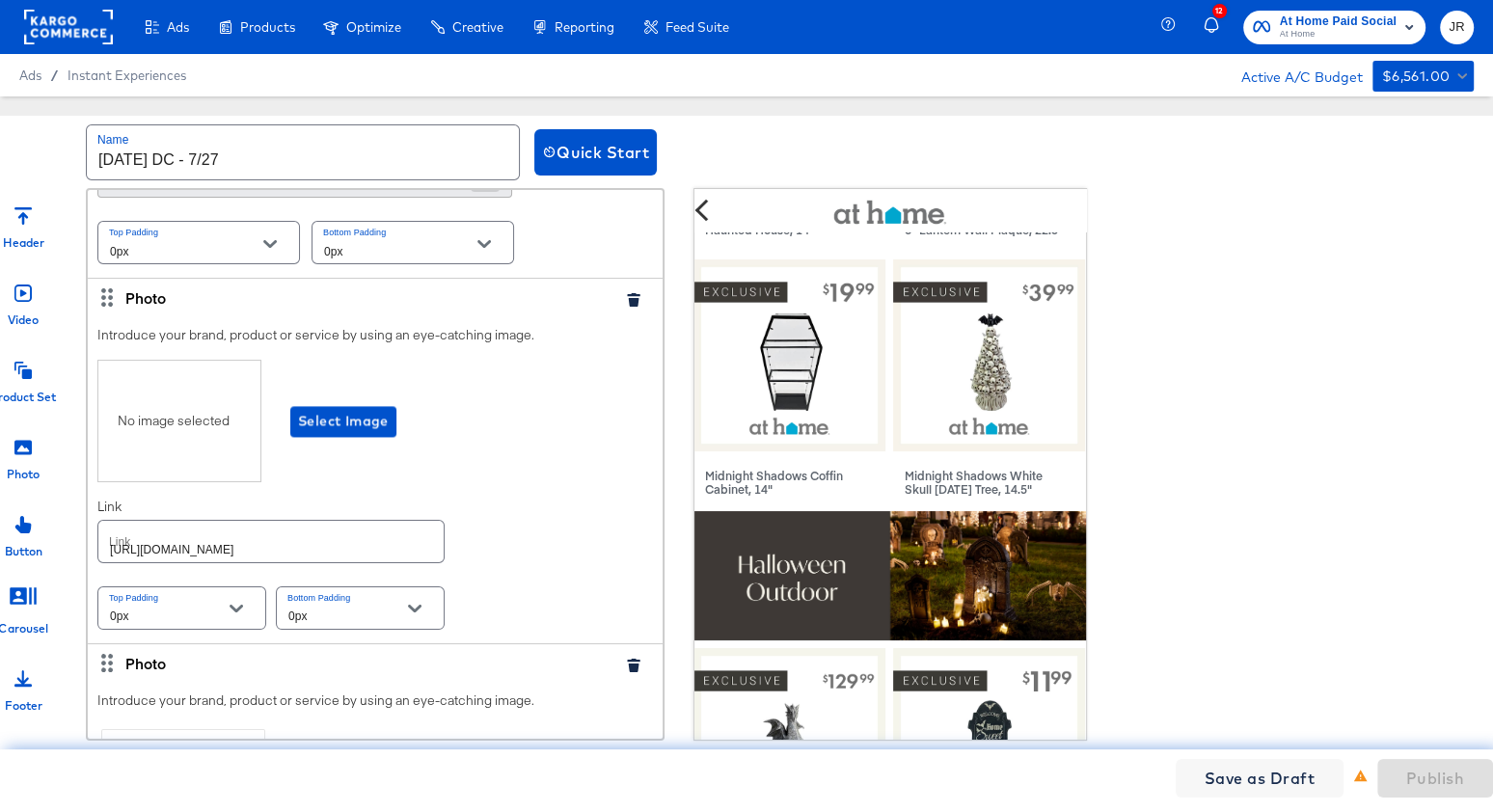 scroll, scrollTop: 2883, scrollLeft: 0, axis: vertical 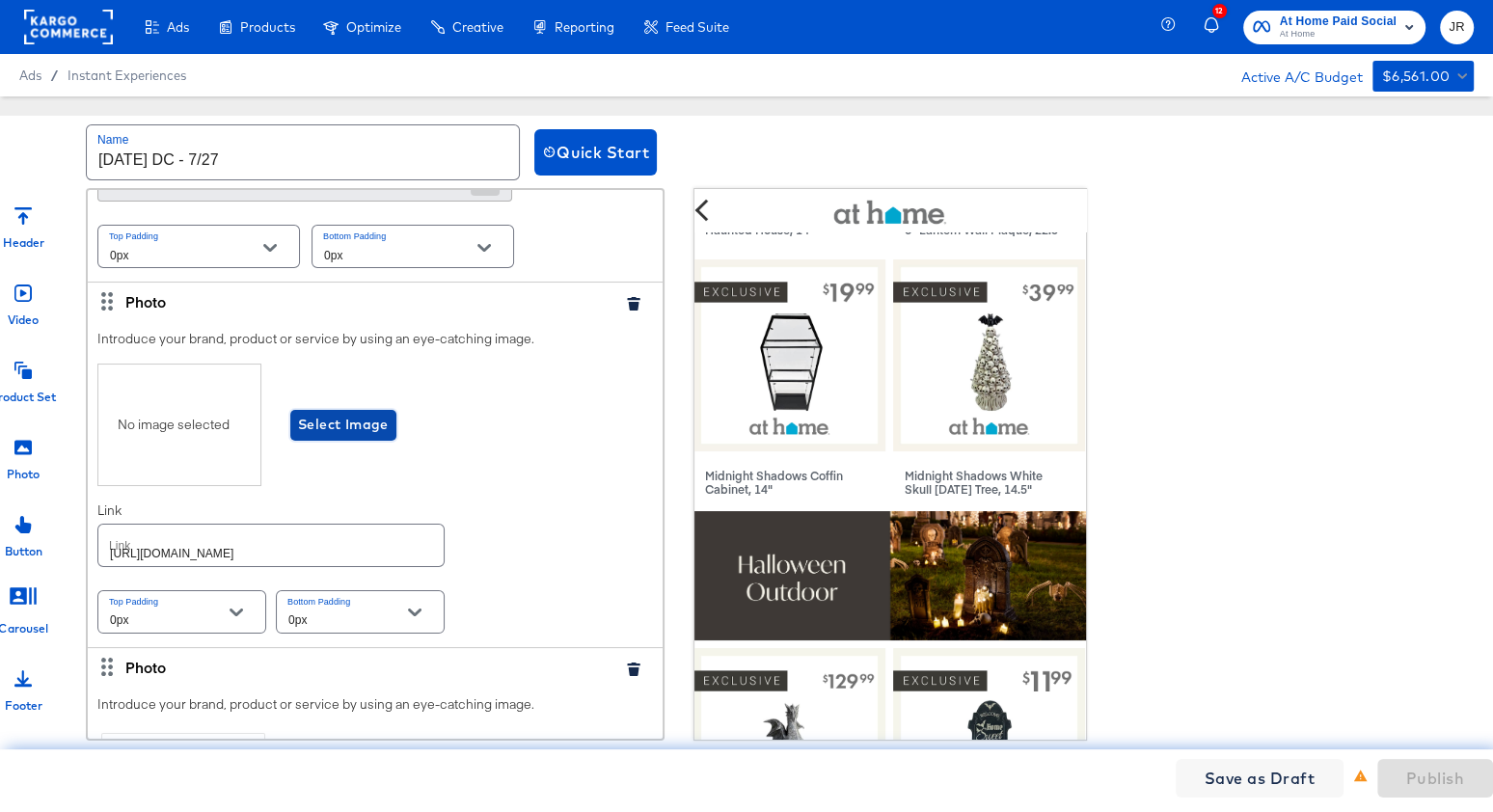 click on "Select Image" at bounding box center (343, 424) 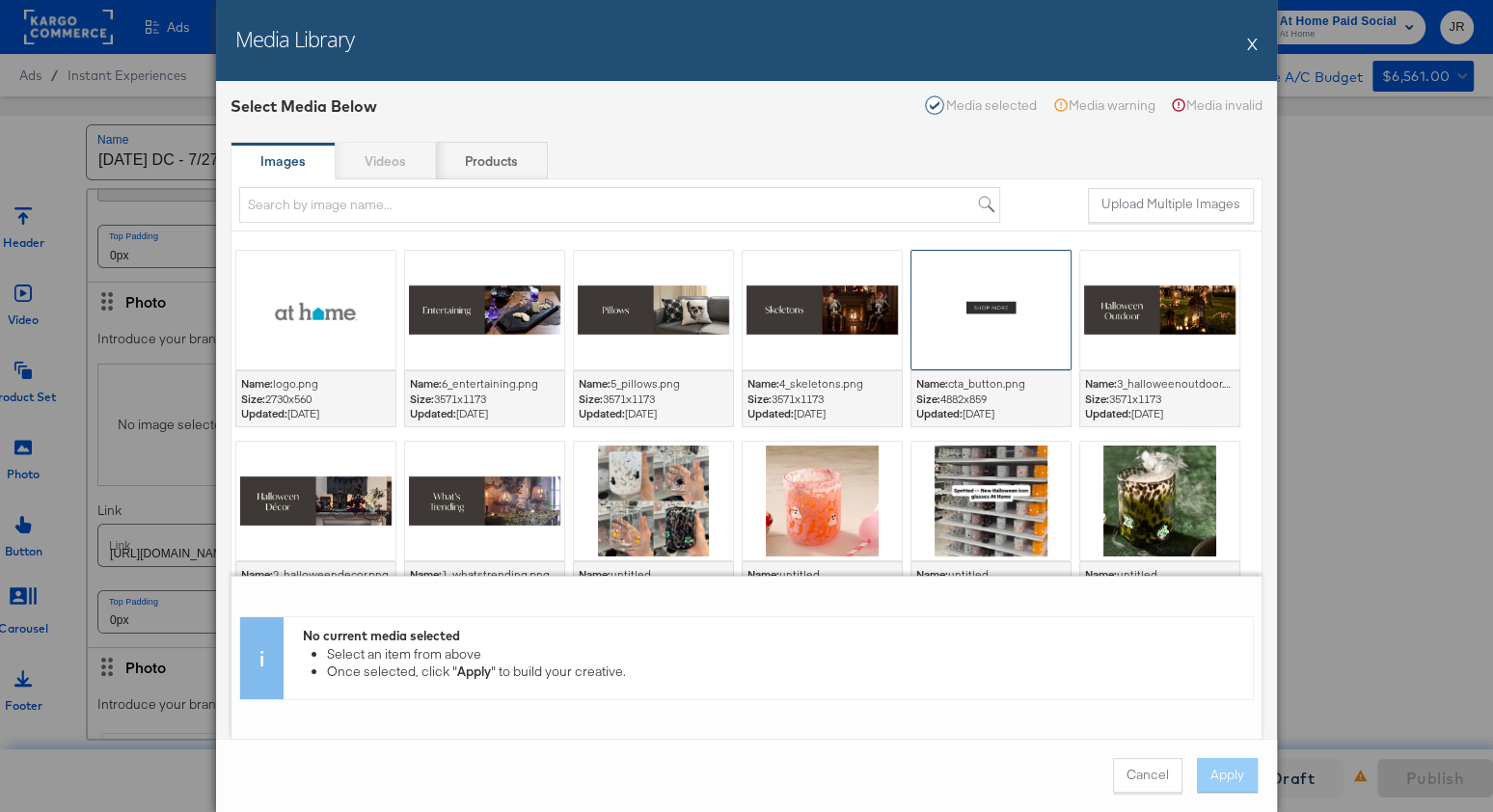 click at bounding box center [991, 310] 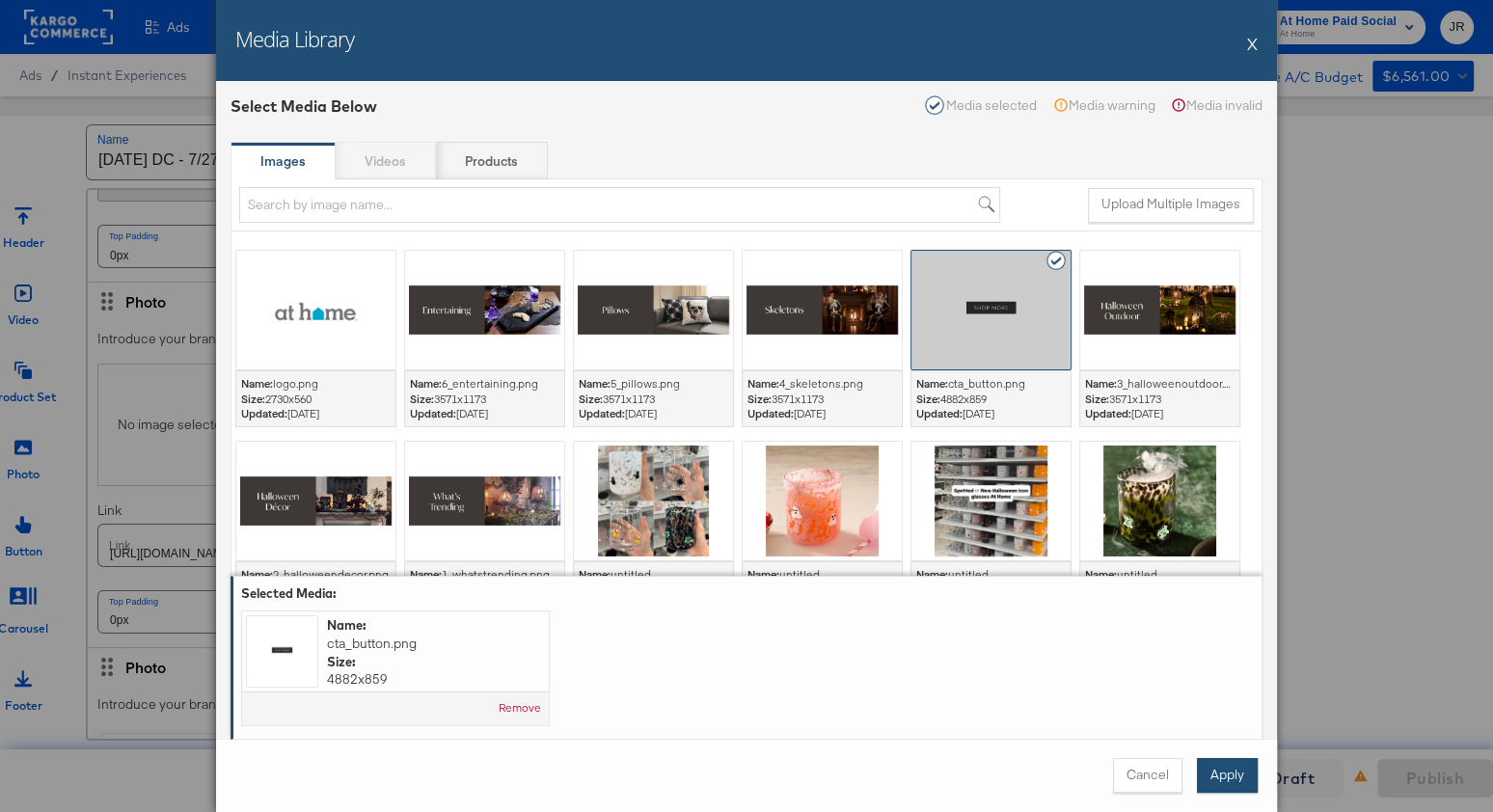 click on "Apply" at bounding box center (1227, 775) 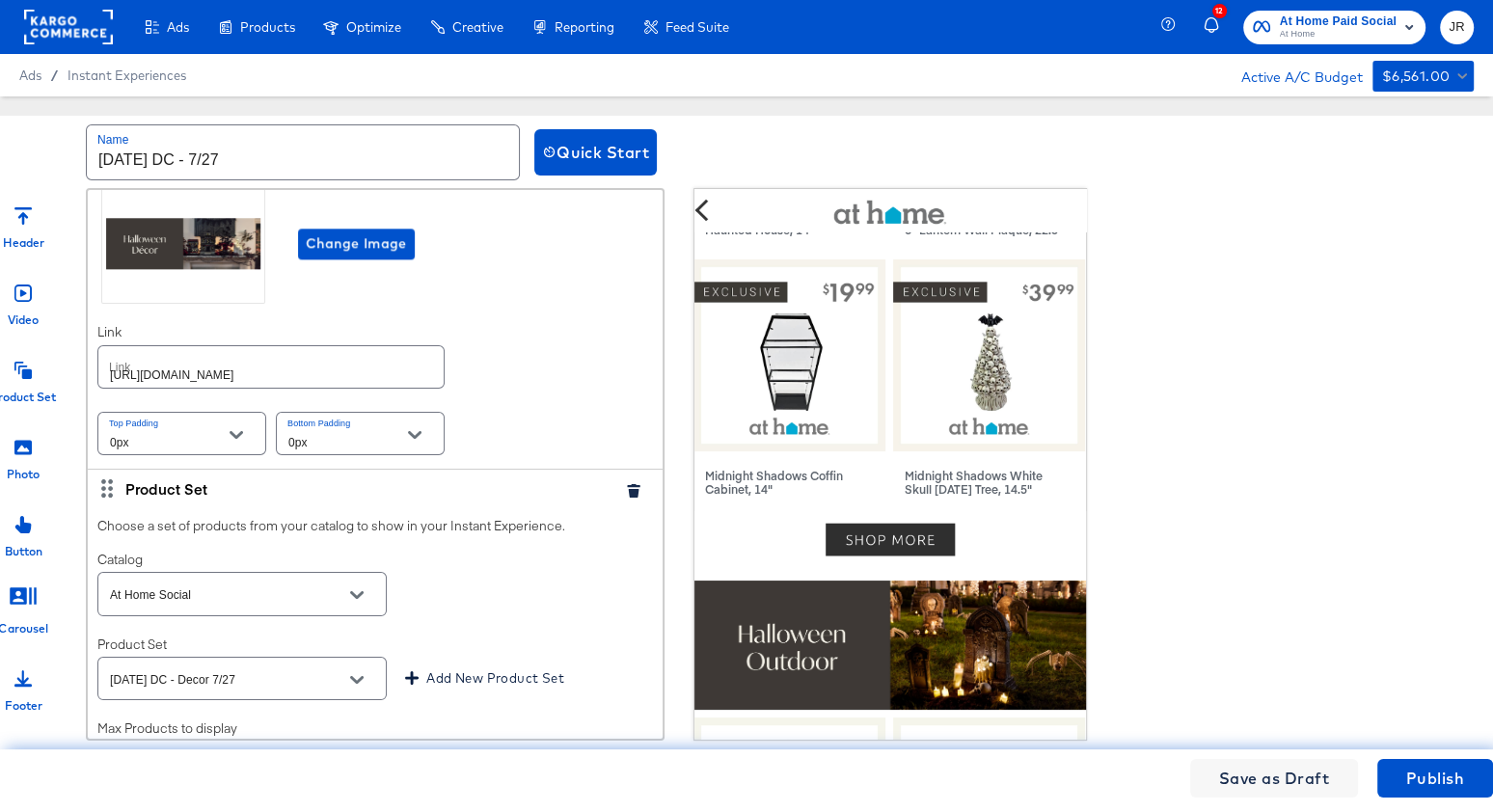 scroll, scrollTop: 2020, scrollLeft: 0, axis: vertical 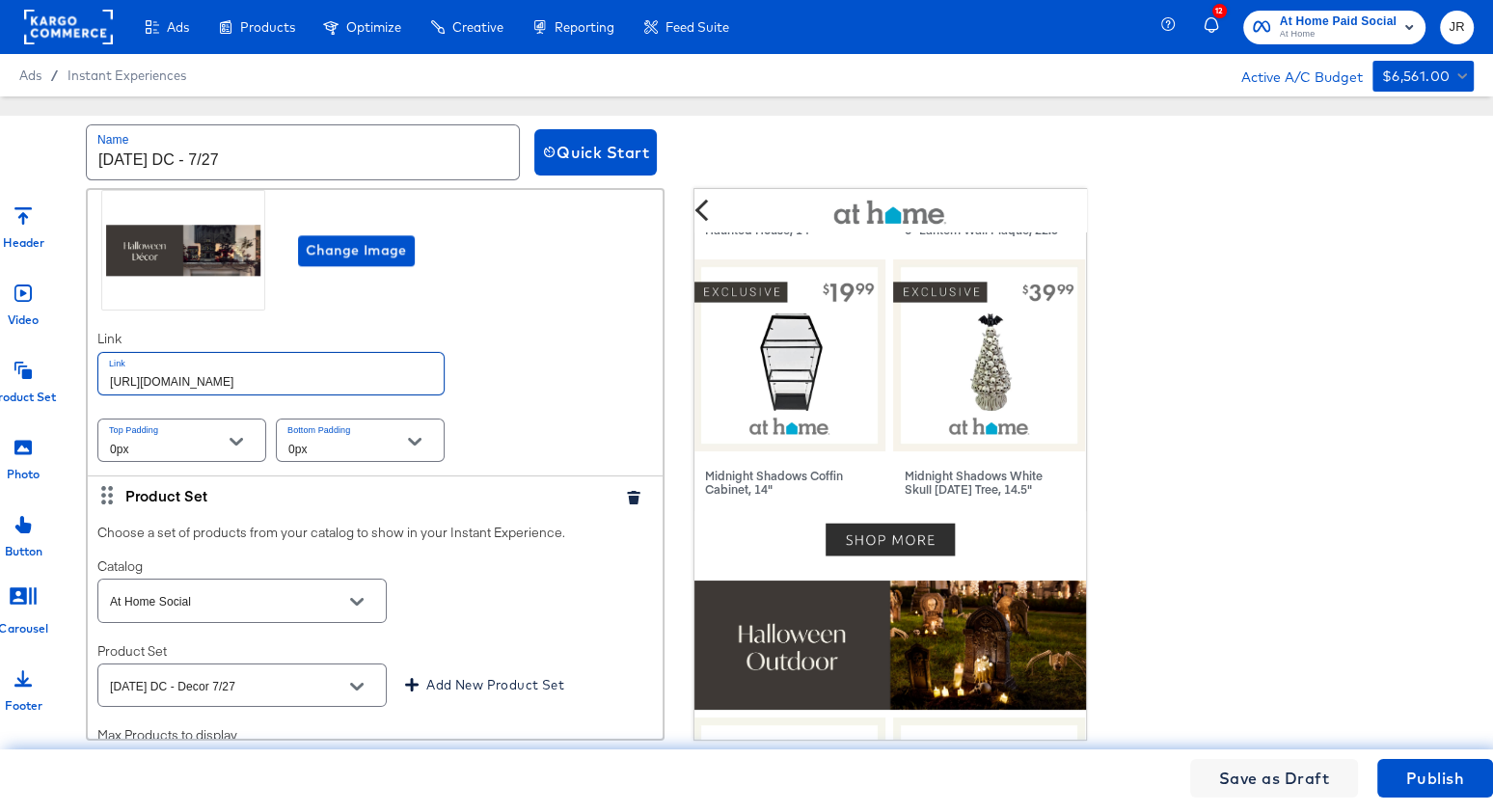 click on "[URL][DOMAIN_NAME]" at bounding box center (271, 373) 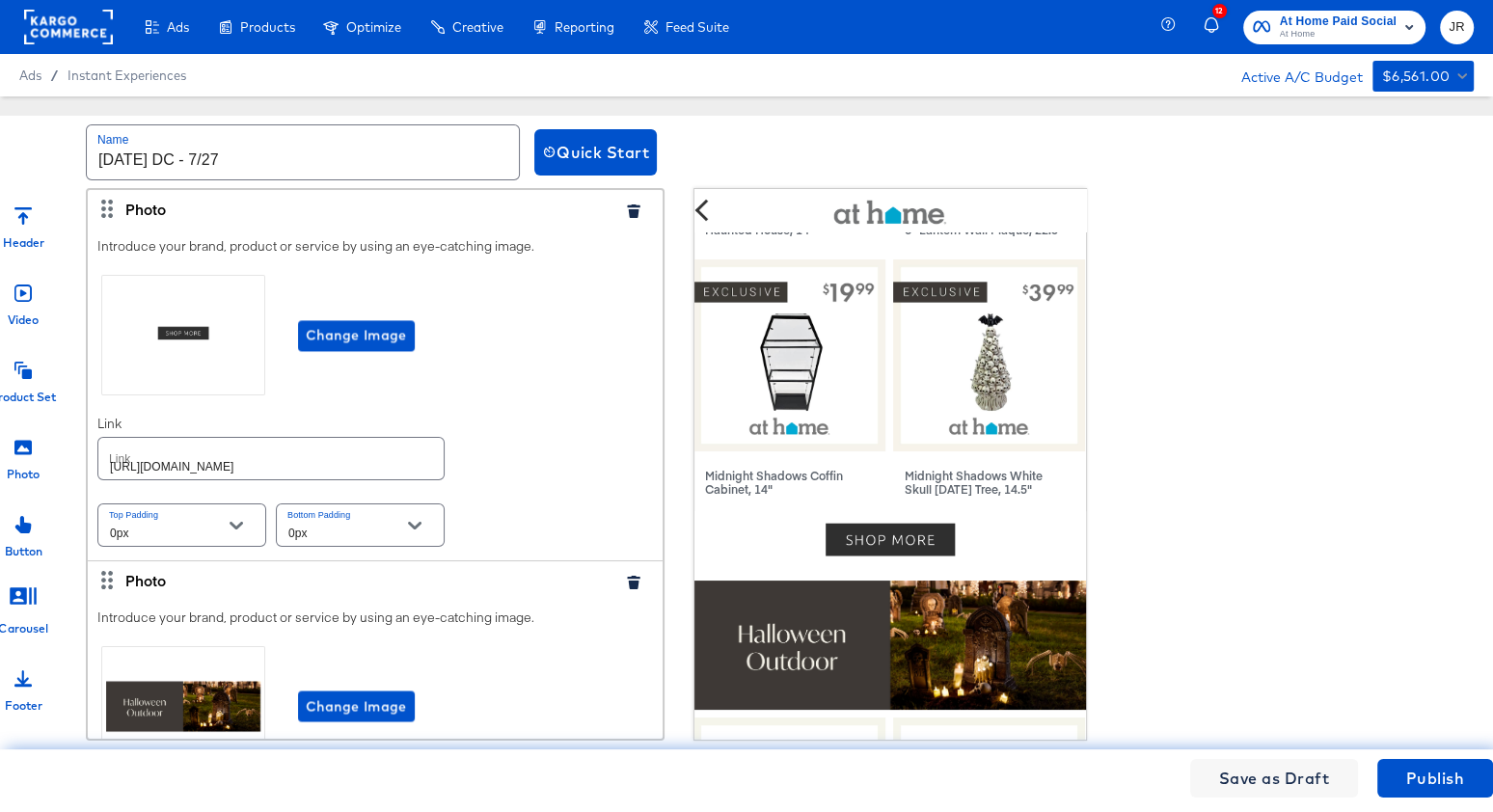 scroll, scrollTop: 3000, scrollLeft: 0, axis: vertical 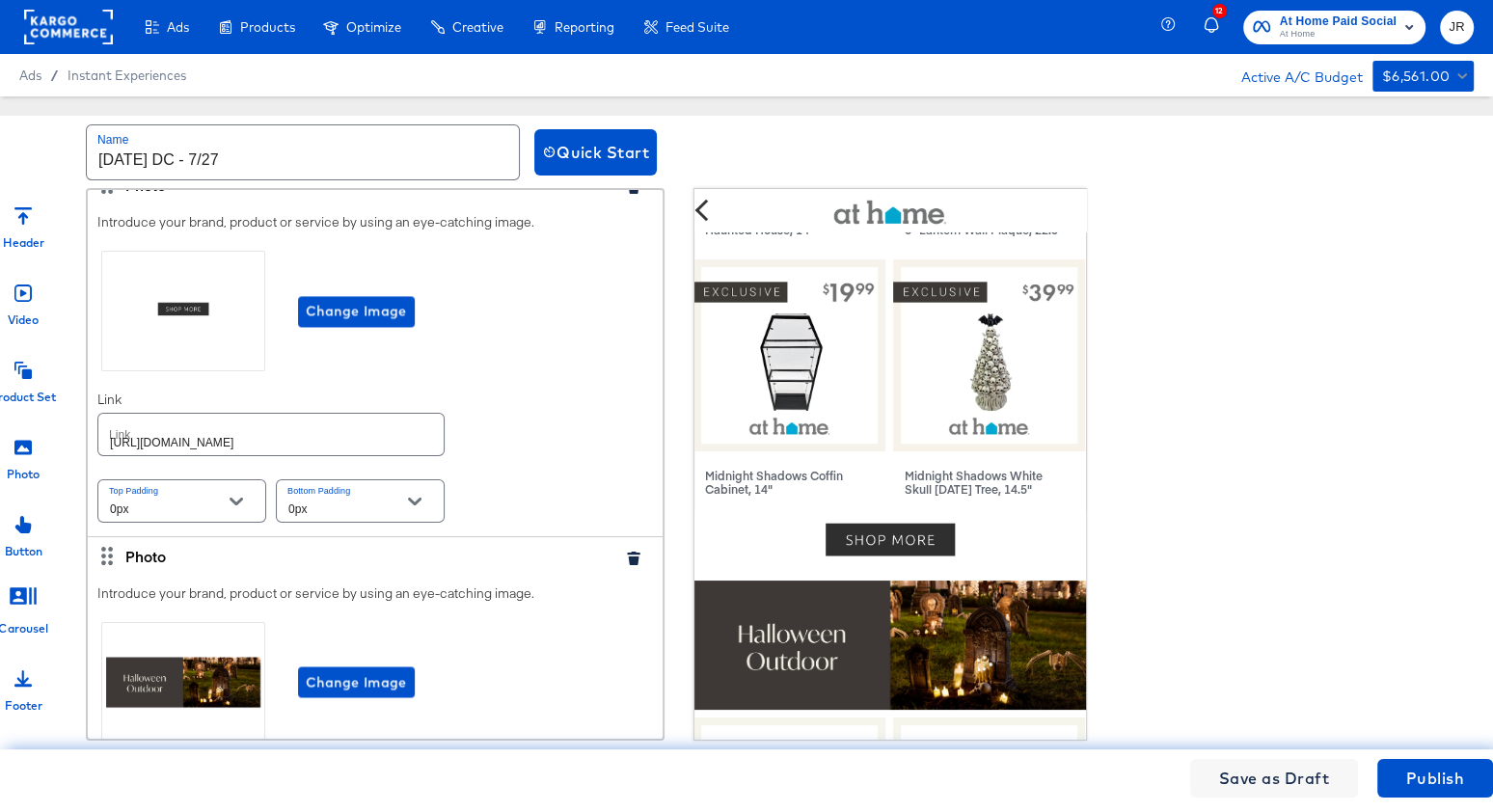 click on "[URL][DOMAIN_NAME]" at bounding box center [271, 434] 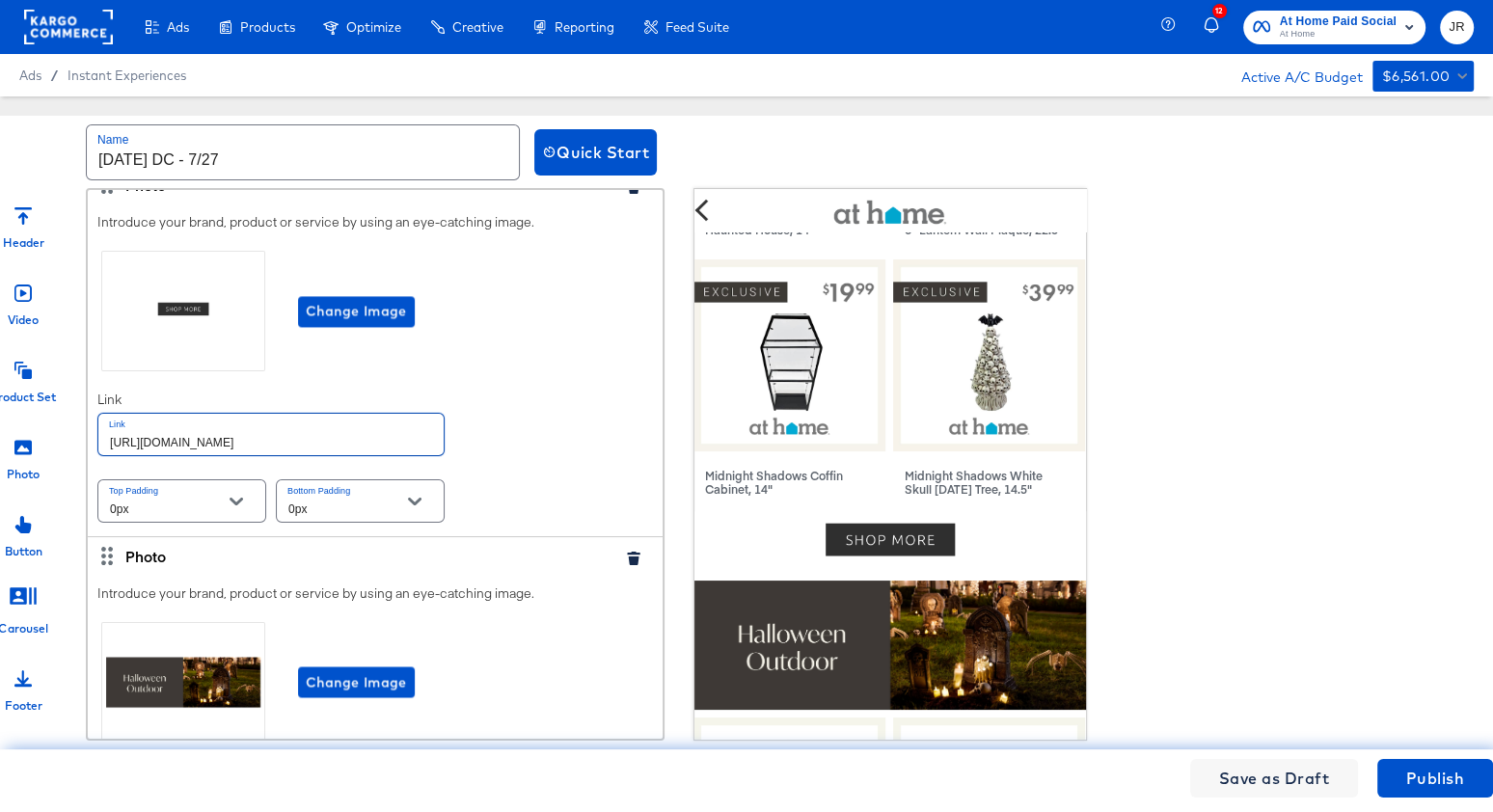 paste 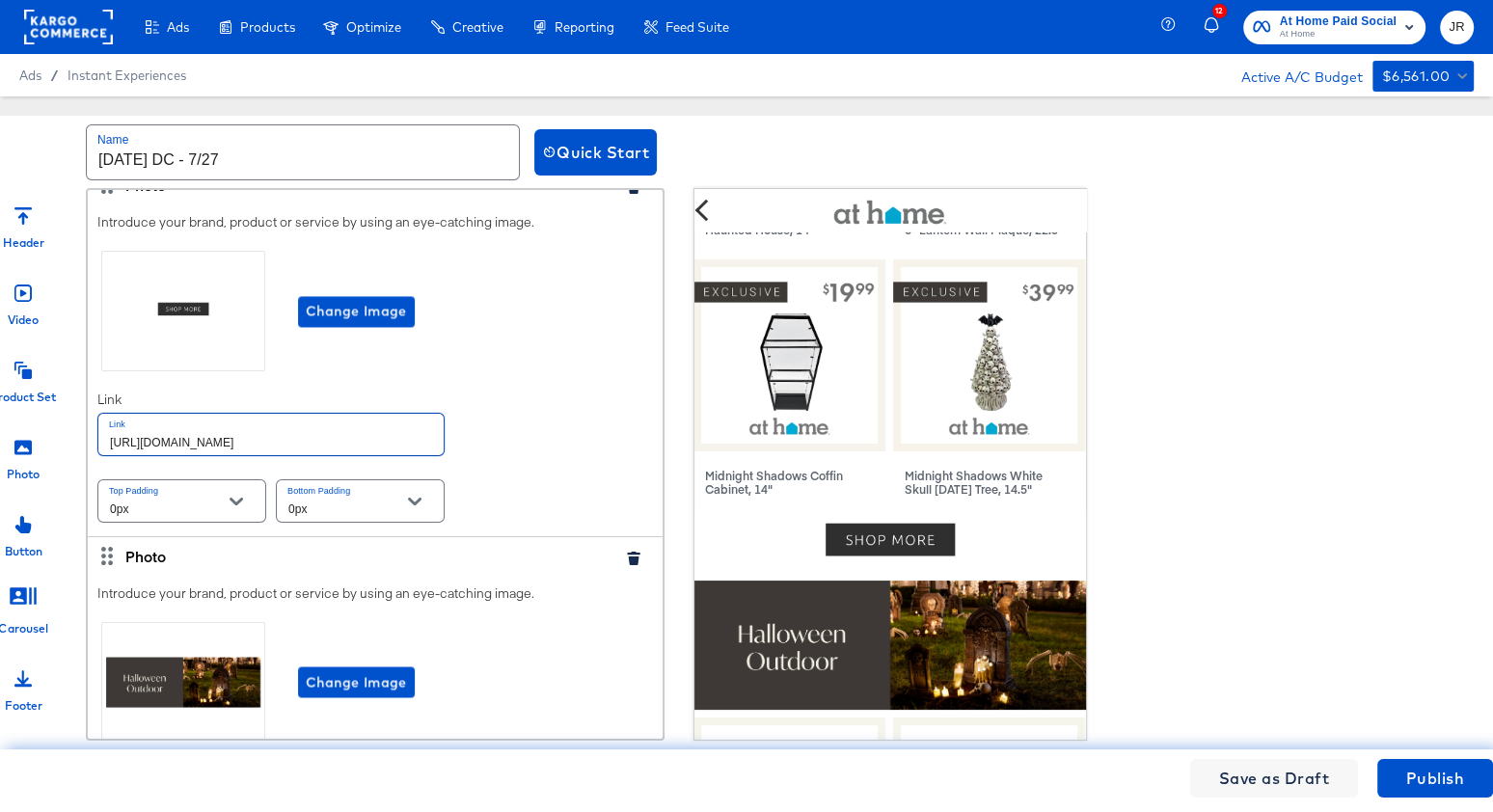 type on "[URL][DOMAIN_NAME]" 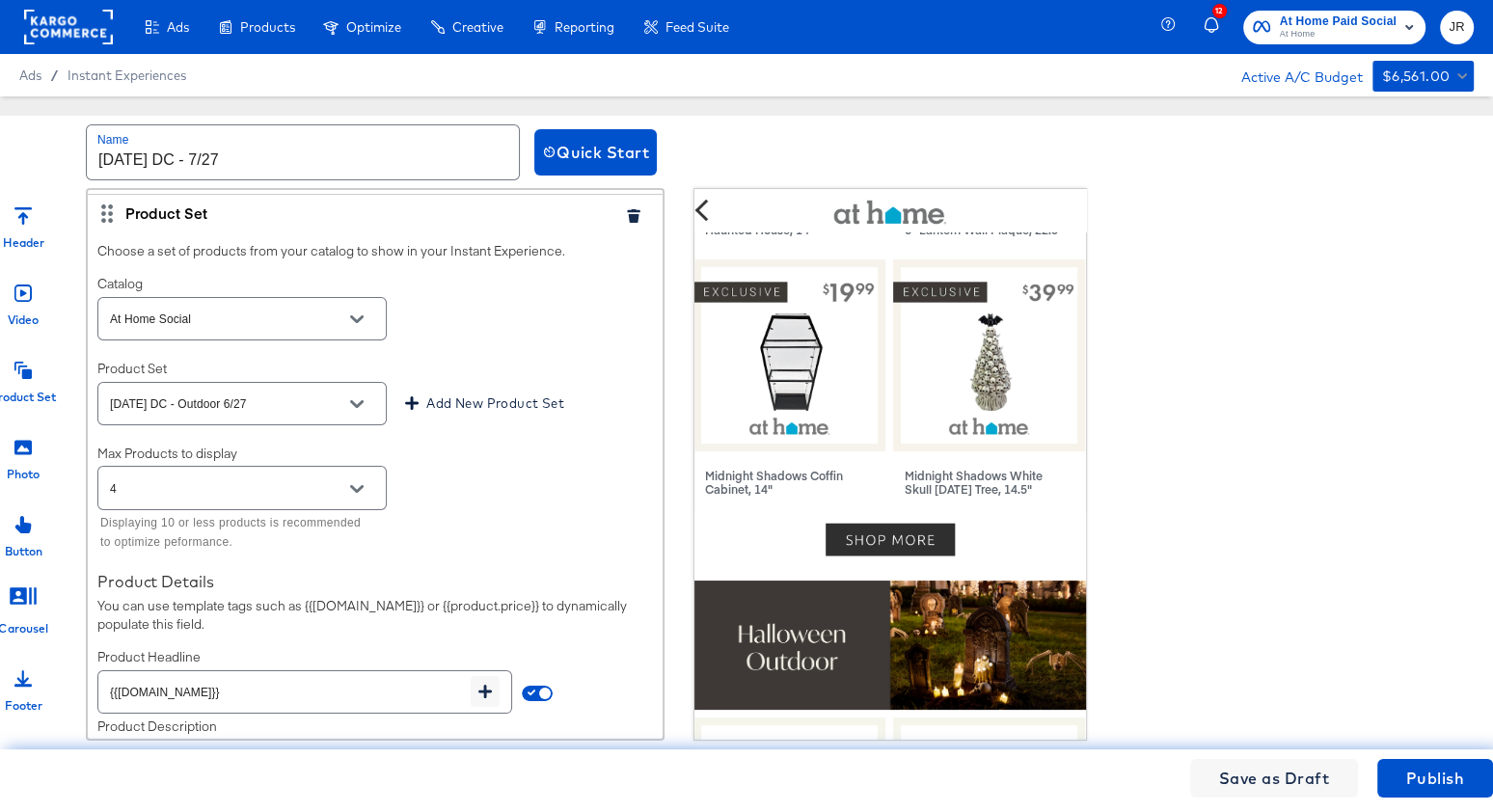 scroll, scrollTop: 3584, scrollLeft: 0, axis: vertical 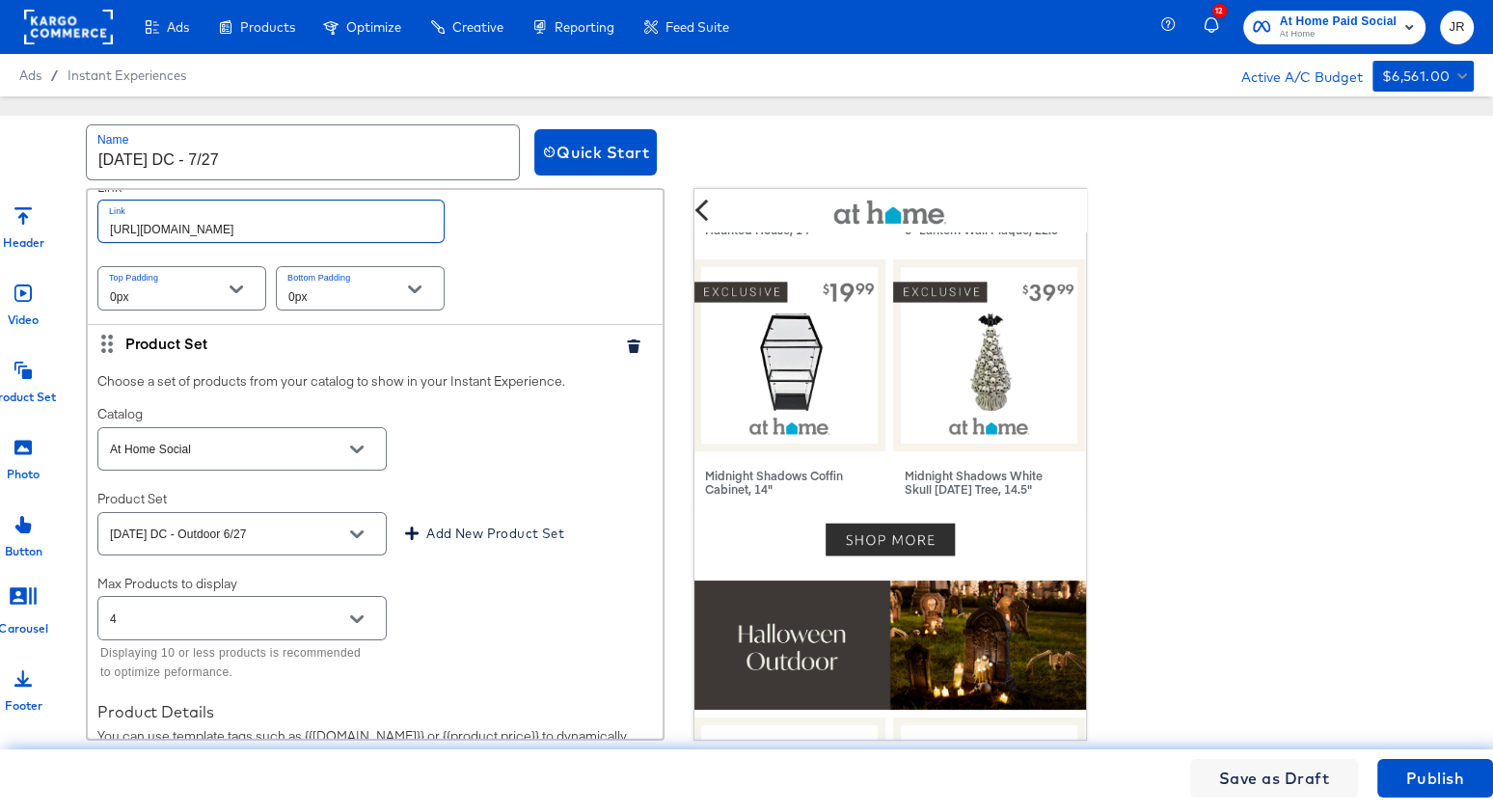 click on "[URL][DOMAIN_NAME]" at bounding box center [271, 221] 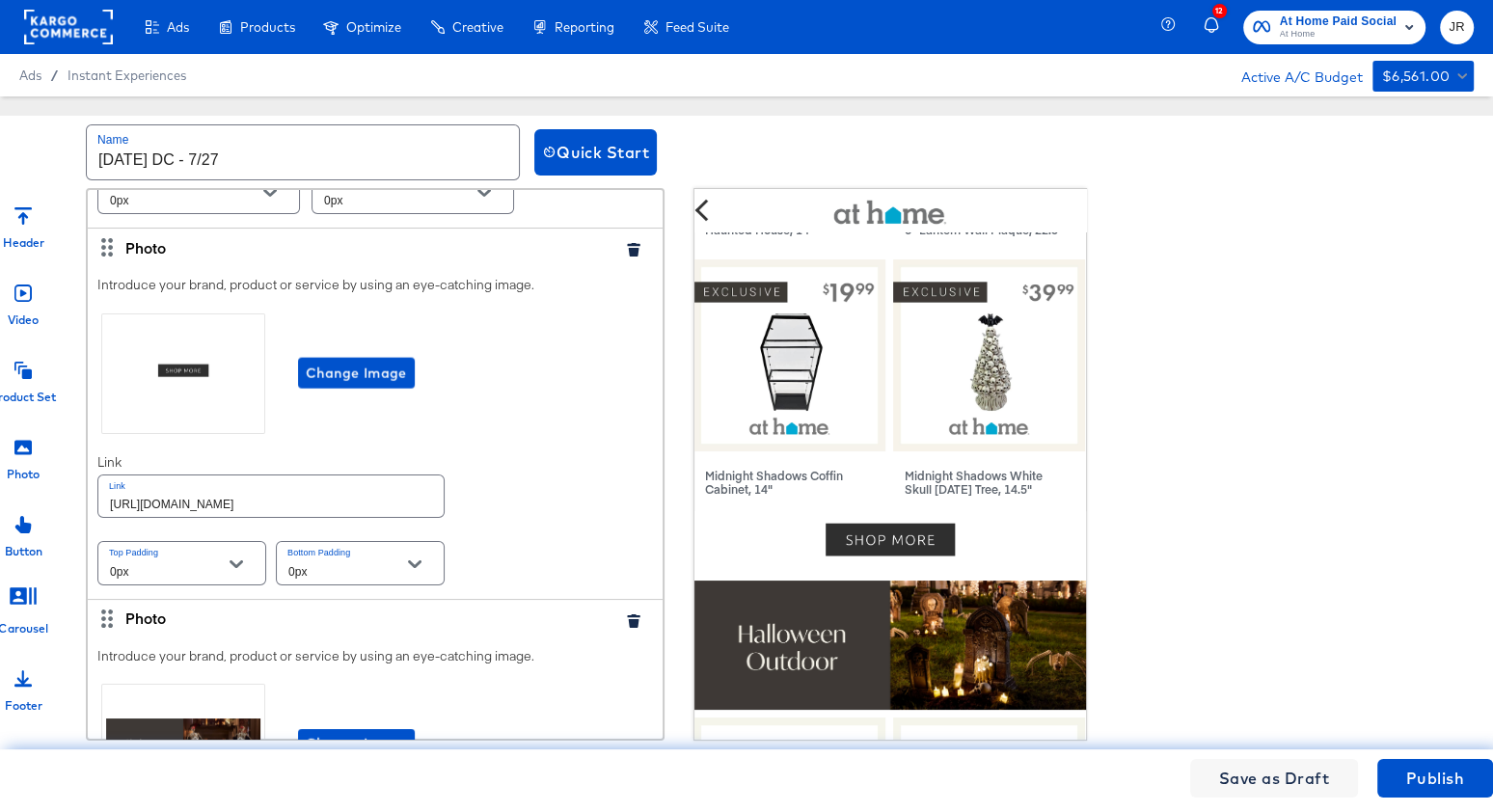 scroll, scrollTop: 4367, scrollLeft: 0, axis: vertical 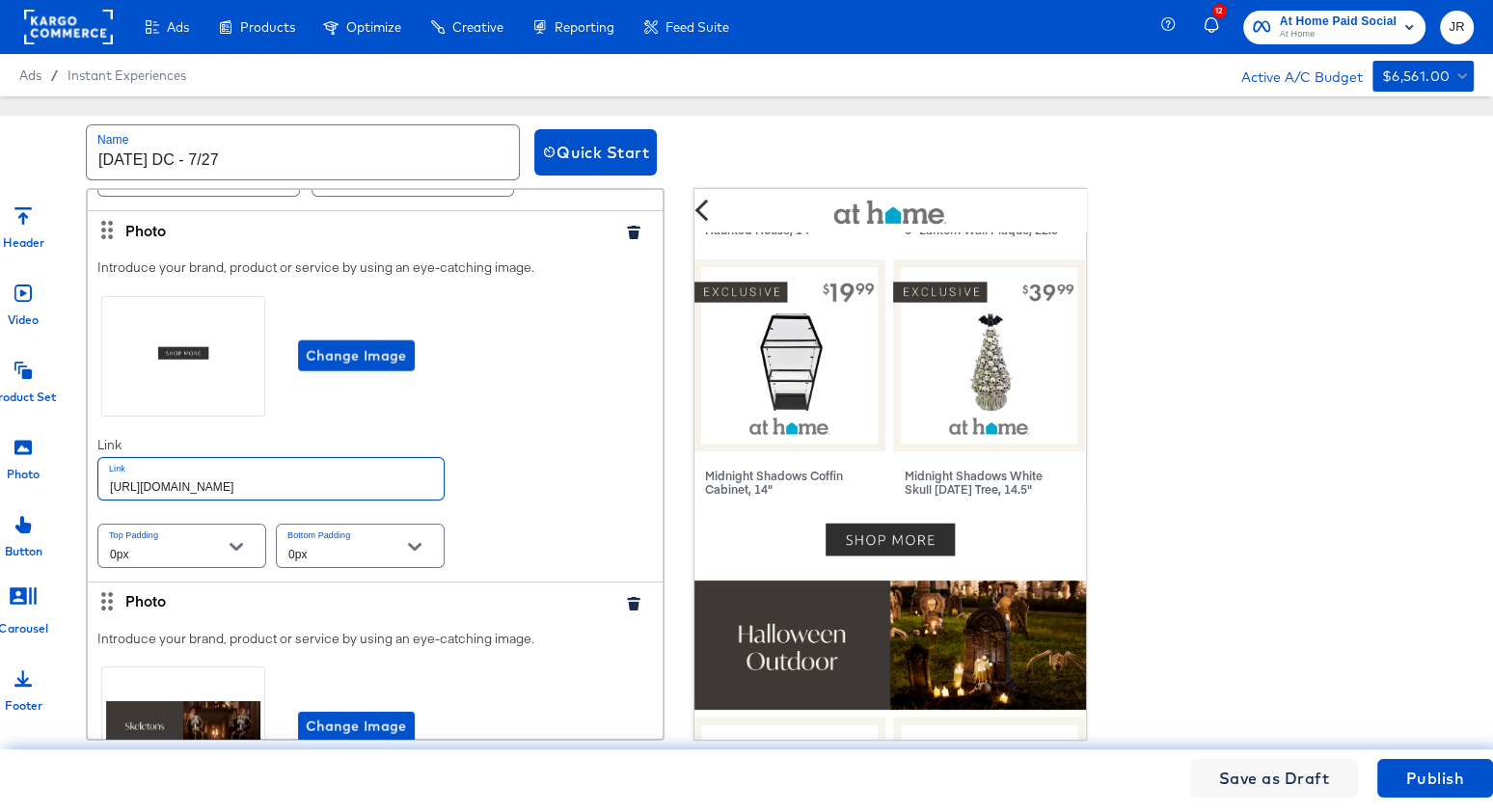 click on "[URL][DOMAIN_NAME]" at bounding box center (271, 478) 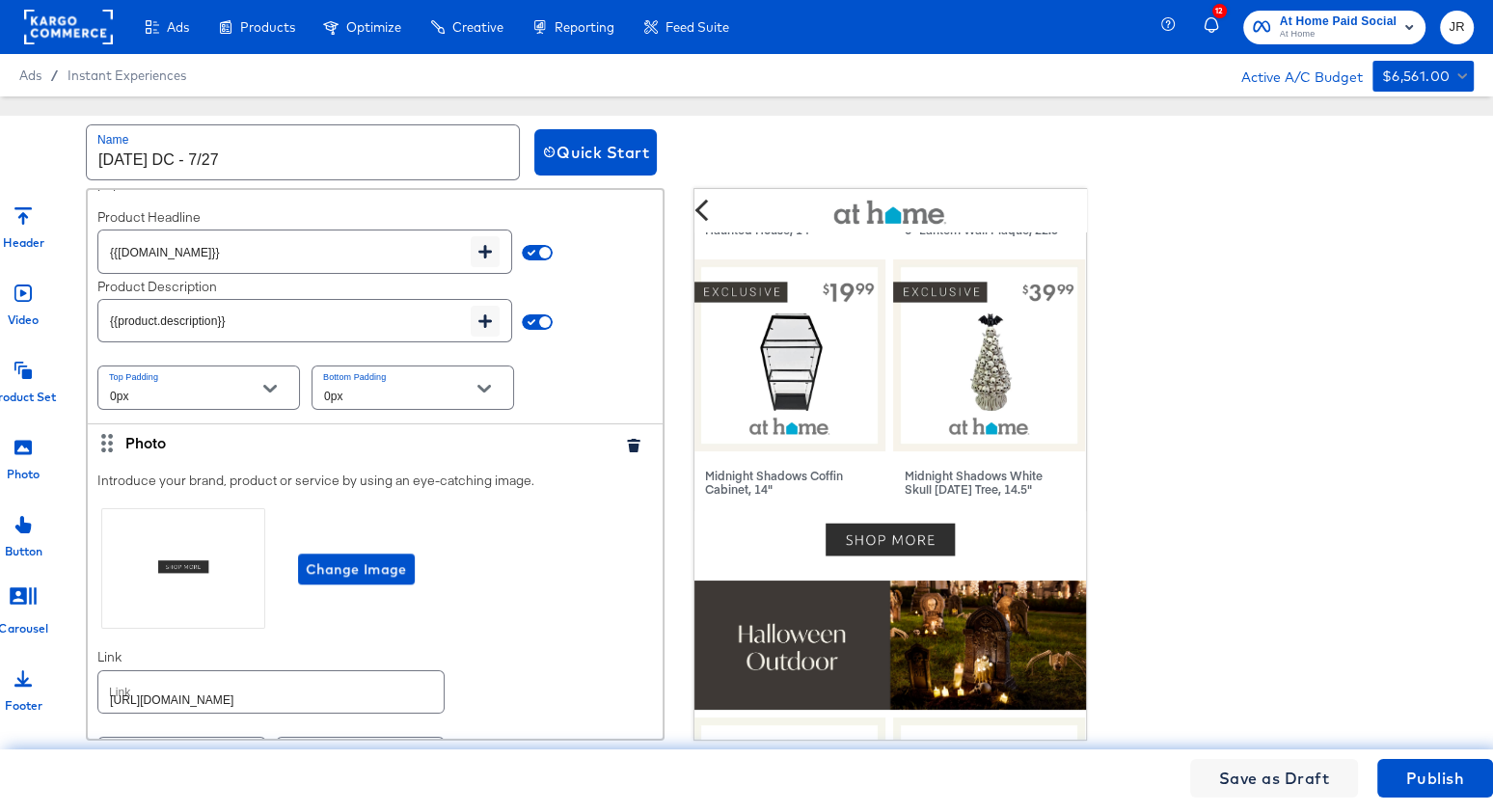 scroll, scrollTop: 8389, scrollLeft: 0, axis: vertical 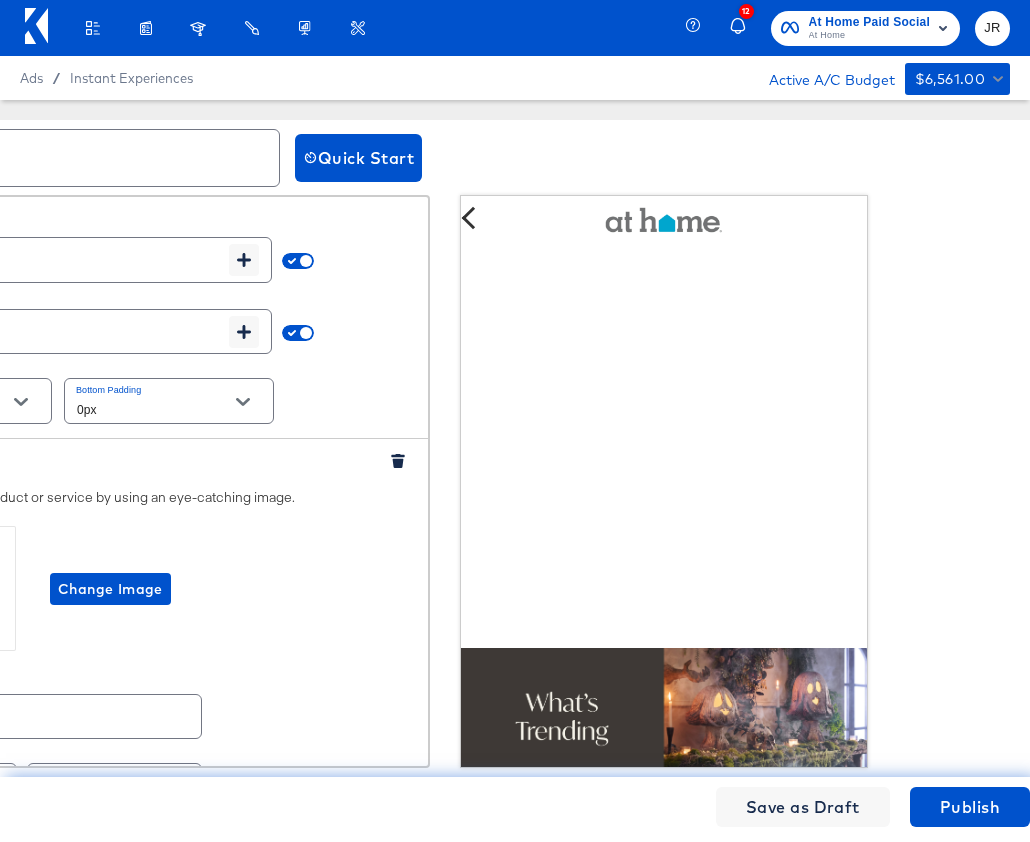 type on "[URL][DOMAIN_NAME]" 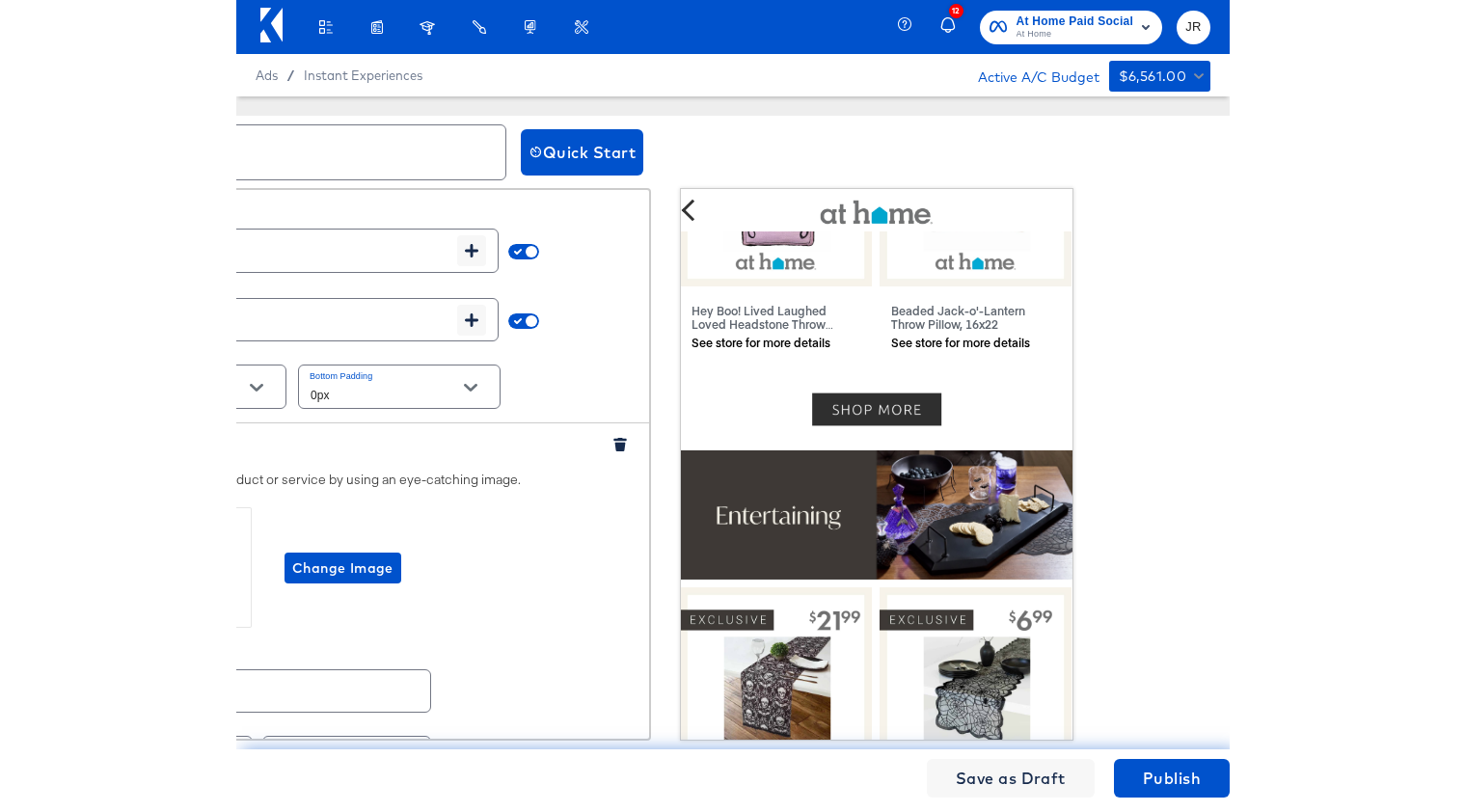 scroll, scrollTop: 3988, scrollLeft: 1, axis: both 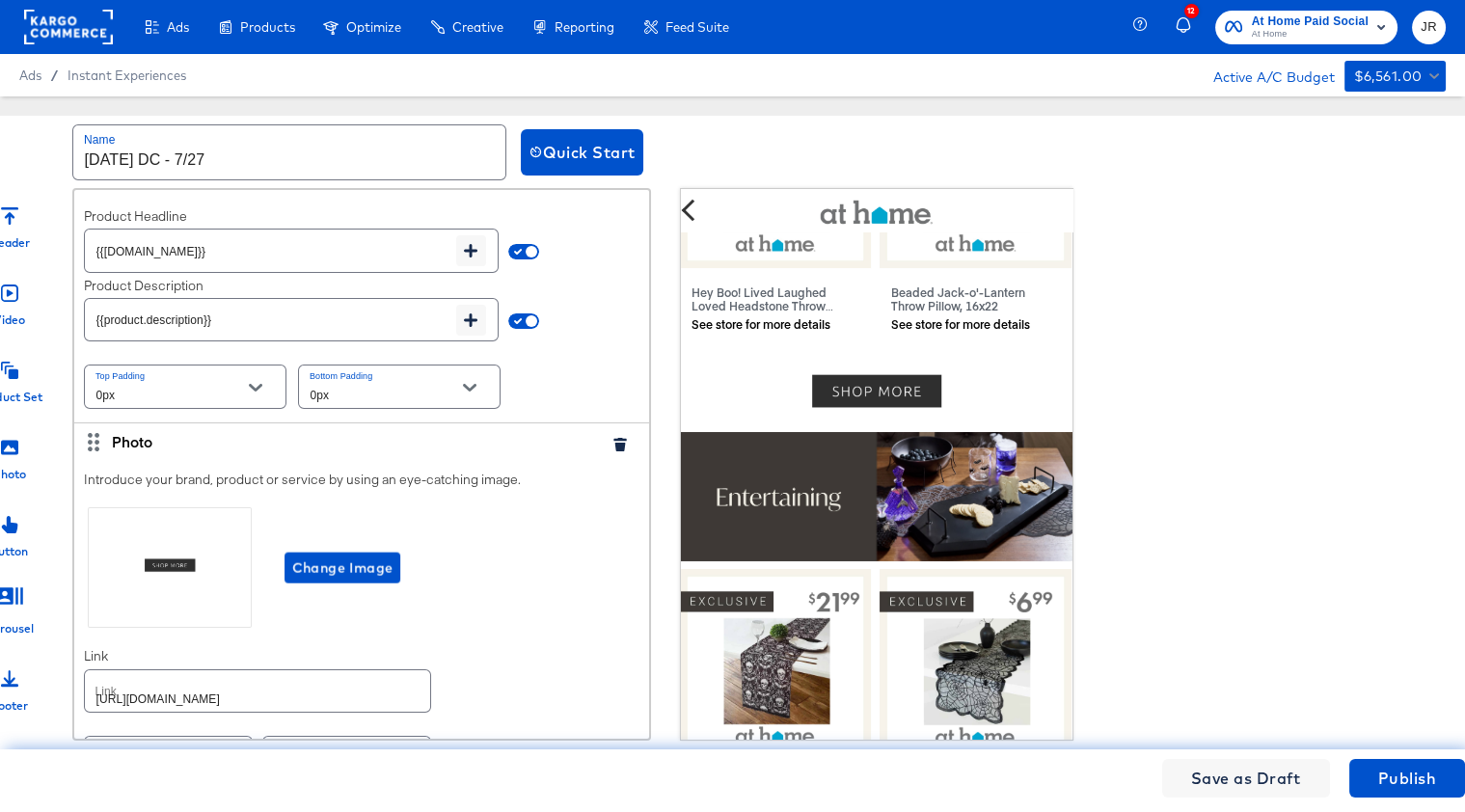 click 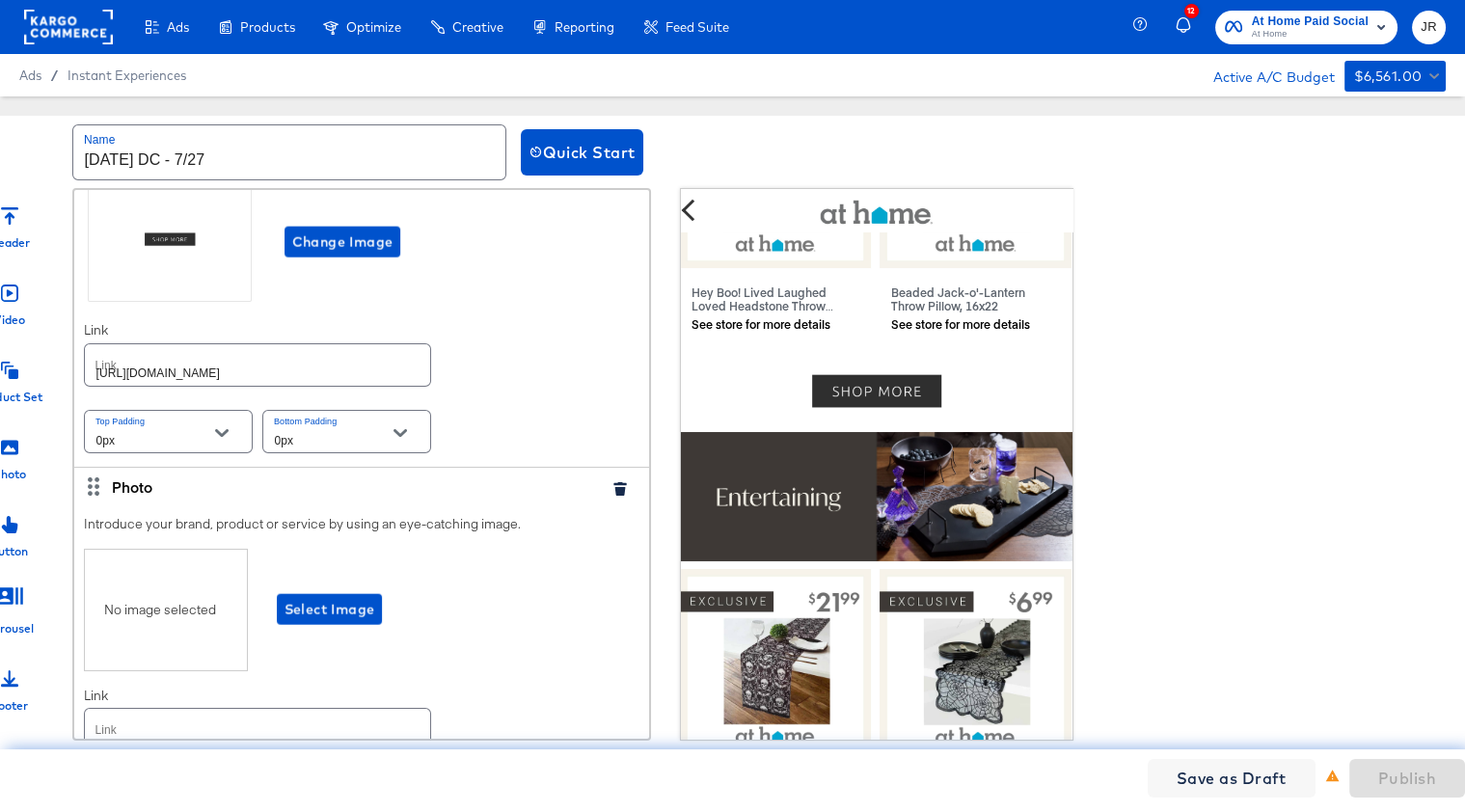 scroll, scrollTop: 8753, scrollLeft: 0, axis: vertical 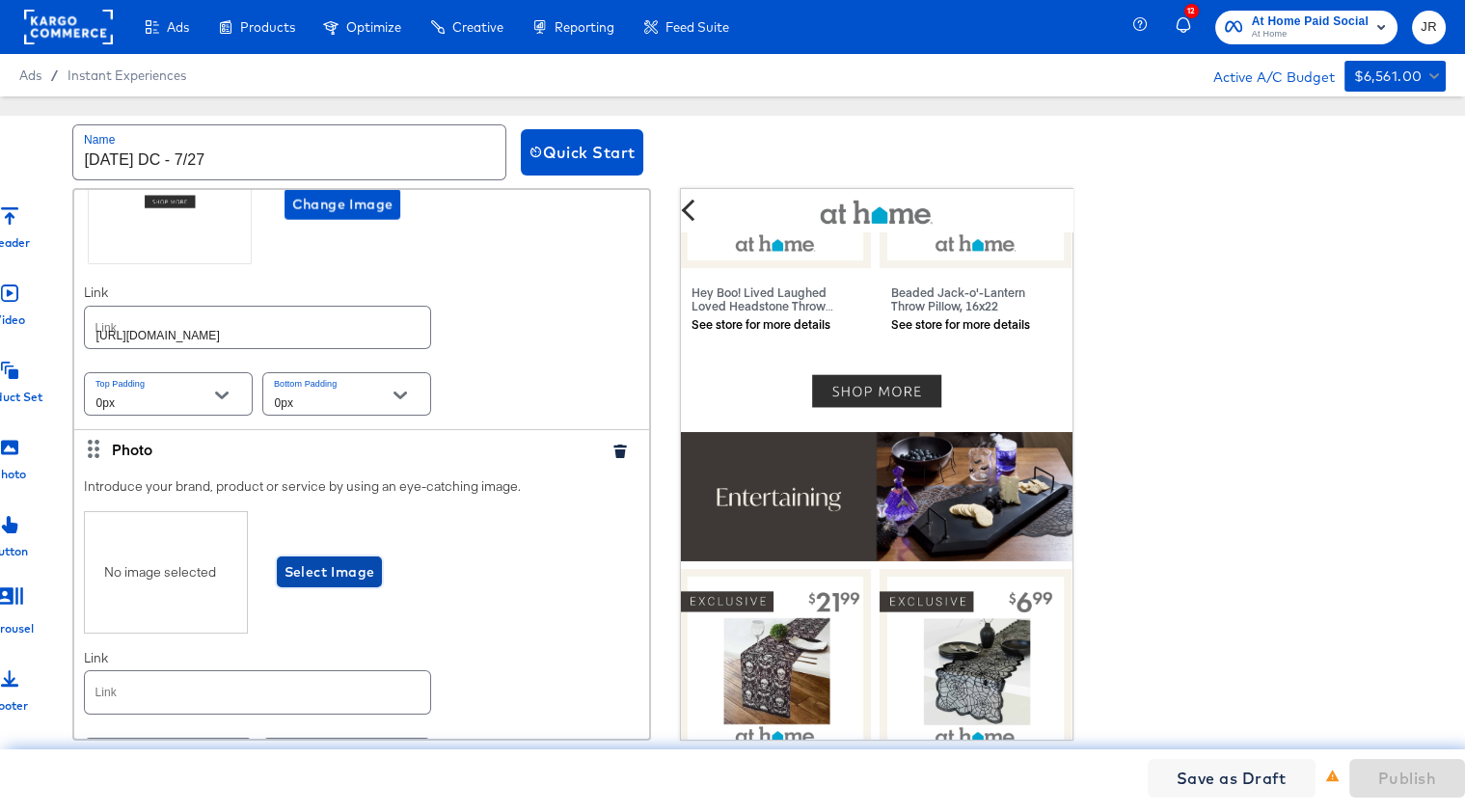 click on "Select Image" at bounding box center (330, 572) 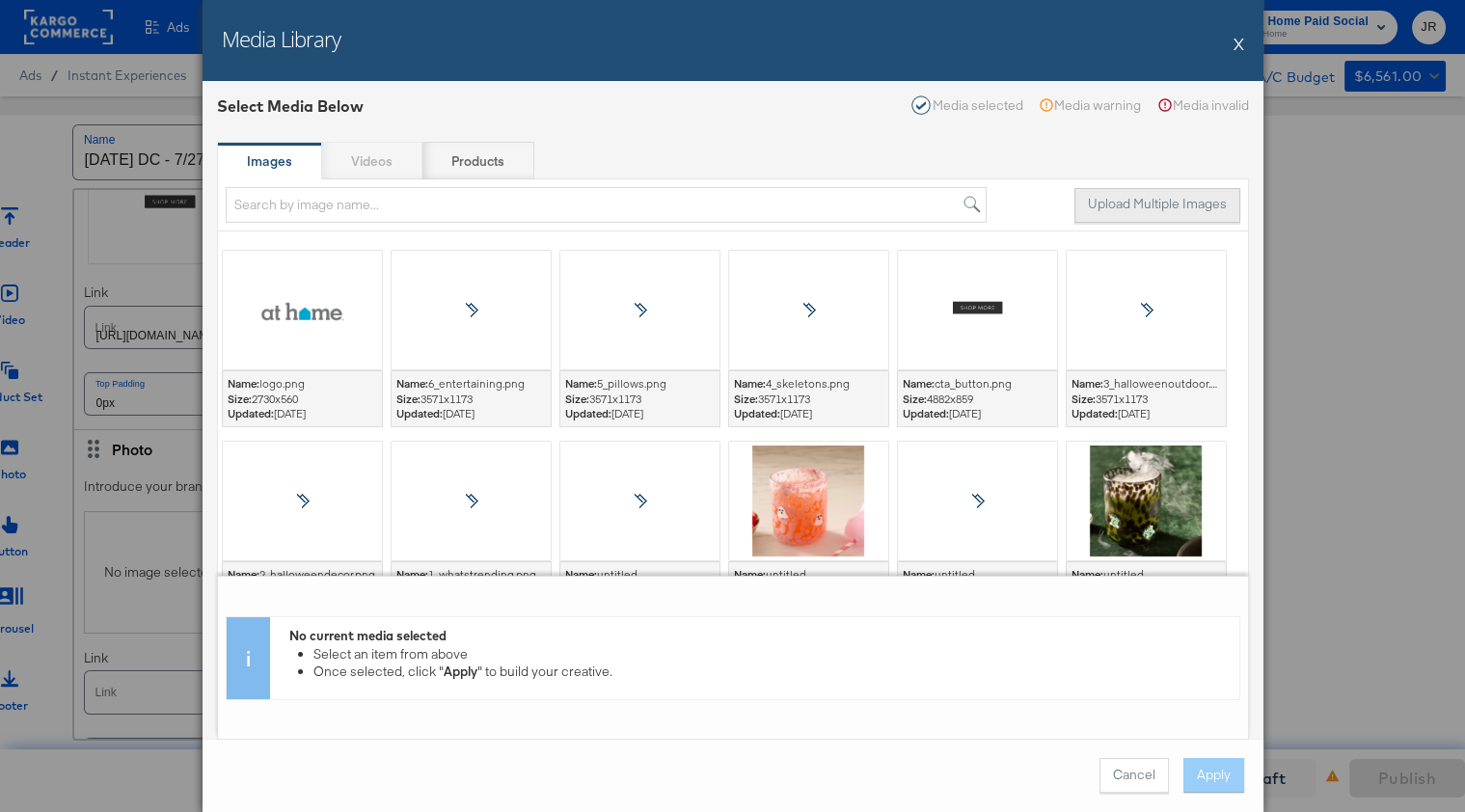 click on "Upload Multiple Images" at bounding box center [1157, 205] 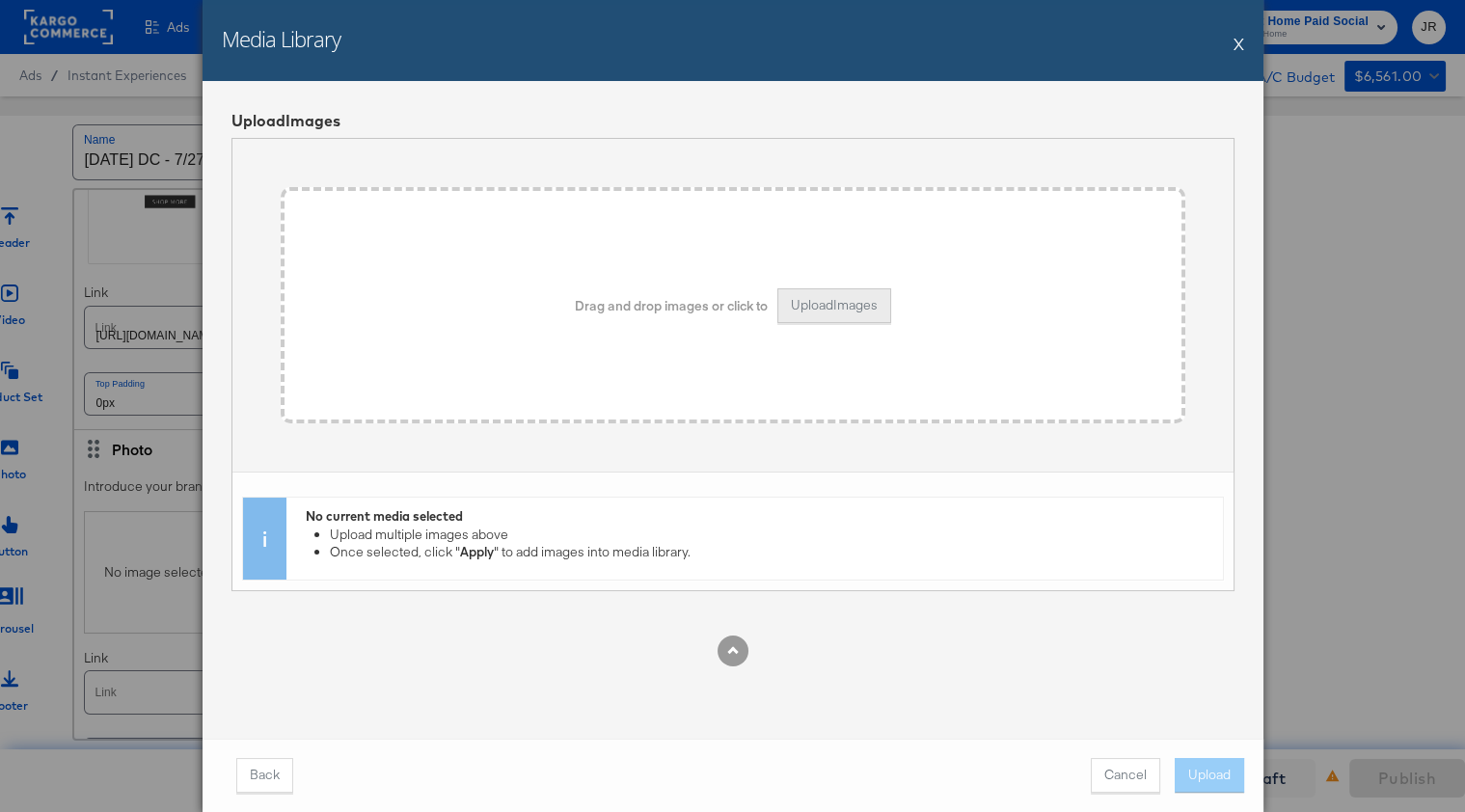 click on "Upload  Images" at bounding box center (834, 306) 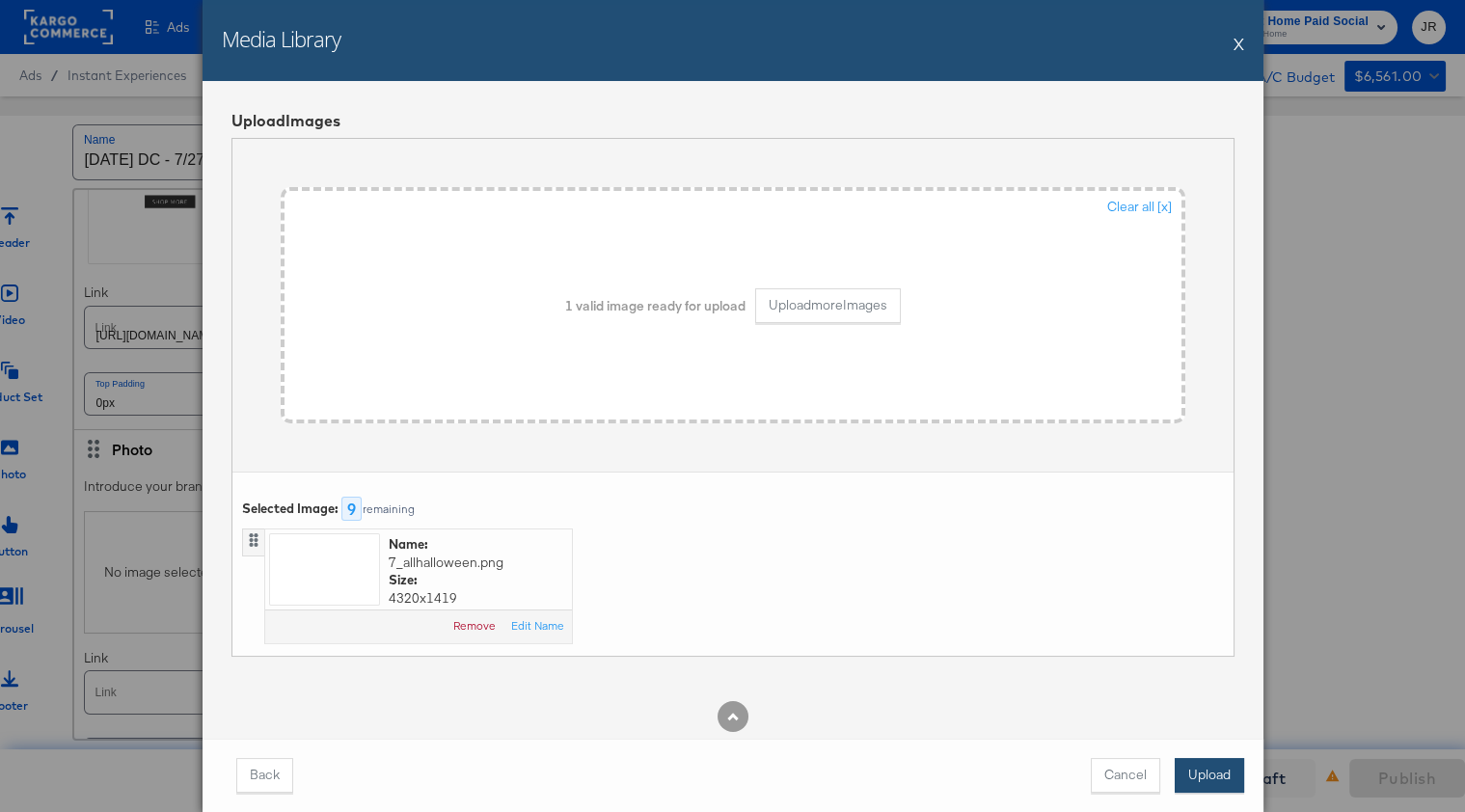 click on "Upload" at bounding box center [1209, 775] 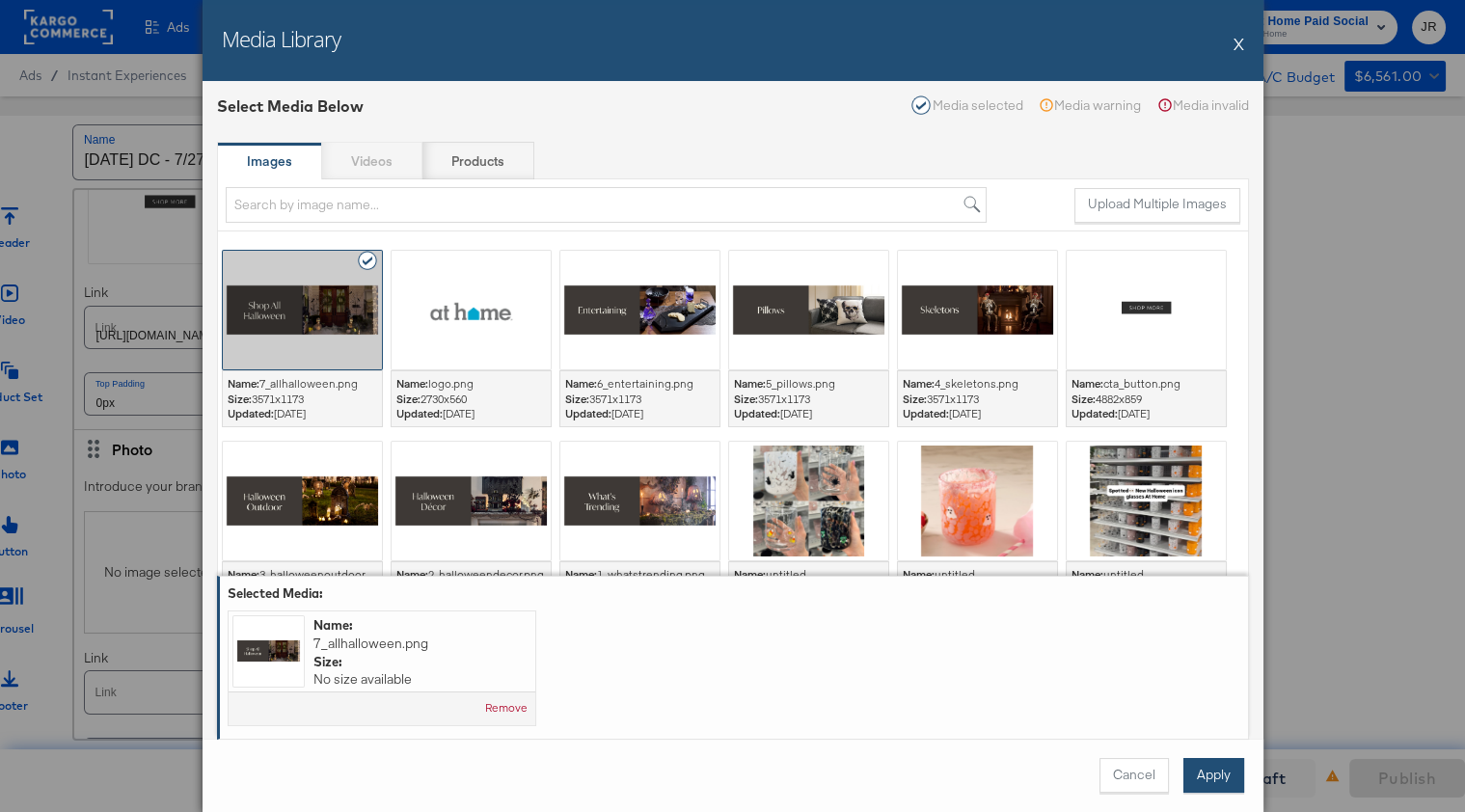 click on "Apply" at bounding box center (1213, 775) 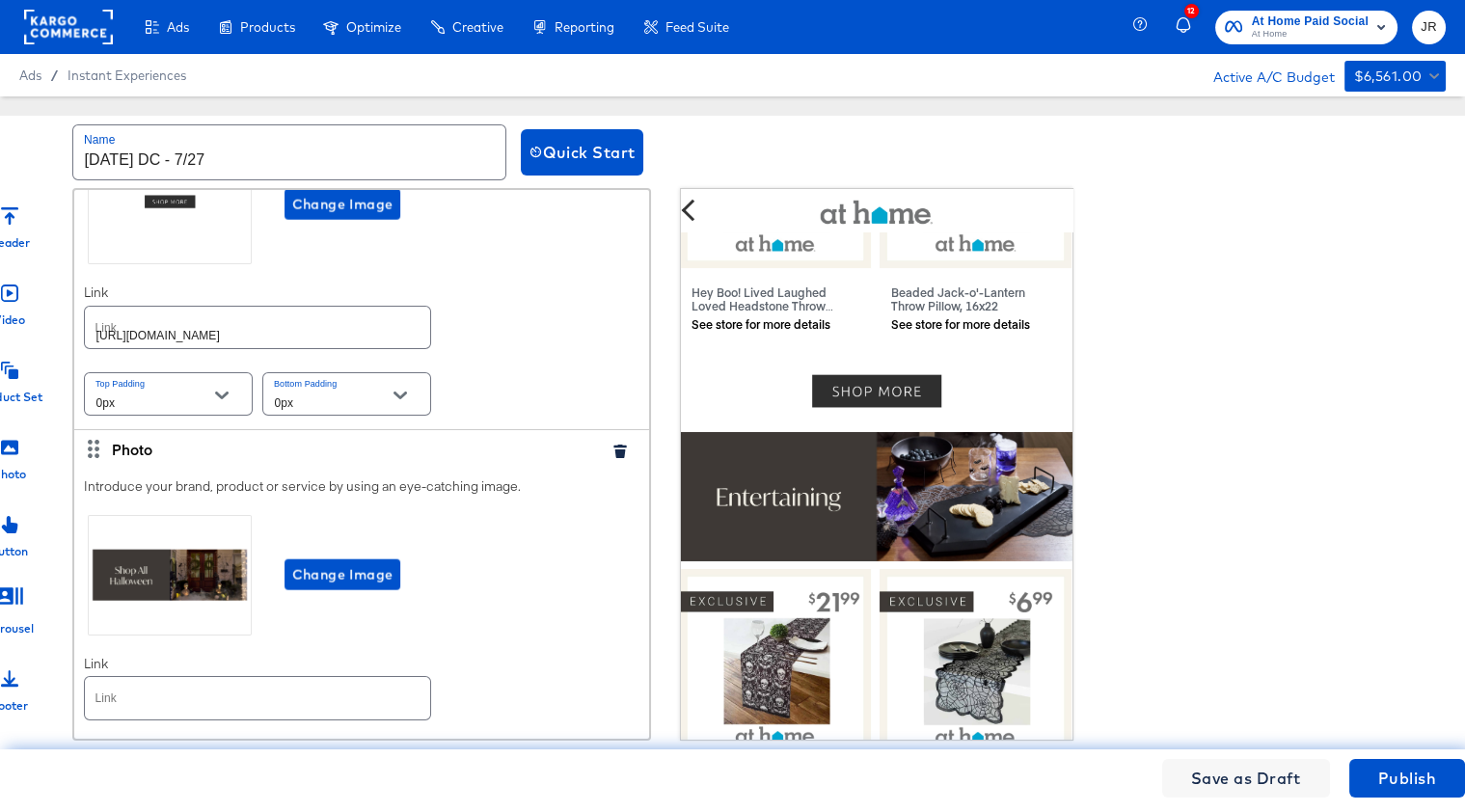 scroll, scrollTop: 8758, scrollLeft: 0, axis: vertical 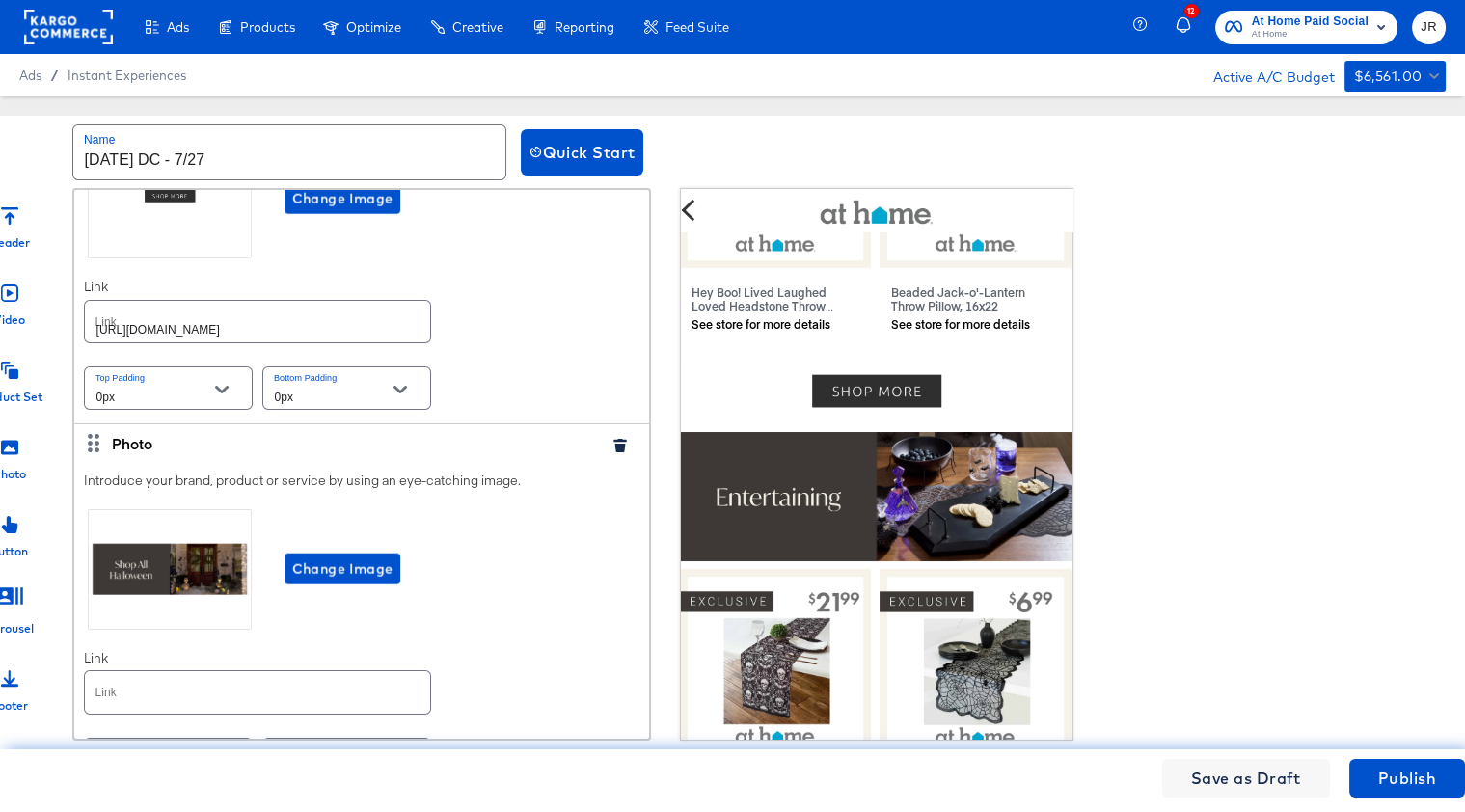 click at bounding box center (258, 691) 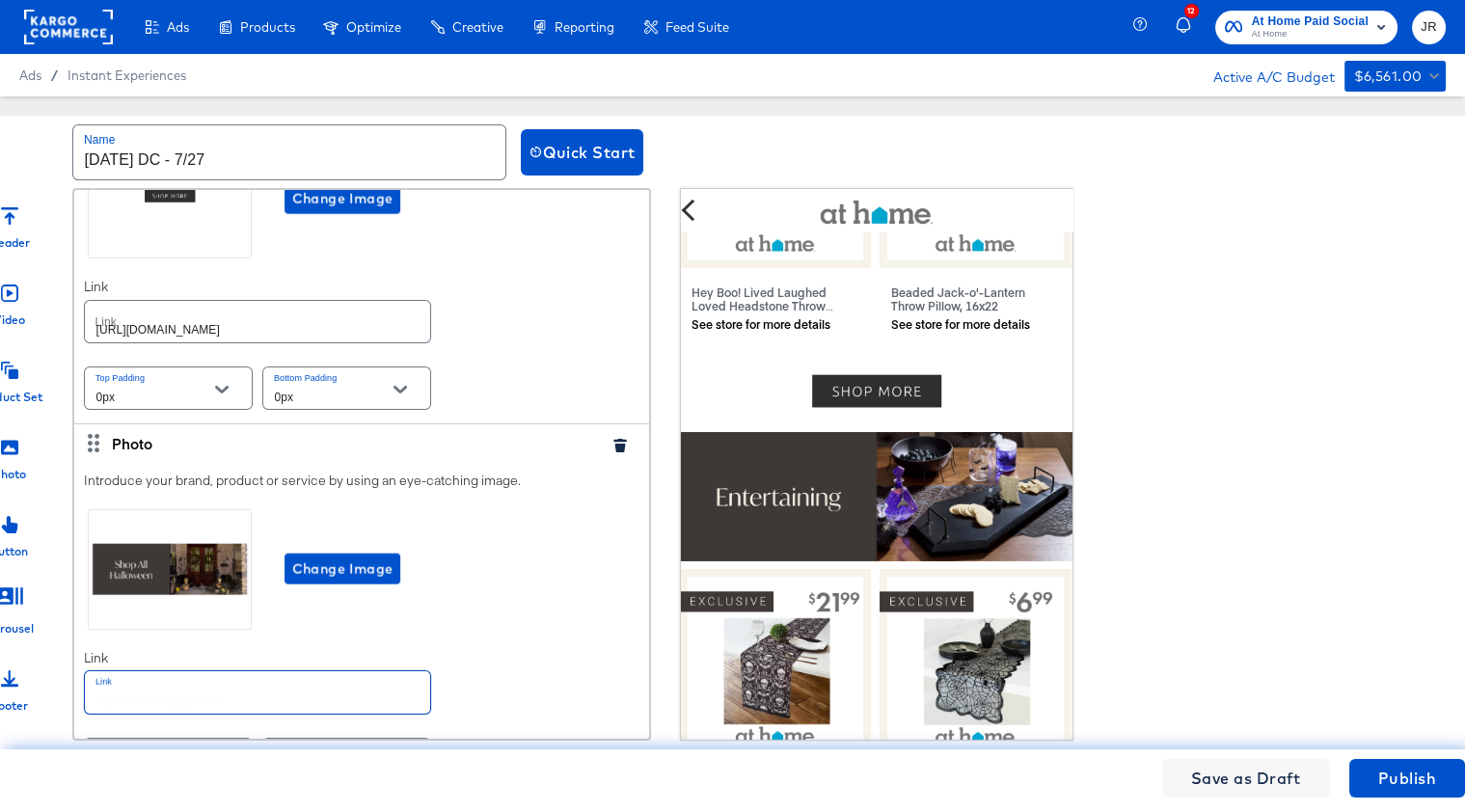 paste on "[URL][DOMAIN_NAME]" 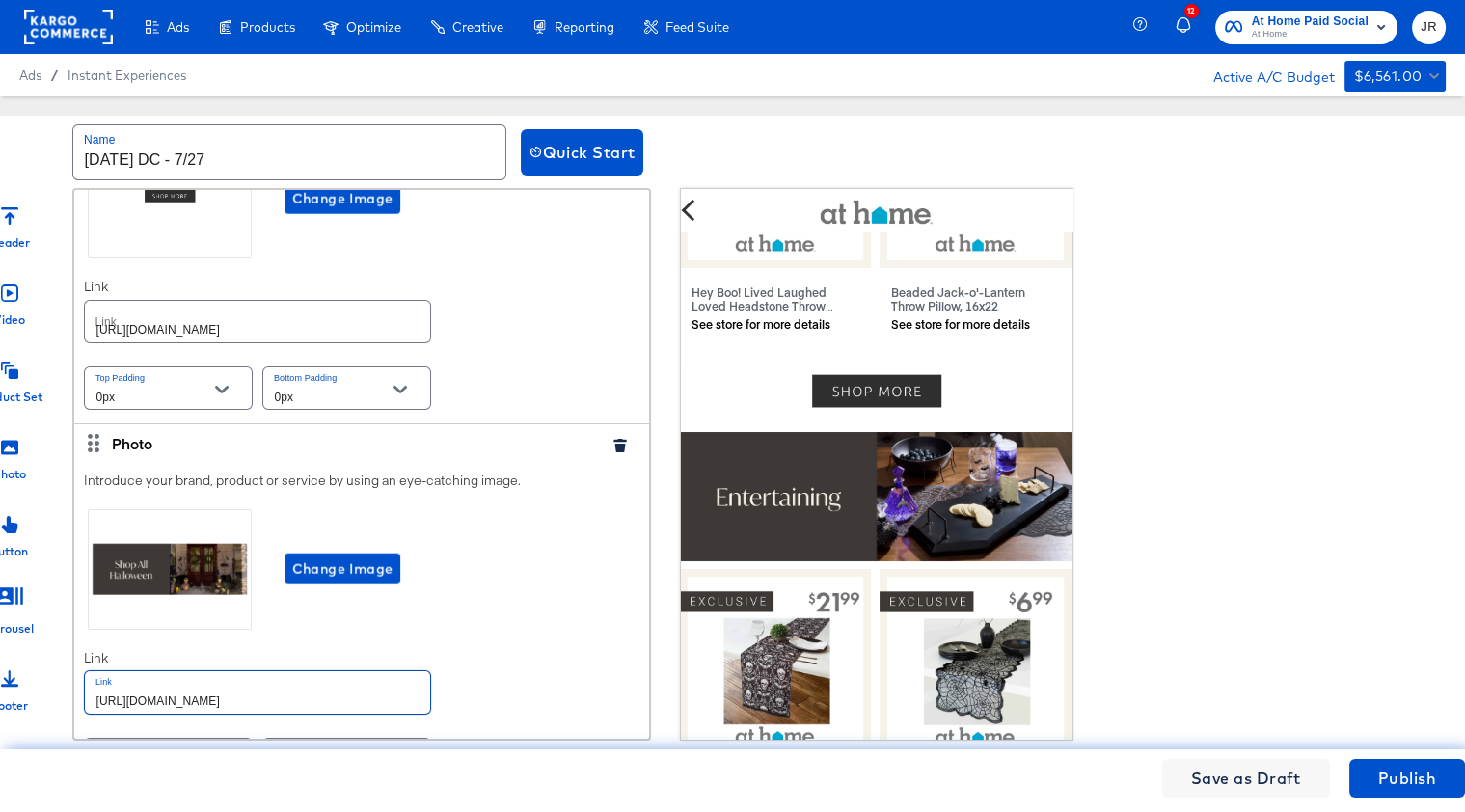 type on "[URL][DOMAIN_NAME]" 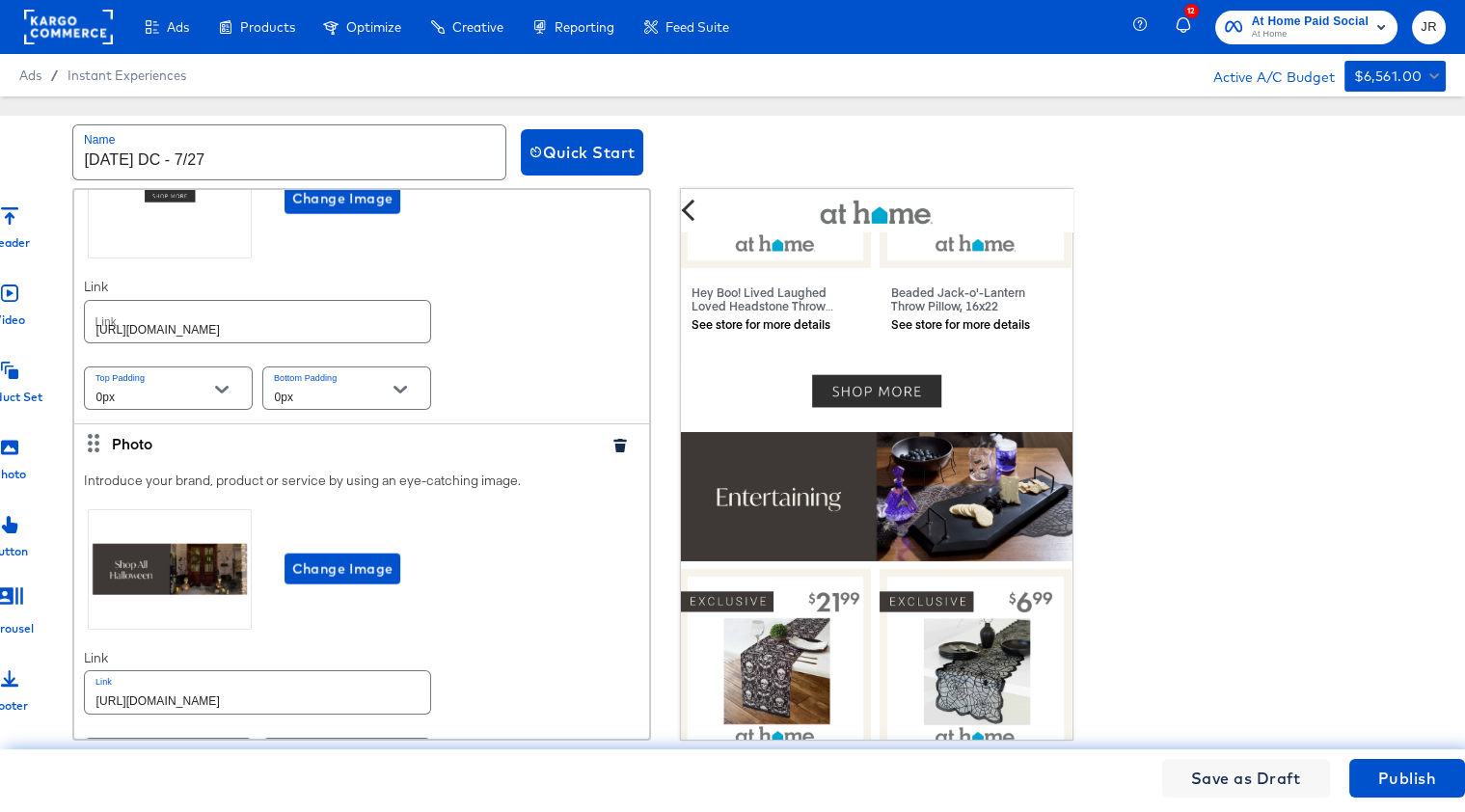click on "Product Set" at bounding box center (10, 376) 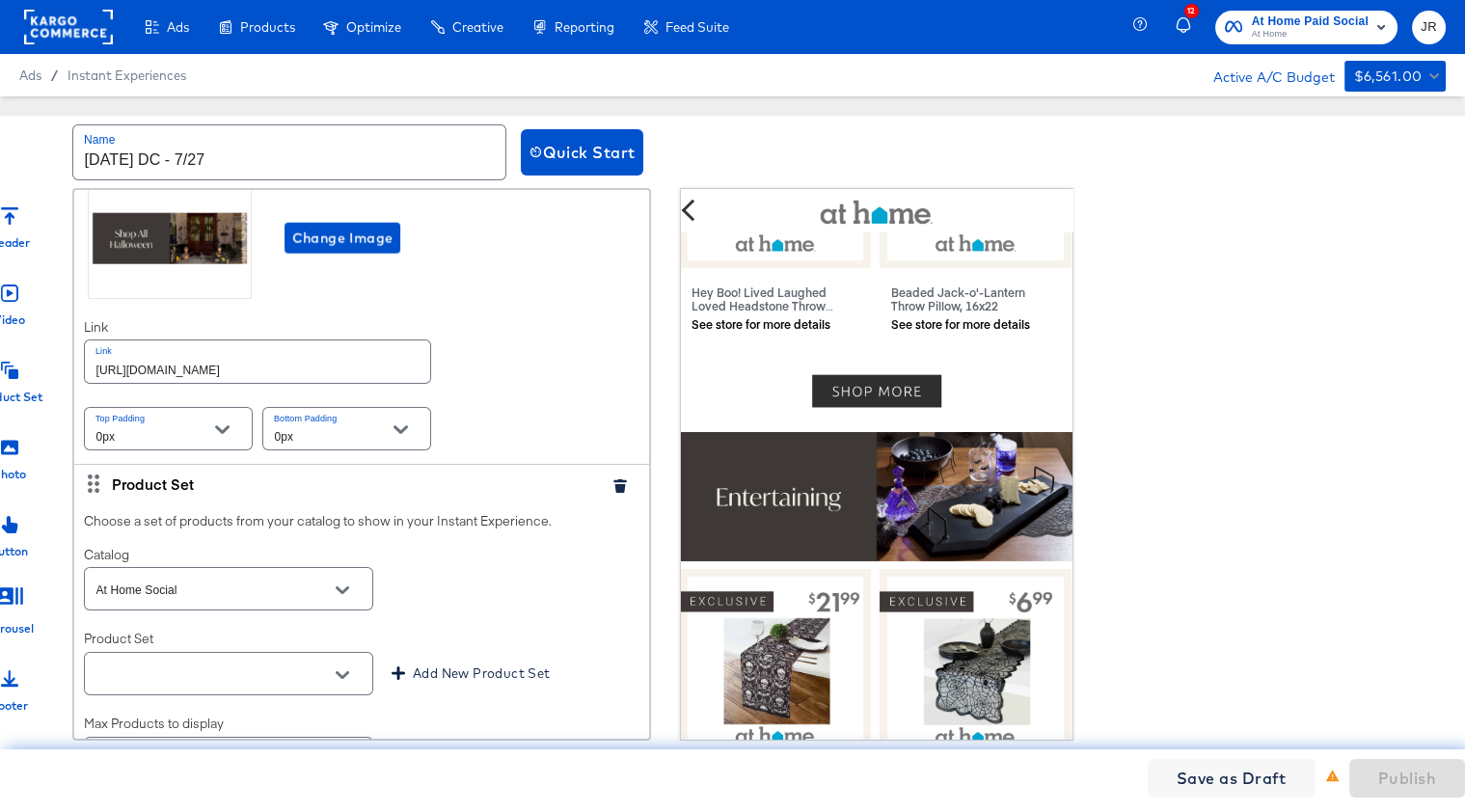 scroll, scrollTop: 9162, scrollLeft: 0, axis: vertical 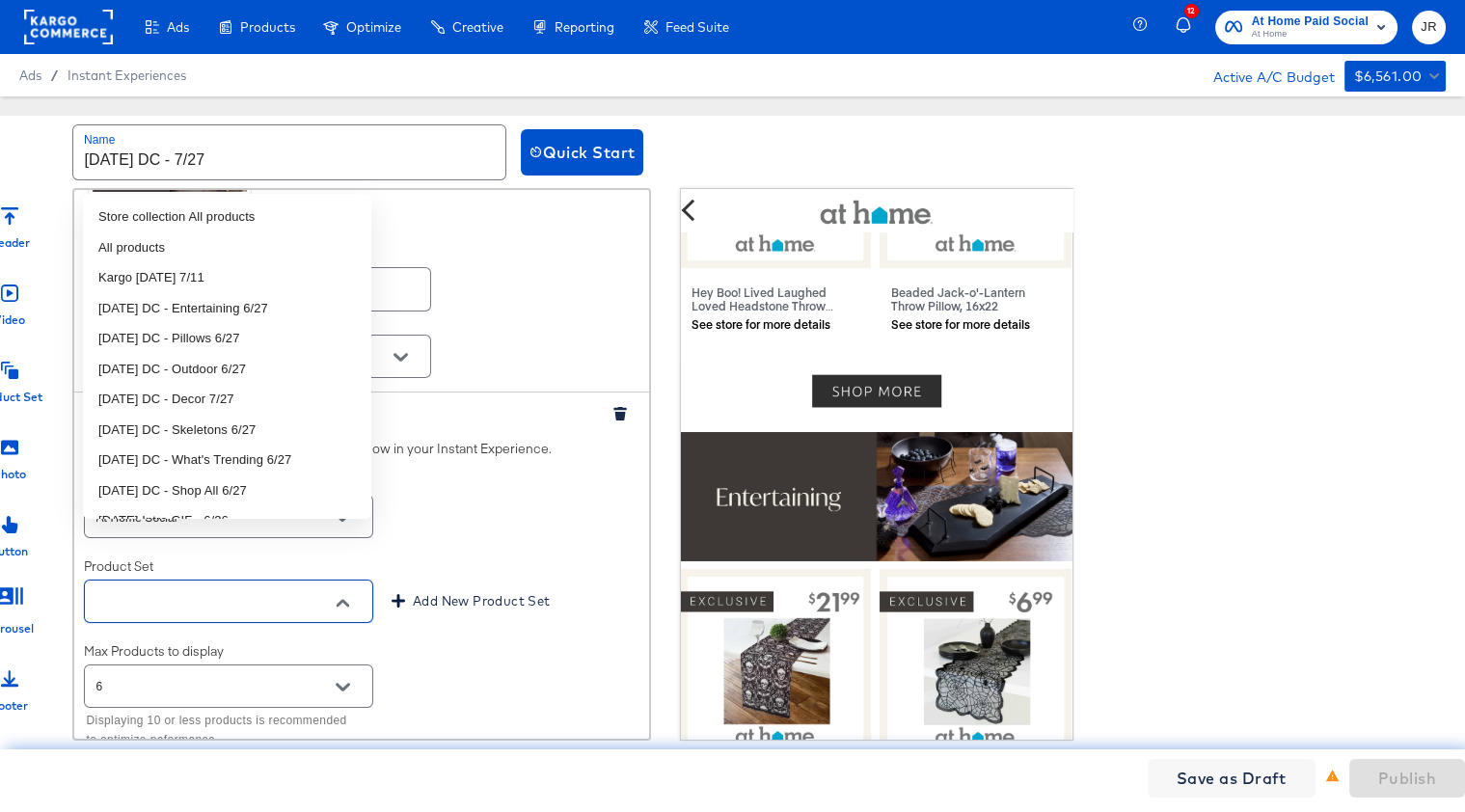 click at bounding box center [213, 602] 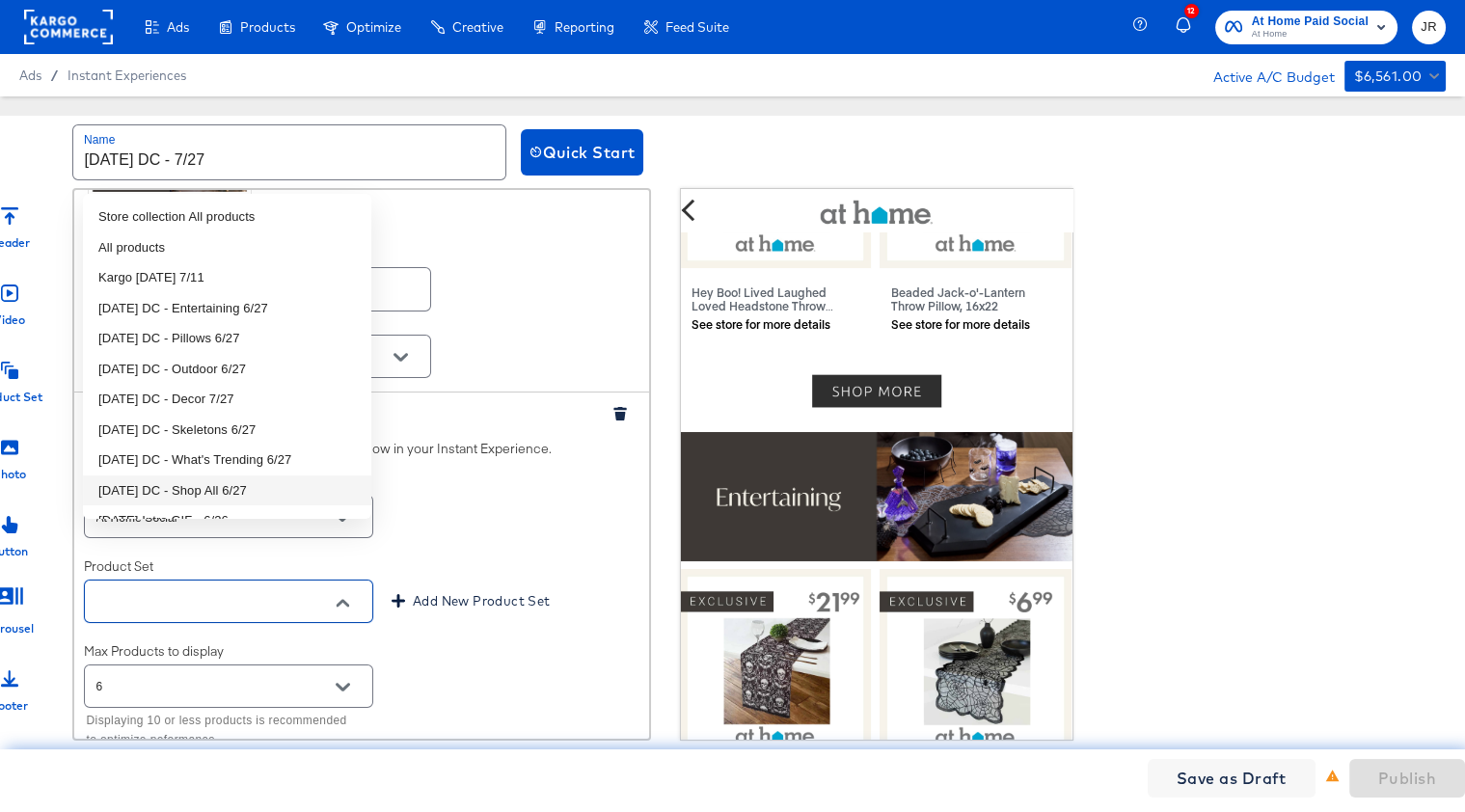 click on "[DATE] DC - Shop All 6/27" at bounding box center [227, 491] 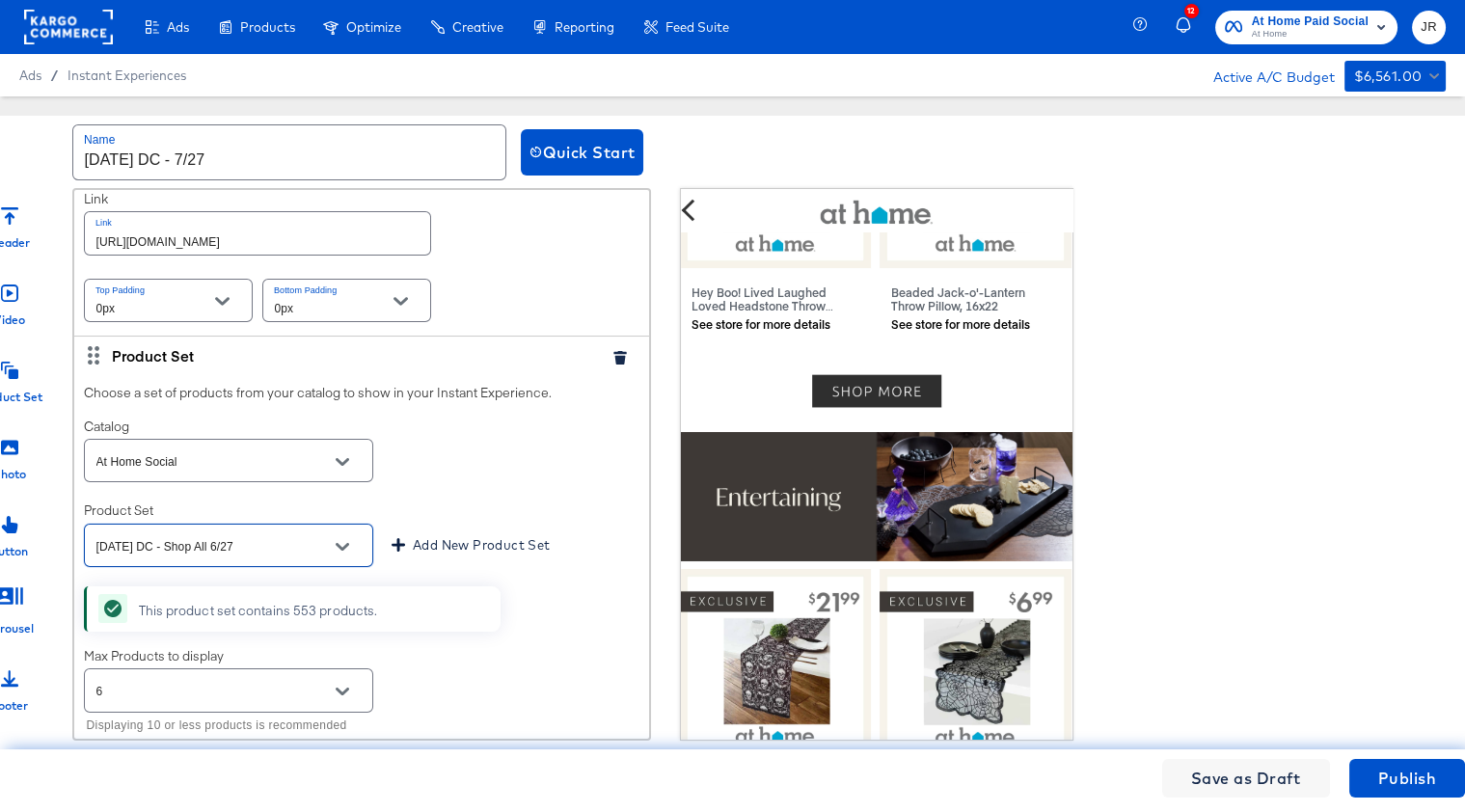 scroll, scrollTop: 9220, scrollLeft: 0, axis: vertical 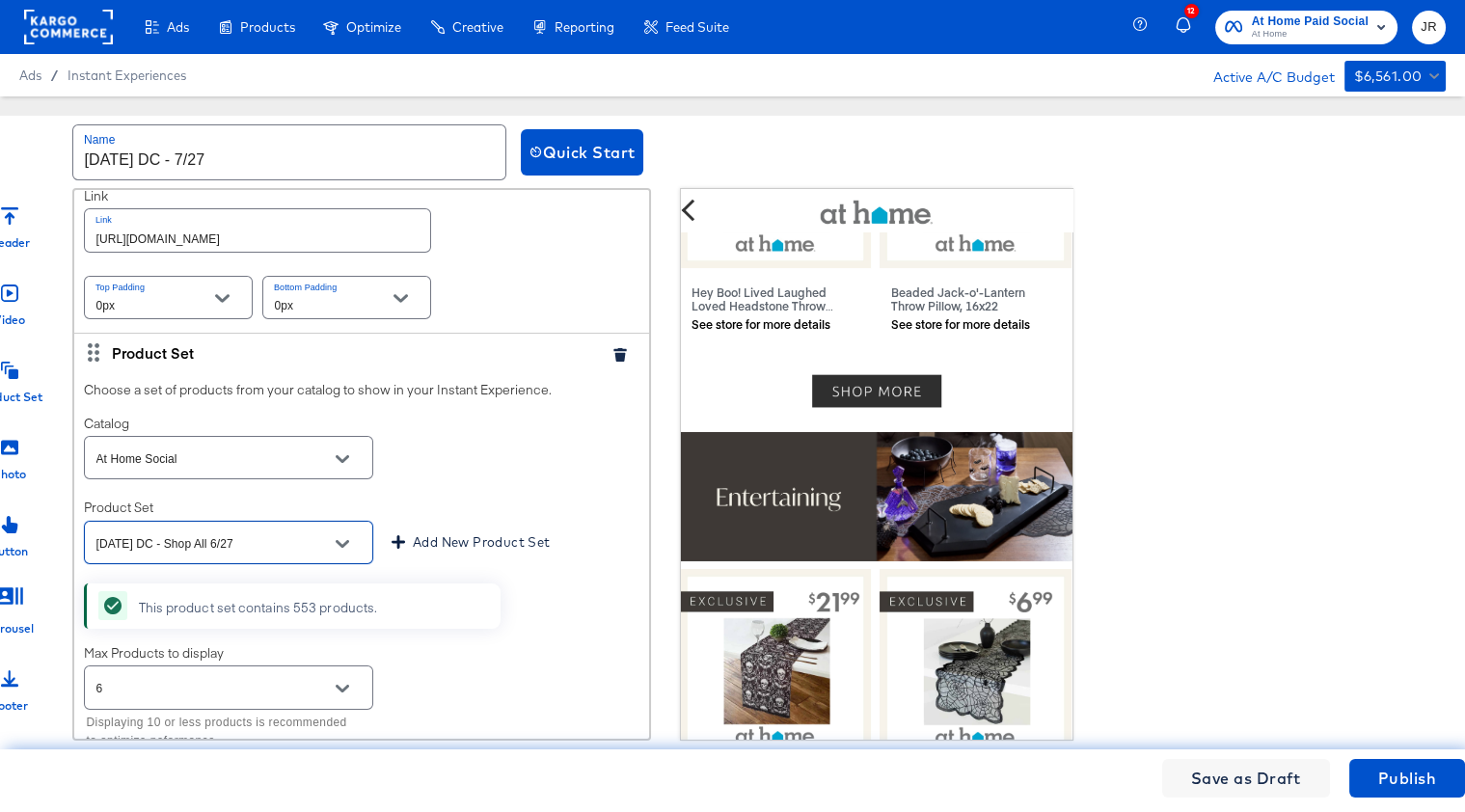 click on "6" at bounding box center [229, 687] 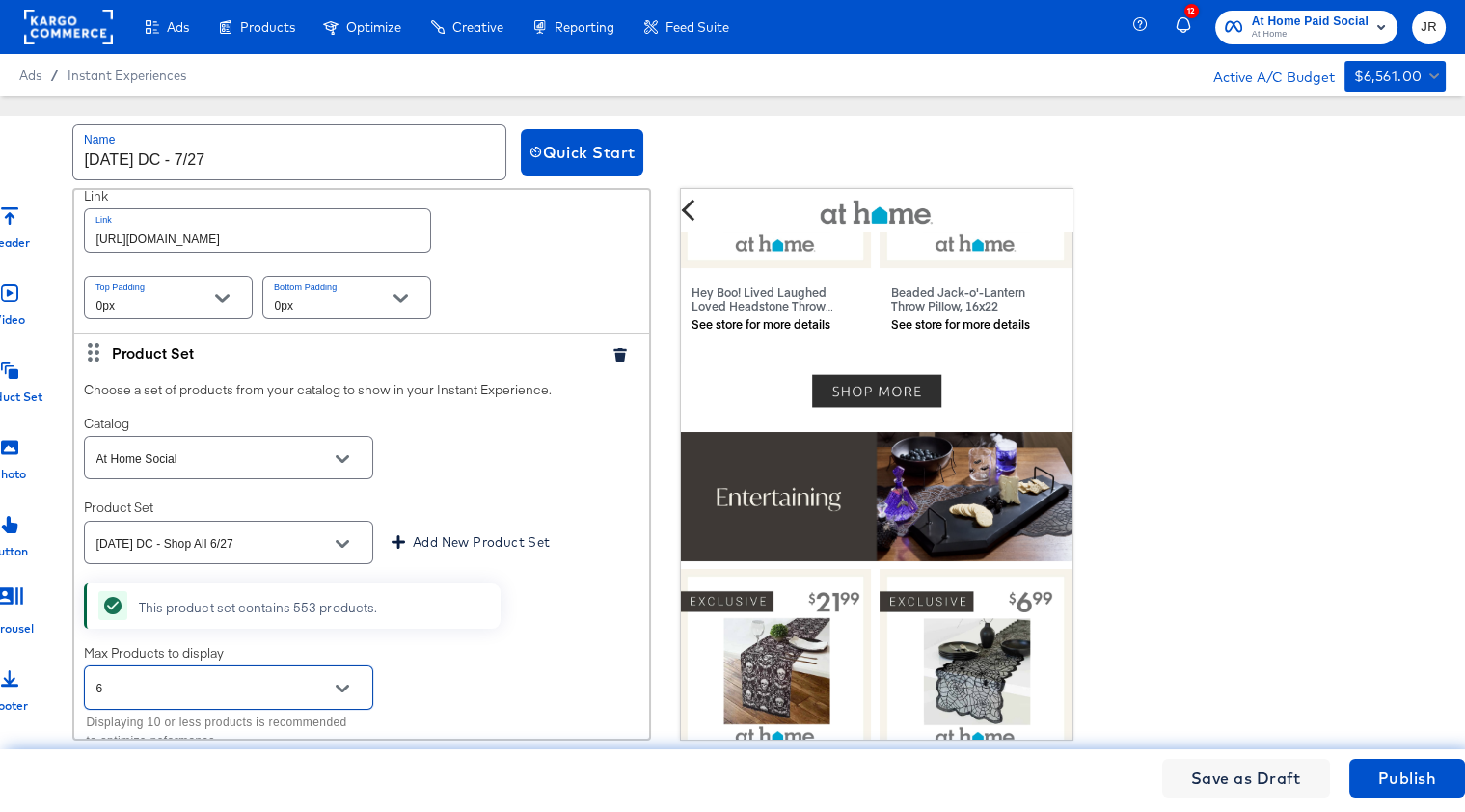 click at bounding box center [342, 689] 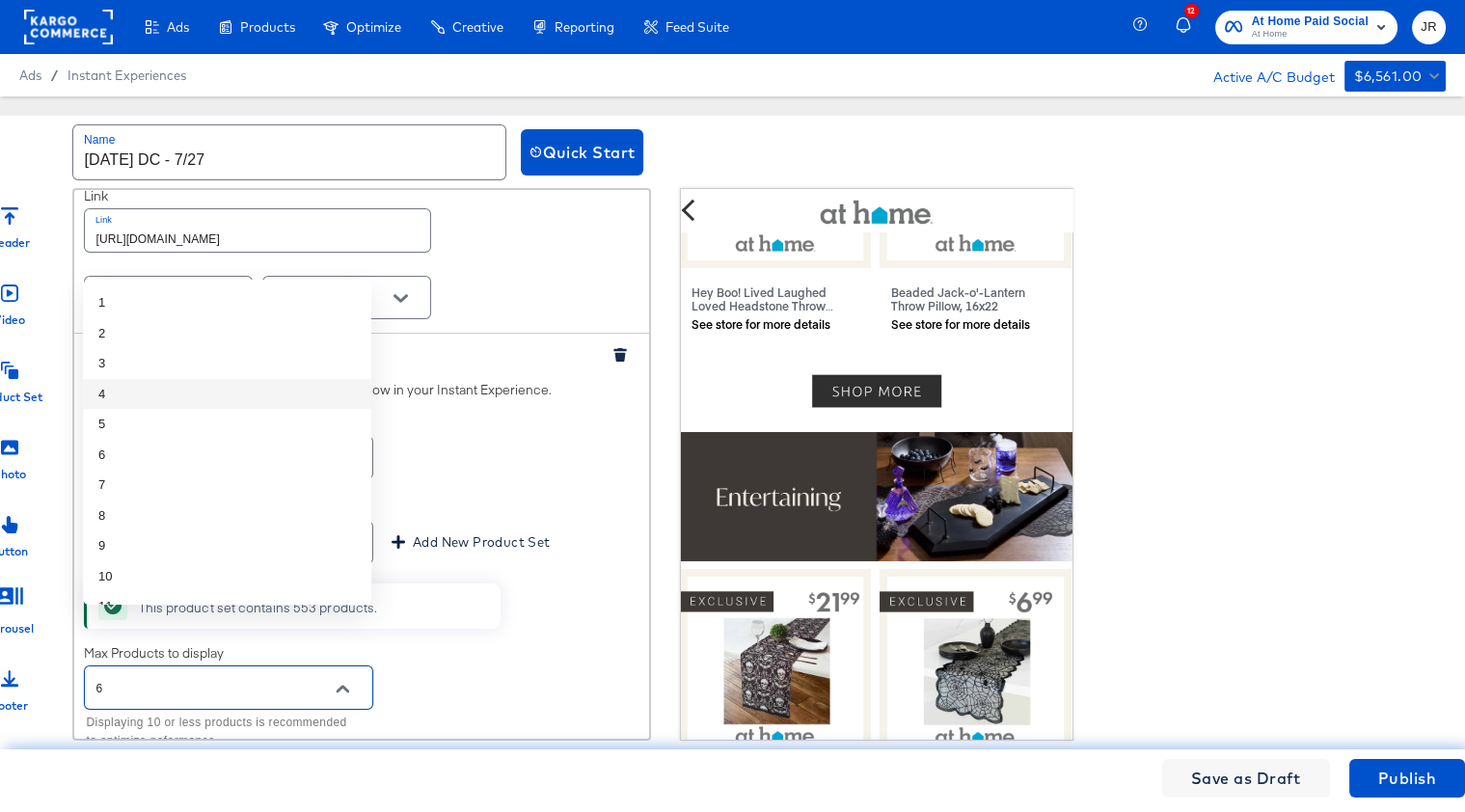 click on "4" at bounding box center (227, 394) 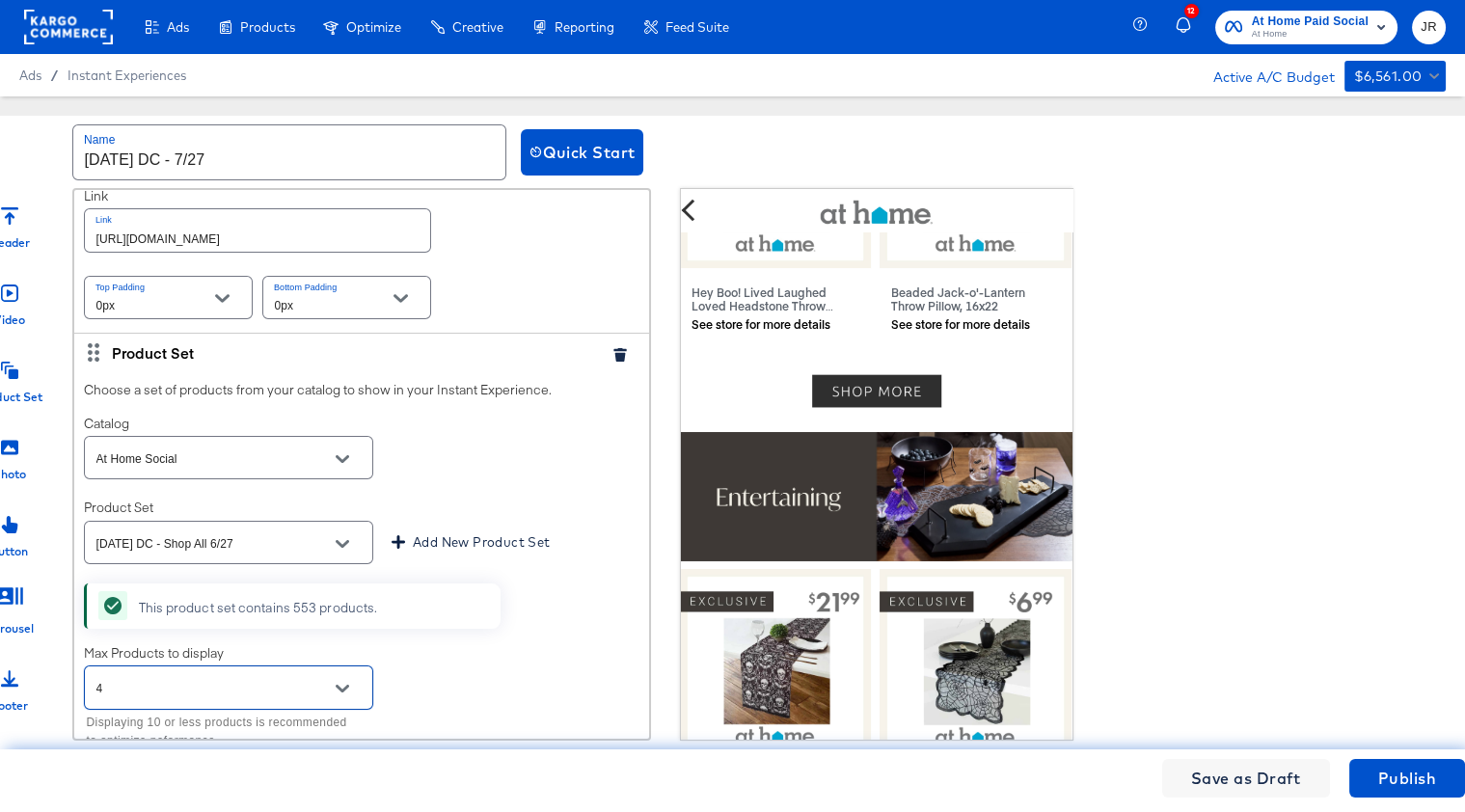 scroll, scrollTop: 9483, scrollLeft: 0, axis: vertical 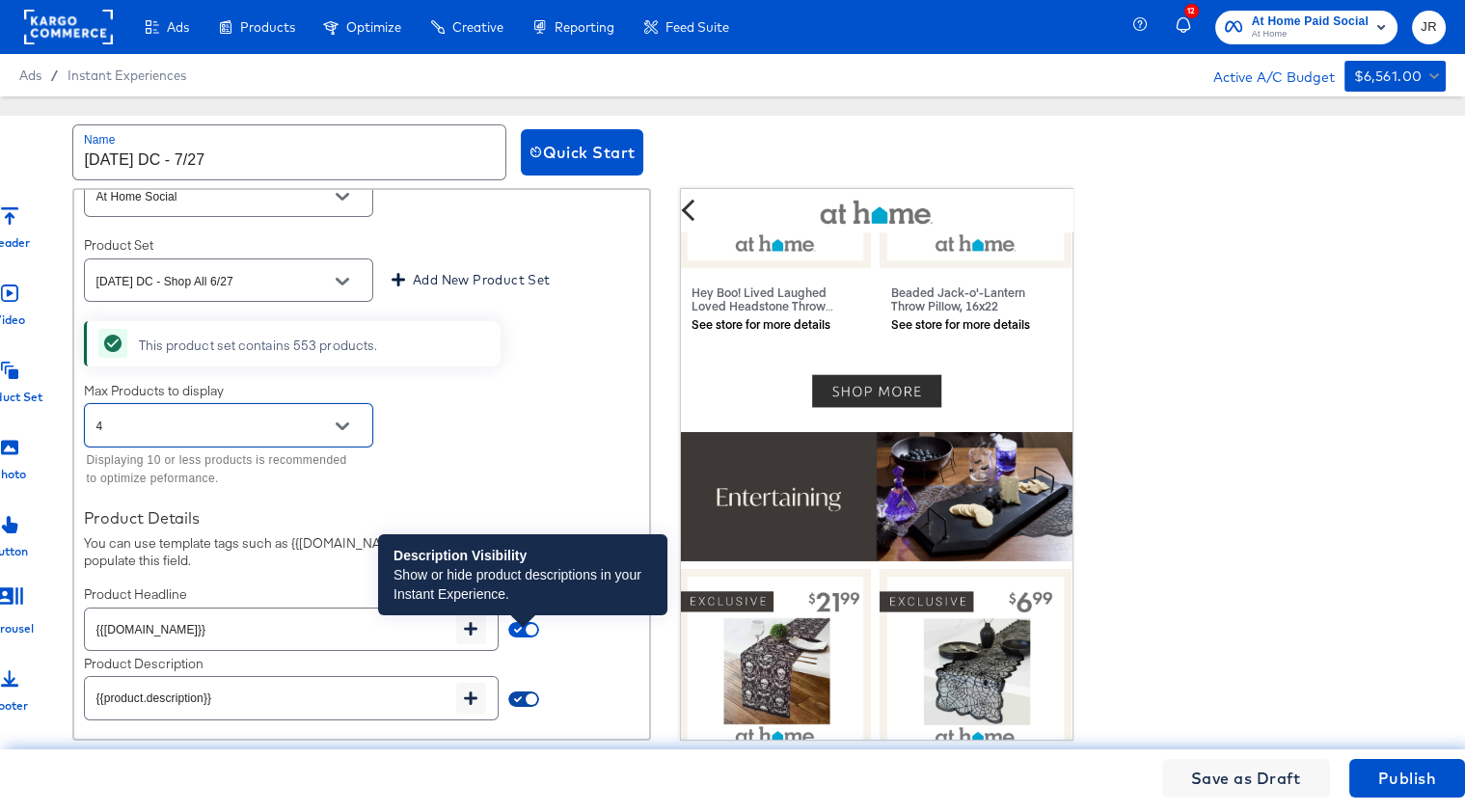 click at bounding box center (531, 703) 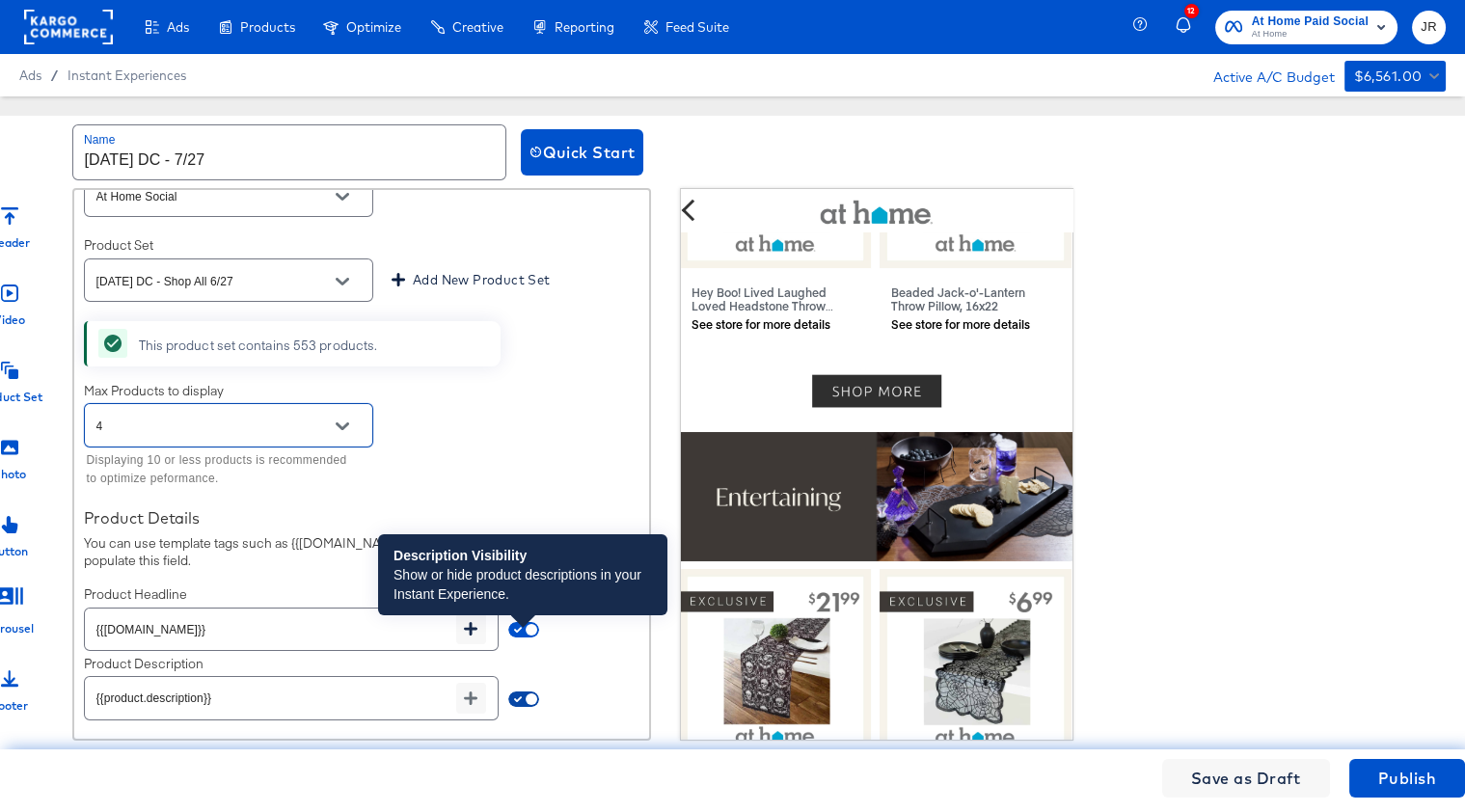 checkbox on "false" 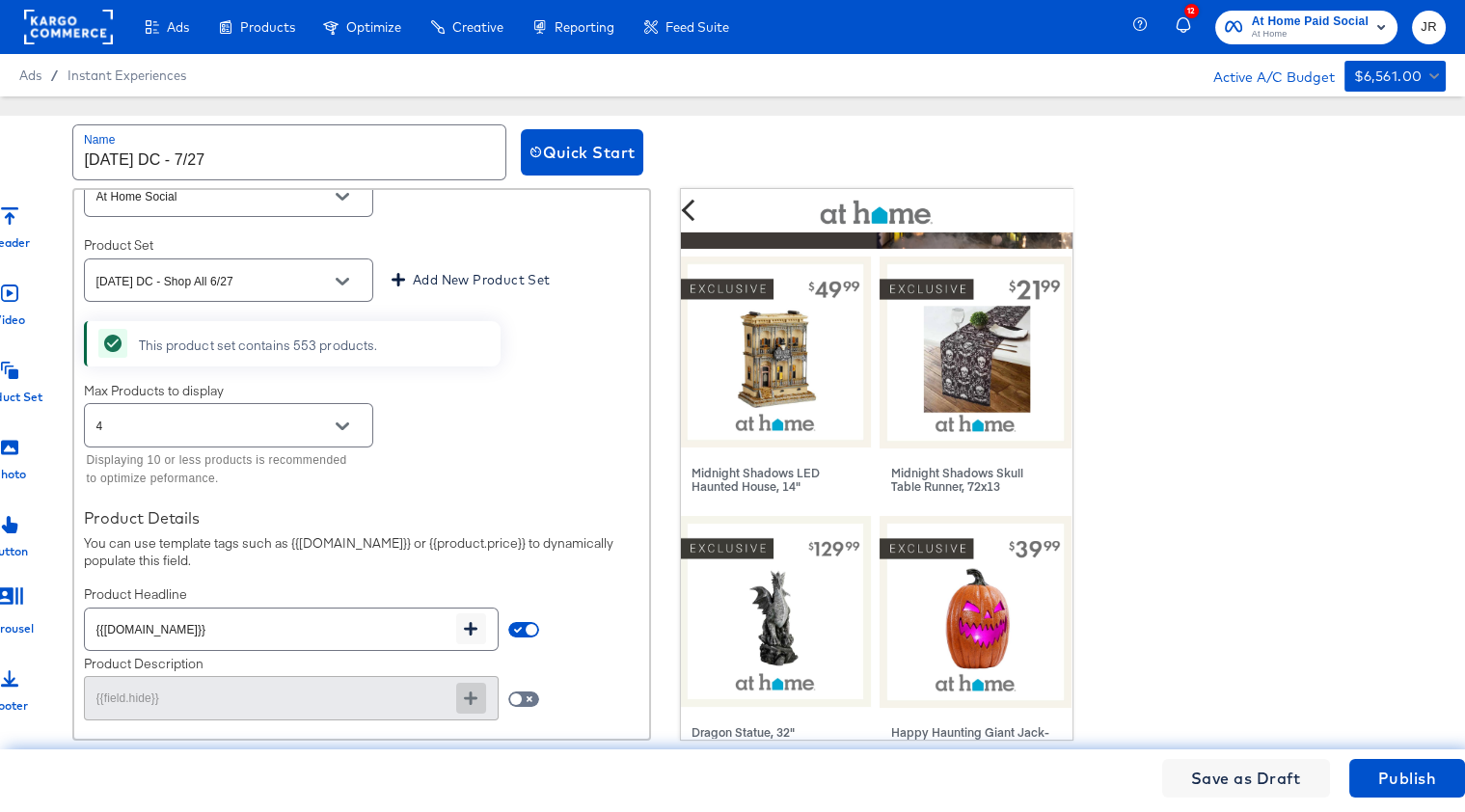 scroll, scrollTop: 5113, scrollLeft: 1, axis: both 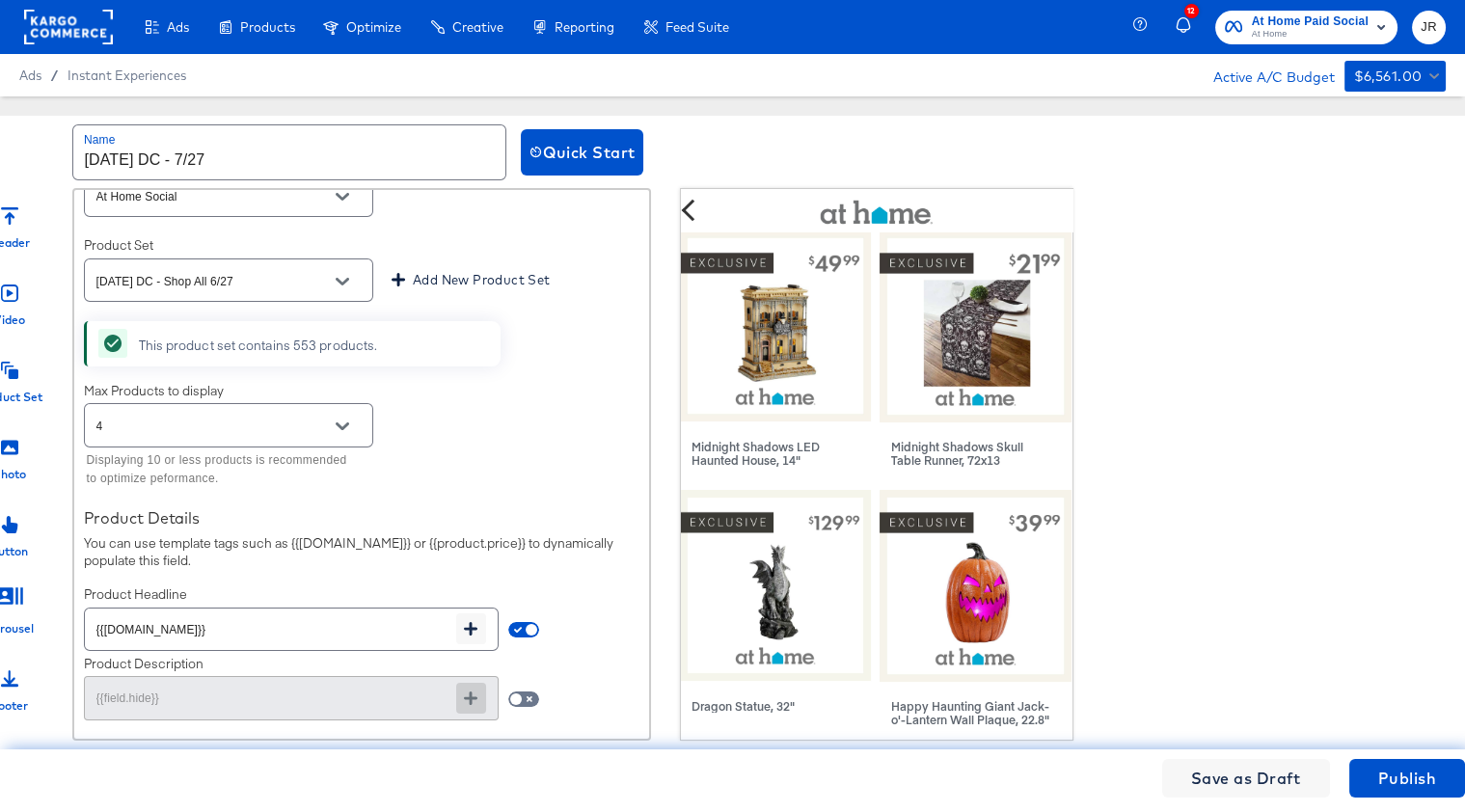 click 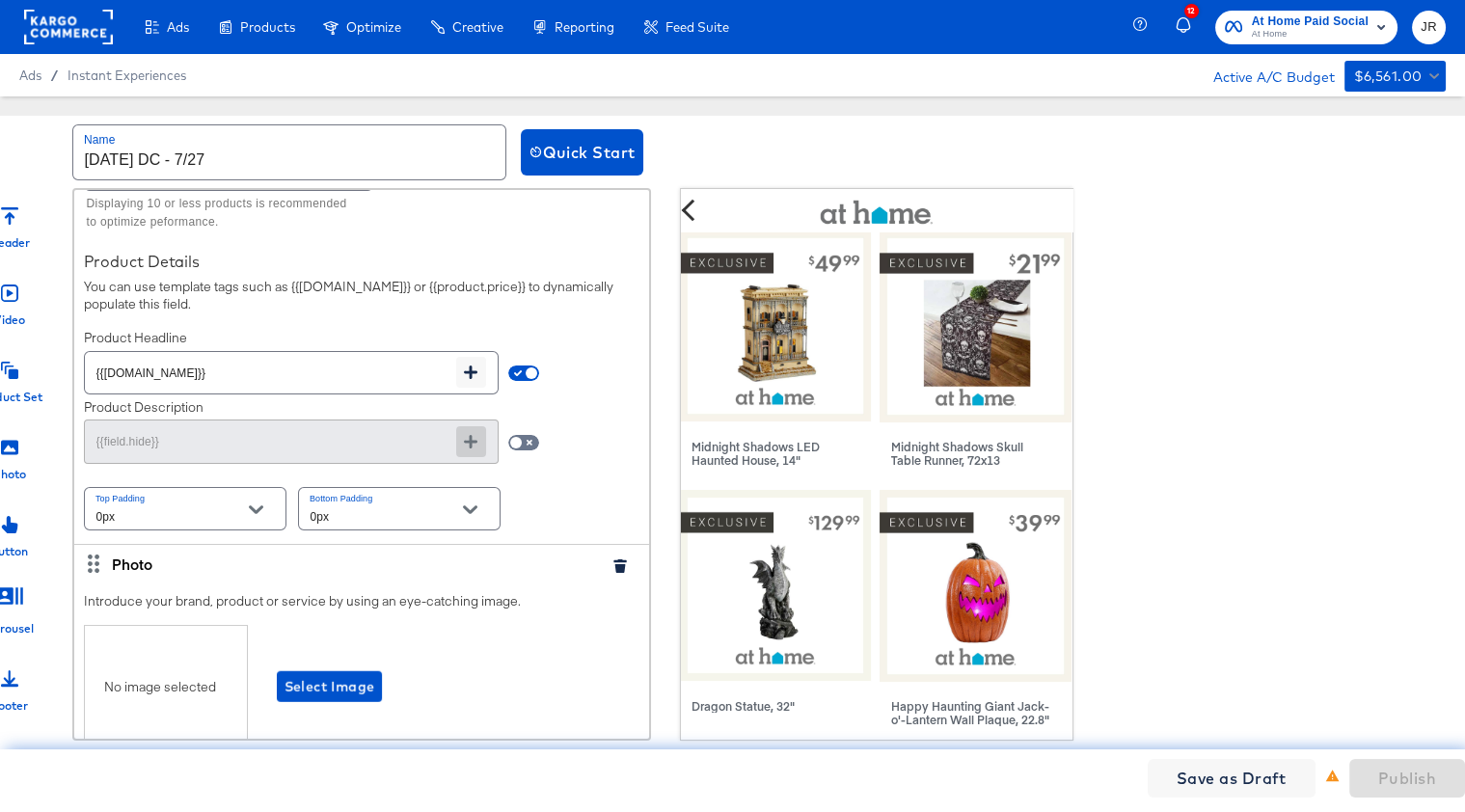 scroll, scrollTop: 9750, scrollLeft: 0, axis: vertical 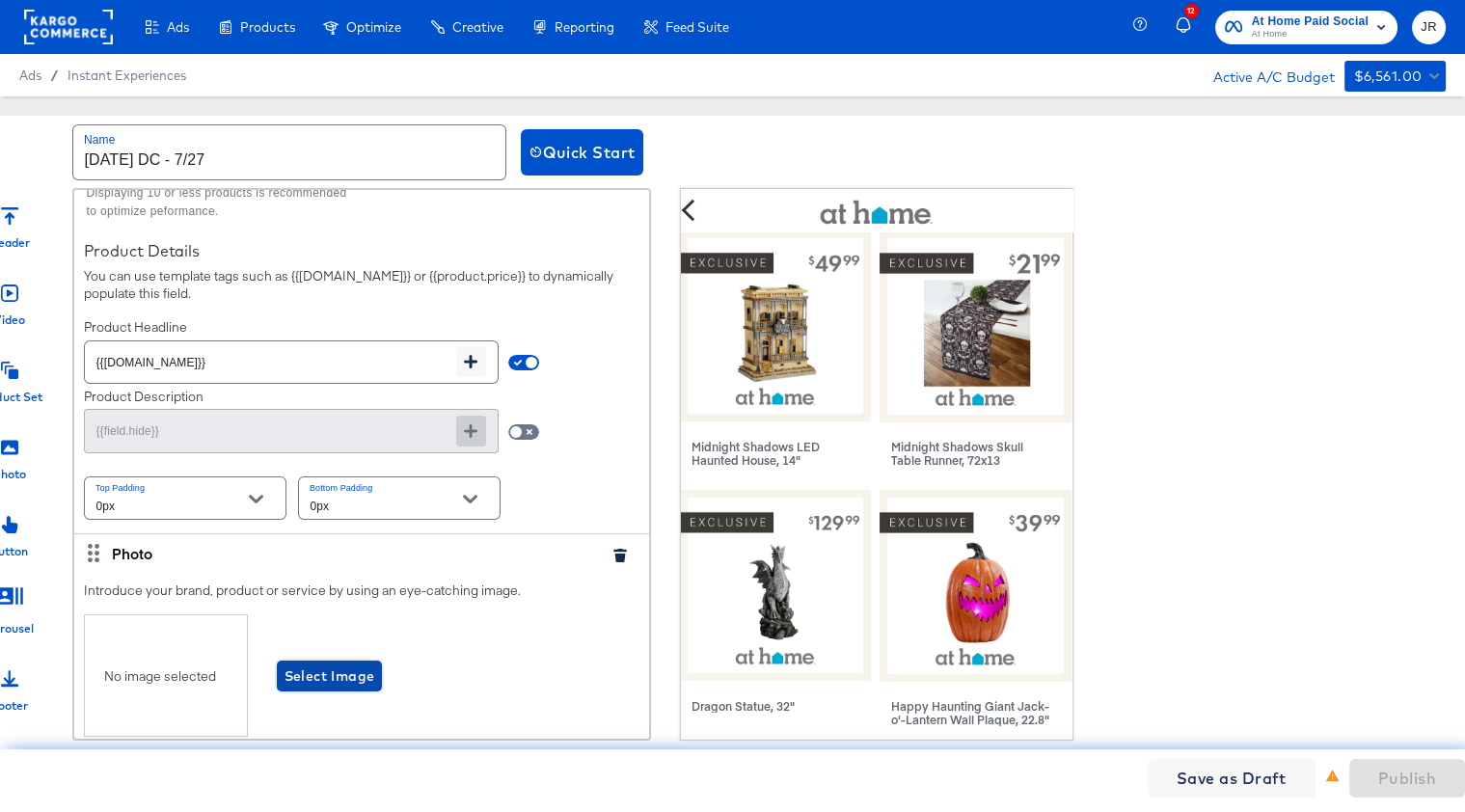 click on "Select Image" at bounding box center (330, 676) 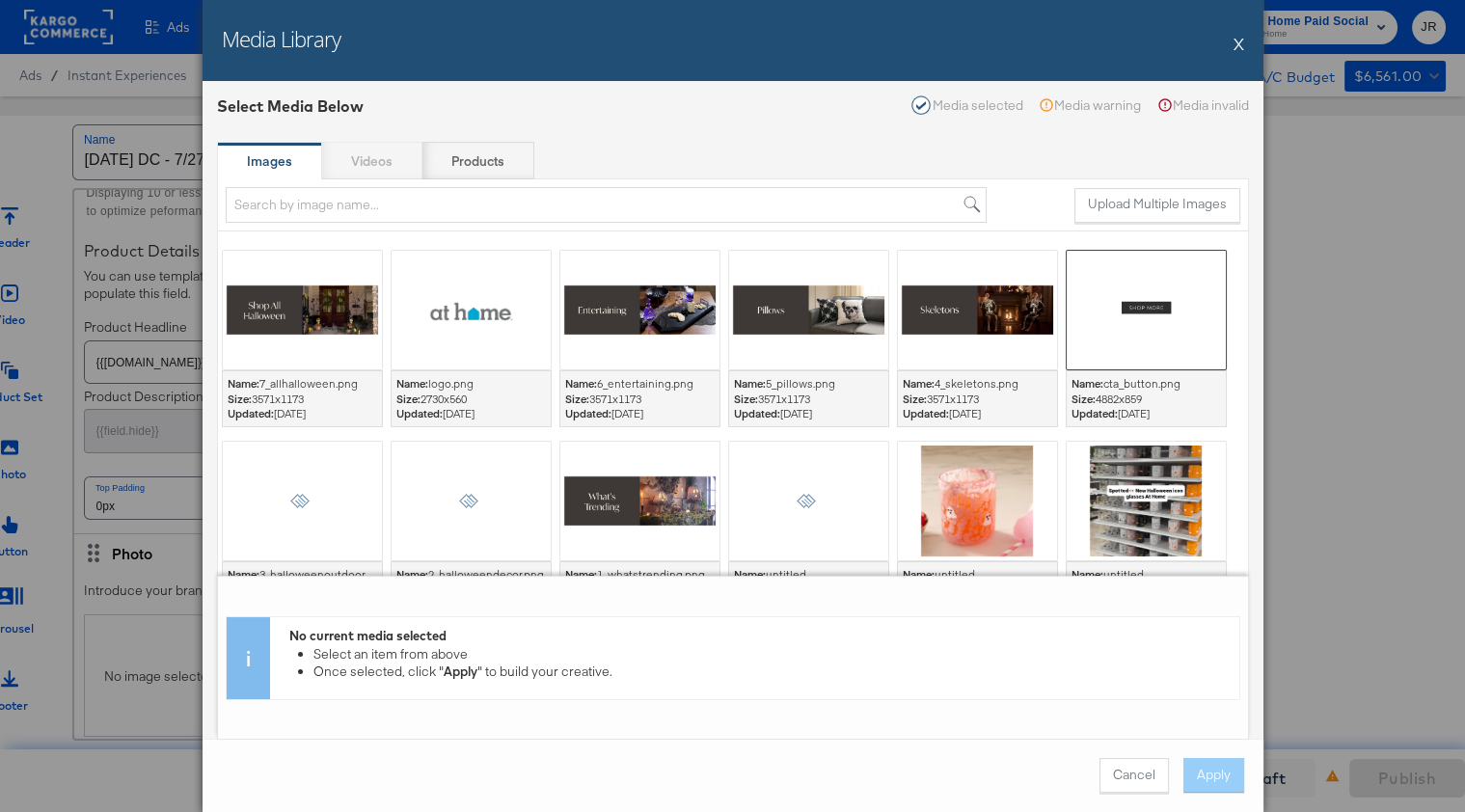 click at bounding box center (1146, 310) 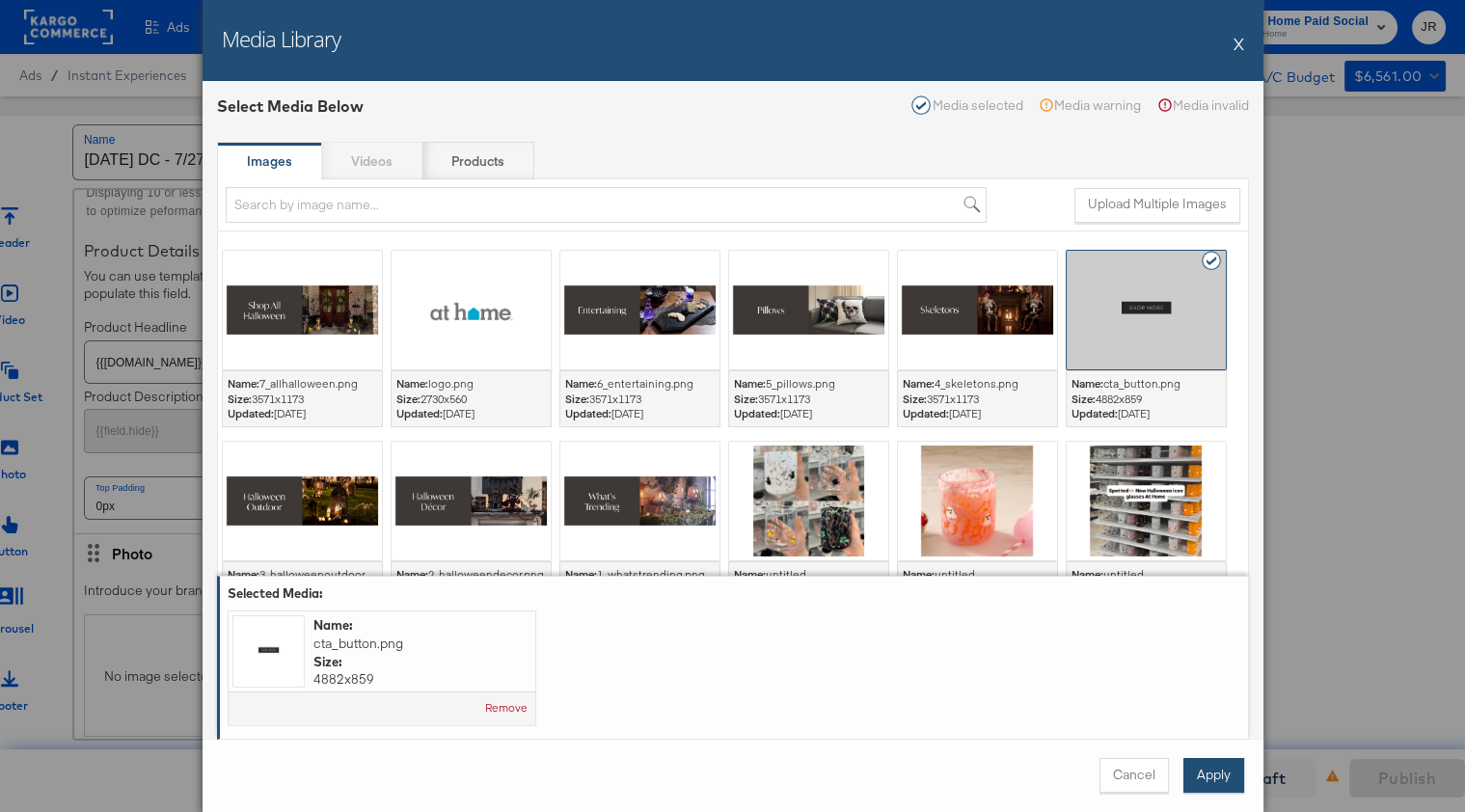 click on "Apply" at bounding box center [1213, 775] 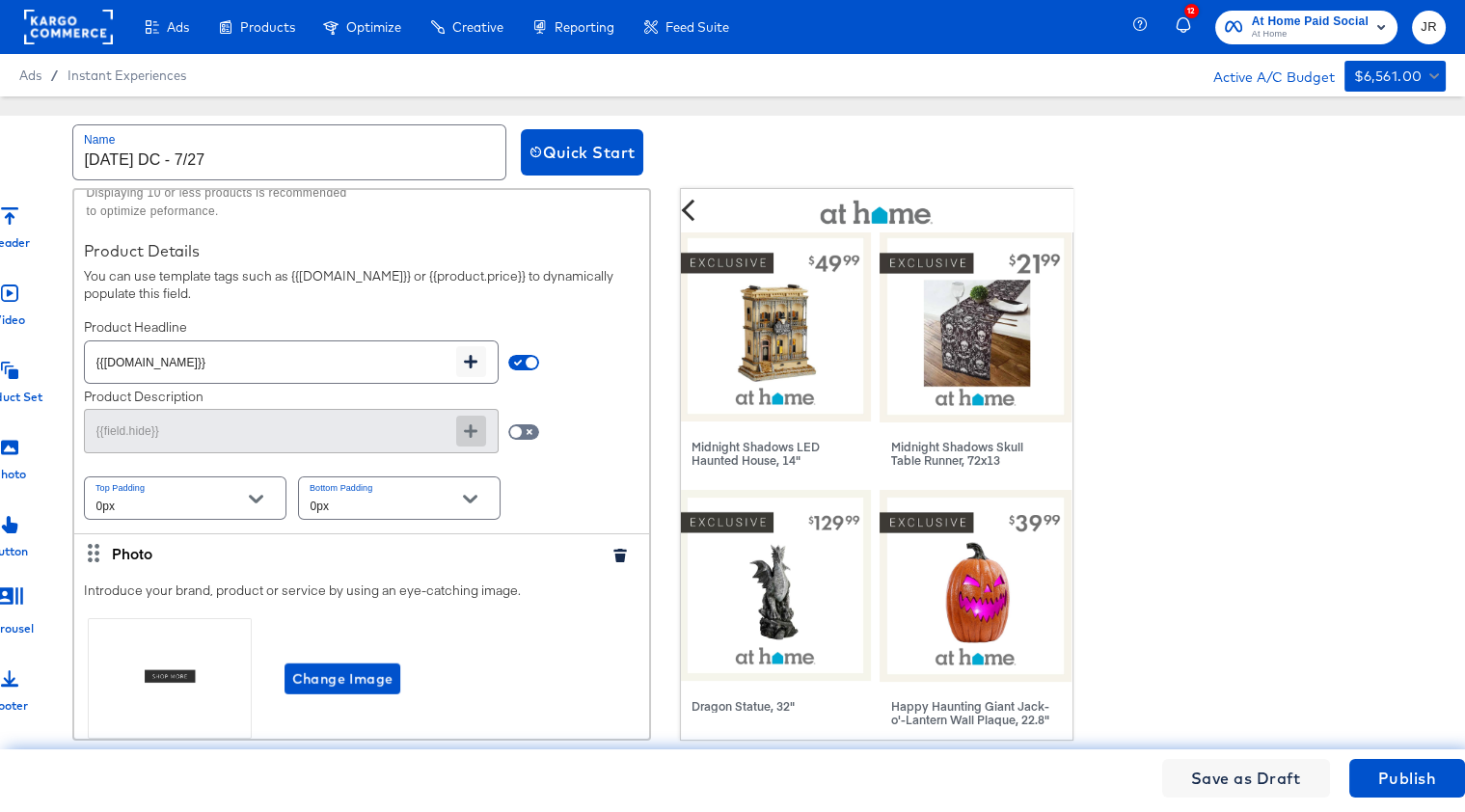 scroll, scrollTop: 9852, scrollLeft: 0, axis: vertical 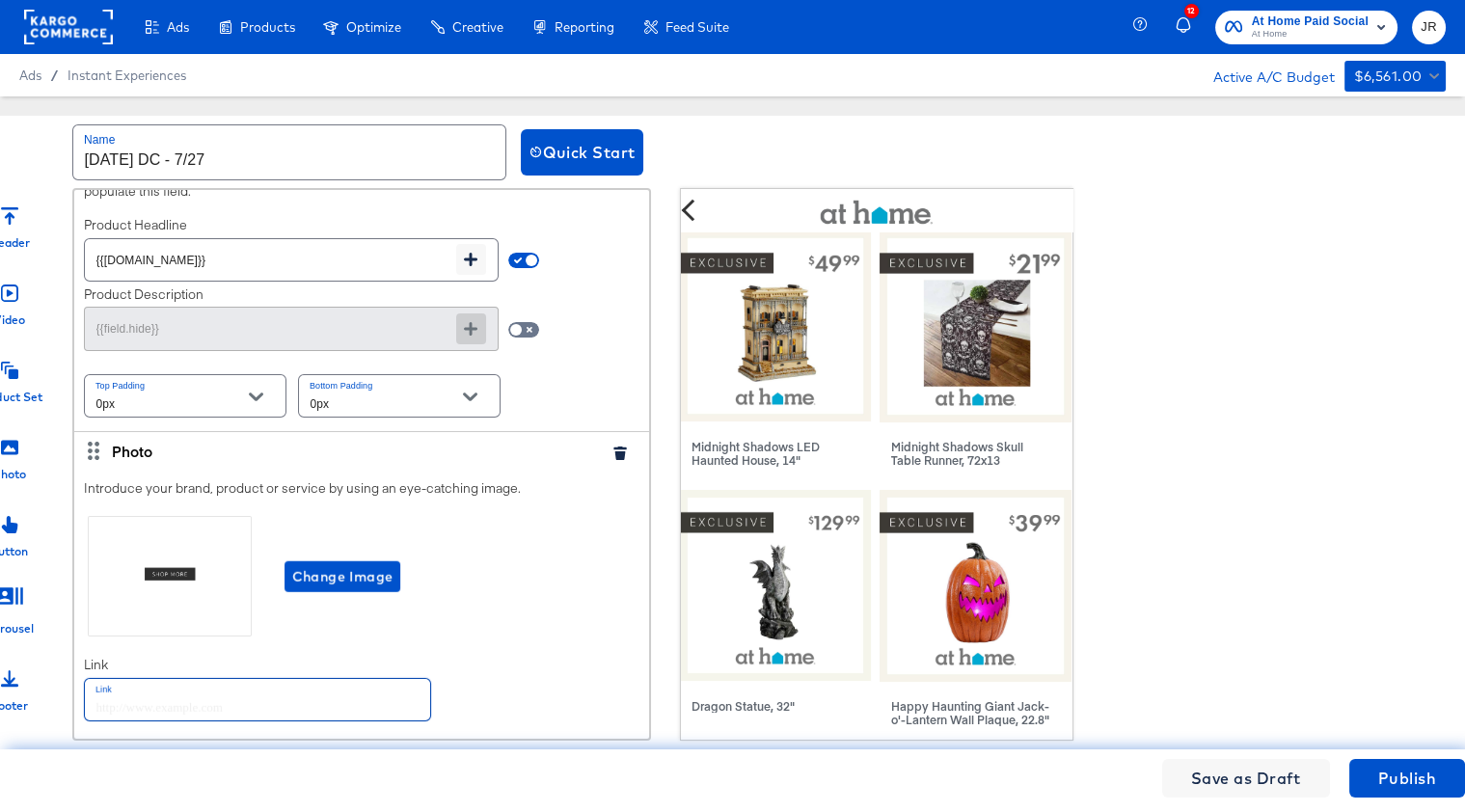 click at bounding box center (258, 699) 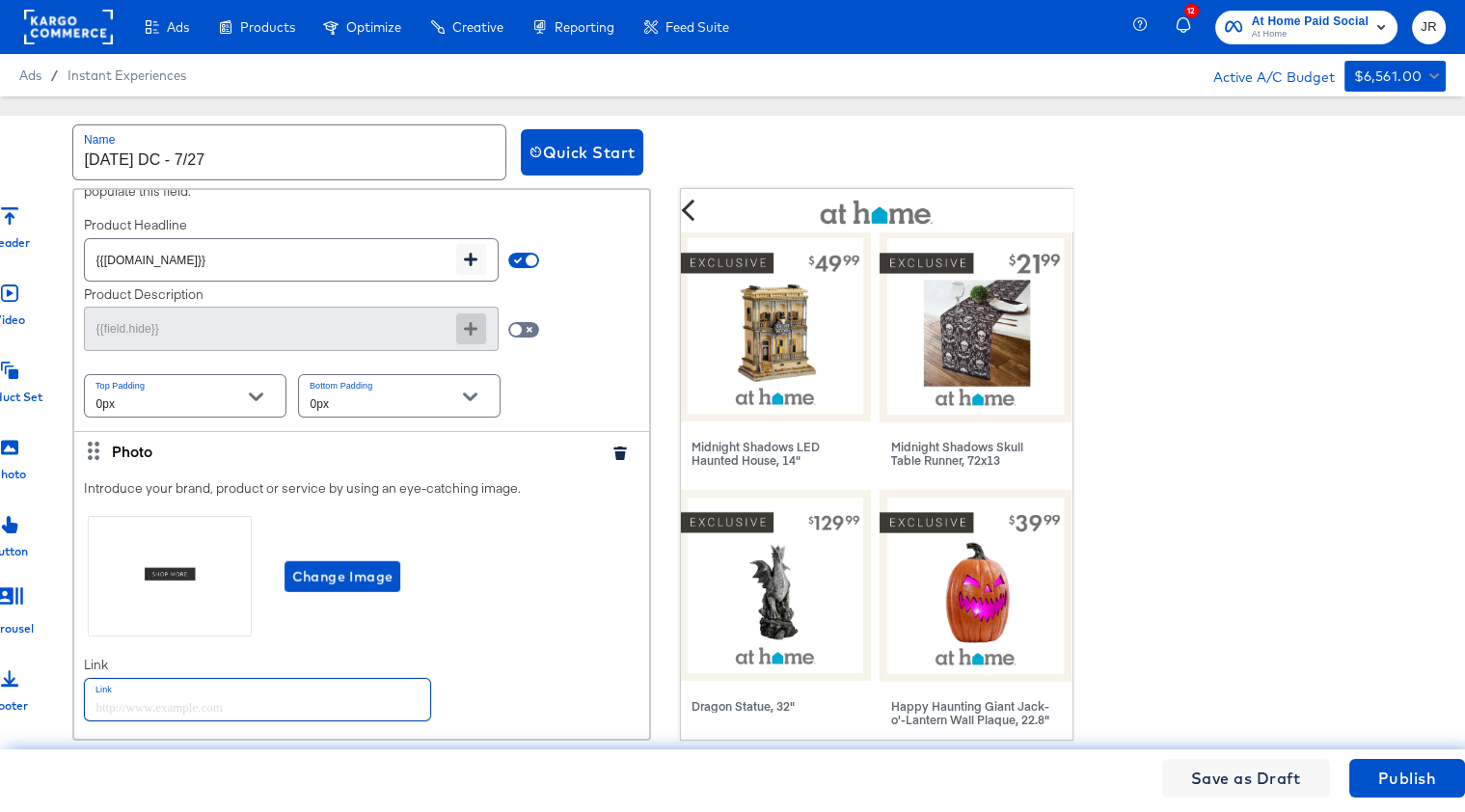 paste on "[URL][DOMAIN_NAME]" 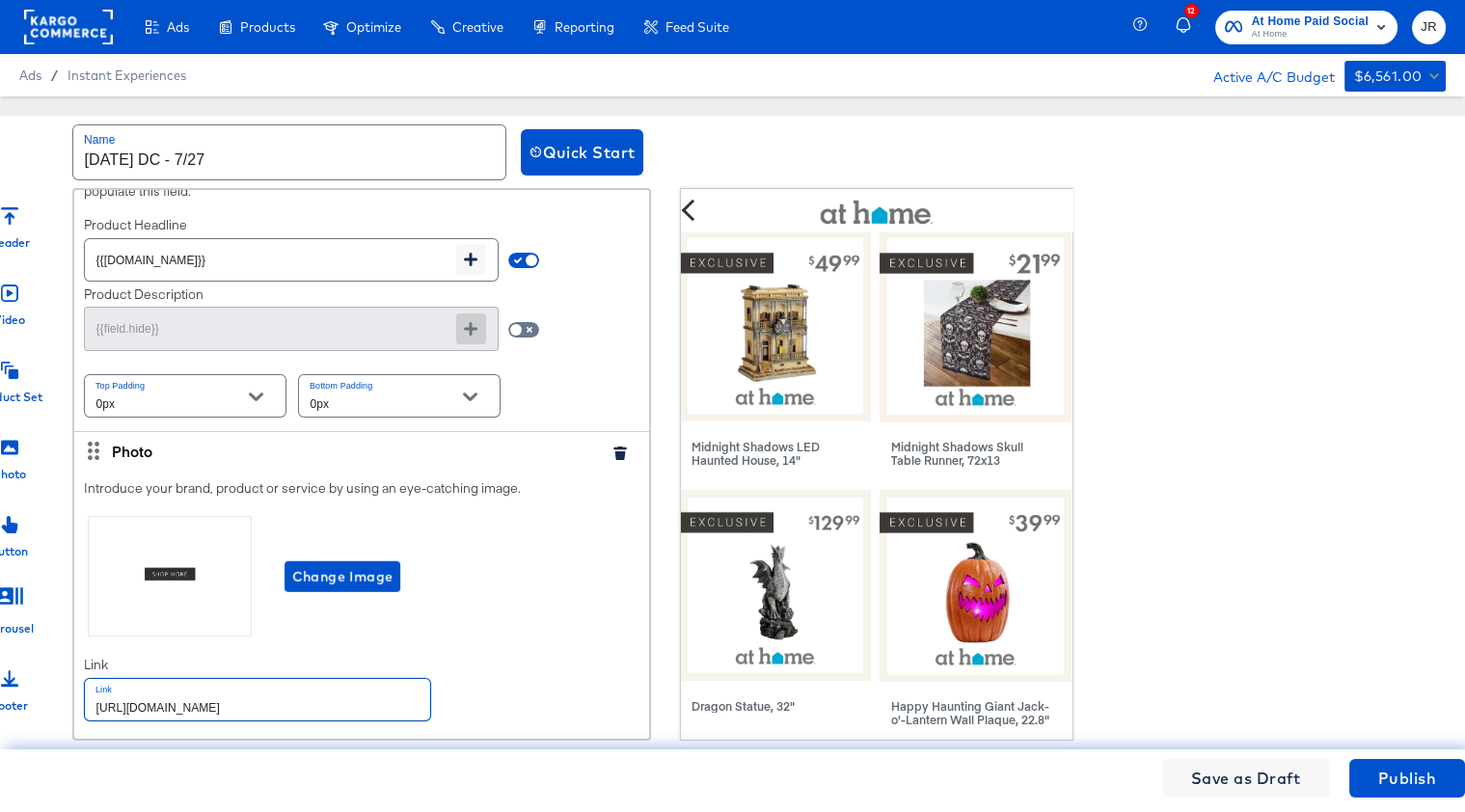 type on "[URL][DOMAIN_NAME]" 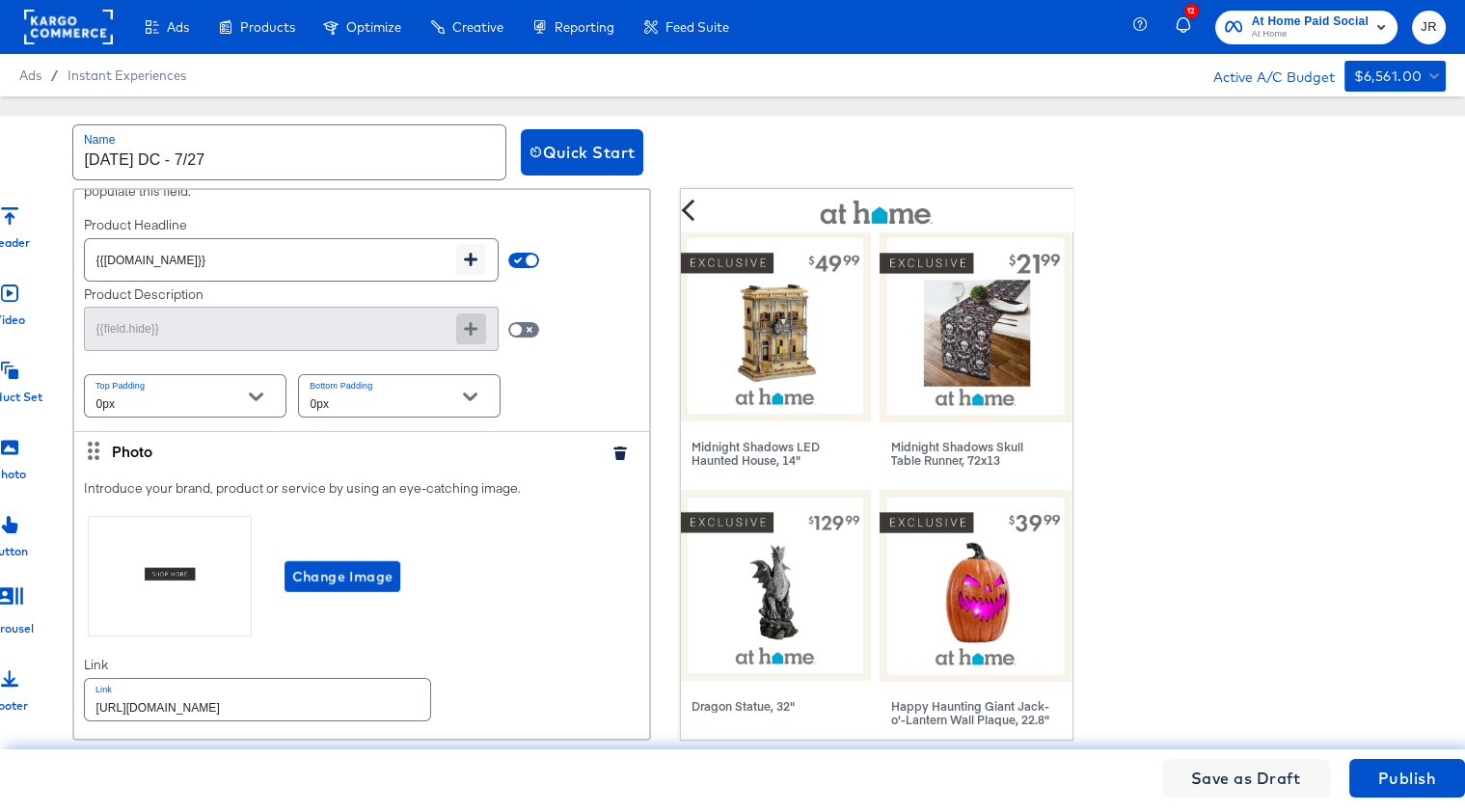 click on "Introduce your brand, product or service by using an eye-catching image. Change Image Link Link [URL][DOMAIN_NAME] Top Padding 0px Bottom Padding 0px" at bounding box center [362, 636] 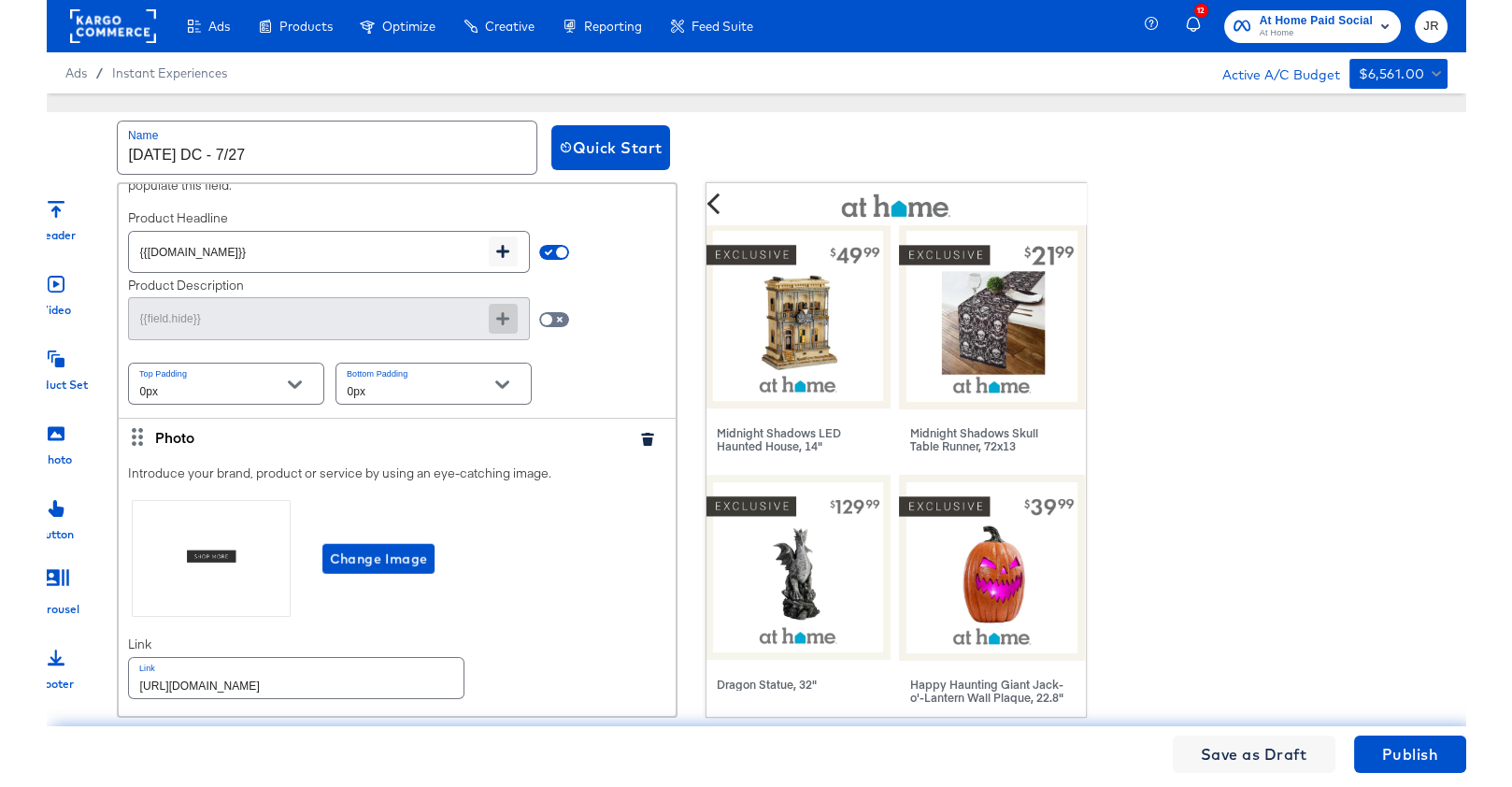 scroll, scrollTop: 5023, scrollLeft: 1, axis: both 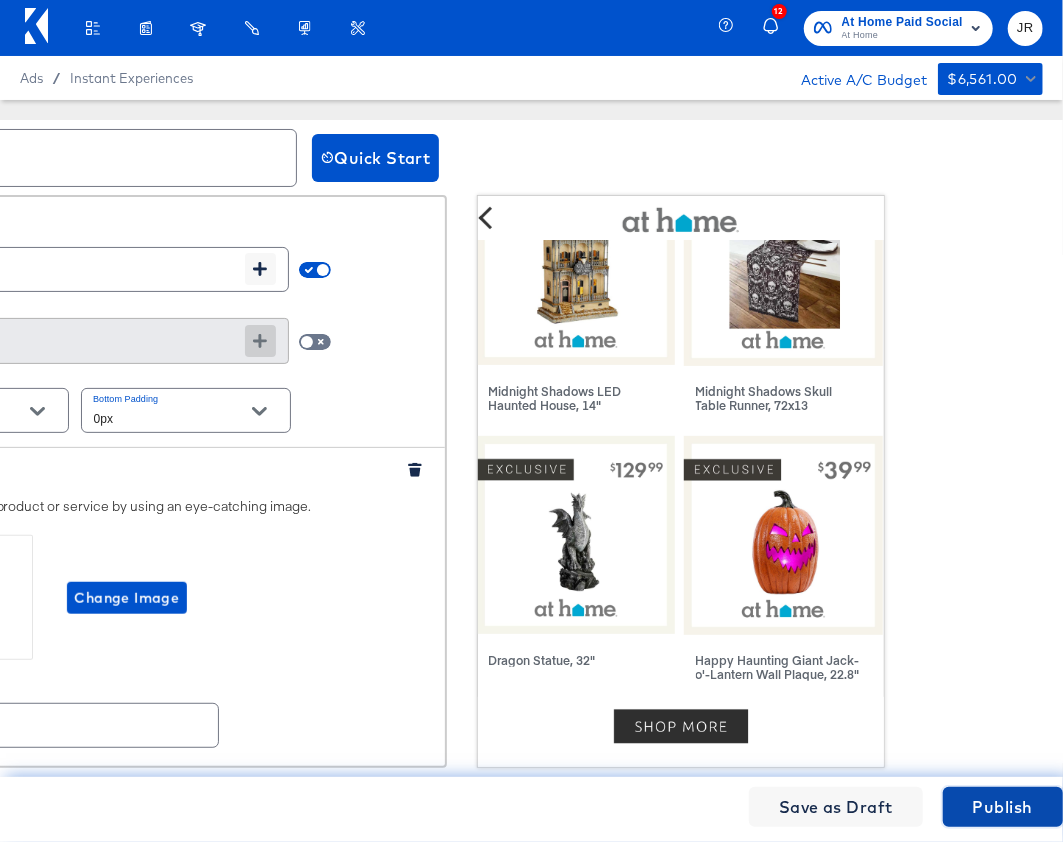 click on "Publish" at bounding box center (1003, 807) 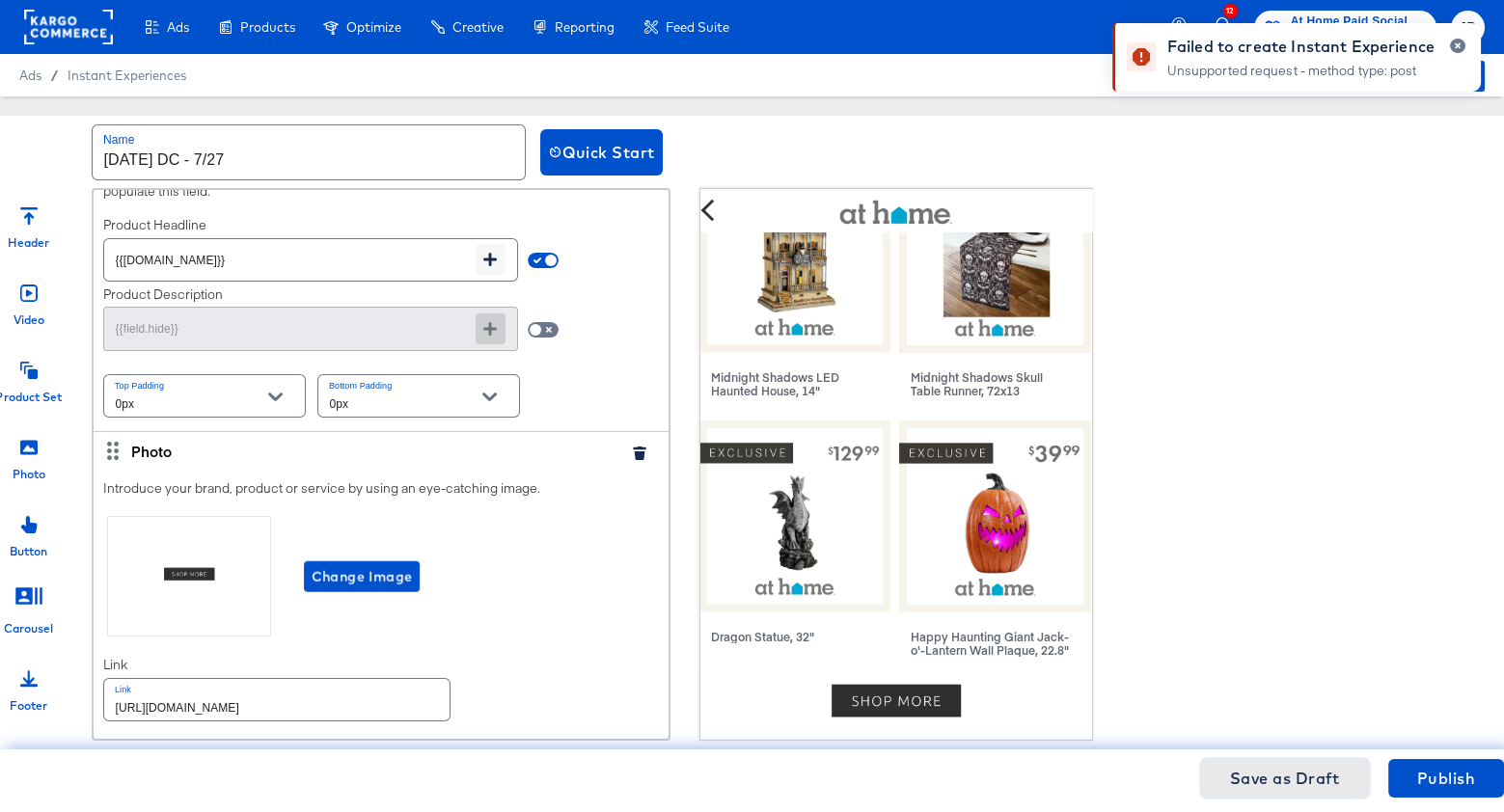 click on "Save as Draft" at bounding box center (1285, 778) 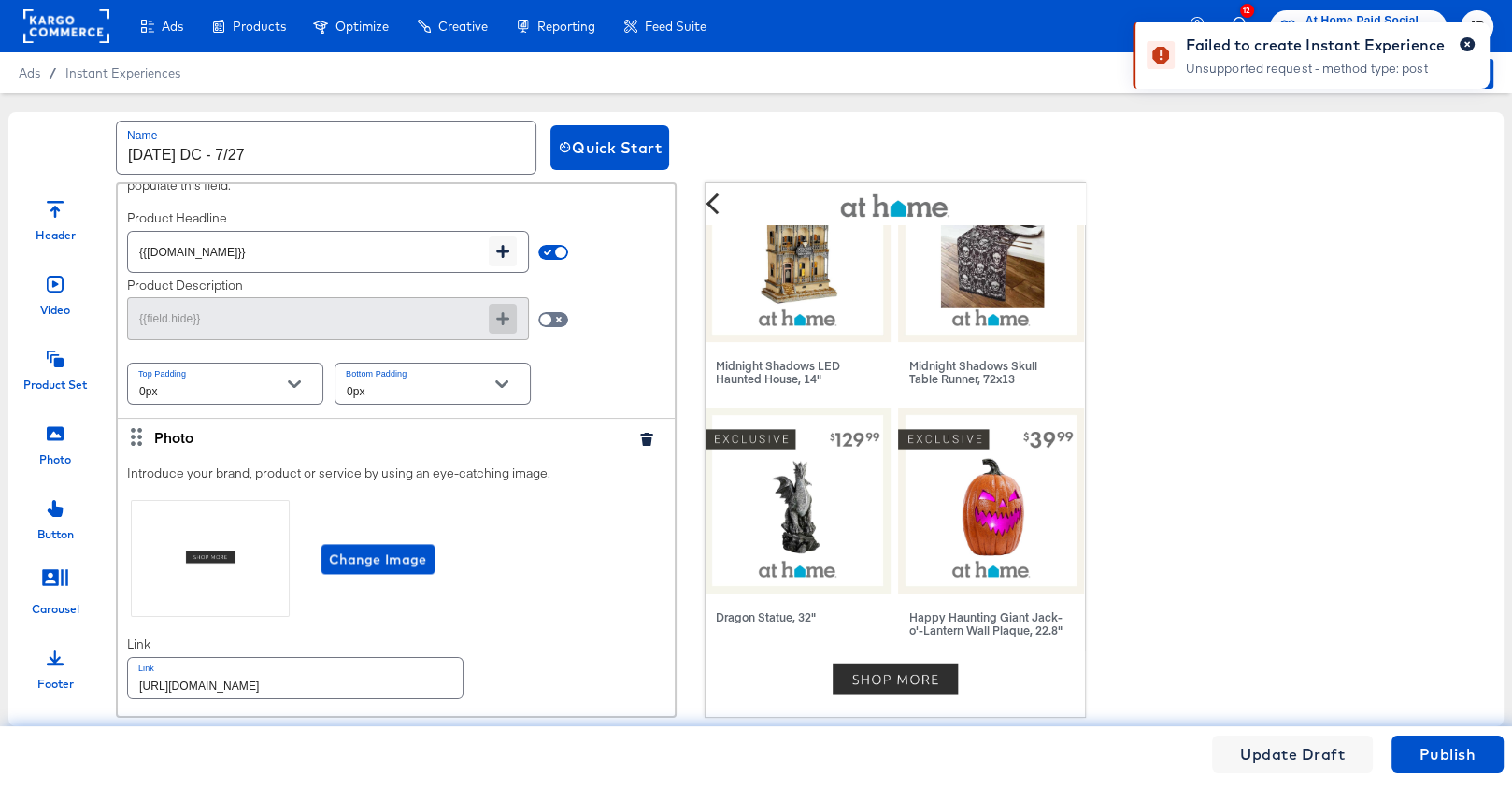 click 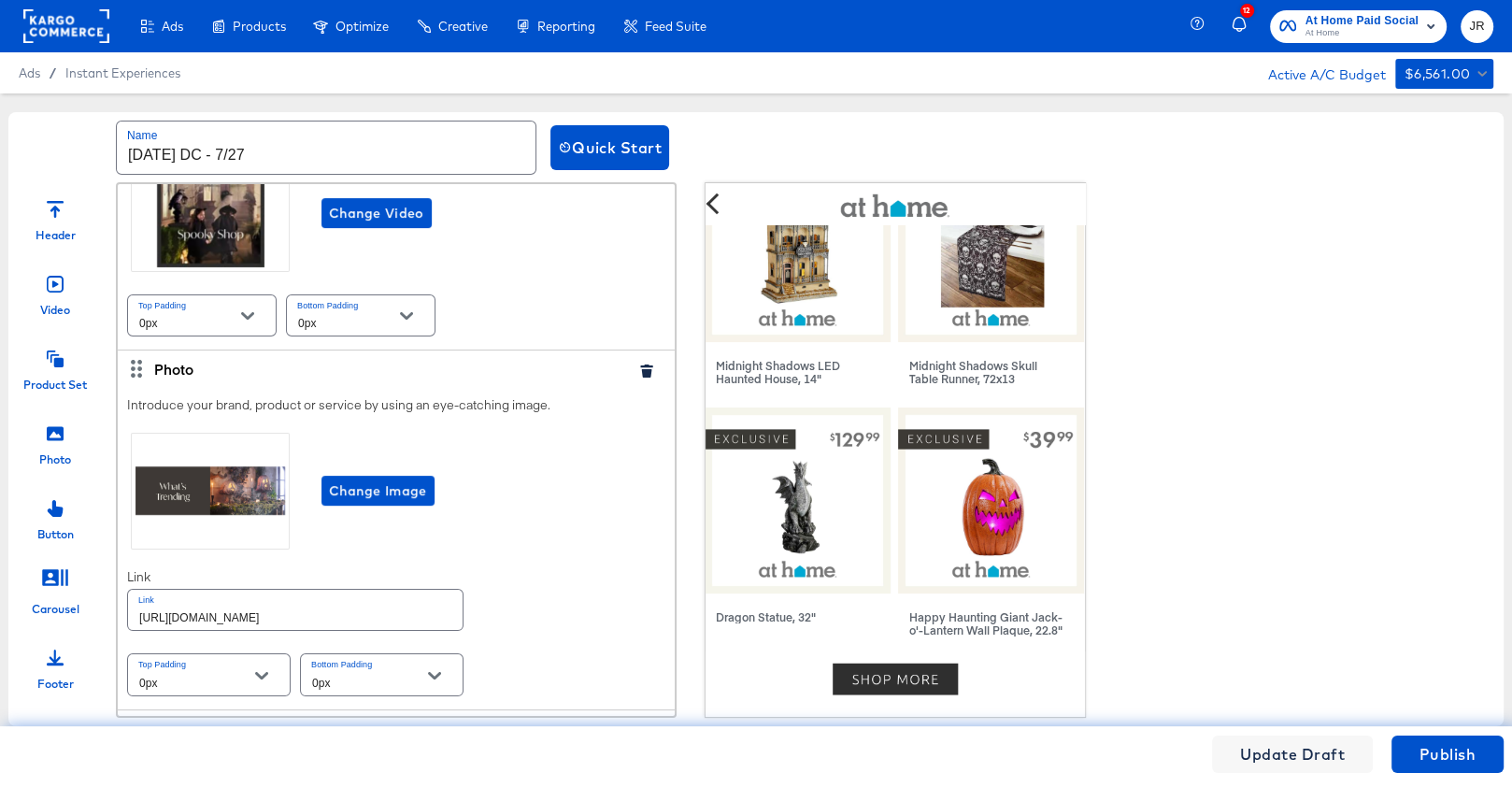 scroll, scrollTop: 0, scrollLeft: 0, axis: both 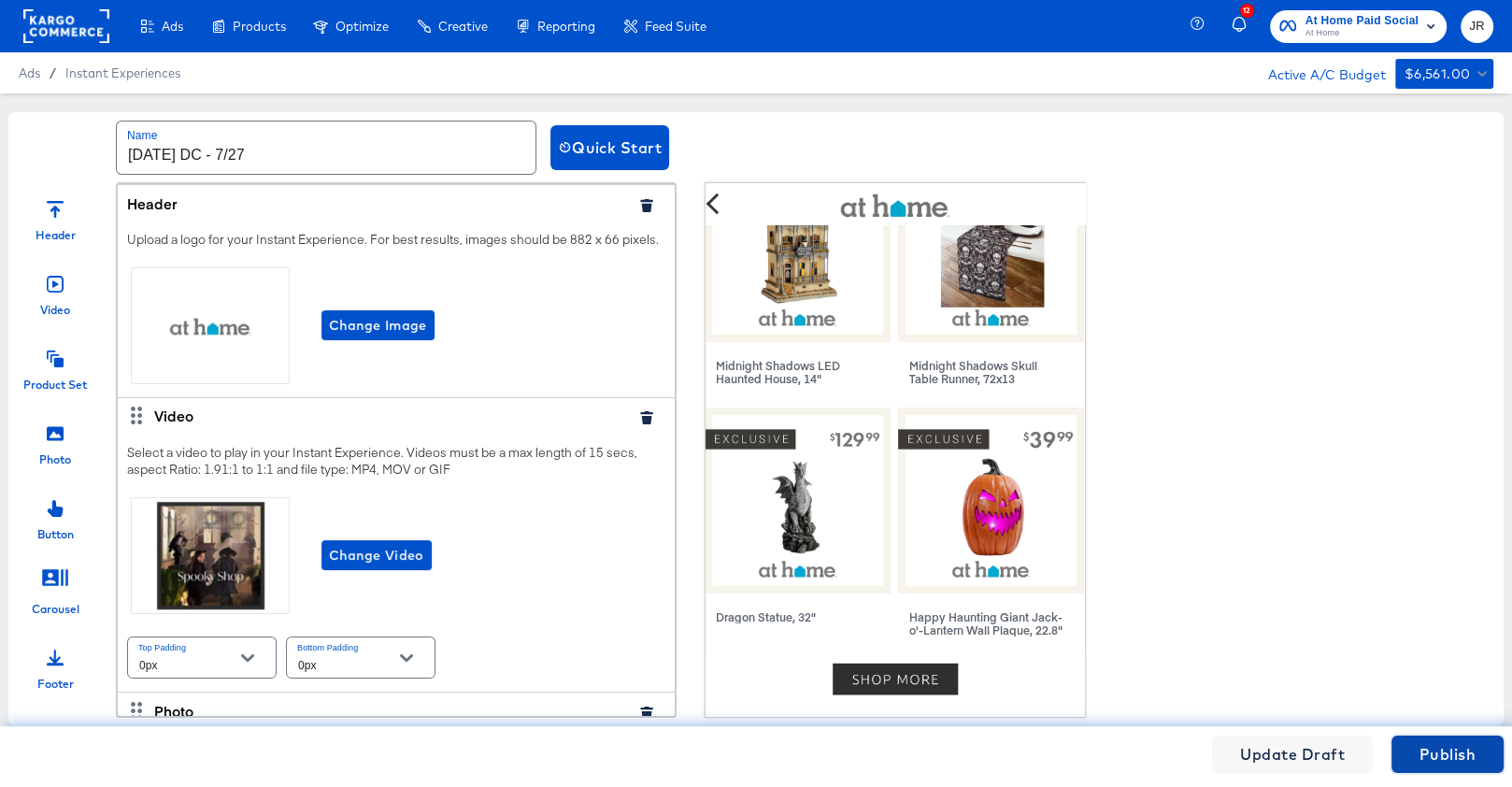 click on "Publish" at bounding box center (1448, 754) 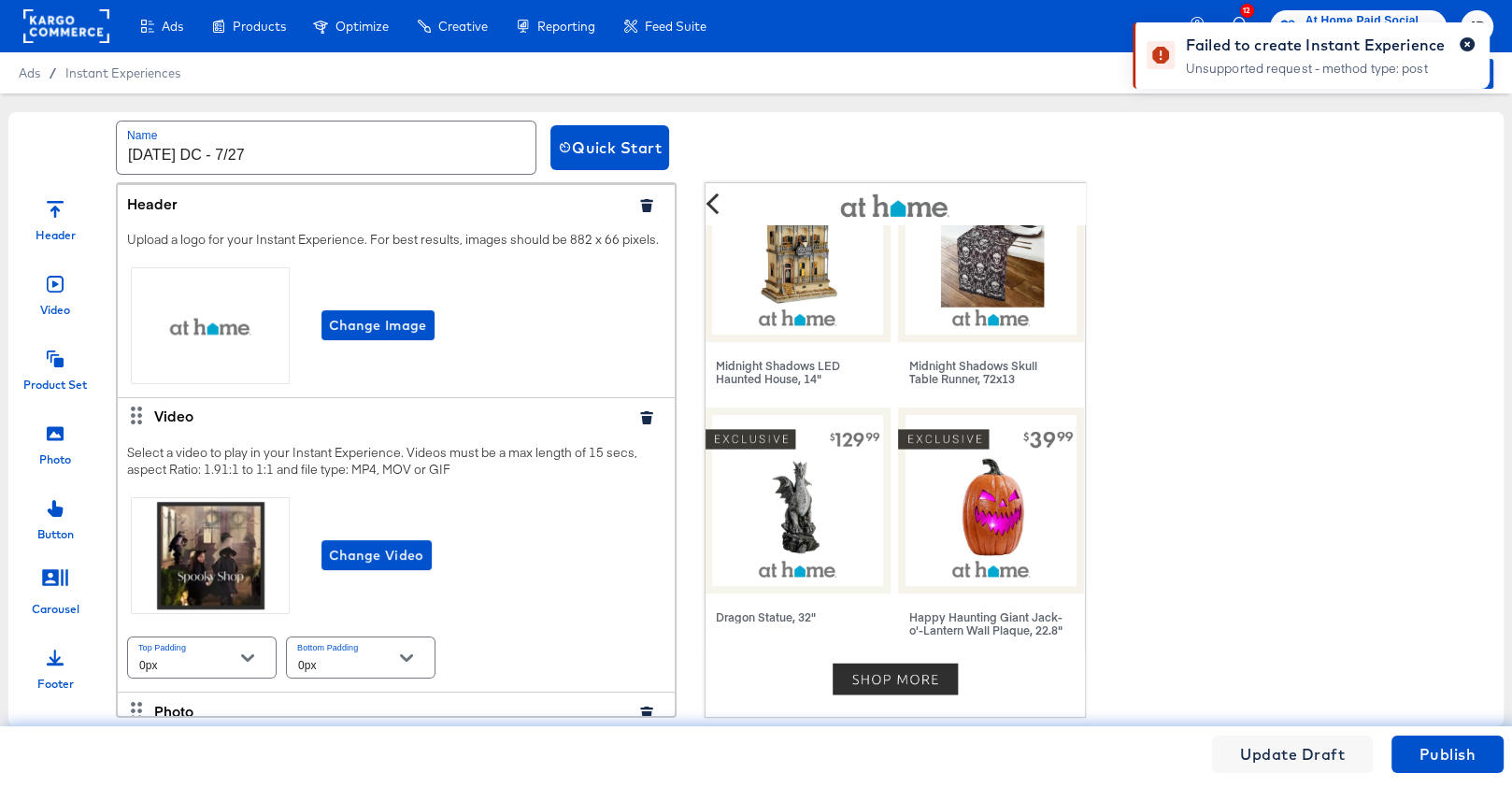 click 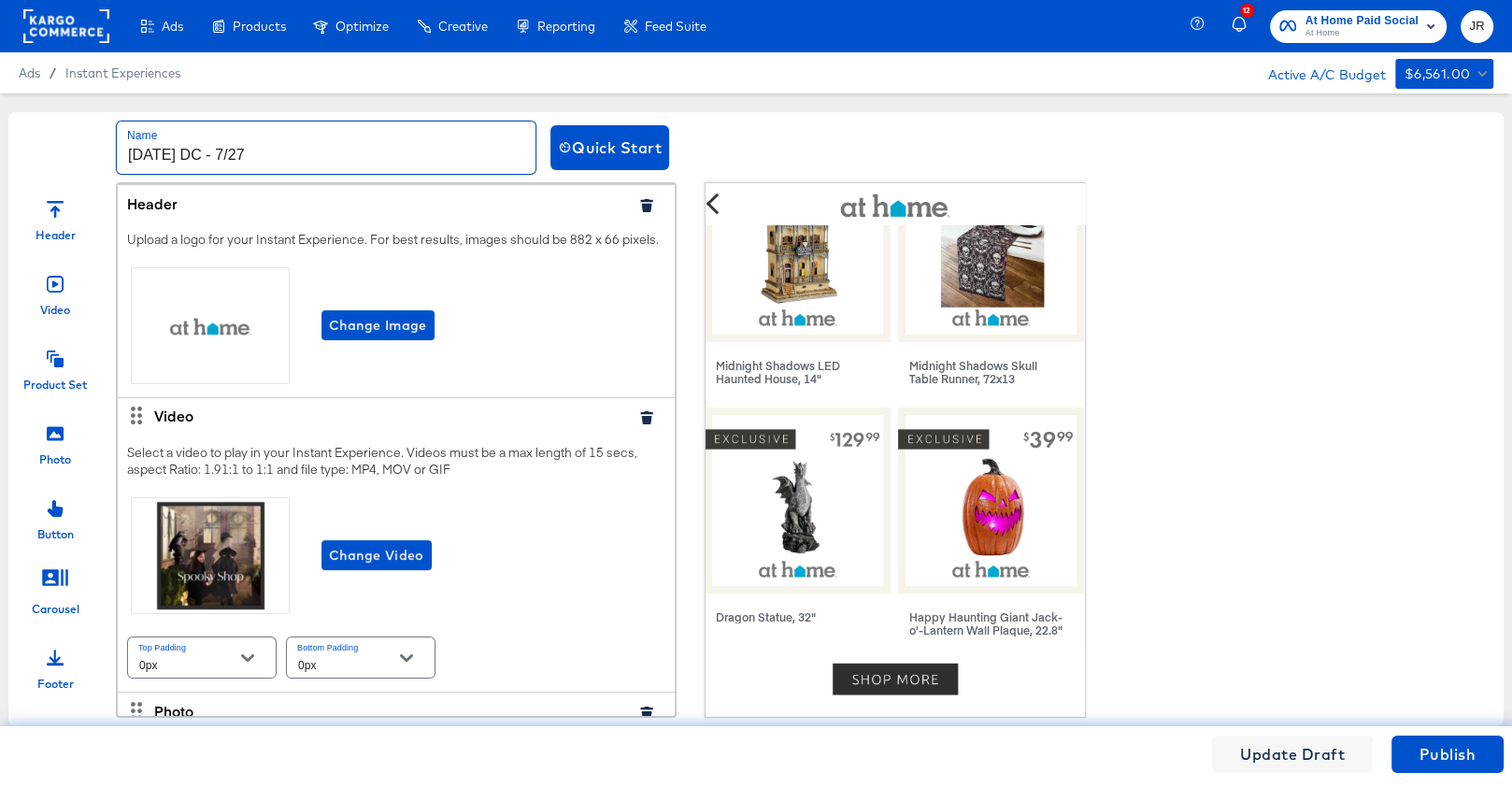 click on "[DATE] DC - 7/27" at bounding box center [326, 148] 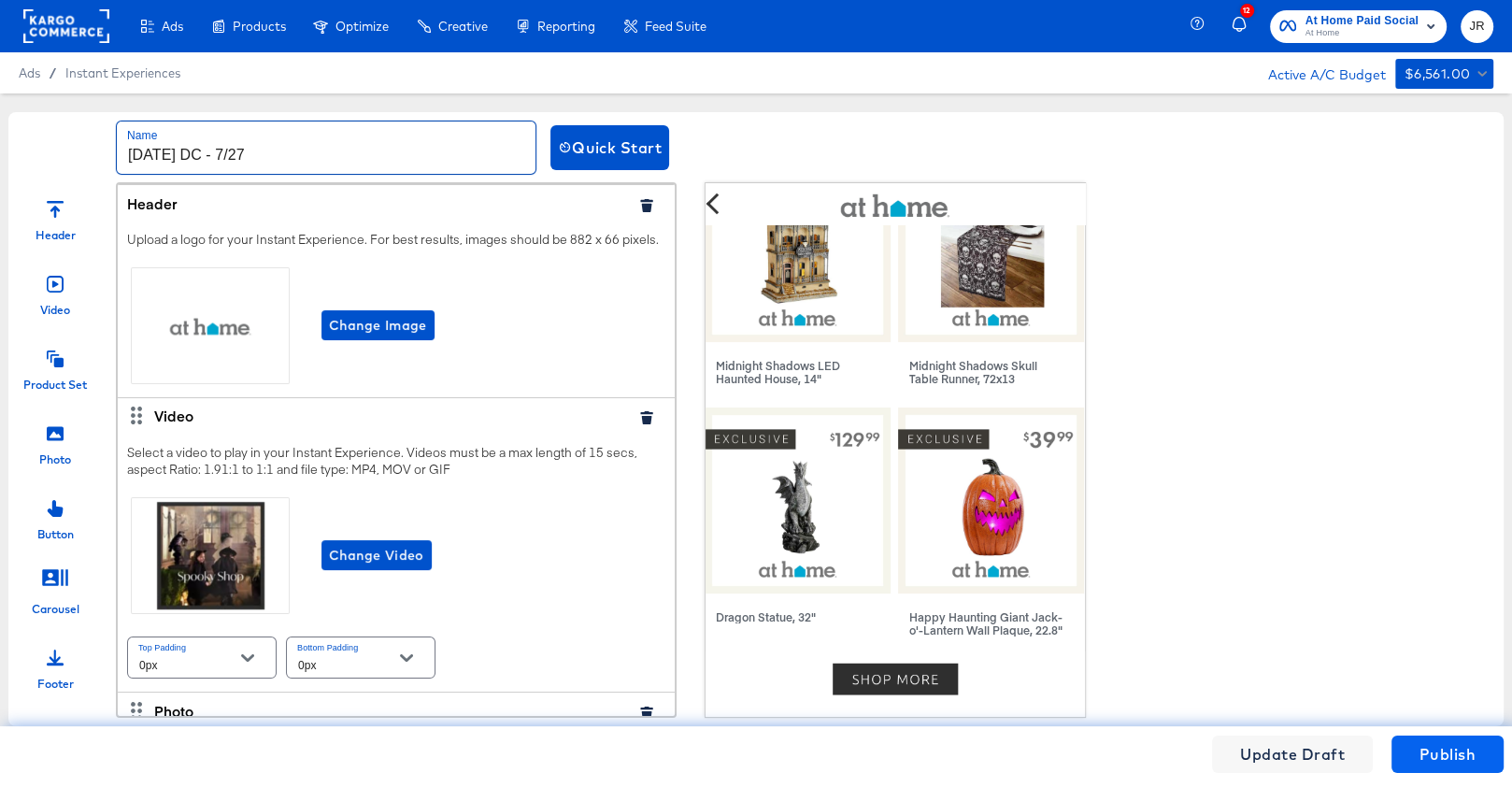 type on "[DATE] DC - 7/27" 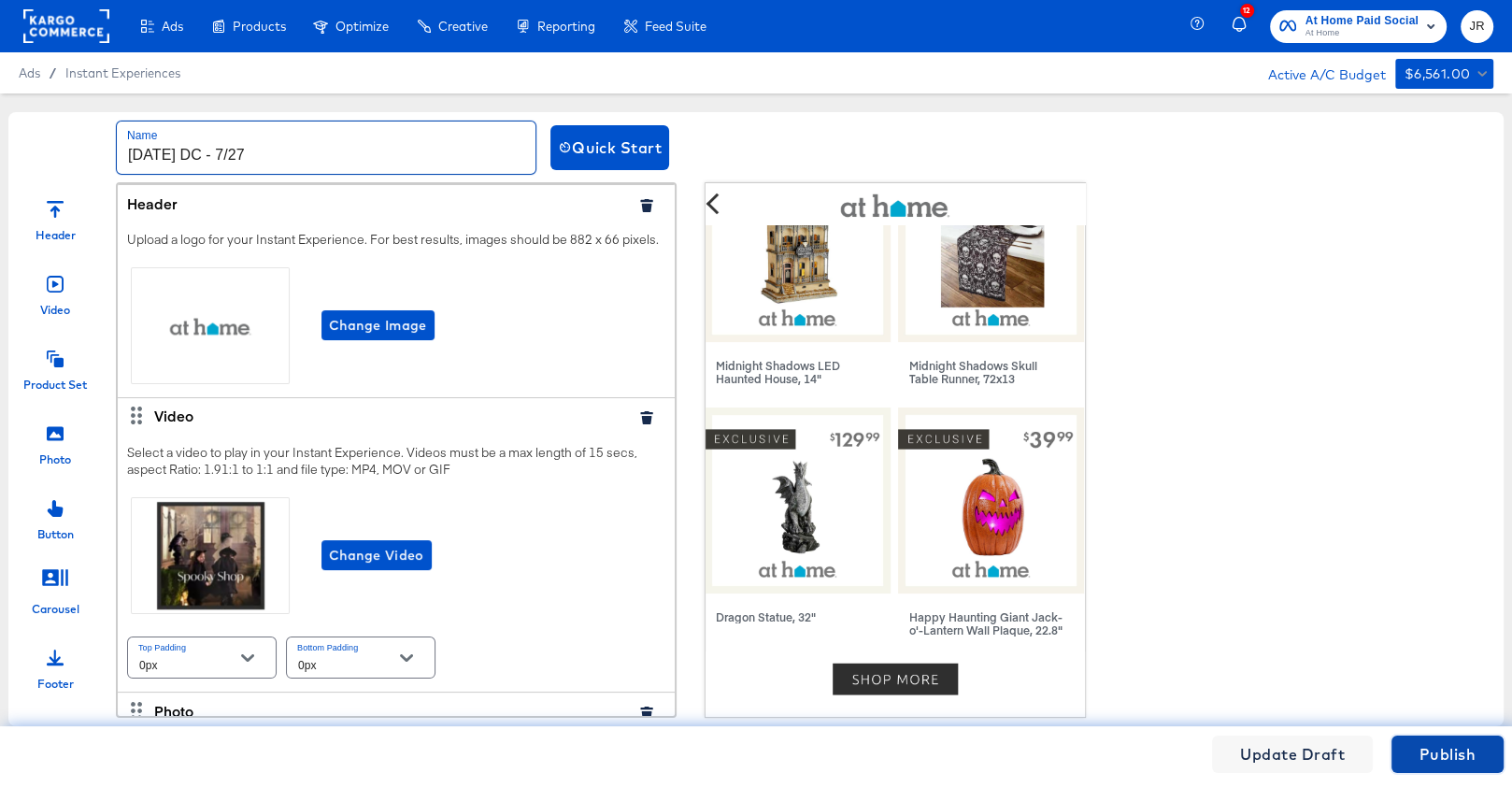 click on "Publish" at bounding box center [1448, 754] 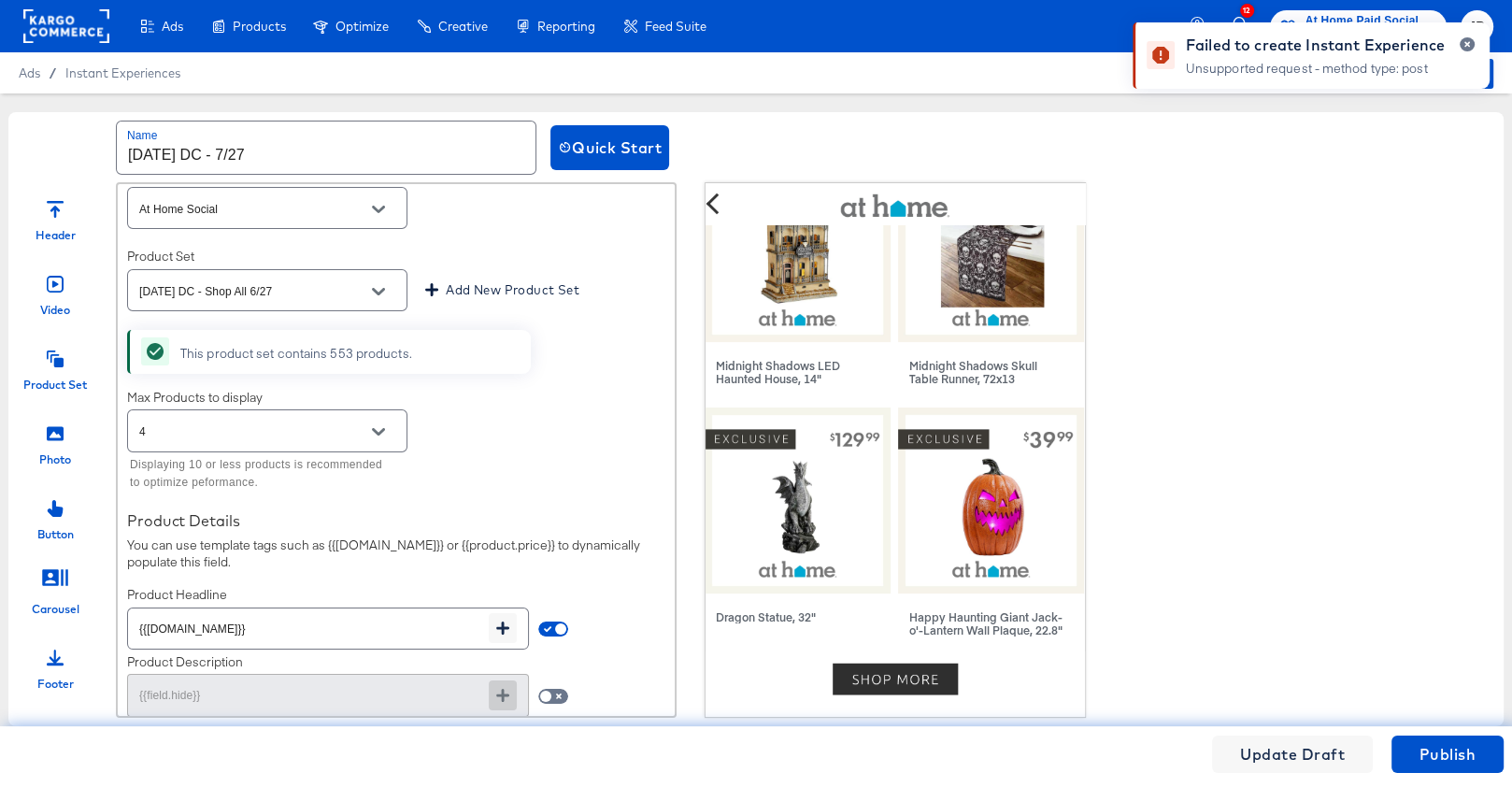 scroll, scrollTop: 9549, scrollLeft: 0, axis: vertical 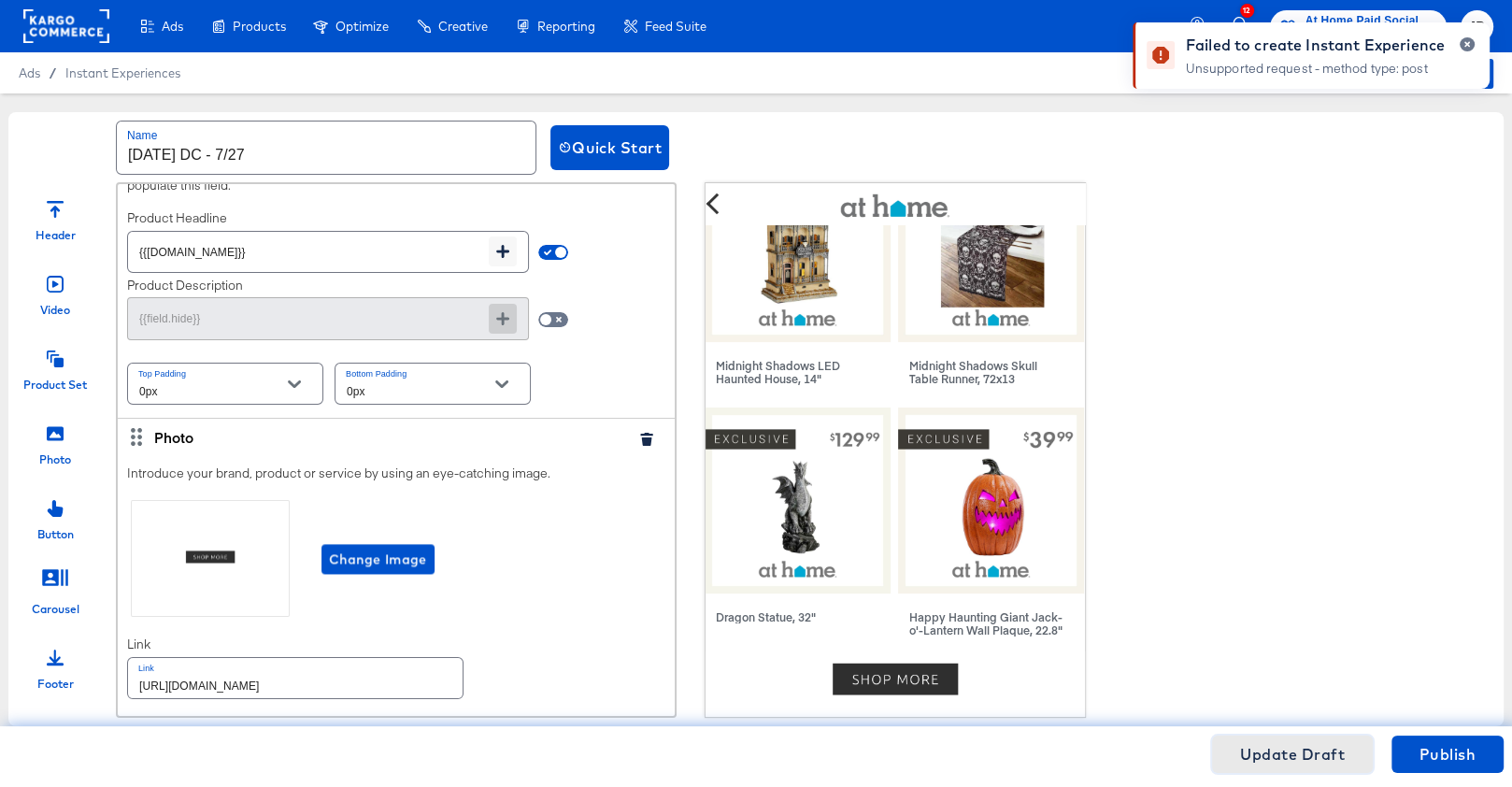 click on "Update Draft" at bounding box center (1292, 754) 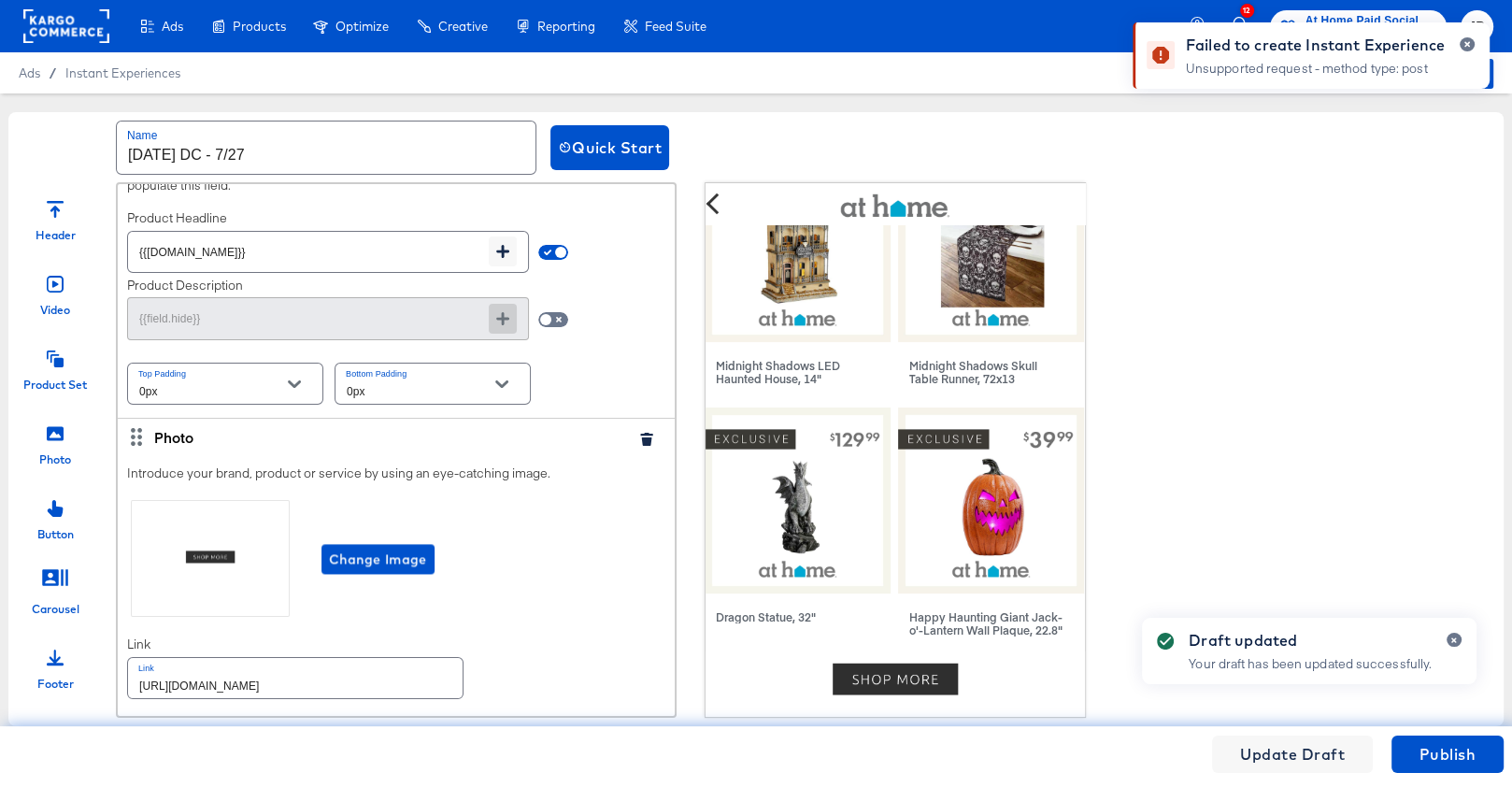 click on "[DATE] DC - 7/27" at bounding box center (326, 148) 